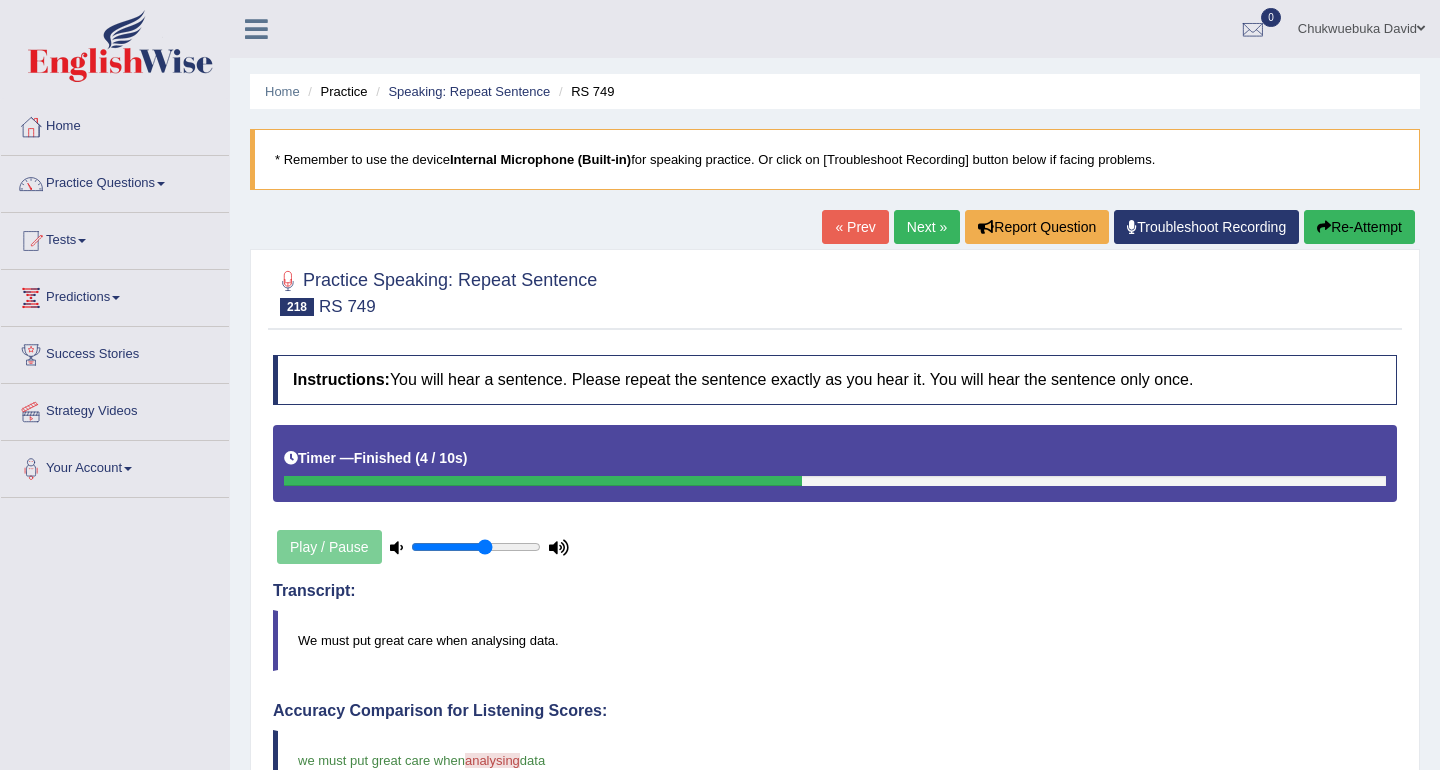 scroll, scrollTop: 339, scrollLeft: 0, axis: vertical 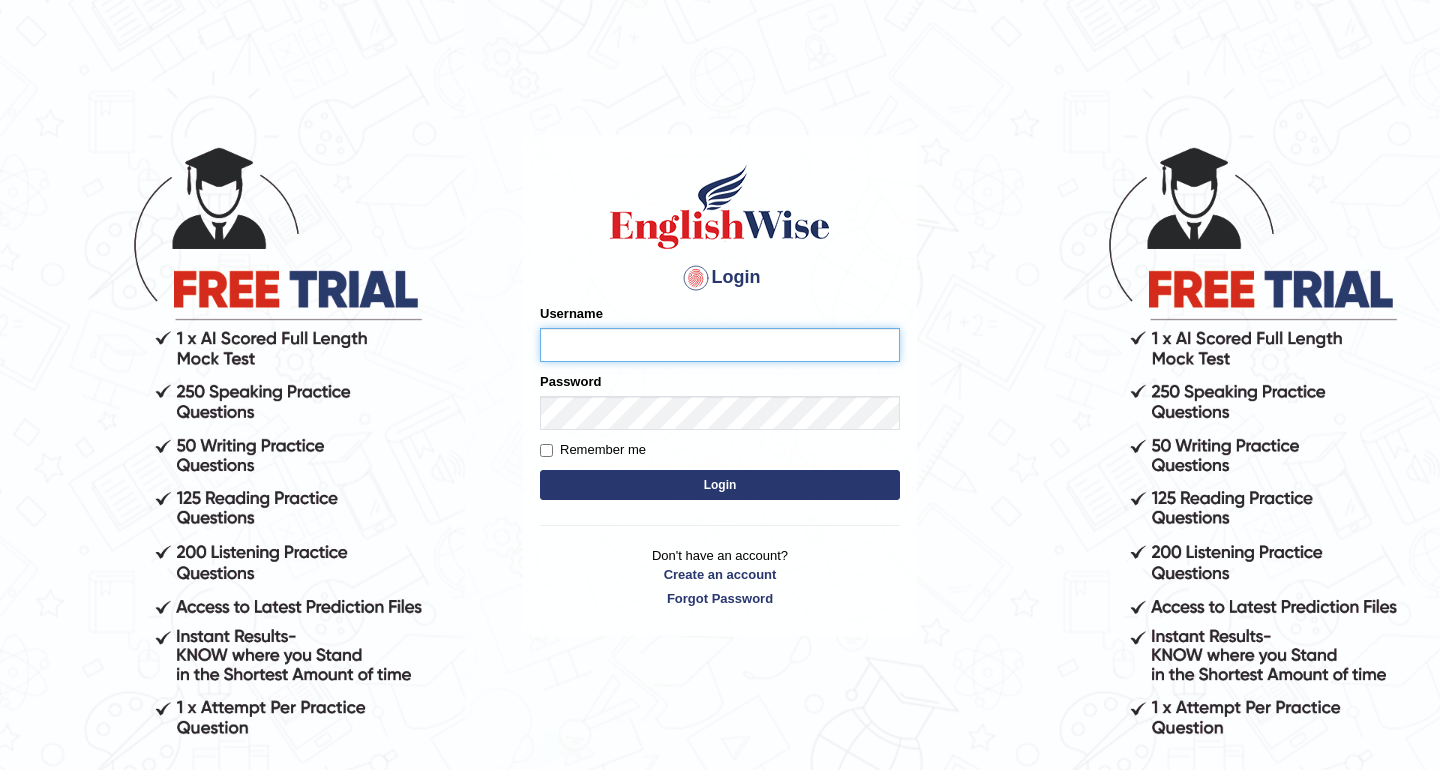 click on "Username" at bounding box center [720, 345] 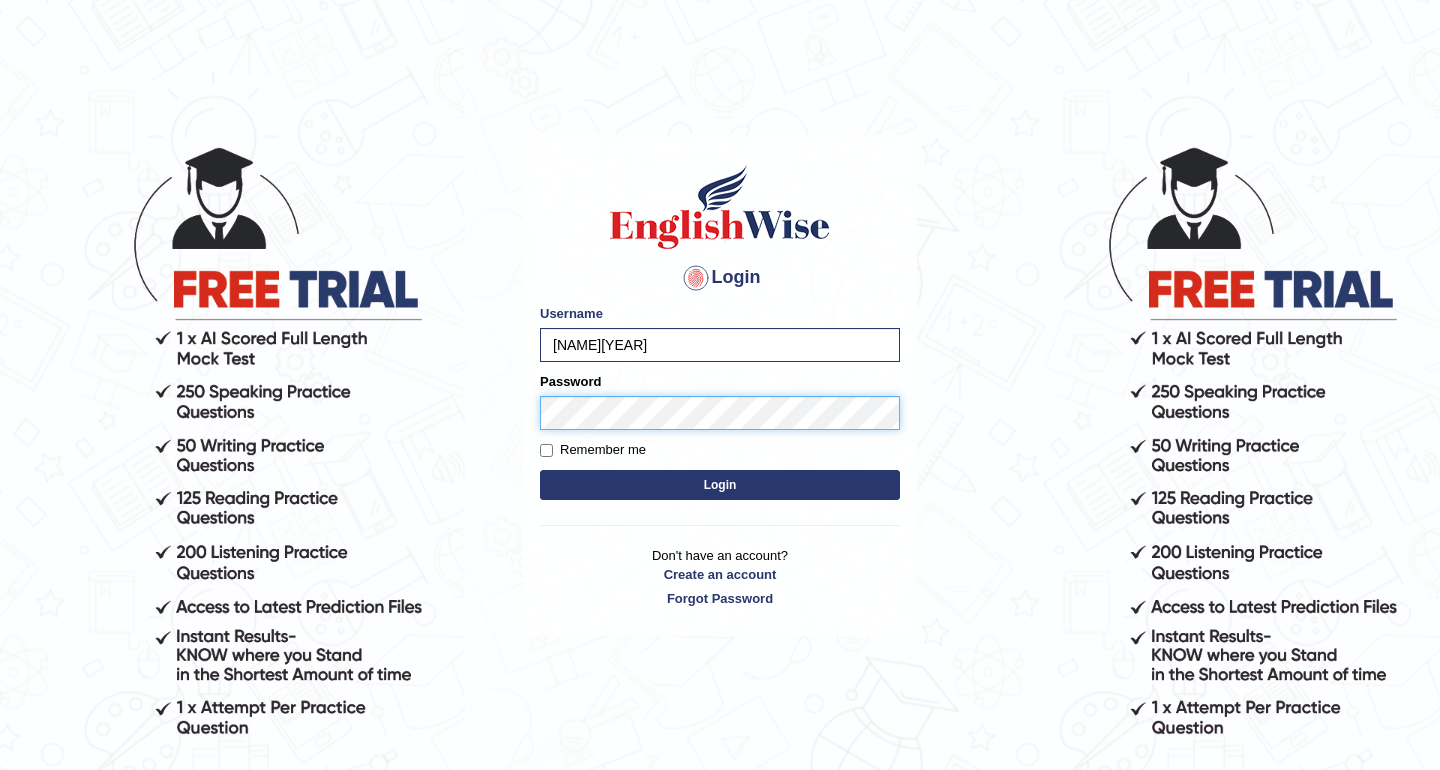 click on "Login" at bounding box center (720, 485) 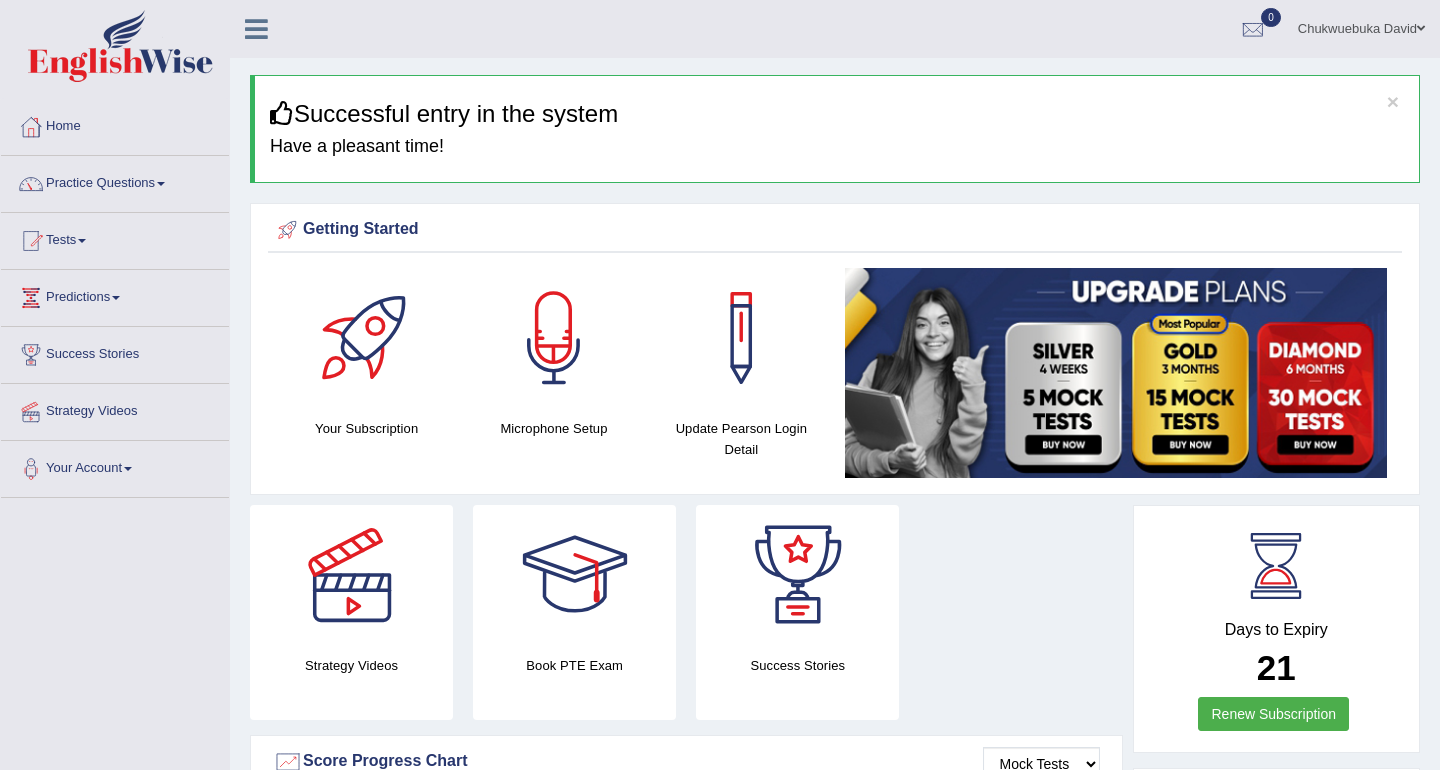 scroll, scrollTop: 0, scrollLeft: 0, axis: both 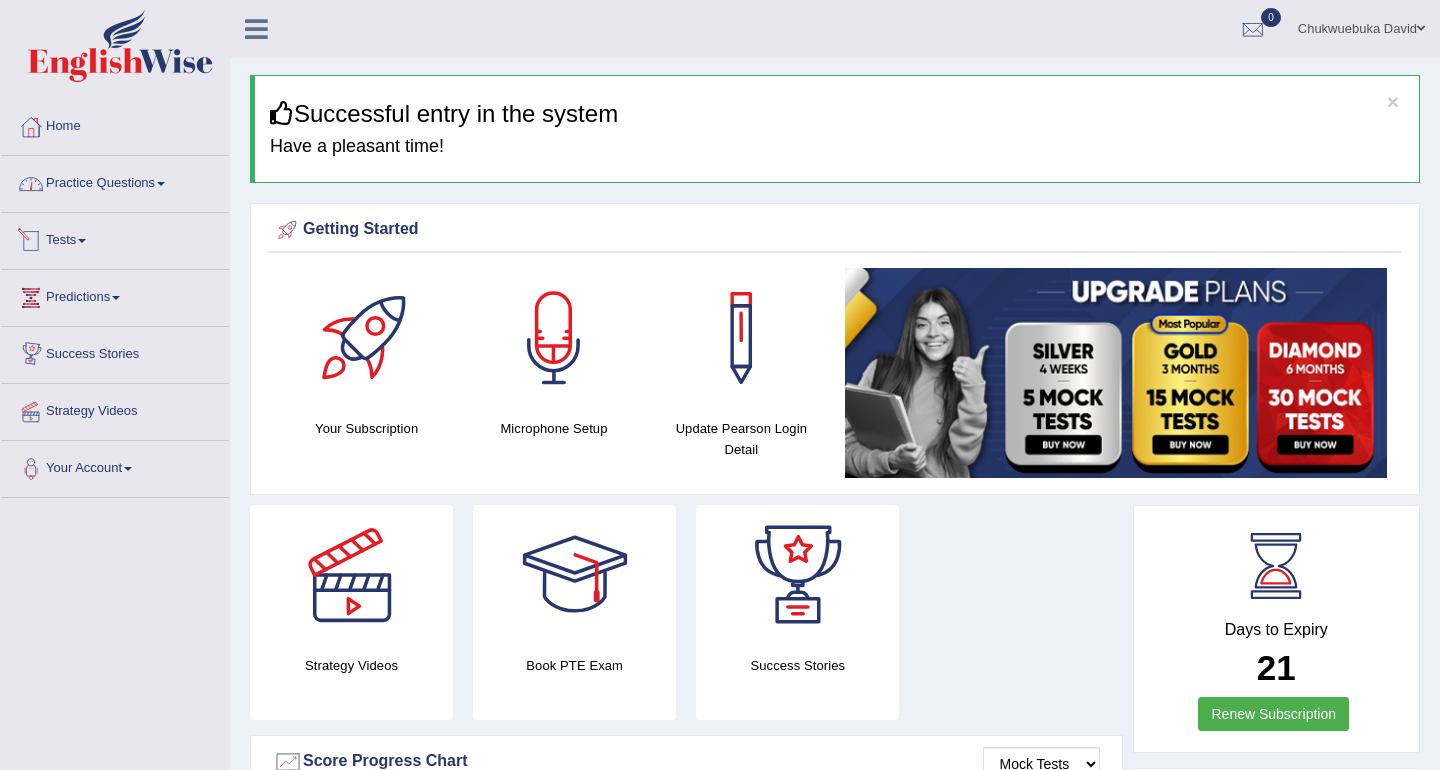 click on "Practice Questions" at bounding box center [115, 181] 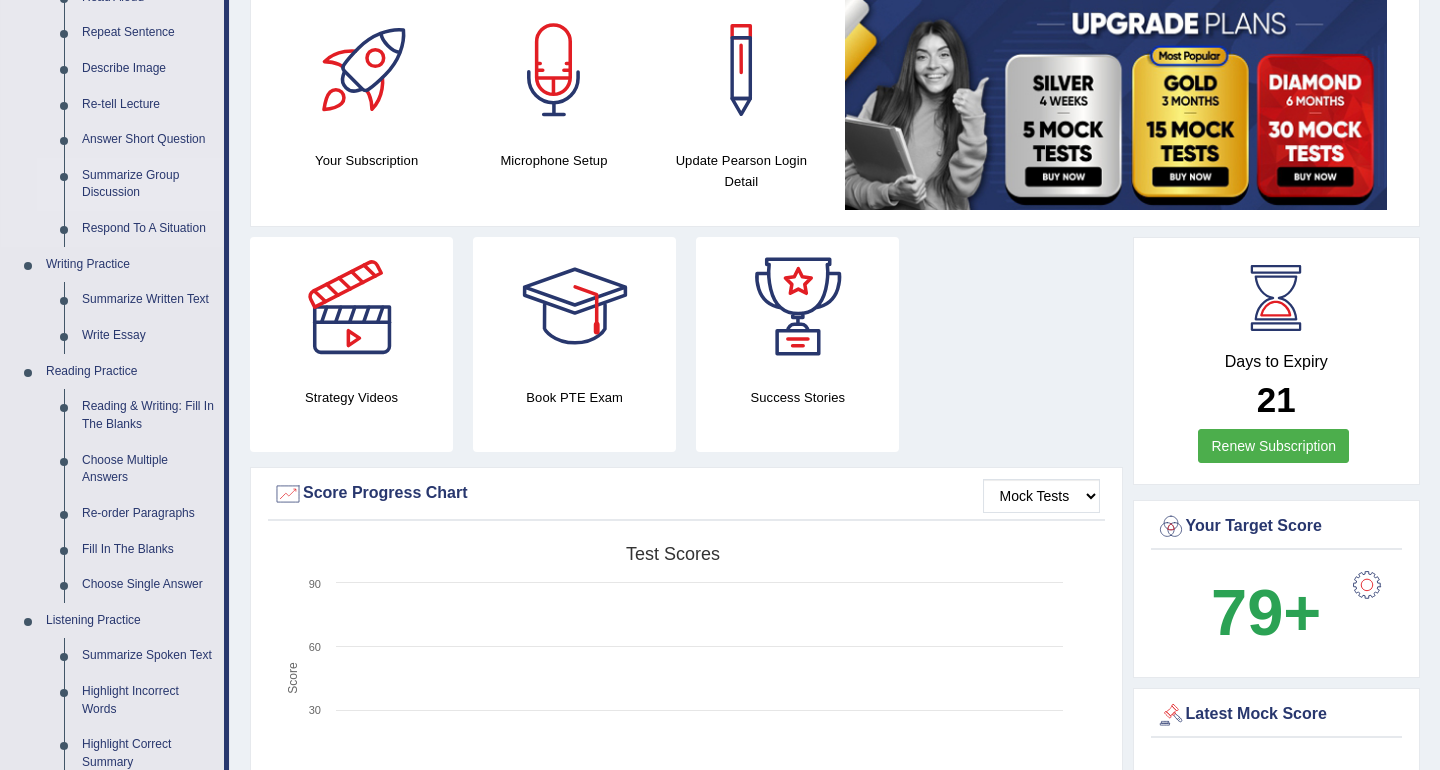 scroll, scrollTop: 273, scrollLeft: 0, axis: vertical 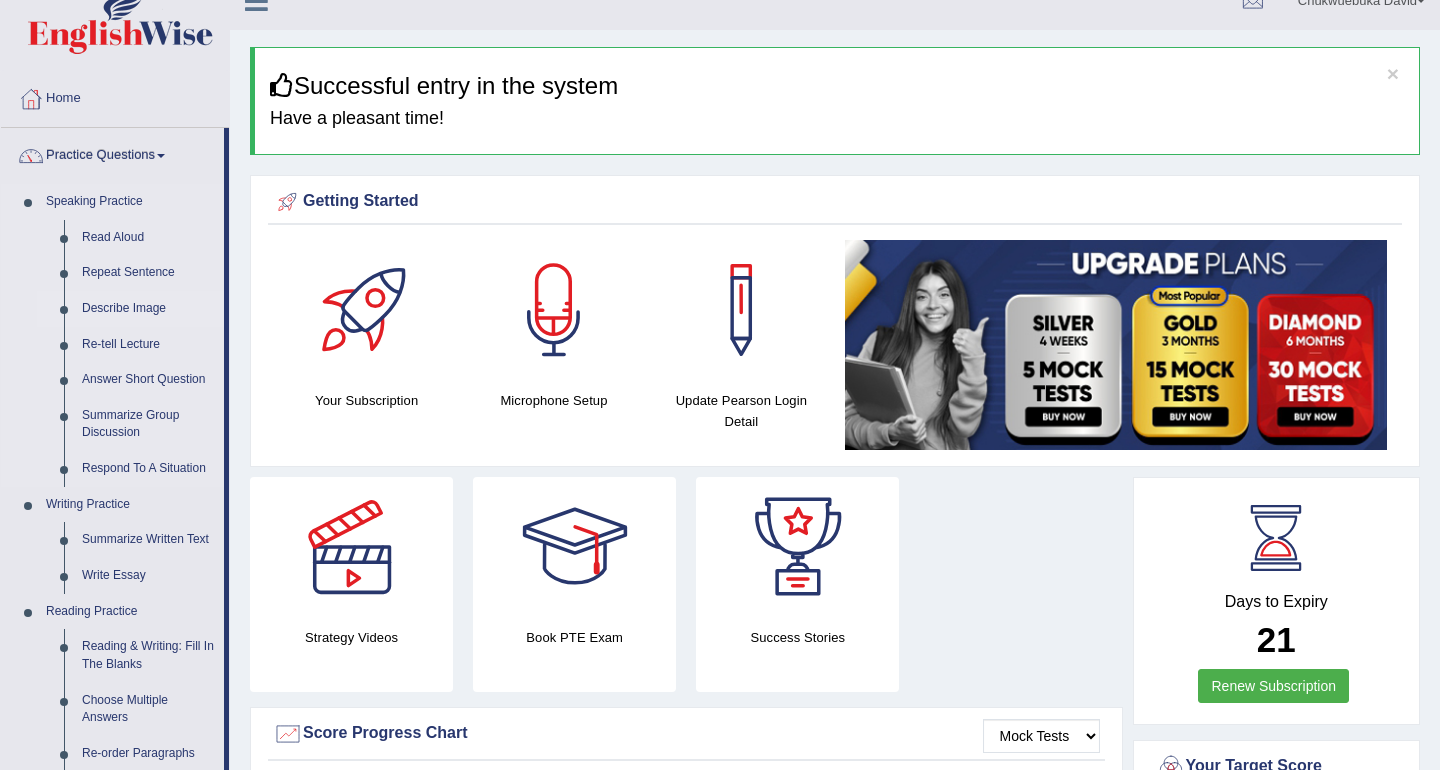 click on "Describe Image" at bounding box center (148, 309) 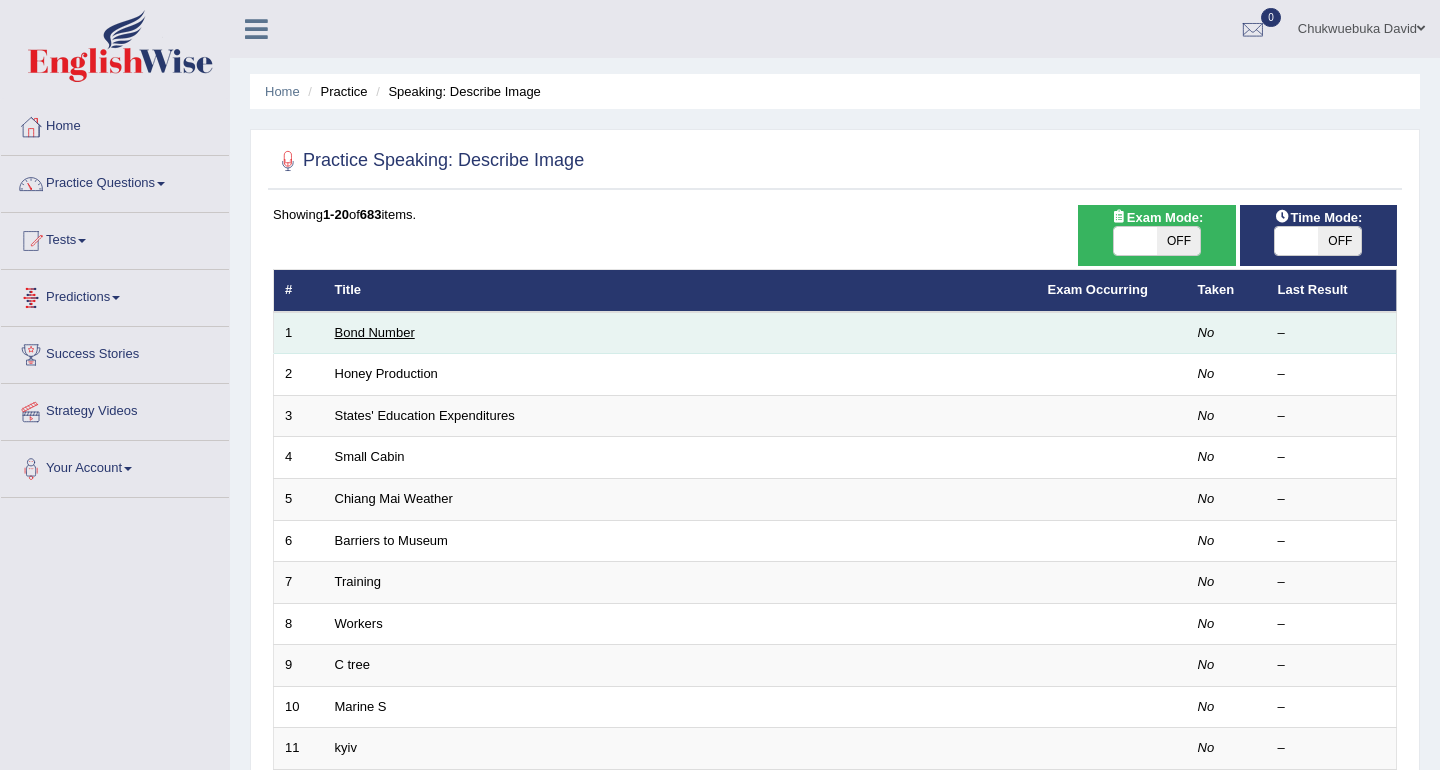 scroll, scrollTop: 0, scrollLeft: 0, axis: both 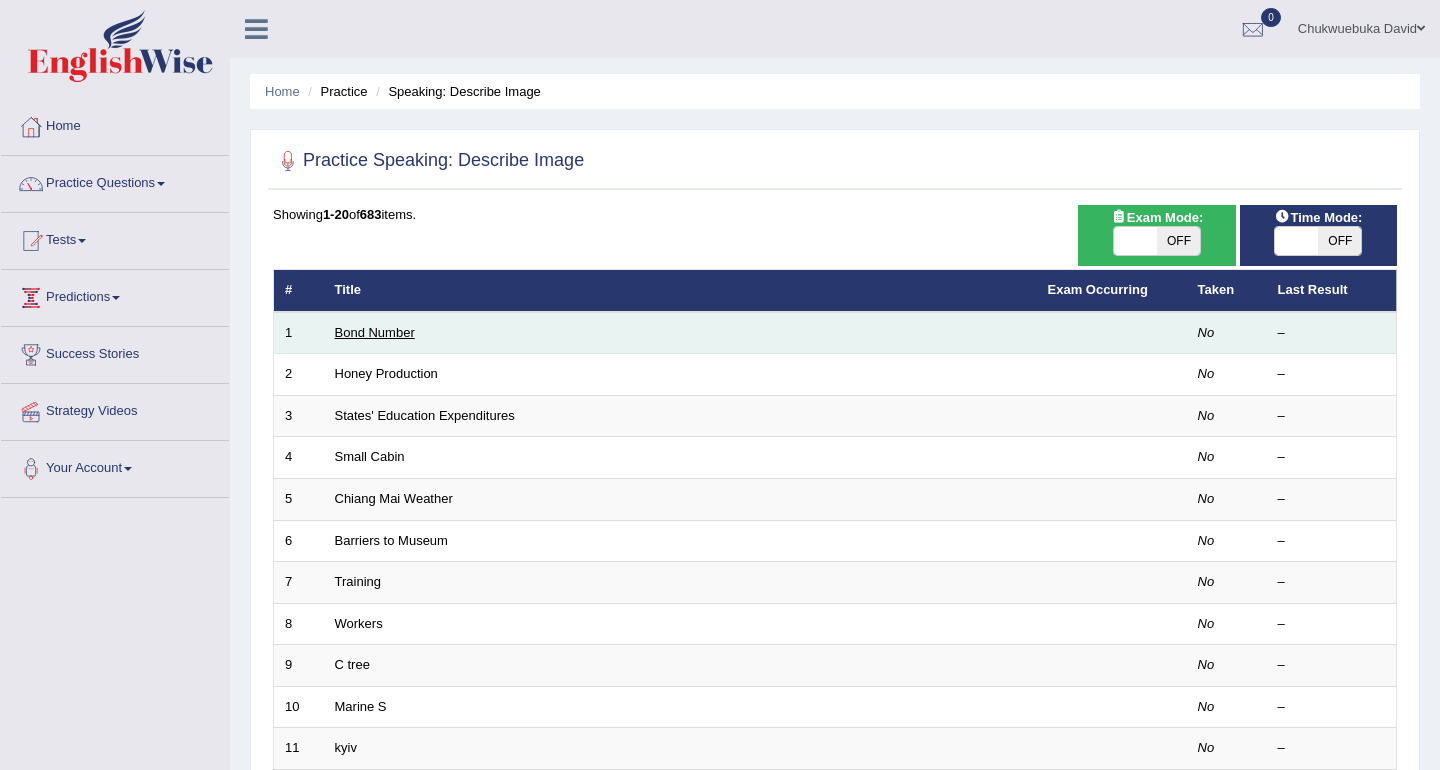 click on "Bond Number" at bounding box center (375, 332) 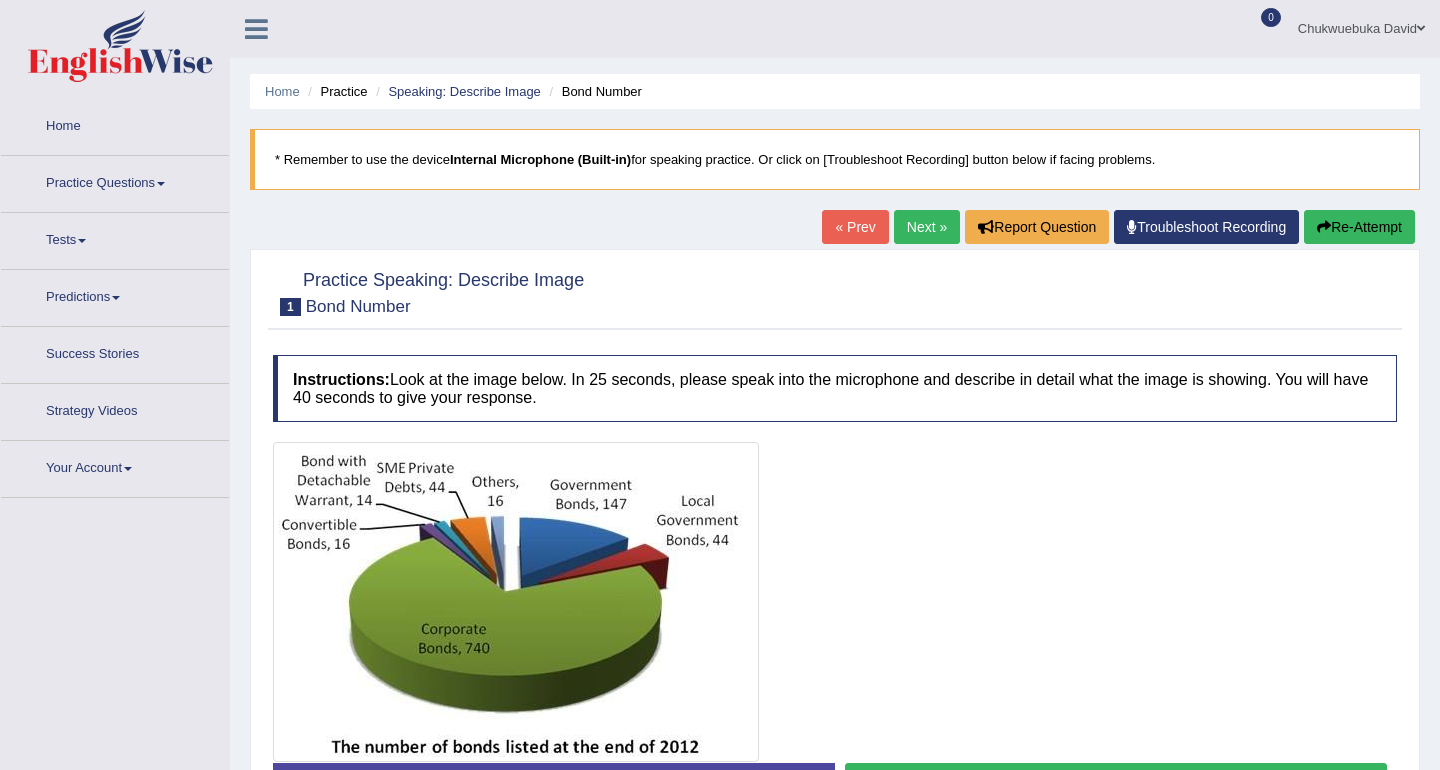 scroll, scrollTop: 0, scrollLeft: 0, axis: both 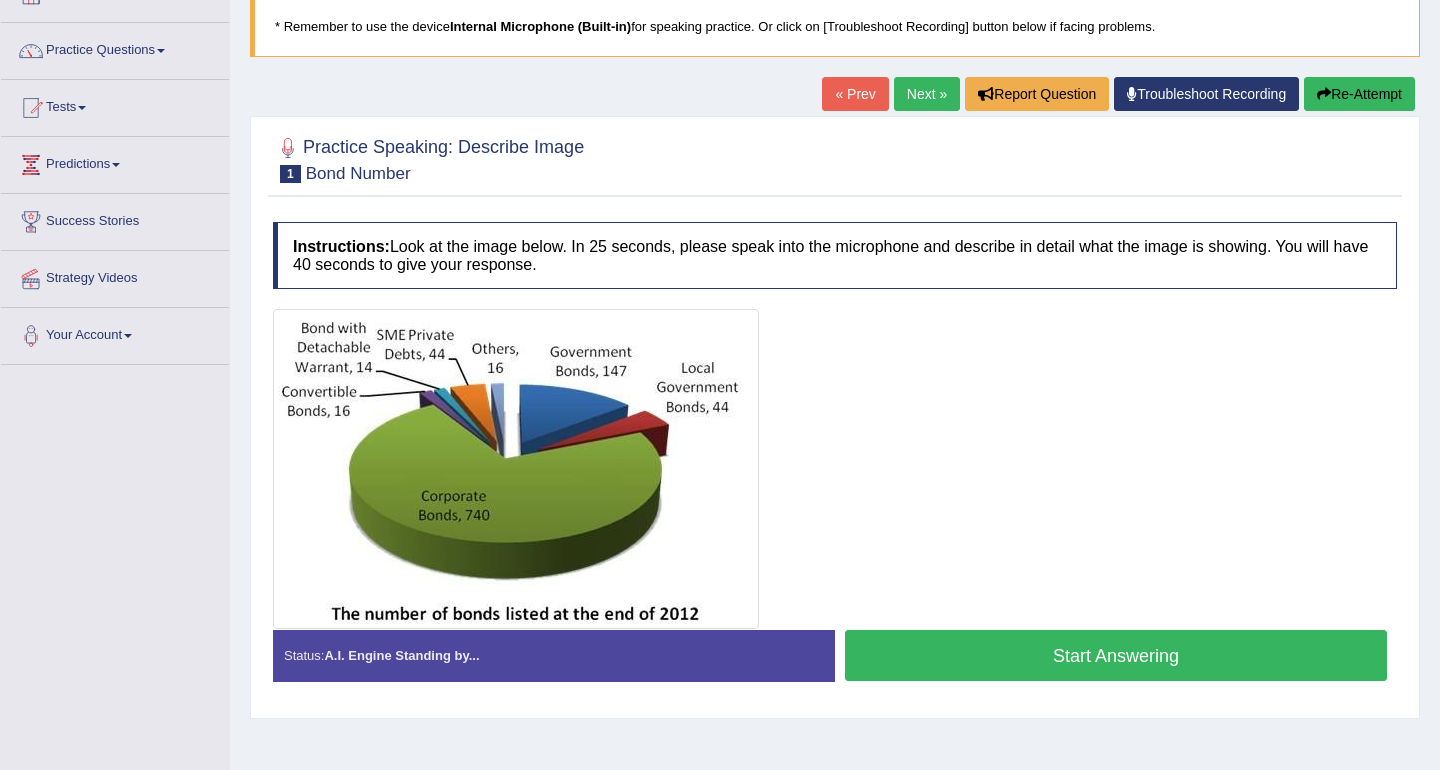 click on "Start Answering" at bounding box center [1116, 655] 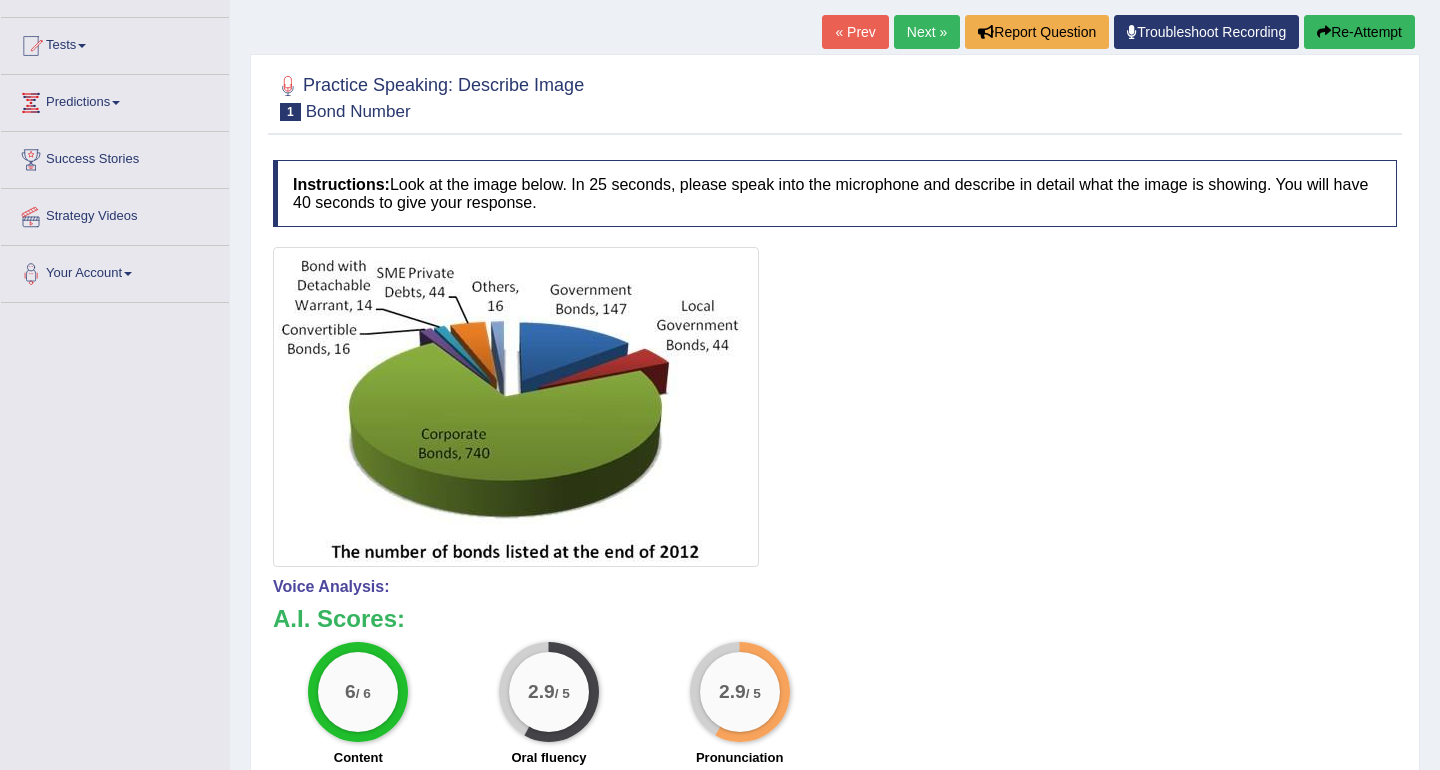 scroll, scrollTop: 0, scrollLeft: 0, axis: both 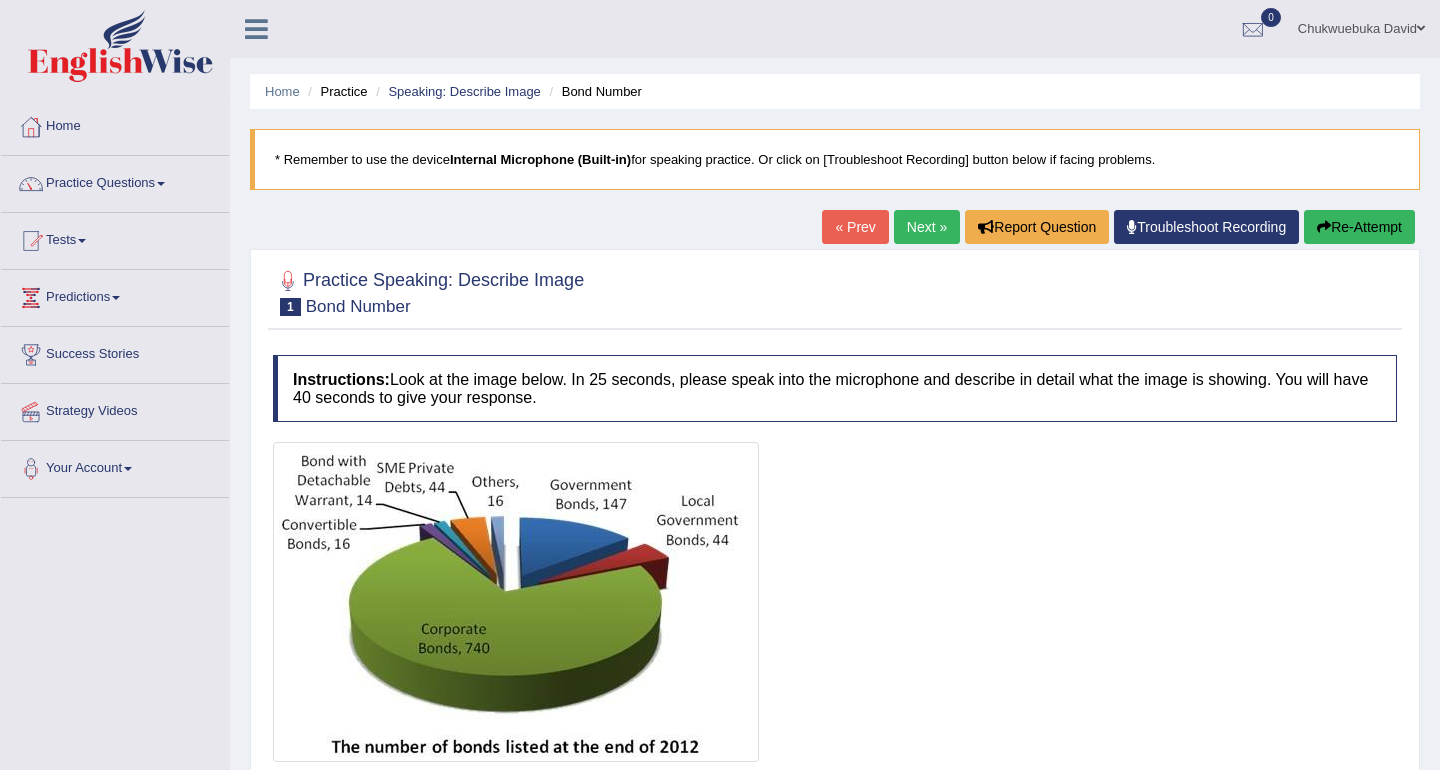 click on "Re-Attempt" at bounding box center (1359, 227) 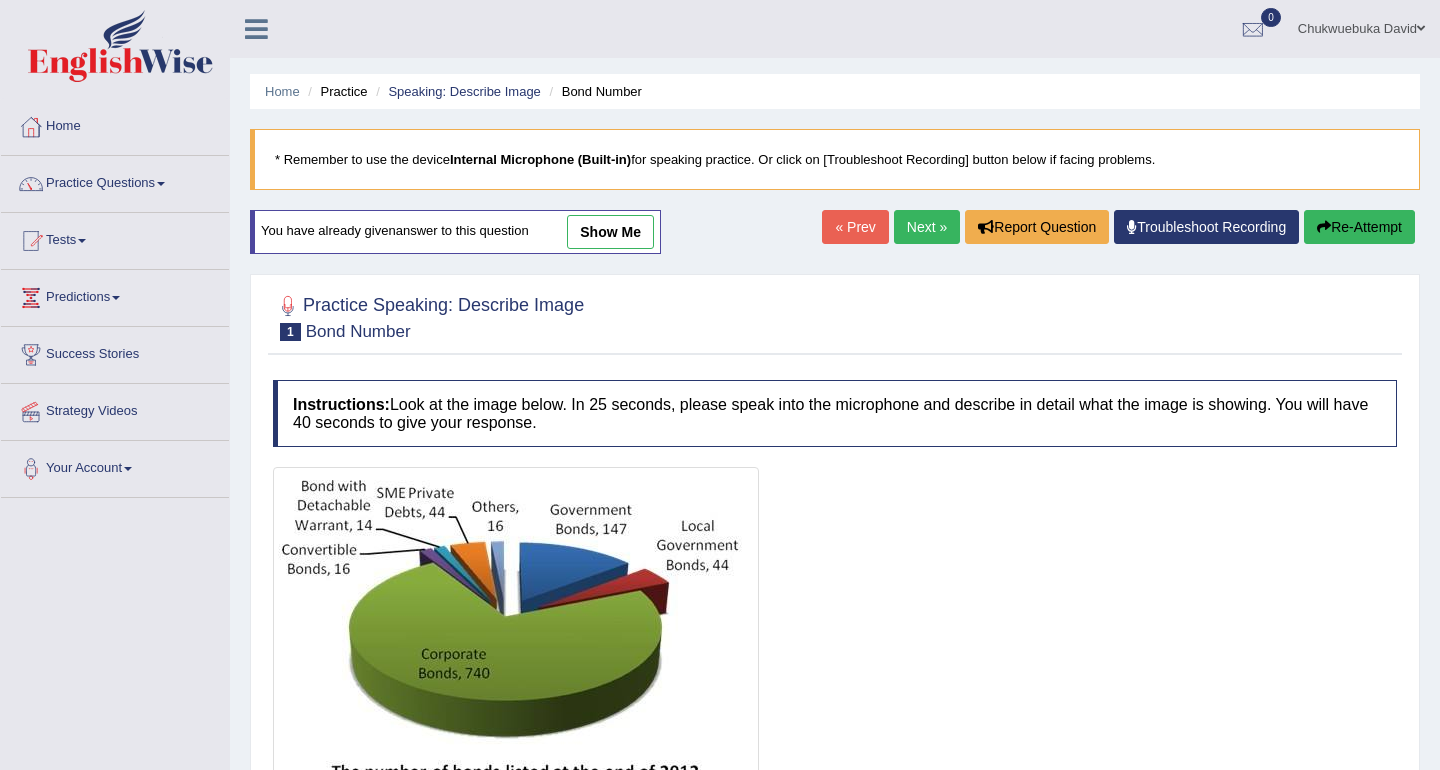 scroll, scrollTop: 0, scrollLeft: 0, axis: both 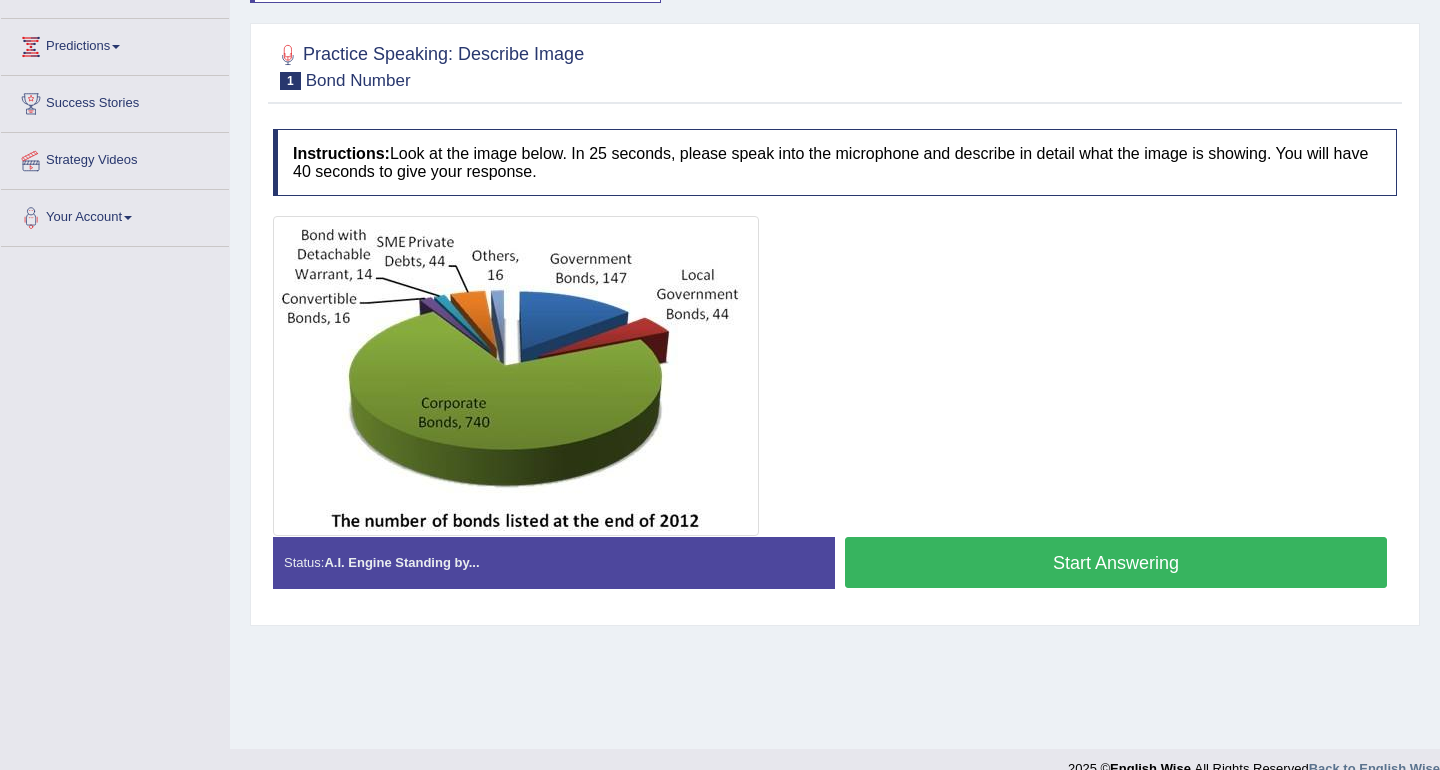 click on "Start Answering" at bounding box center (1116, 562) 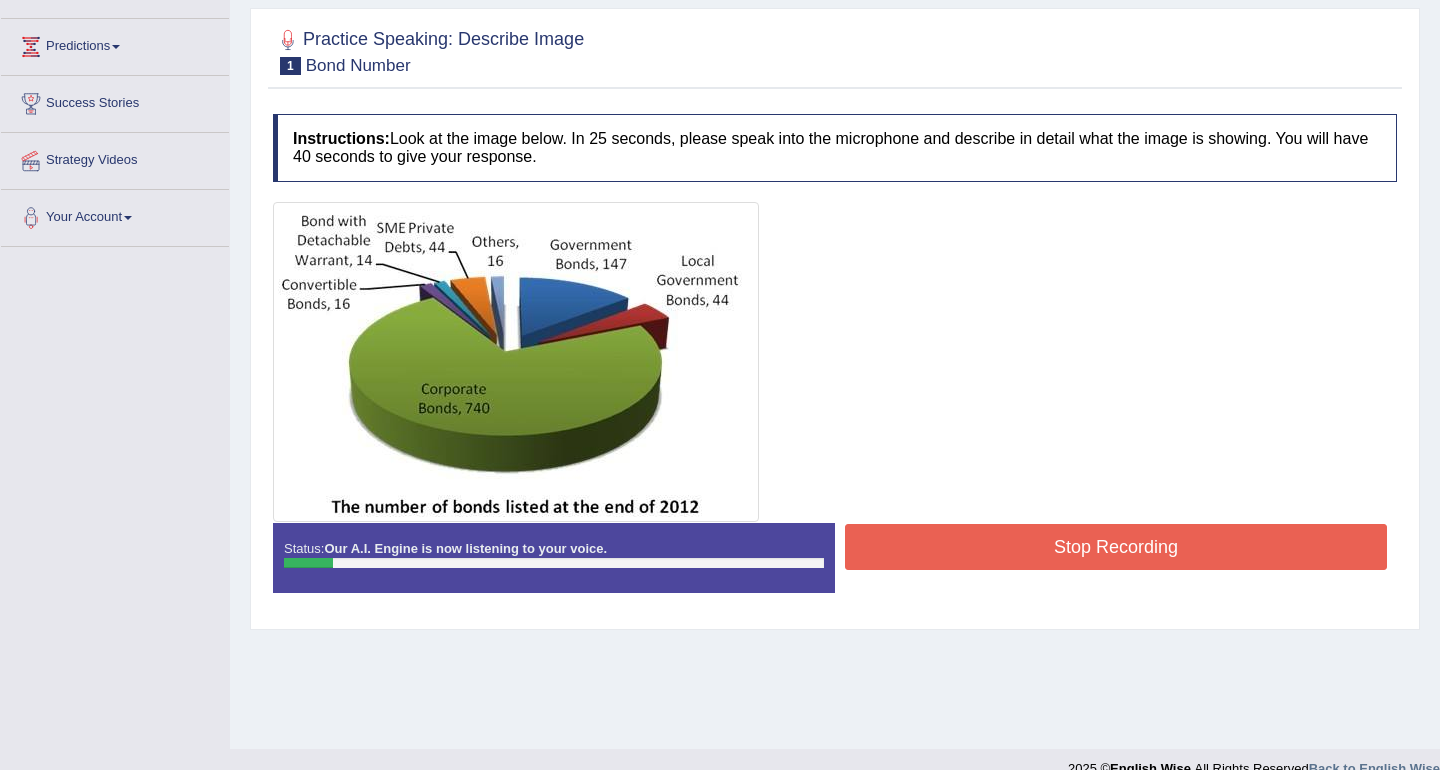 click on "Stop Recording" at bounding box center [1116, 547] 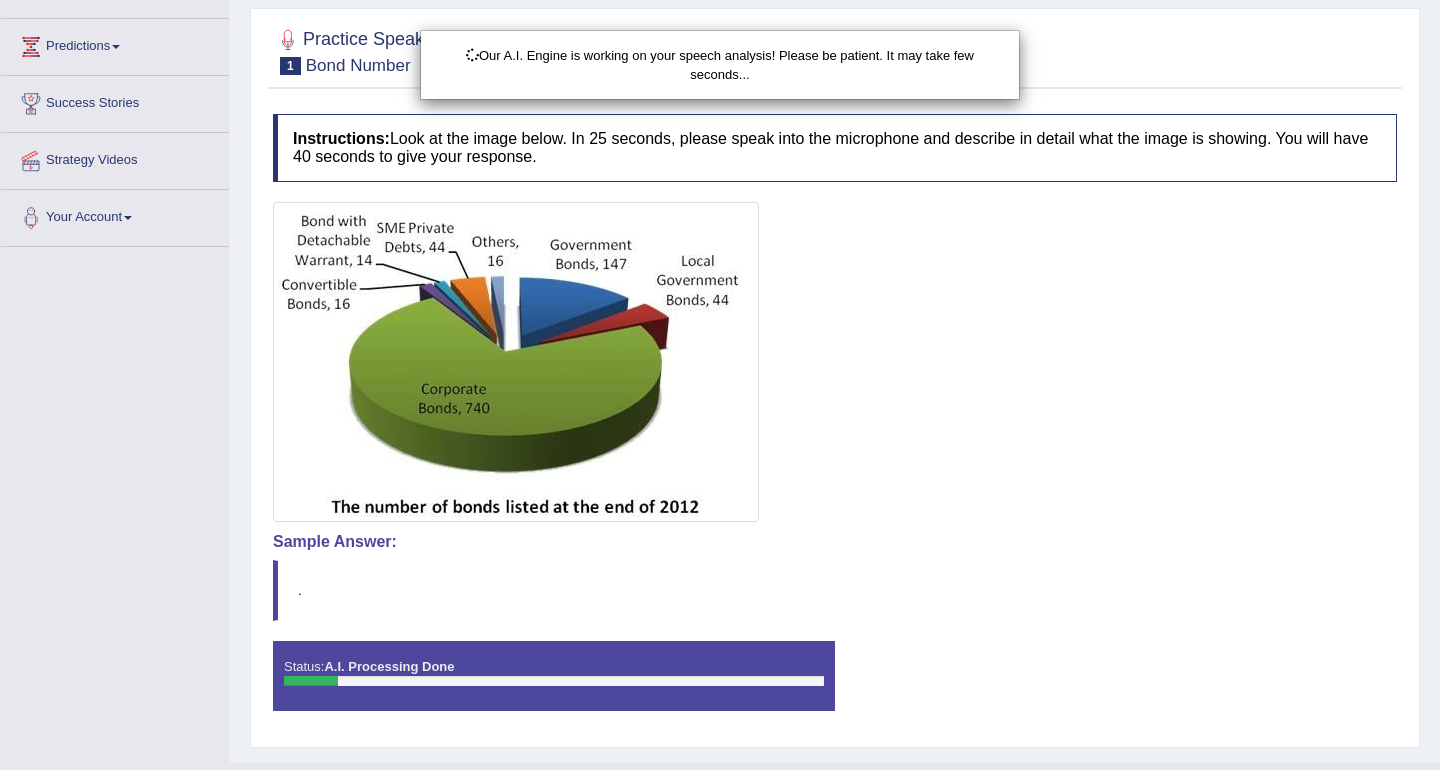 scroll, scrollTop: 206, scrollLeft: 0, axis: vertical 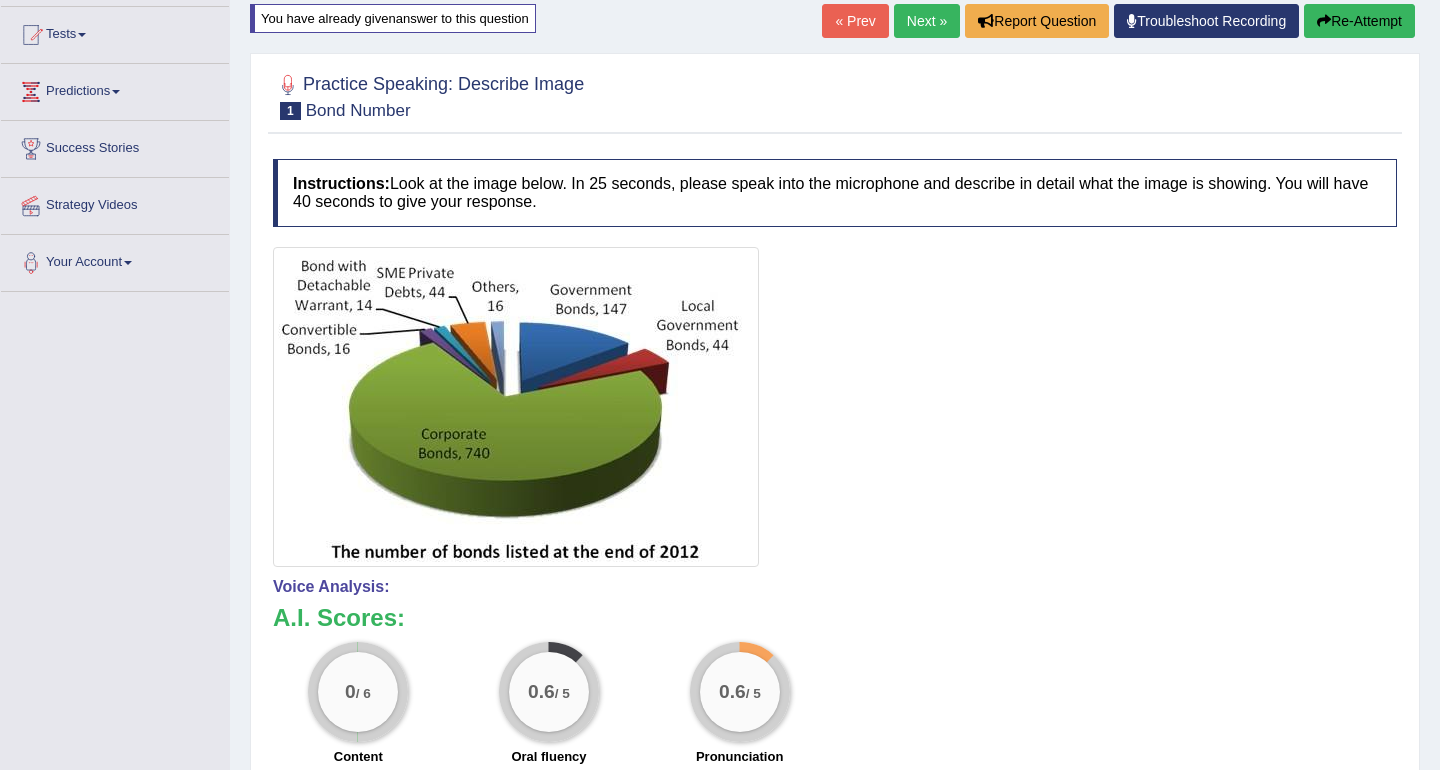 click on "Re-Attempt" at bounding box center (1359, 21) 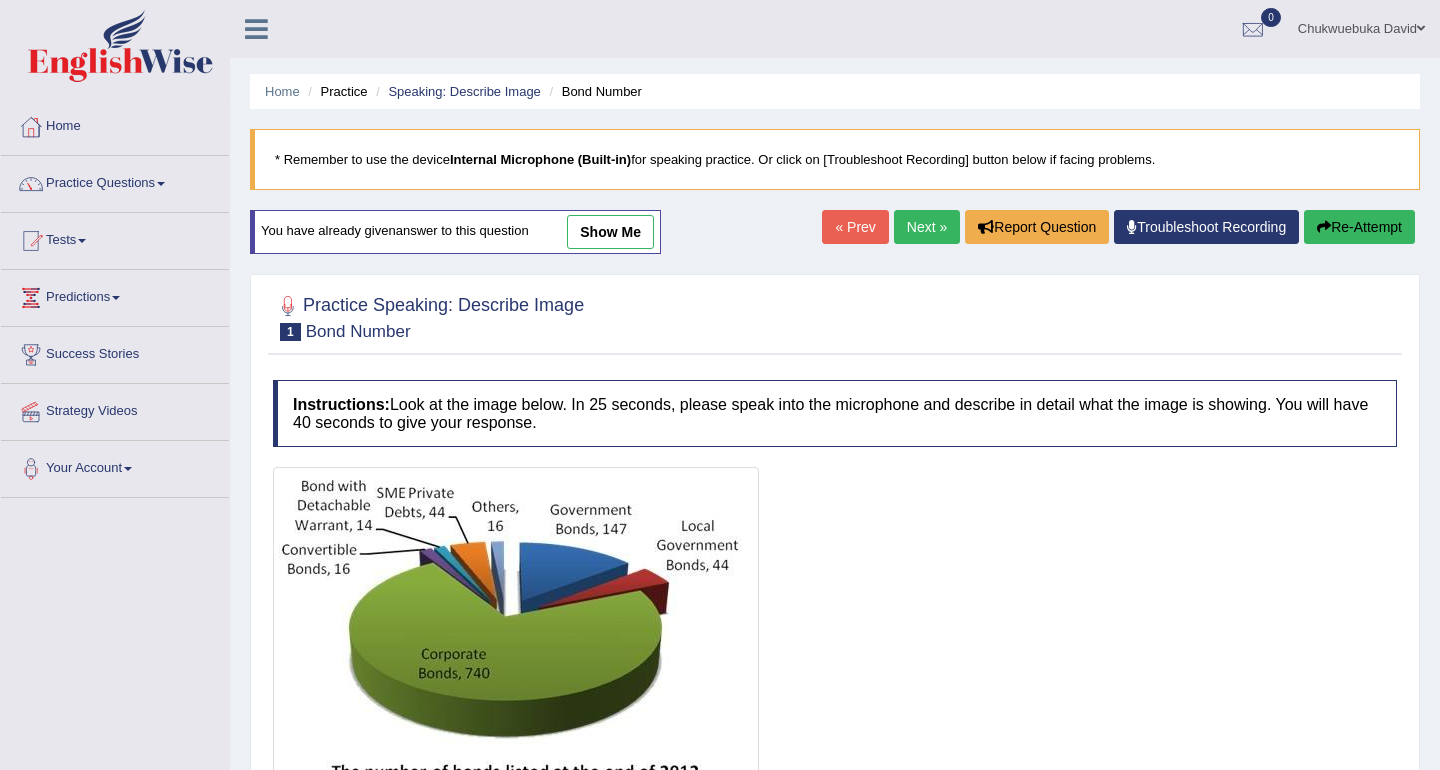 scroll, scrollTop: 221, scrollLeft: 0, axis: vertical 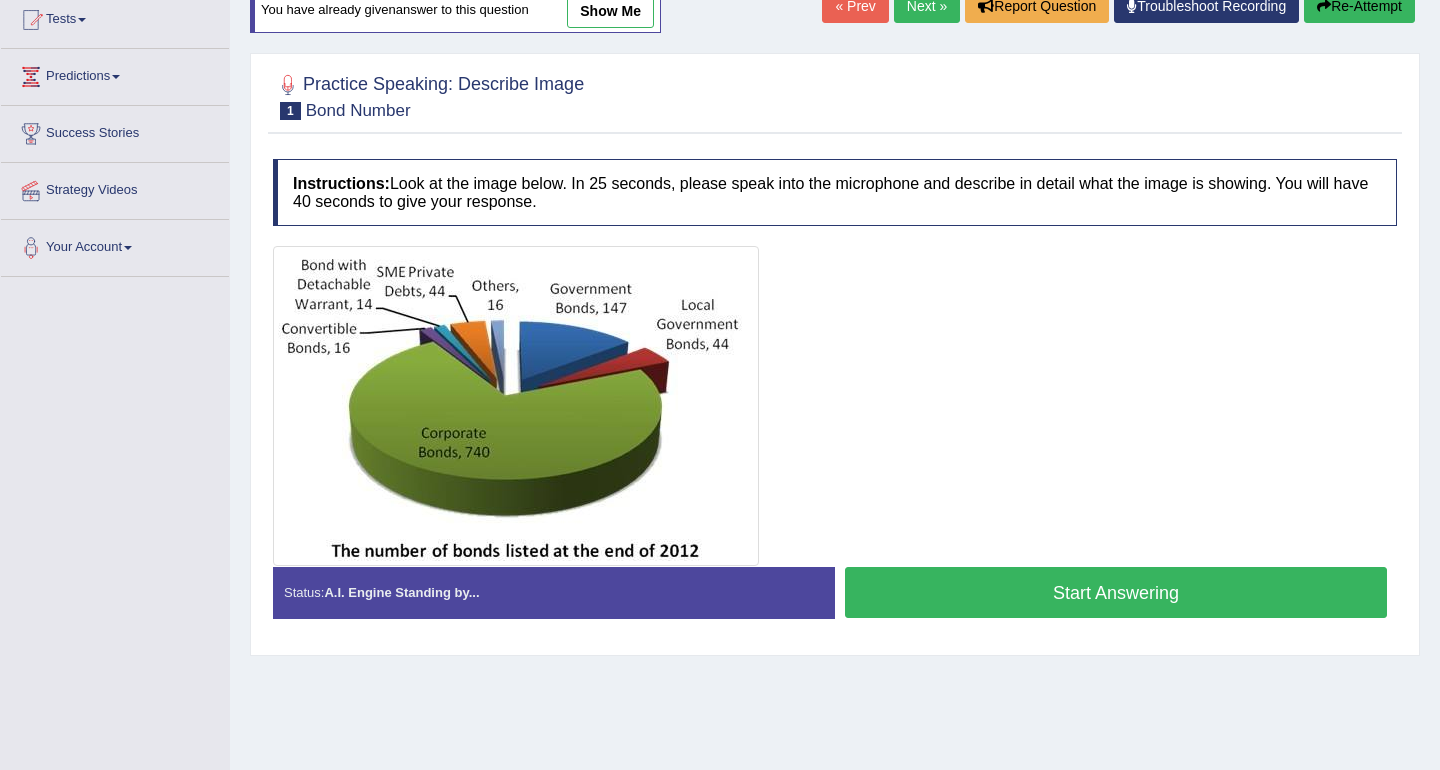 click on "Start Answering" at bounding box center (1116, 592) 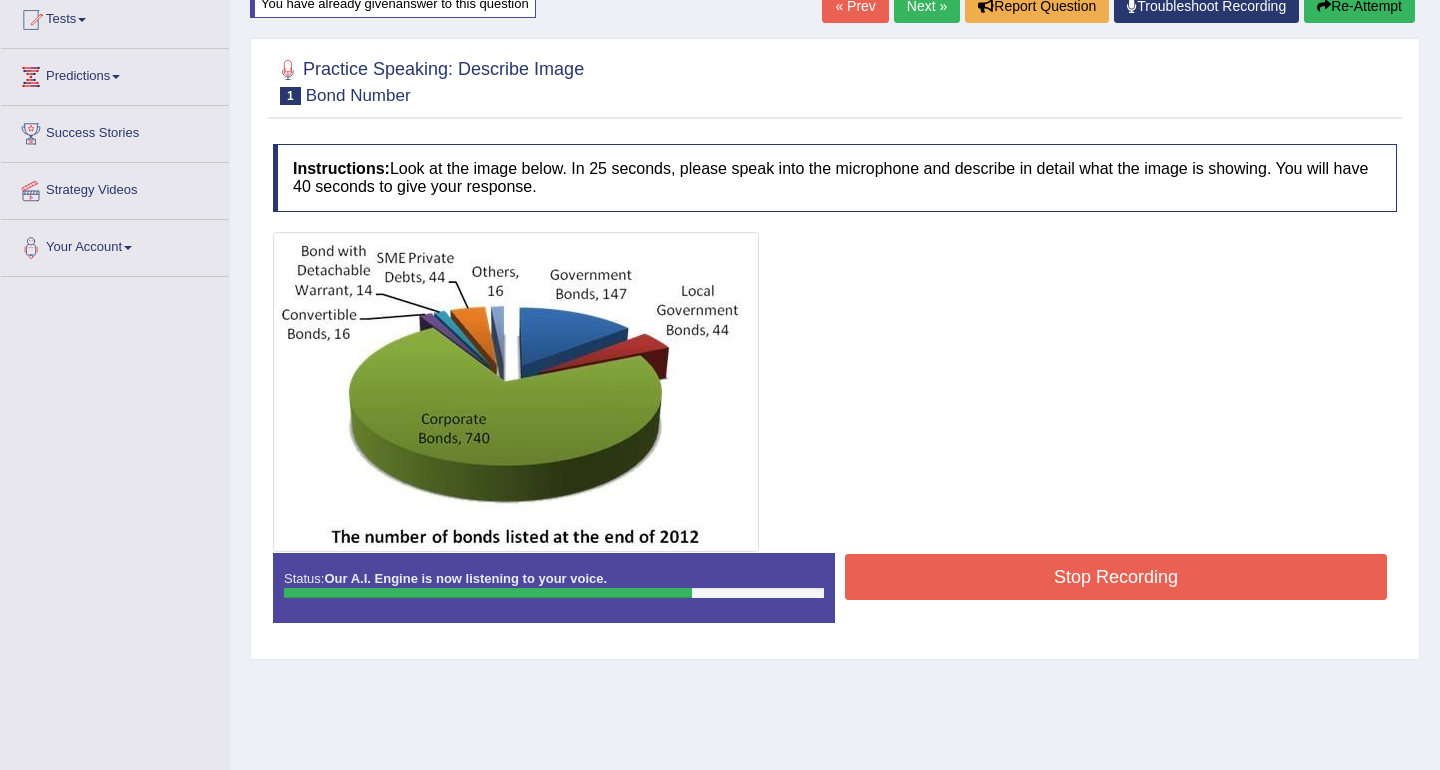 click on "Stop Recording" at bounding box center [1116, 577] 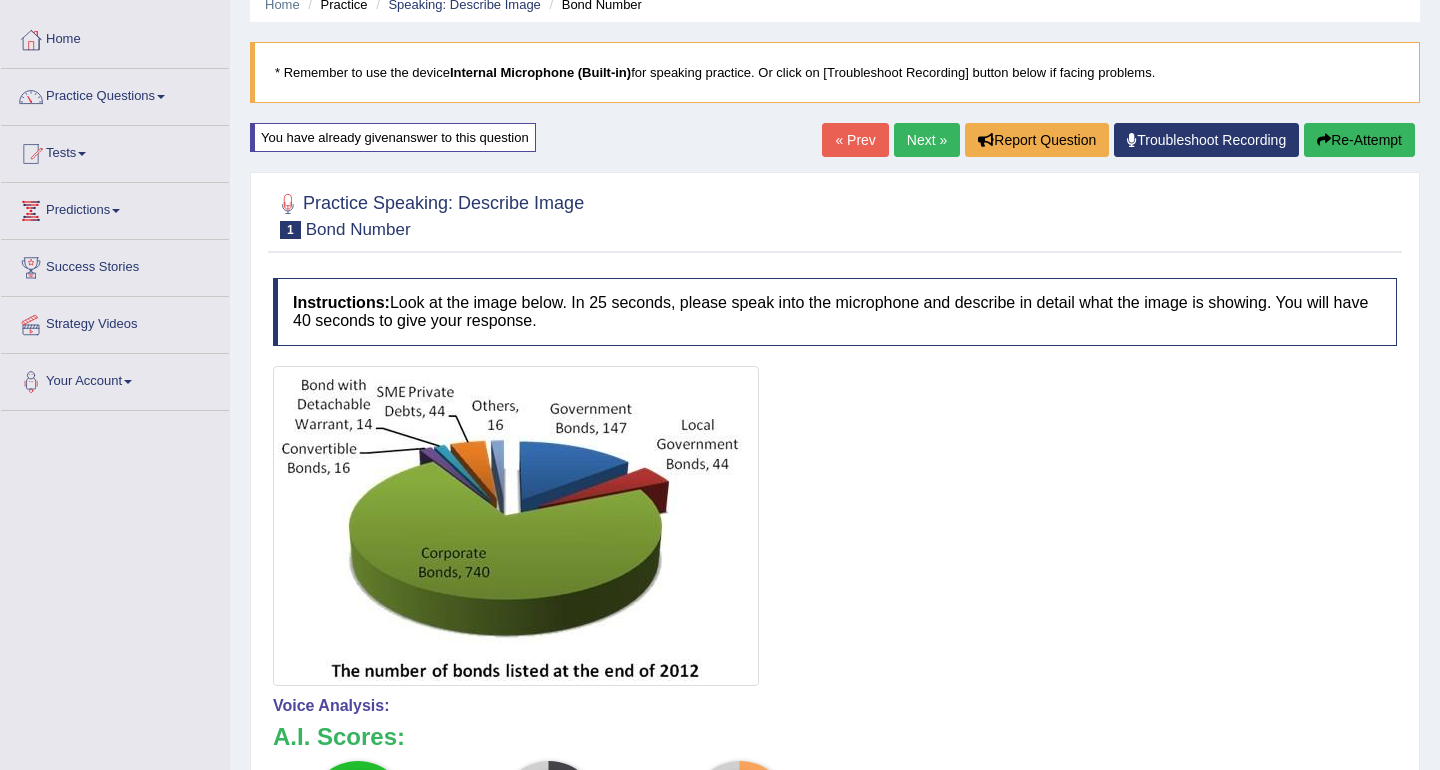 scroll, scrollTop: 0, scrollLeft: 0, axis: both 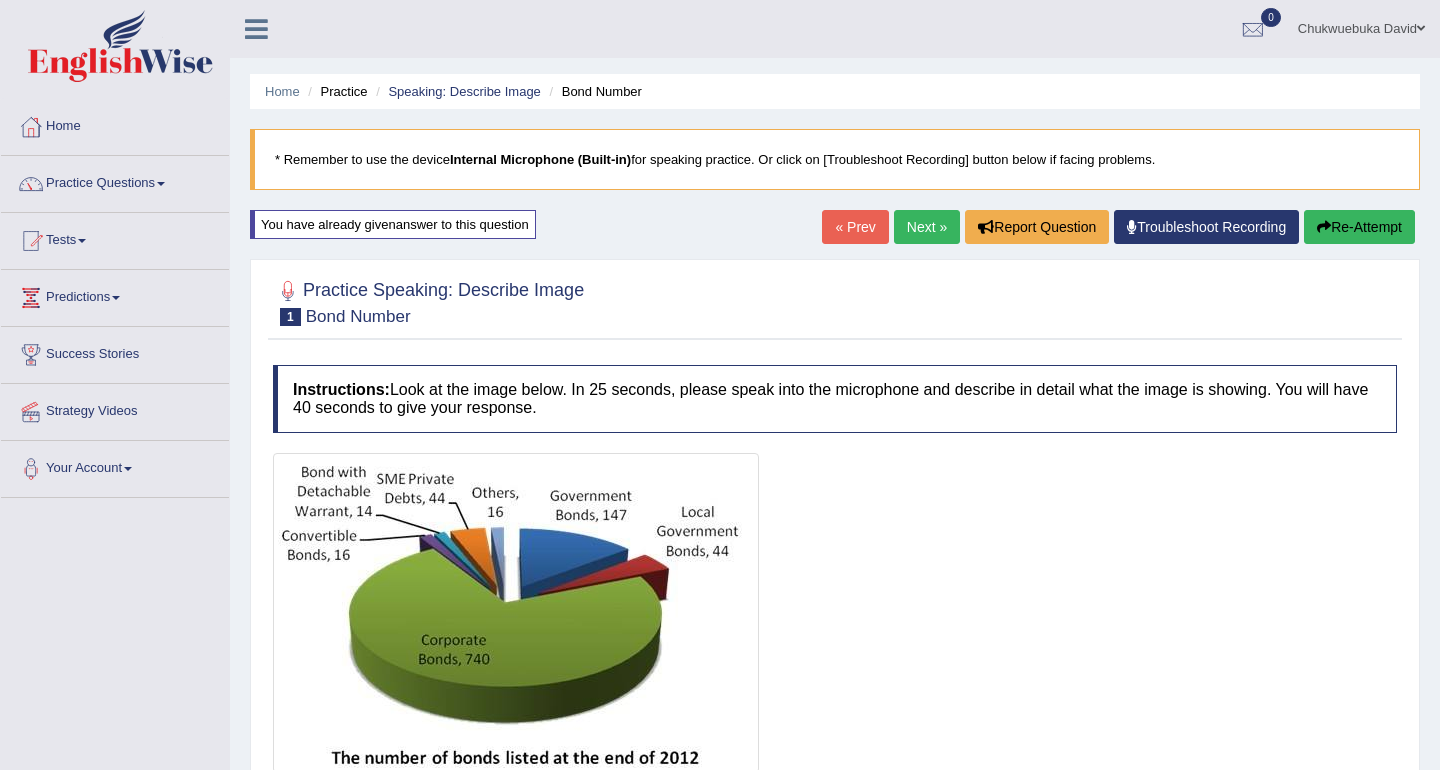 click at bounding box center (1324, 227) 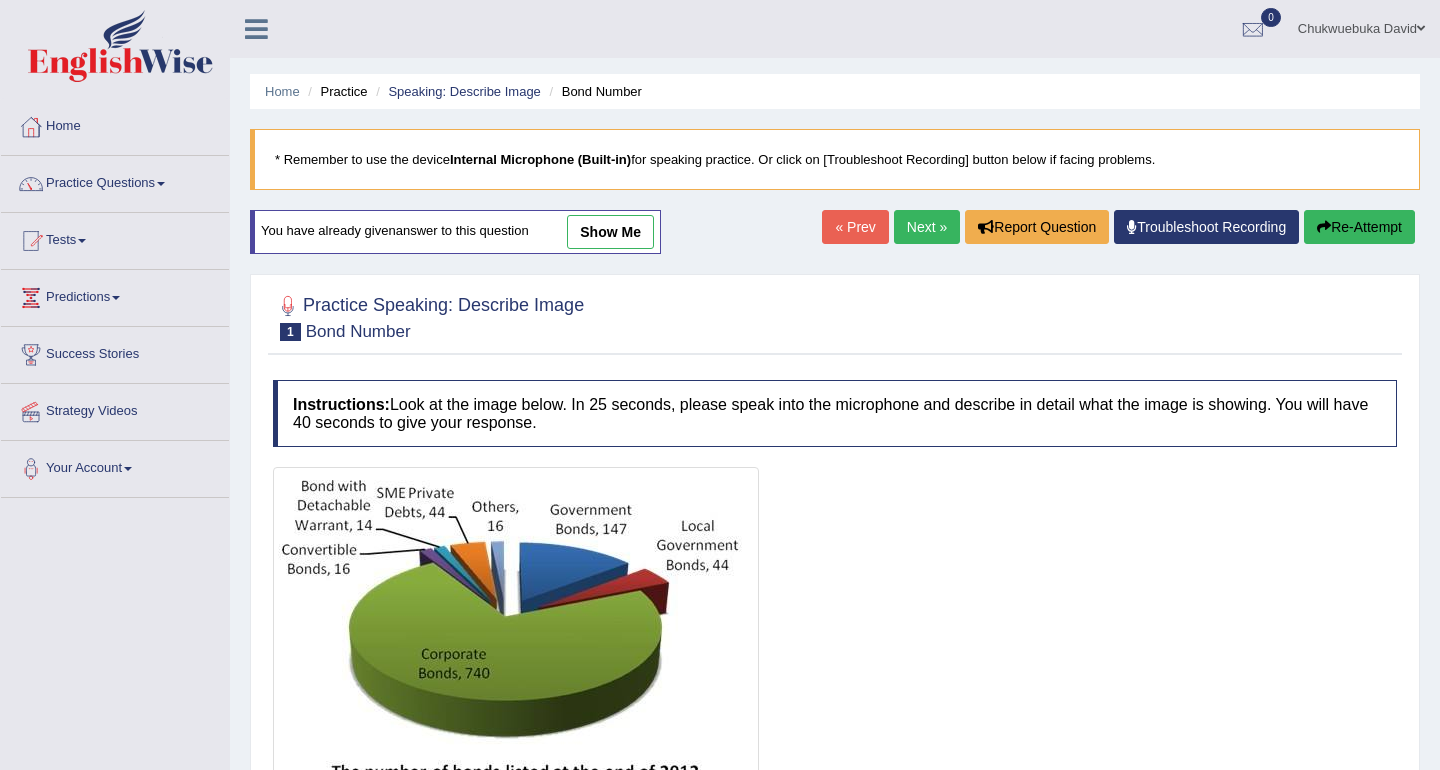 scroll, scrollTop: 280, scrollLeft: 0, axis: vertical 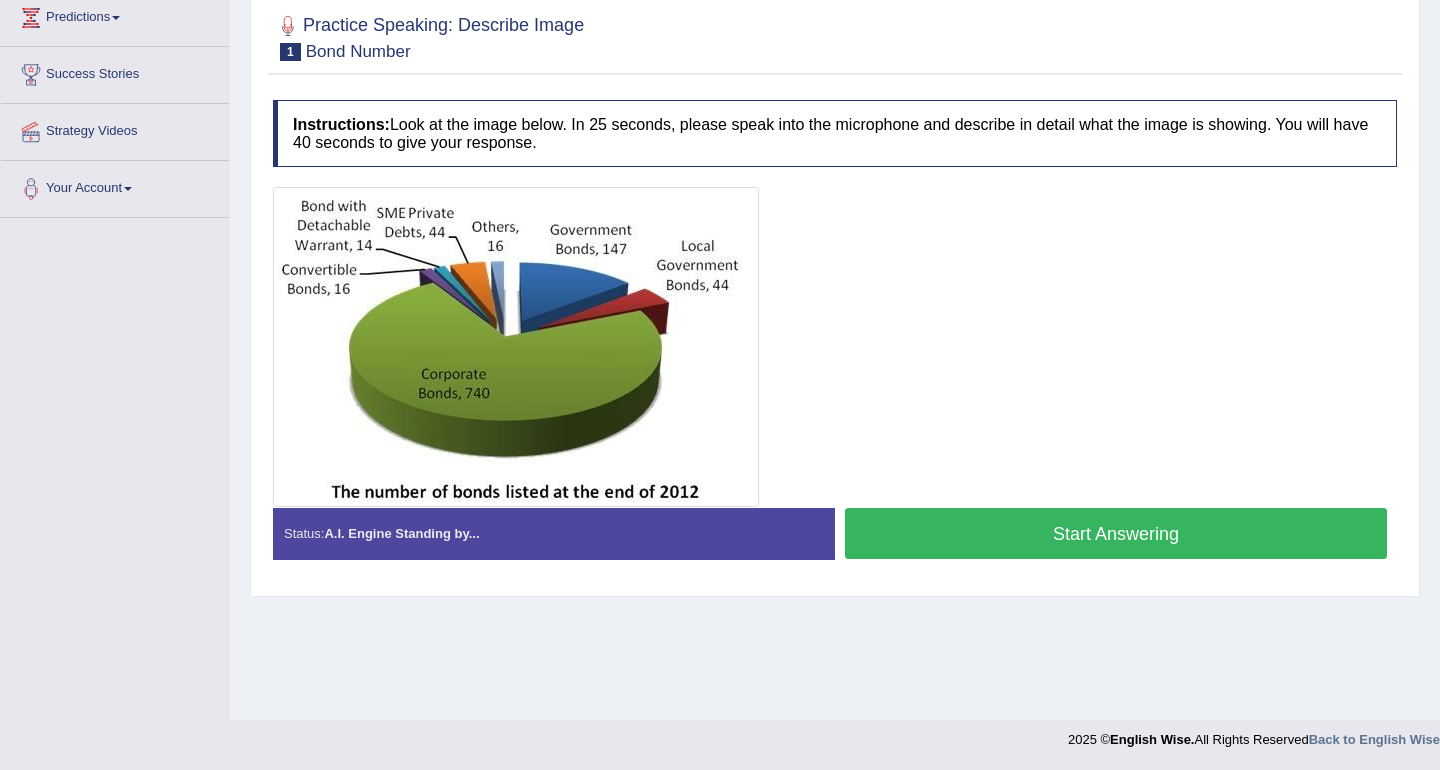 click on "Start Answering" at bounding box center [1116, 533] 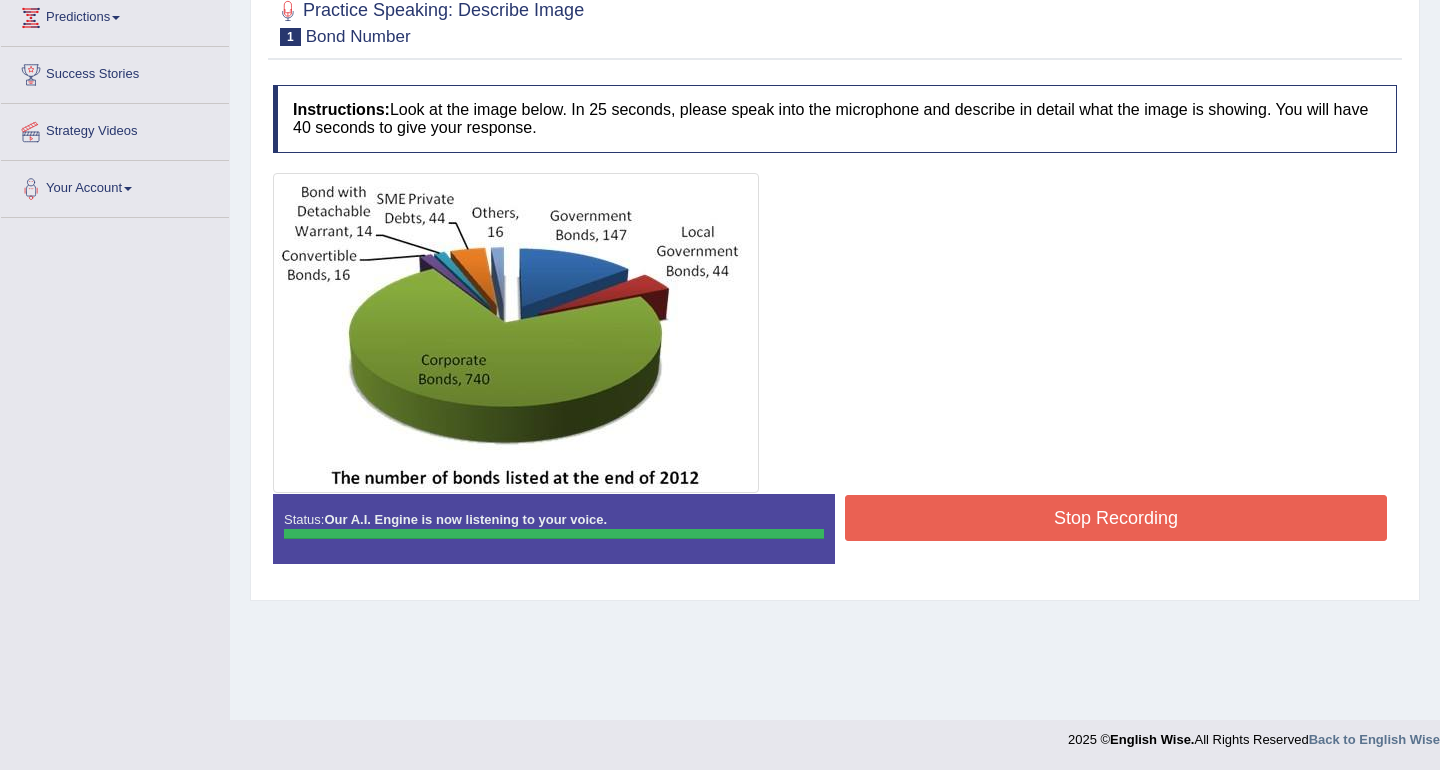 click on "." at bounding box center [0, 0] 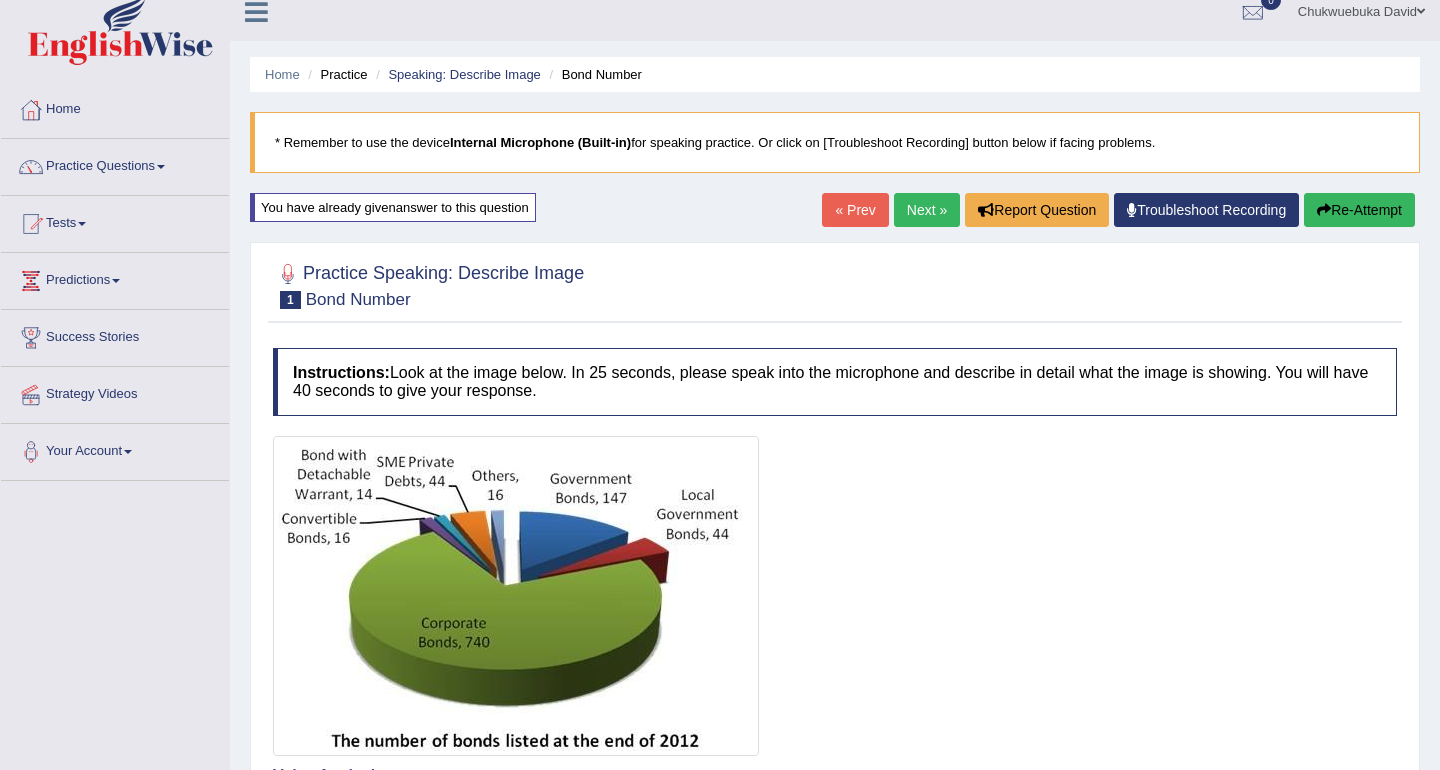 scroll, scrollTop: 0, scrollLeft: 0, axis: both 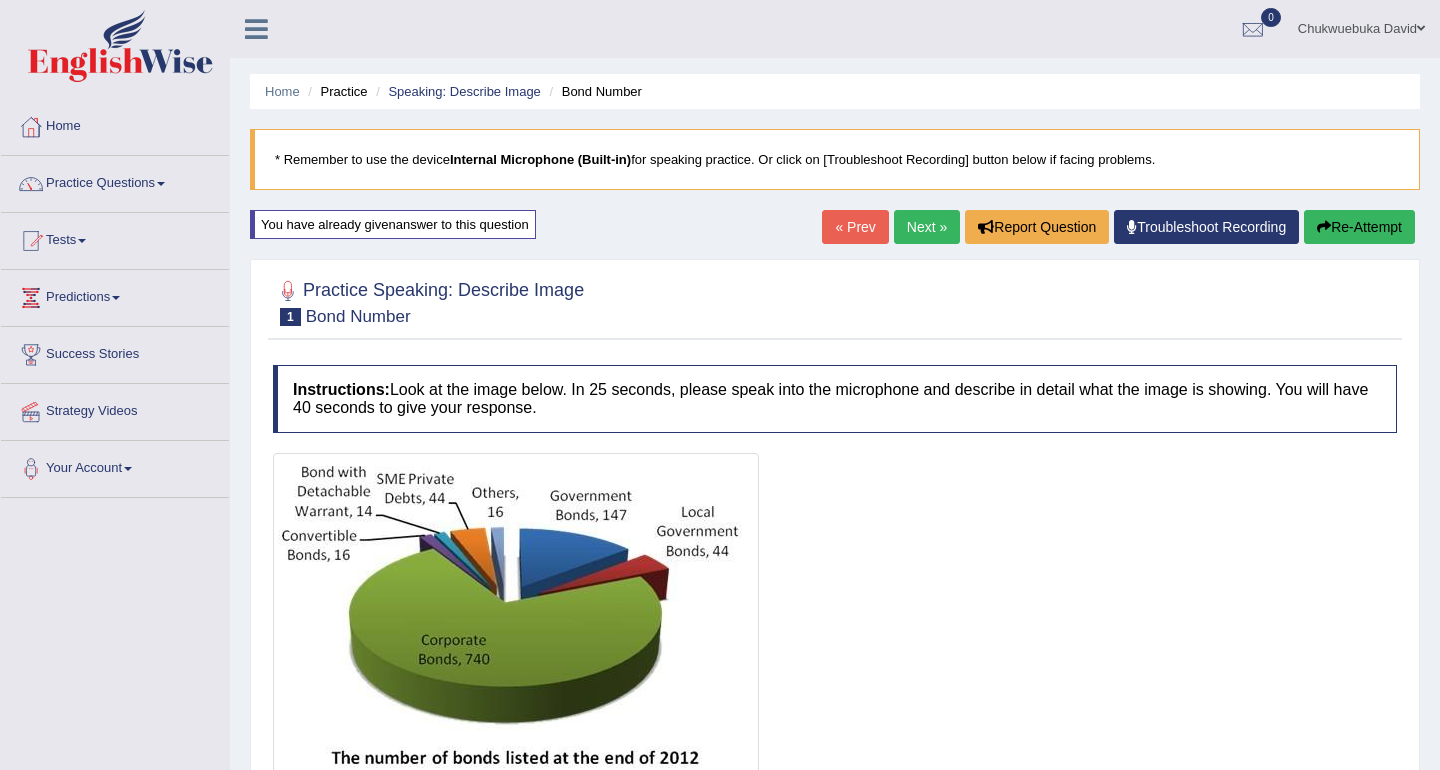 click on "Re-Attempt" at bounding box center (1359, 227) 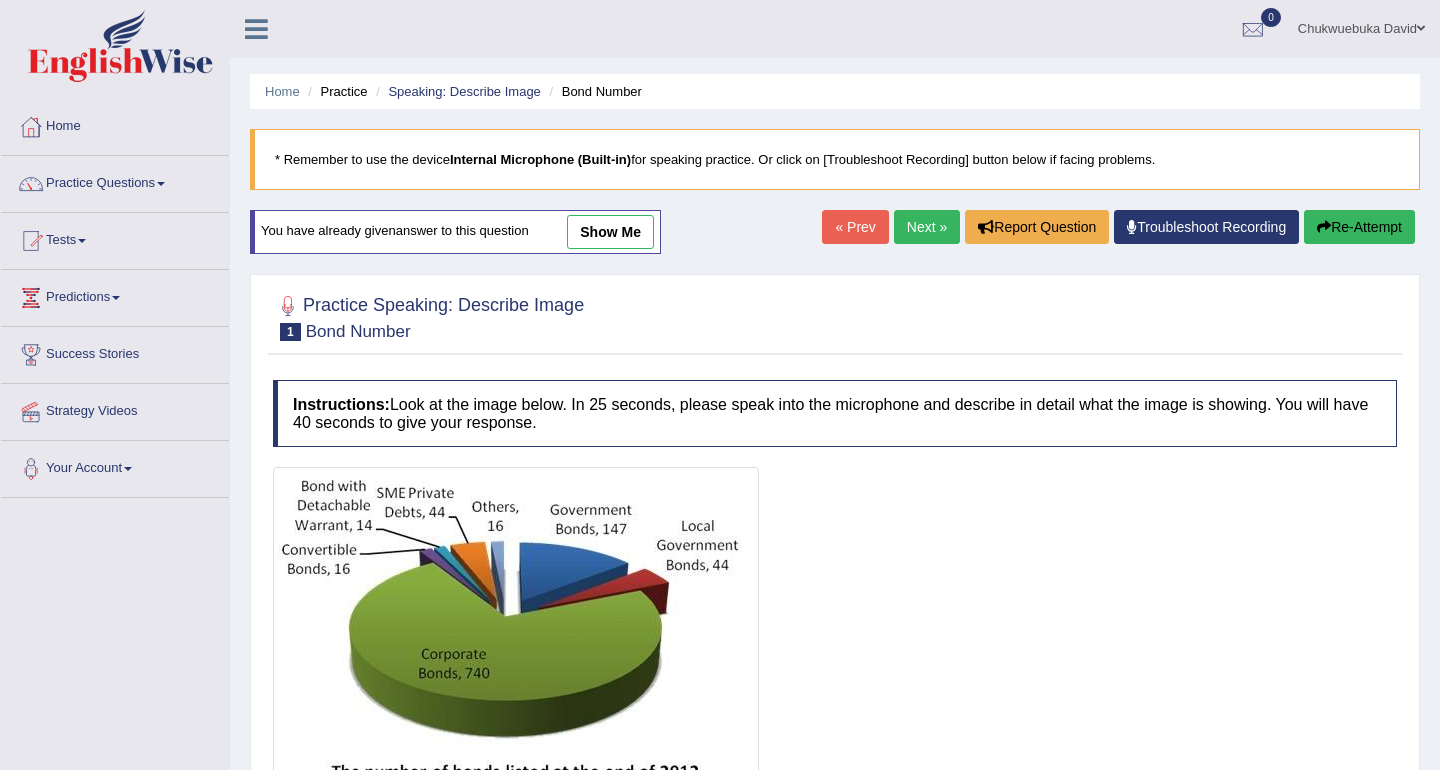scroll, scrollTop: 280, scrollLeft: 0, axis: vertical 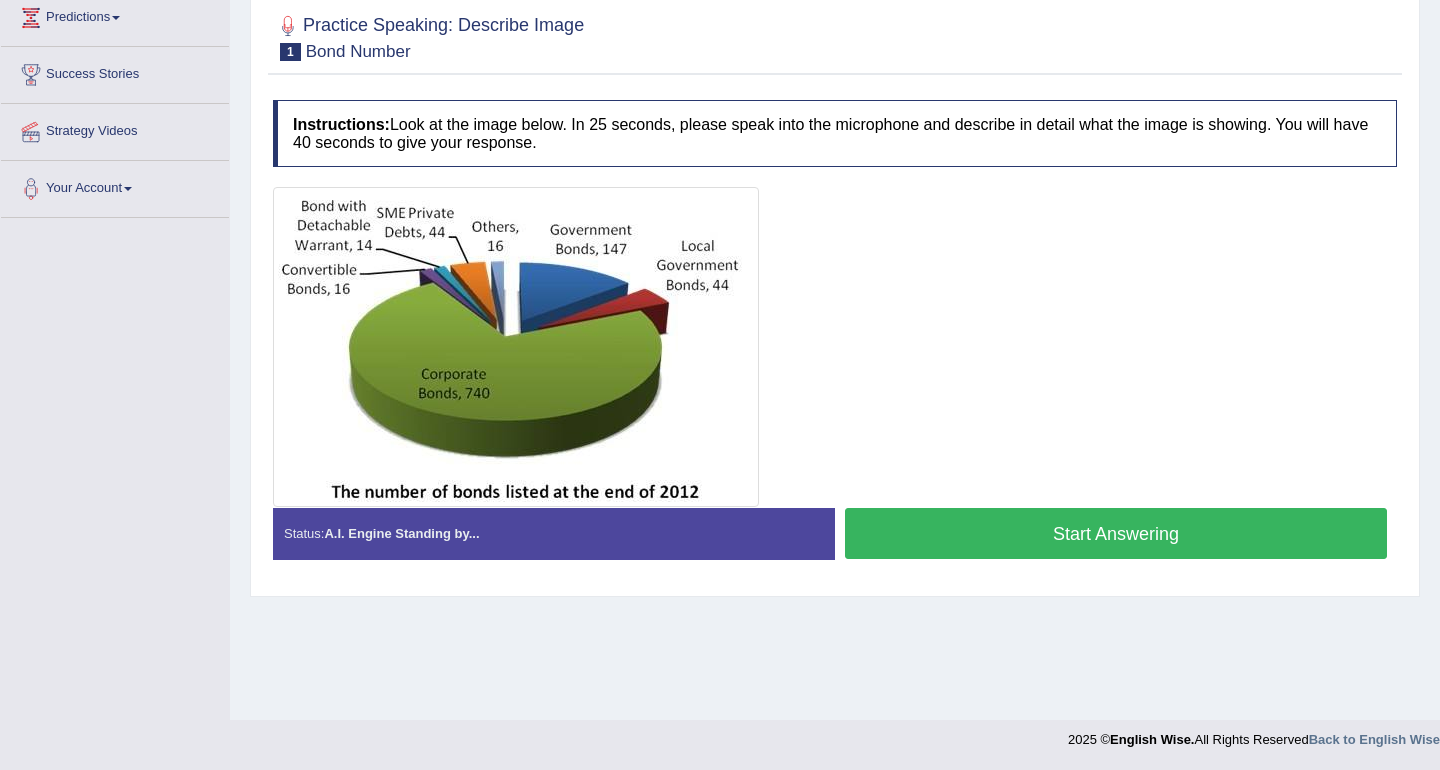 click on "Start Answering" at bounding box center (1116, 533) 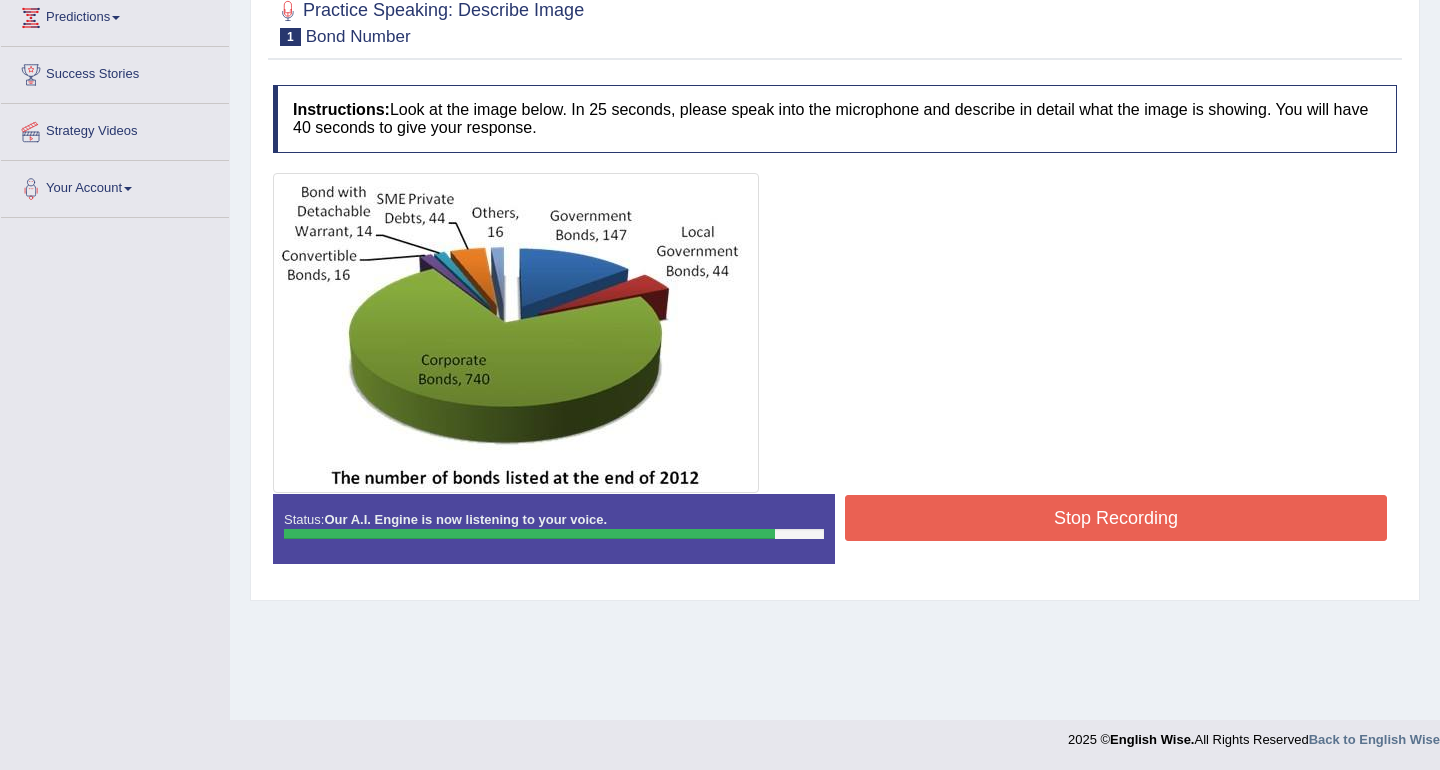 click on "Stop Recording" at bounding box center [1116, 518] 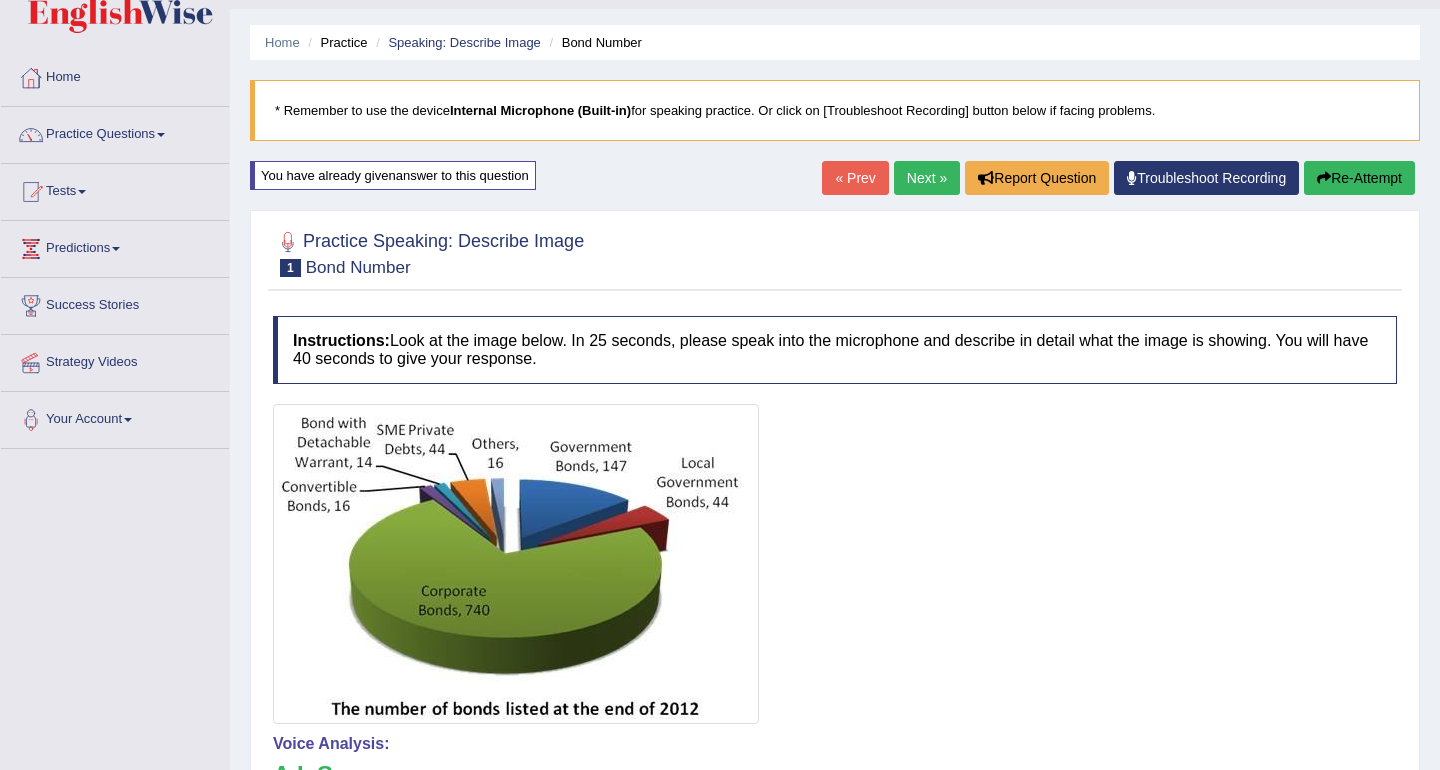 scroll, scrollTop: 0, scrollLeft: 0, axis: both 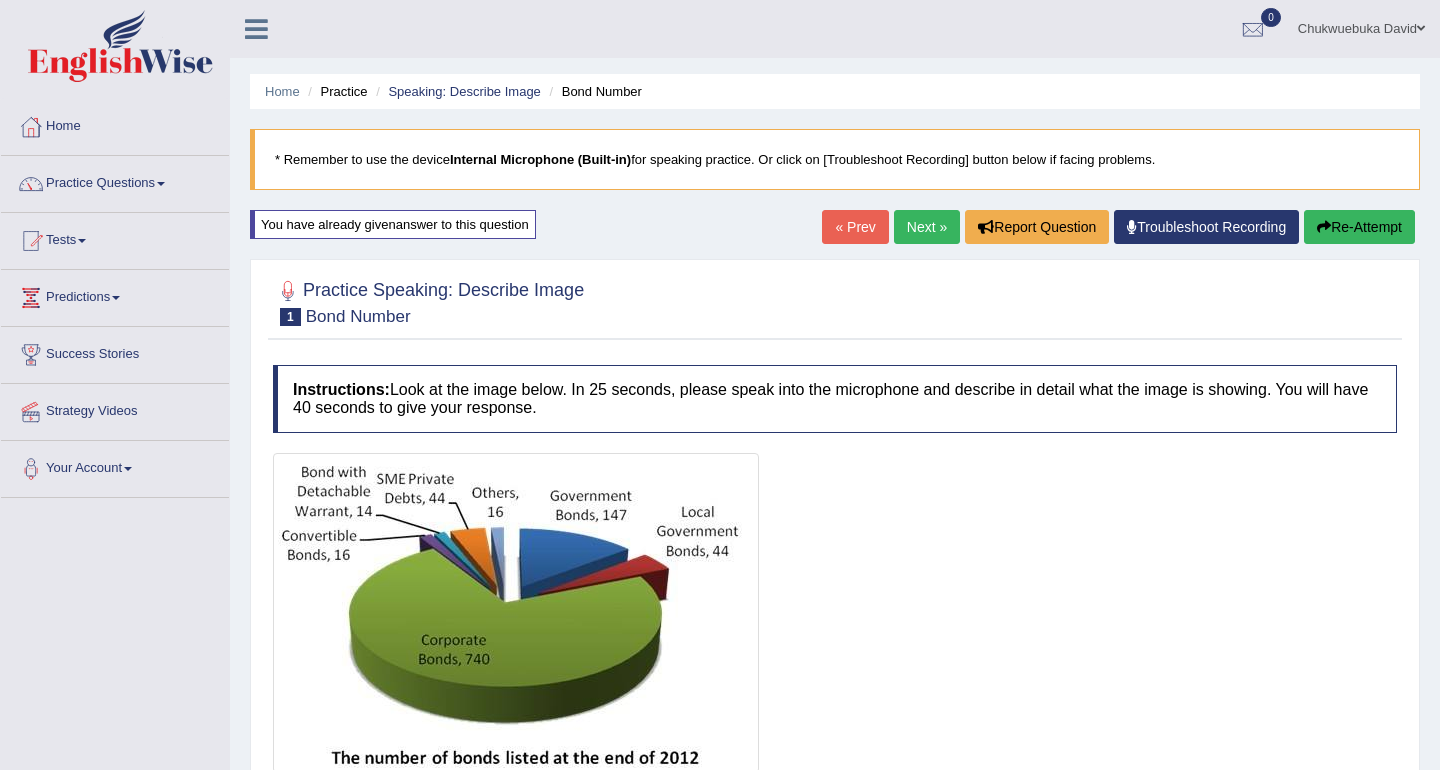 click on "Next »" at bounding box center [927, 227] 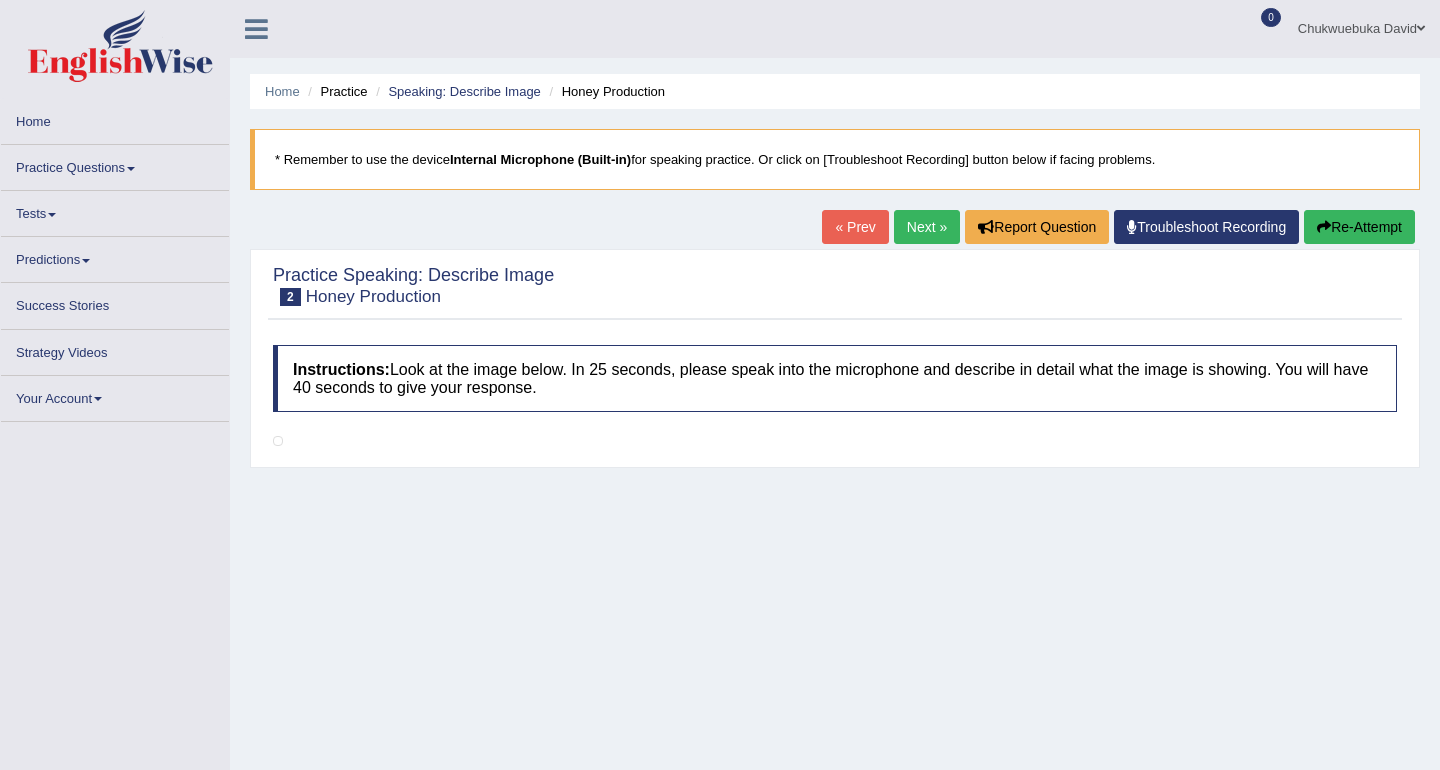 scroll, scrollTop: 0, scrollLeft: 0, axis: both 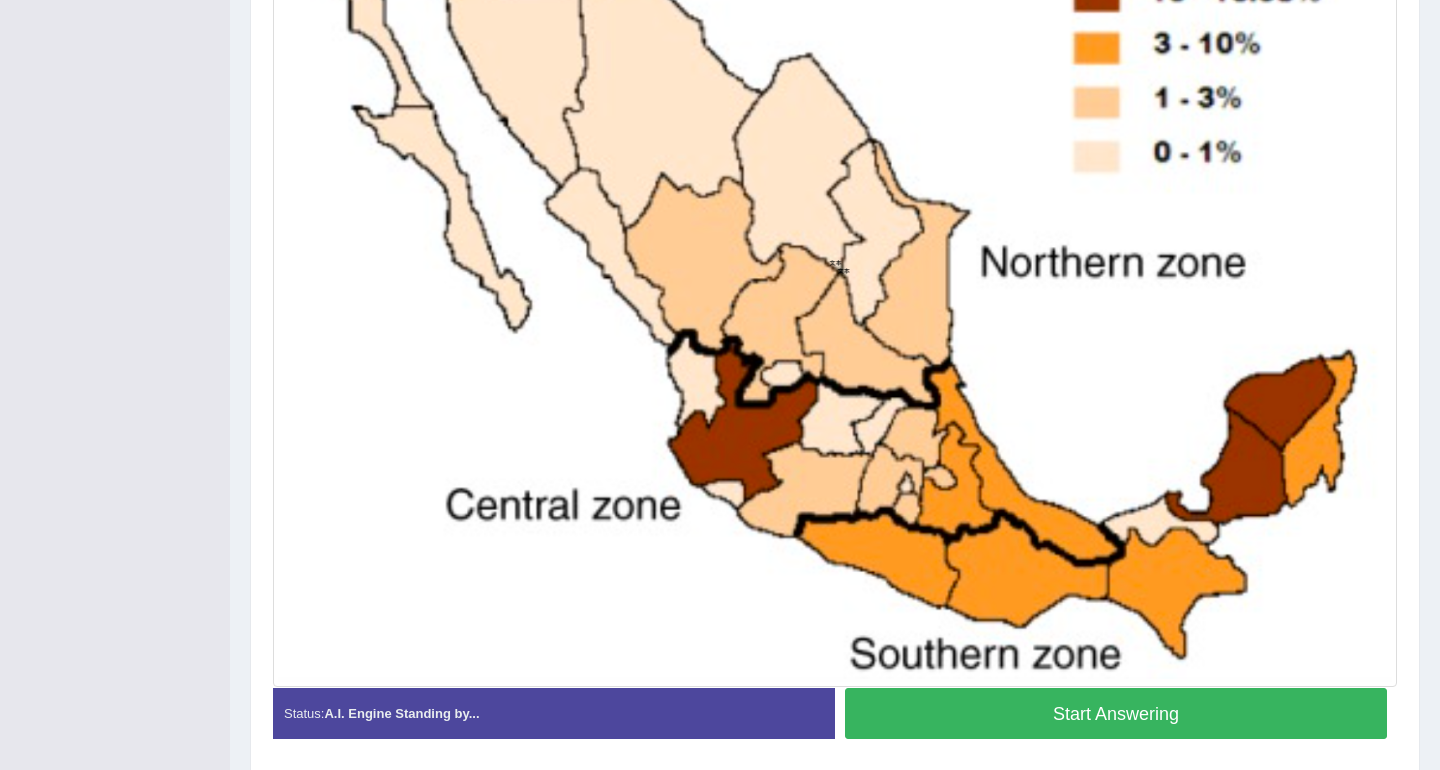click on "Start Answering" at bounding box center [1116, 713] 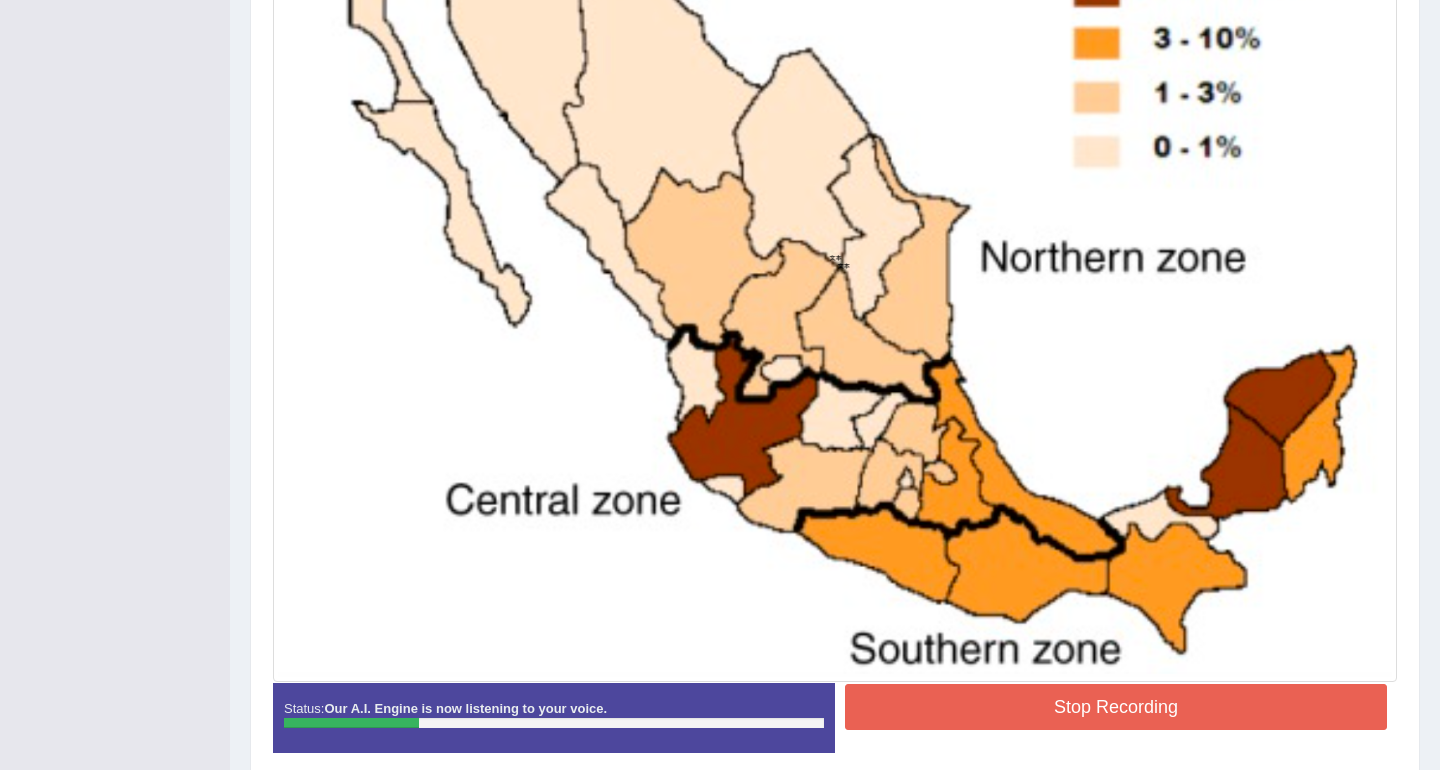 scroll, scrollTop: 610, scrollLeft: 0, axis: vertical 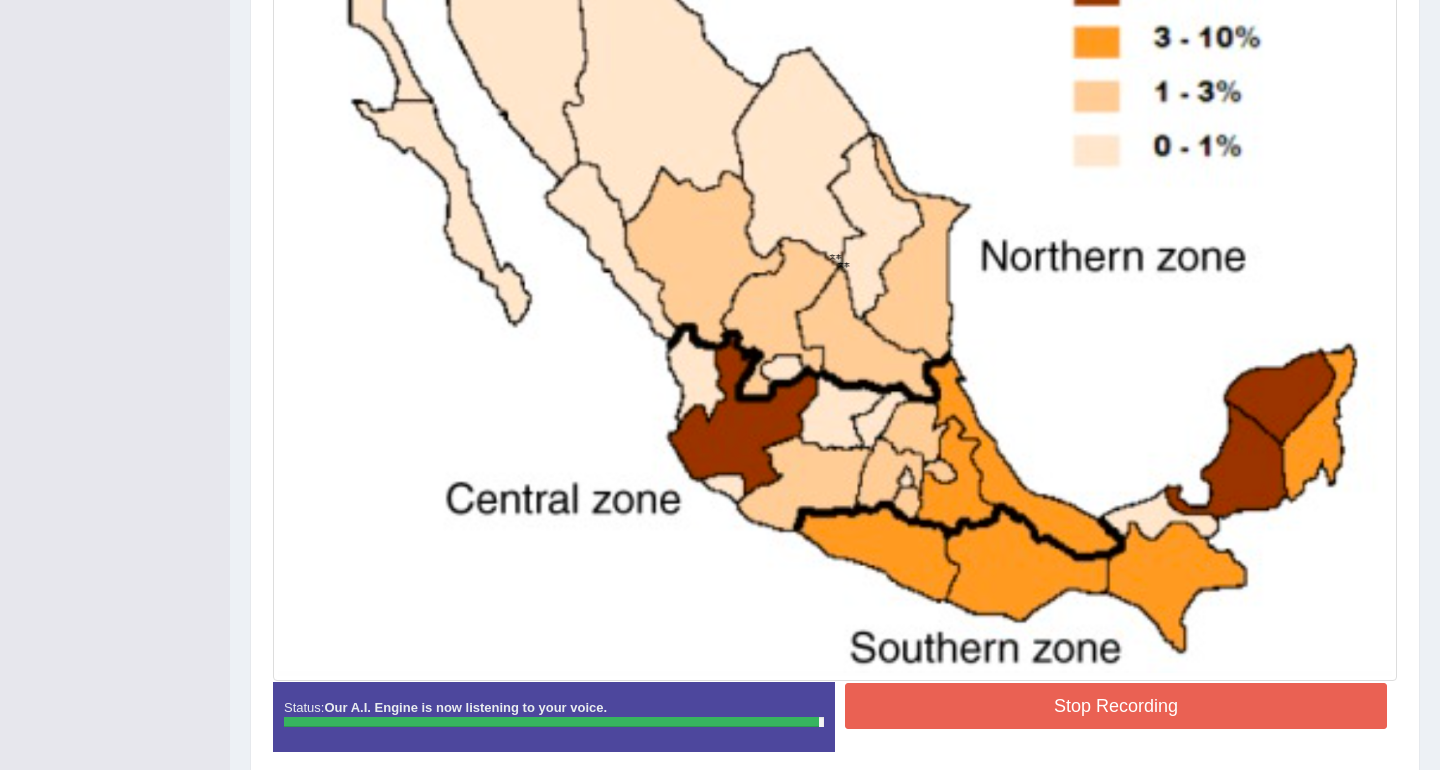 click on "Stop Recording" at bounding box center (1116, 706) 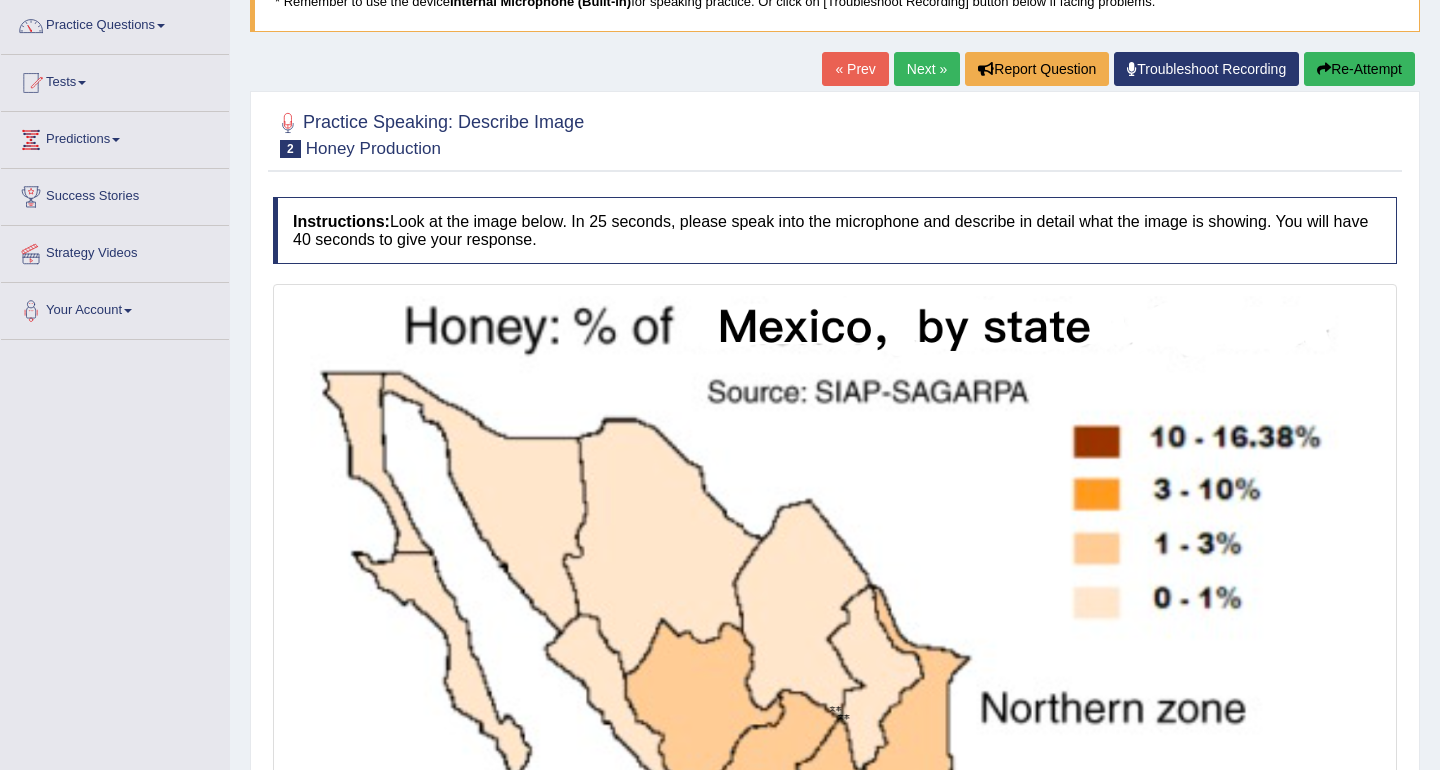 scroll, scrollTop: 110, scrollLeft: 0, axis: vertical 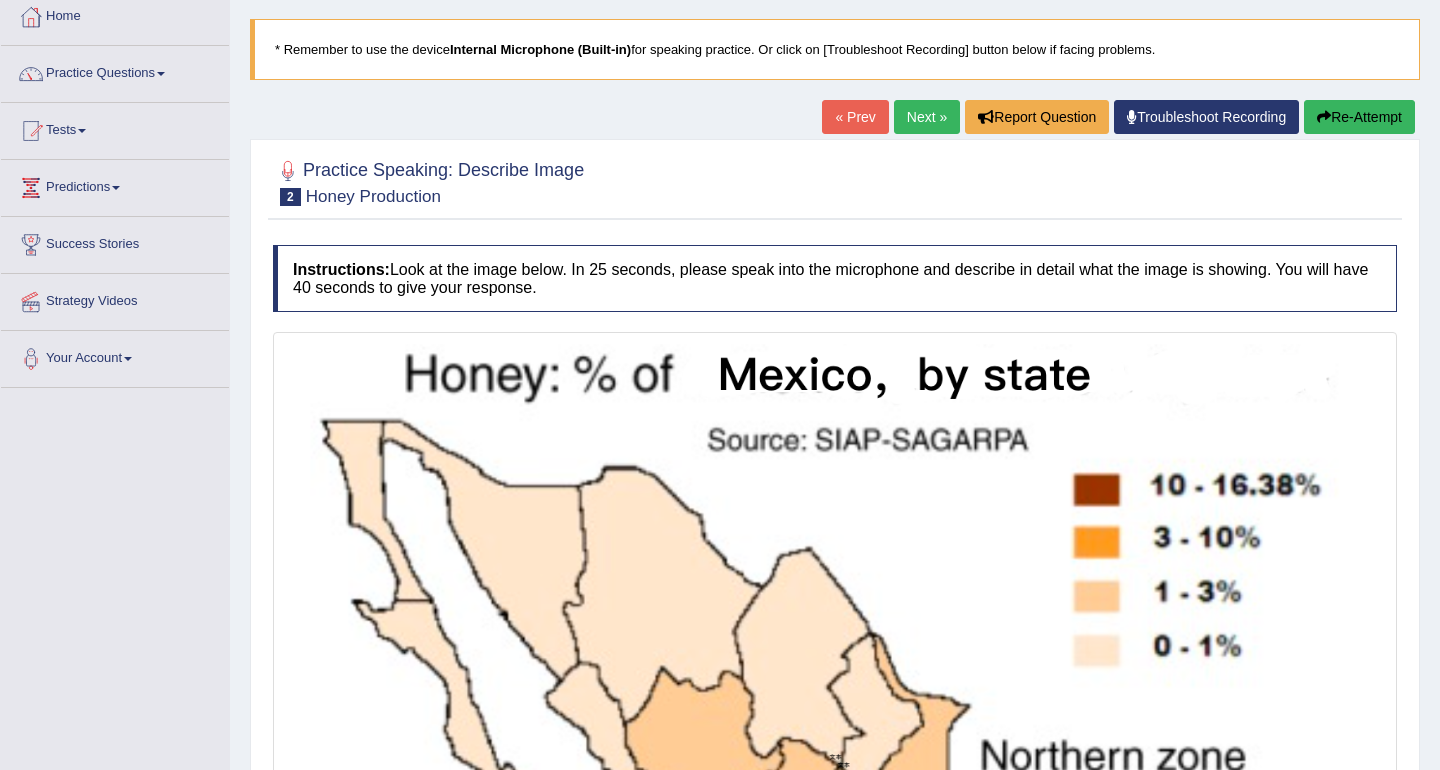 click on "Re-Attempt" at bounding box center [1359, 117] 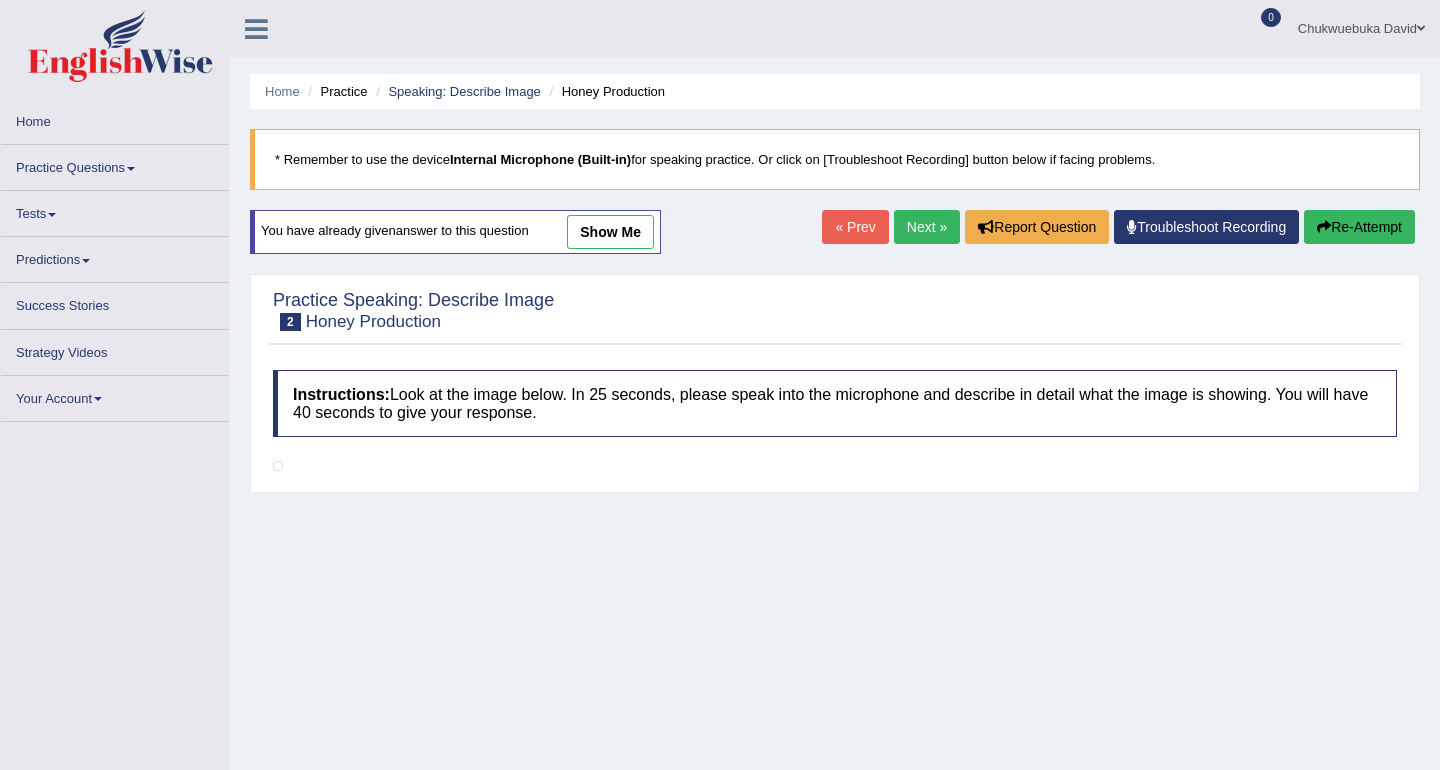 scroll, scrollTop: 270, scrollLeft: 0, axis: vertical 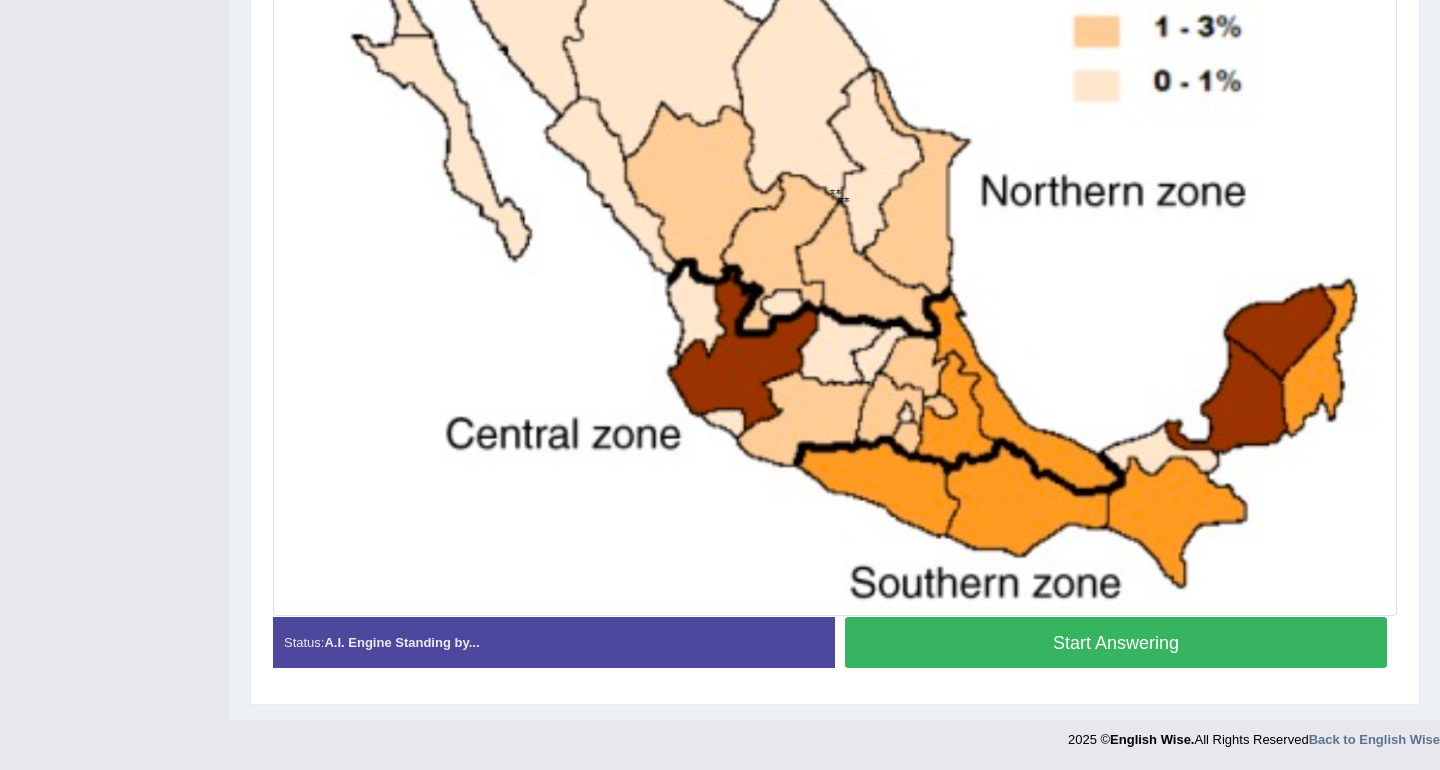 click on "Start Answering" at bounding box center [1116, 642] 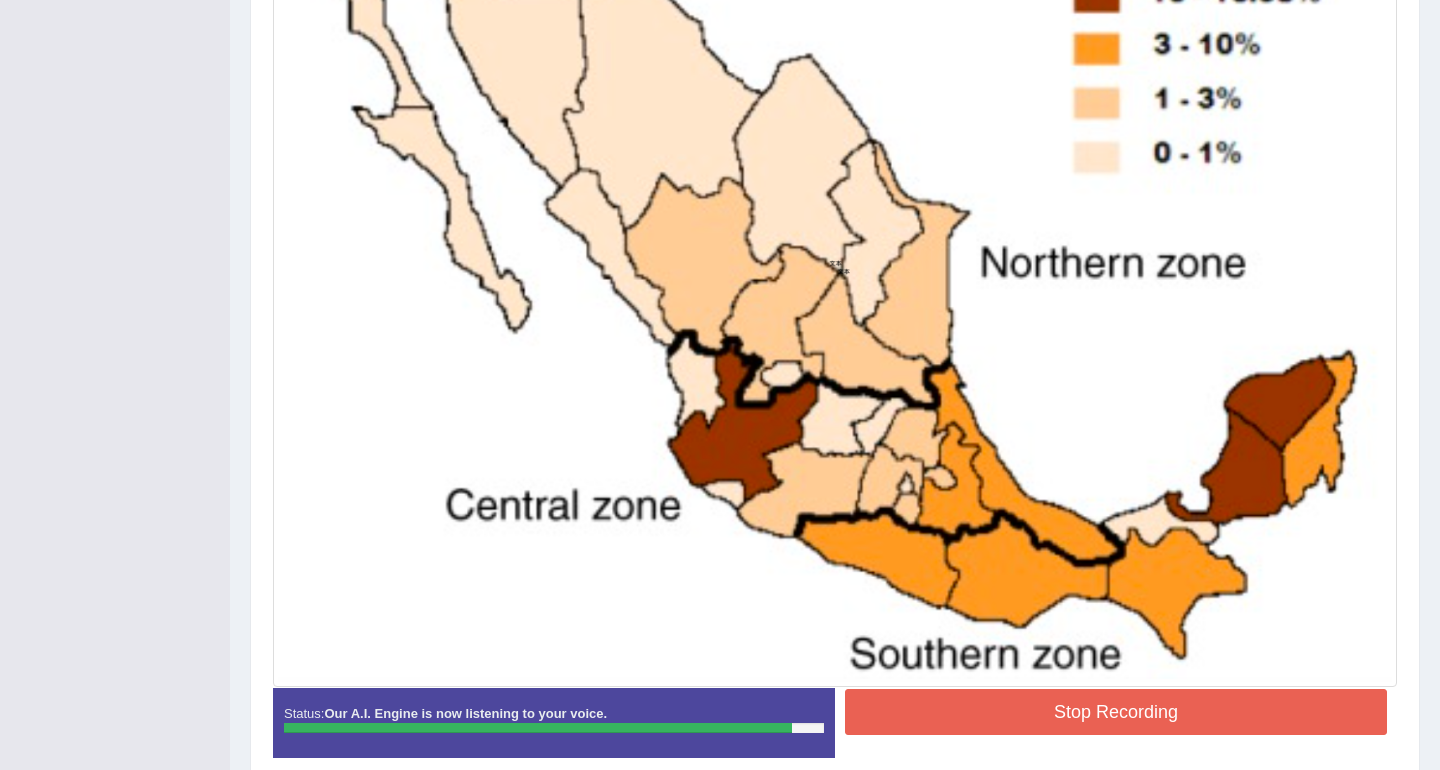 scroll, scrollTop: 613, scrollLeft: 0, axis: vertical 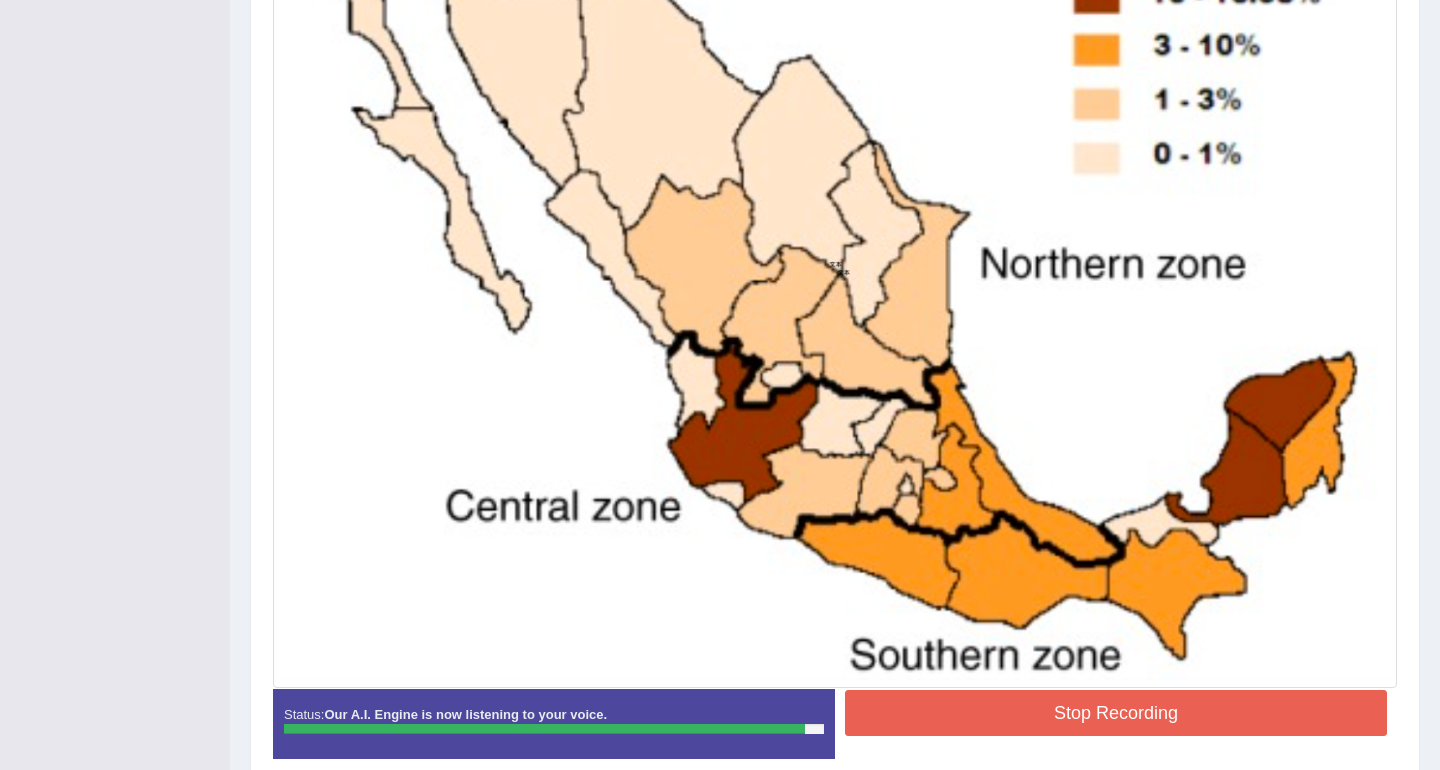 click at bounding box center [835, 264] 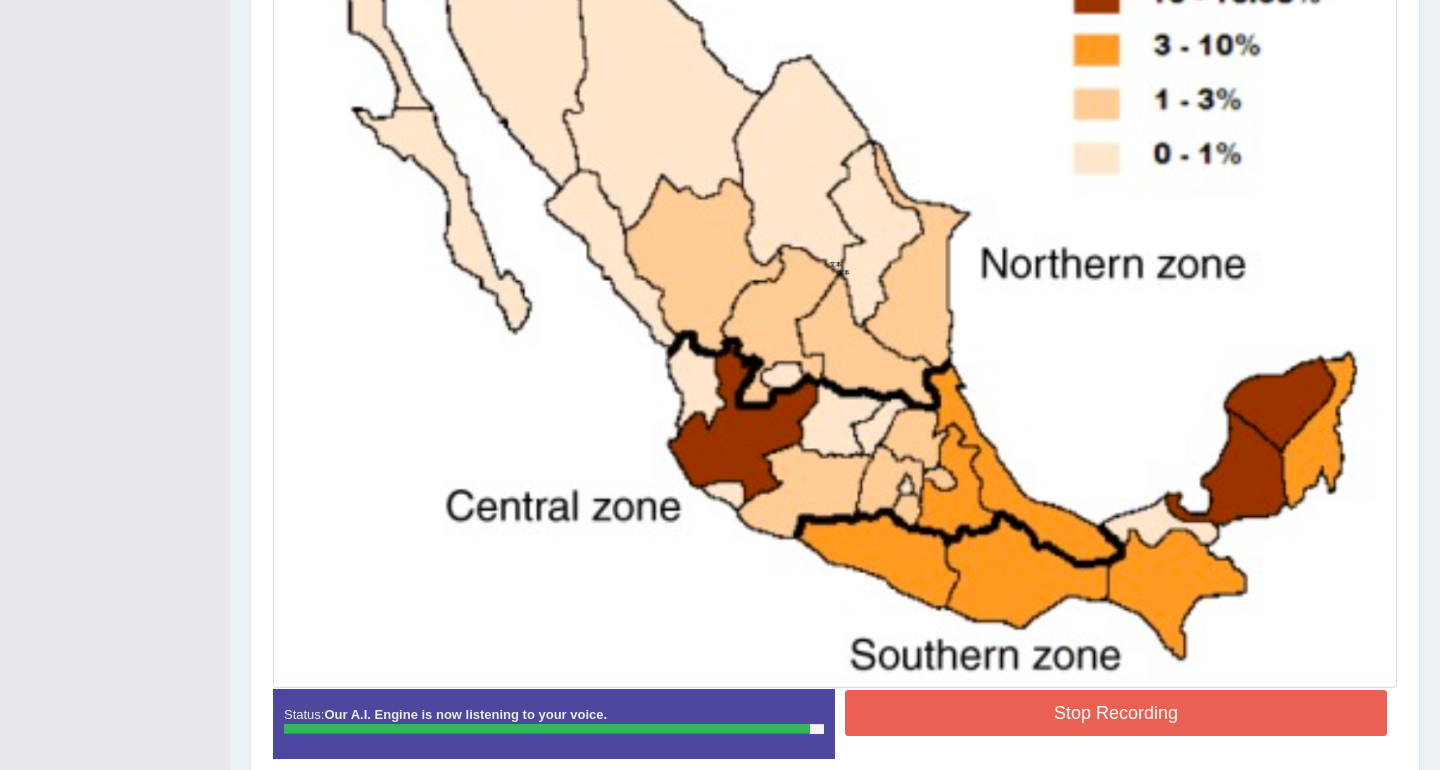 click on "Status:  Our A.I. Engine is now listening to your voice. Start Answering Stop Recording" at bounding box center [835, 734] 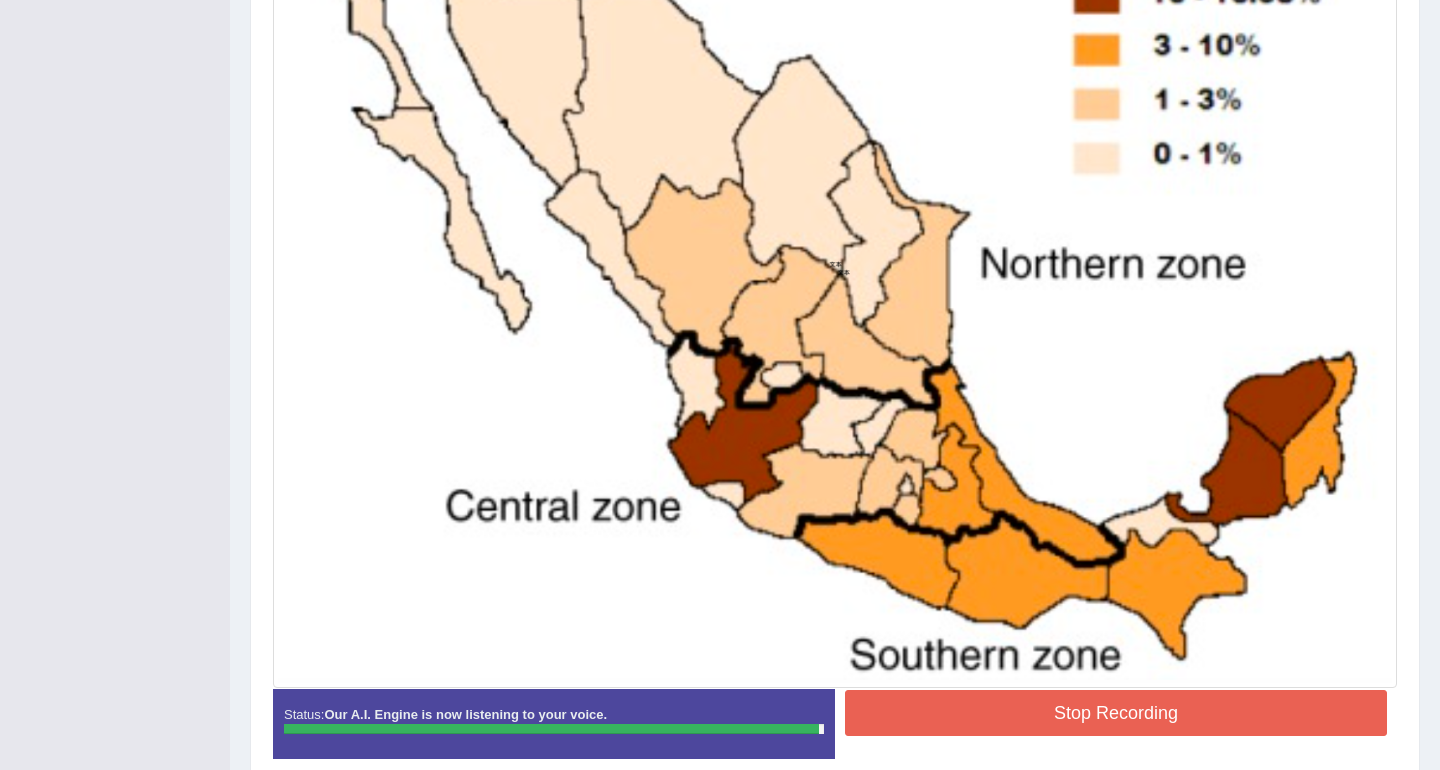 click on "Stop Recording" at bounding box center [1116, 713] 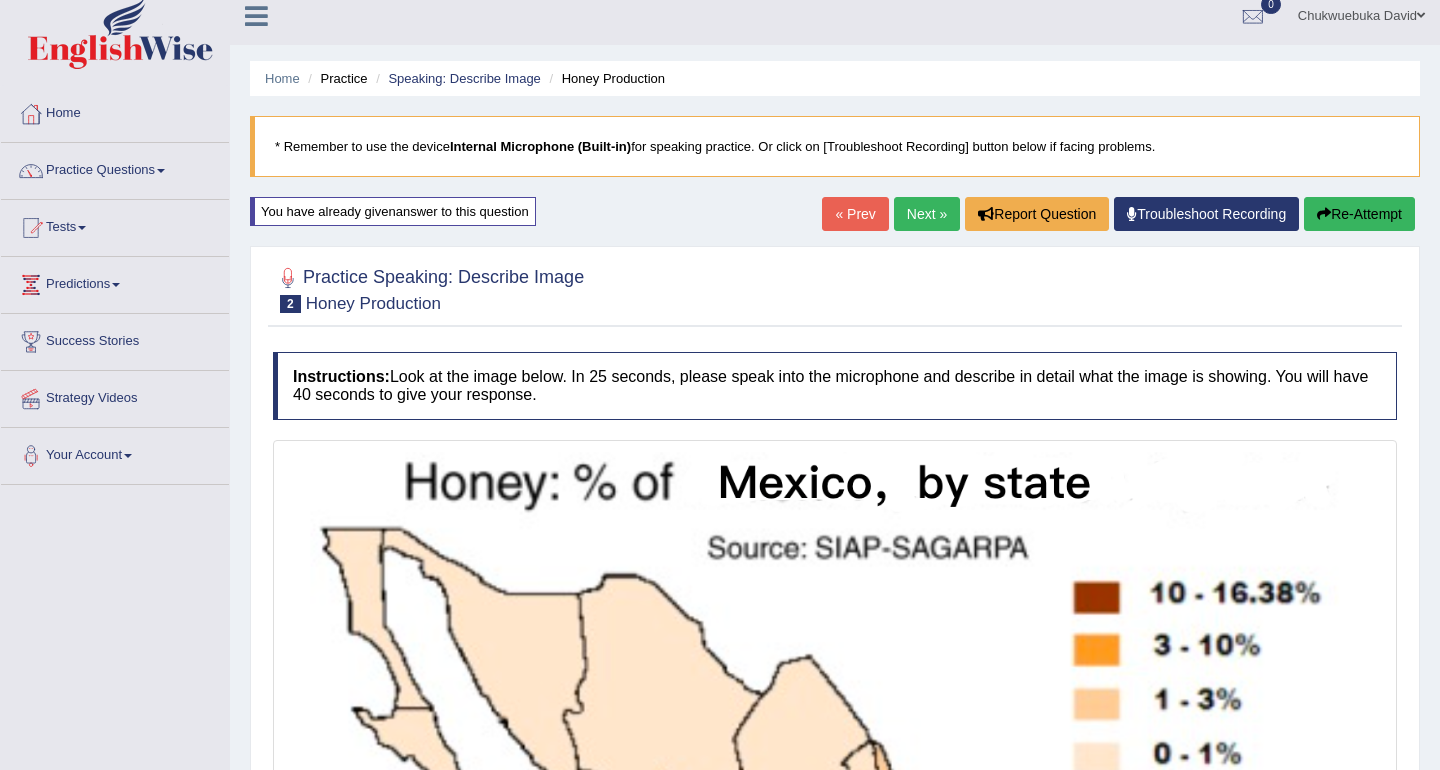 scroll, scrollTop: 0, scrollLeft: 0, axis: both 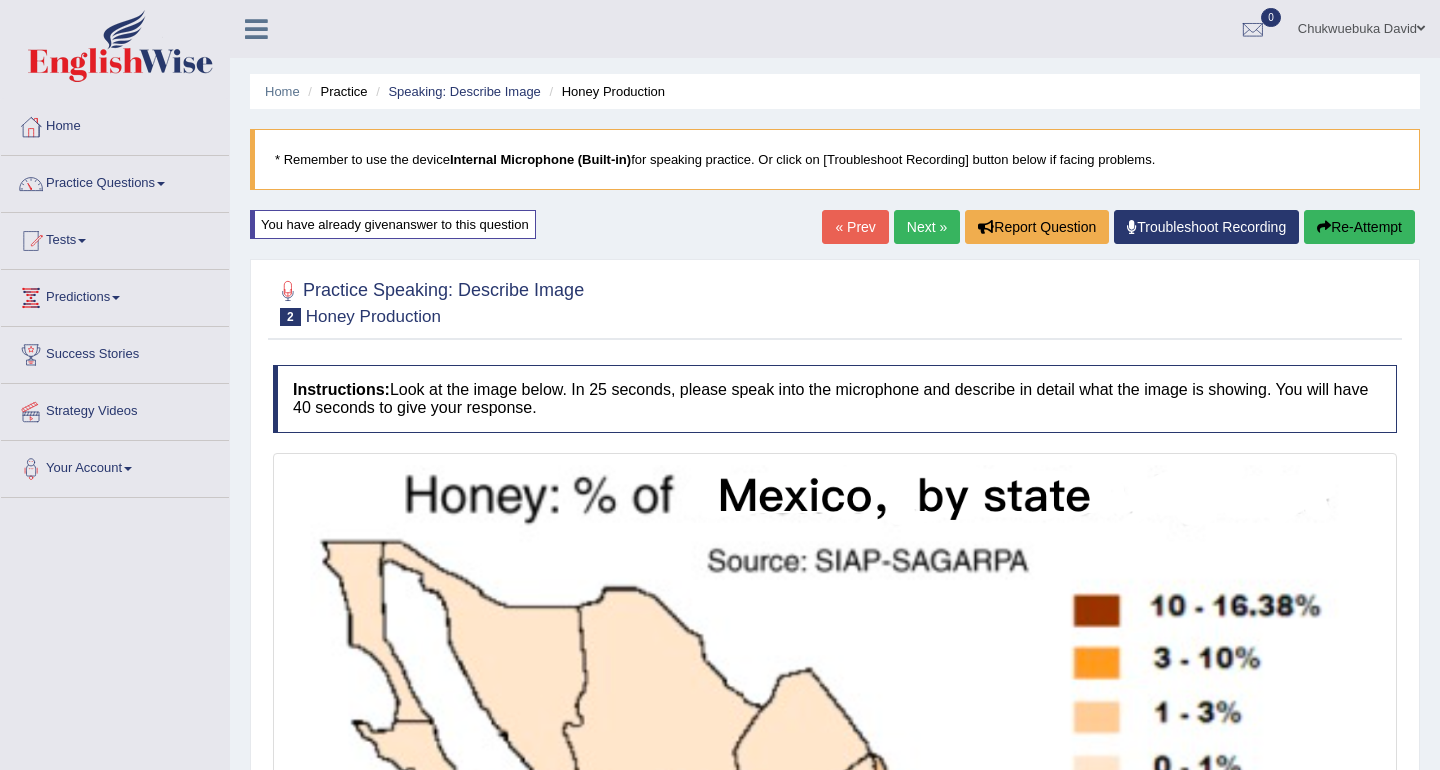 click on "Next »" at bounding box center (927, 227) 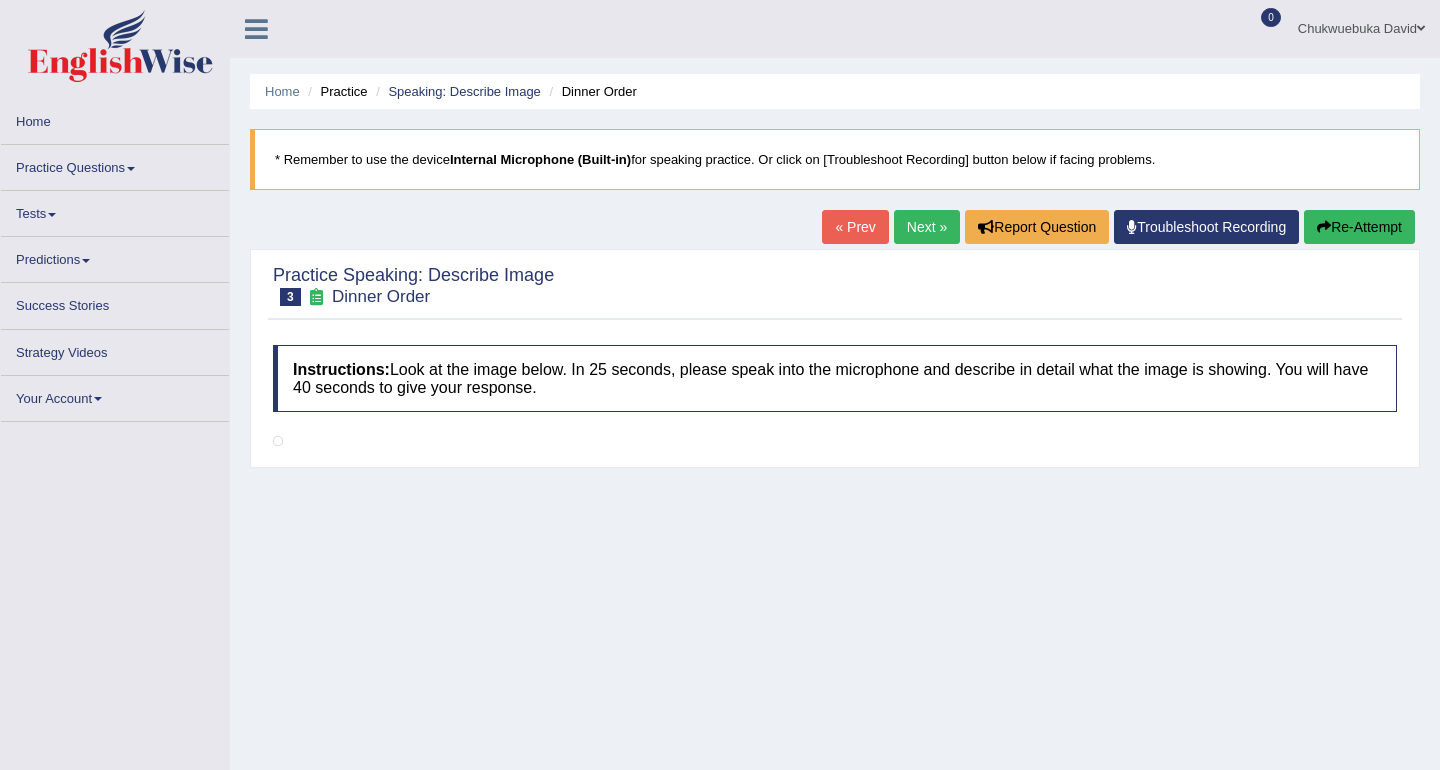 scroll, scrollTop: 0, scrollLeft: 0, axis: both 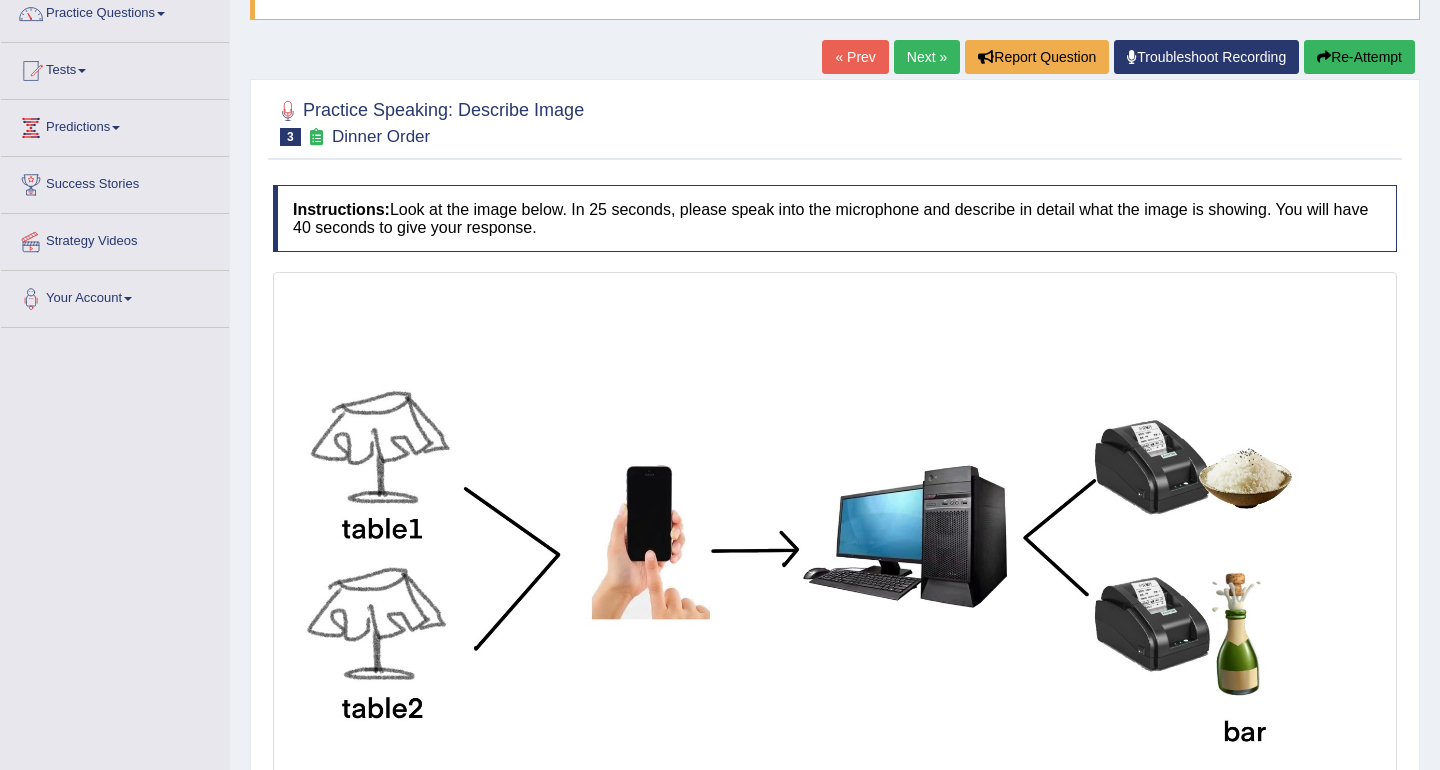 click on "« Prev" at bounding box center [855, 57] 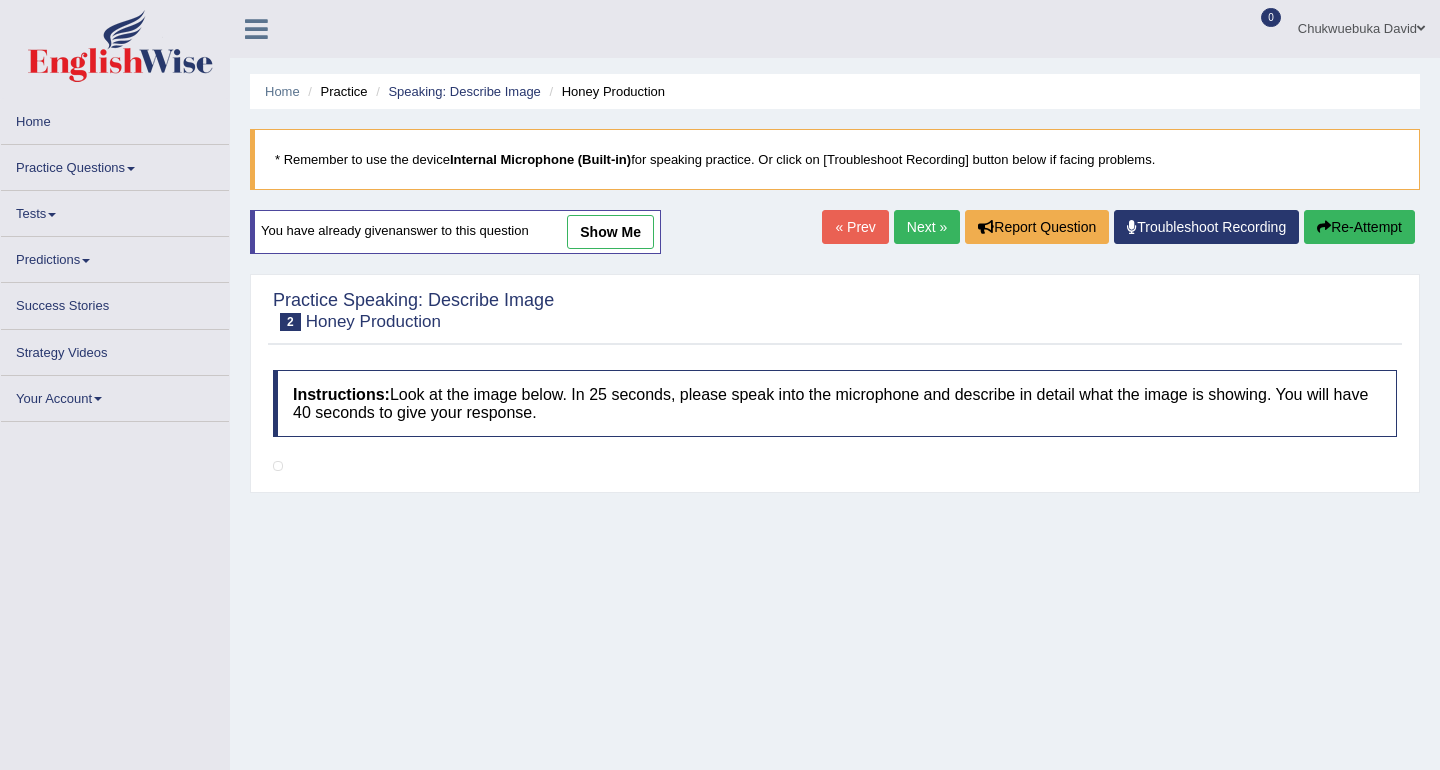 scroll, scrollTop: 0, scrollLeft: 0, axis: both 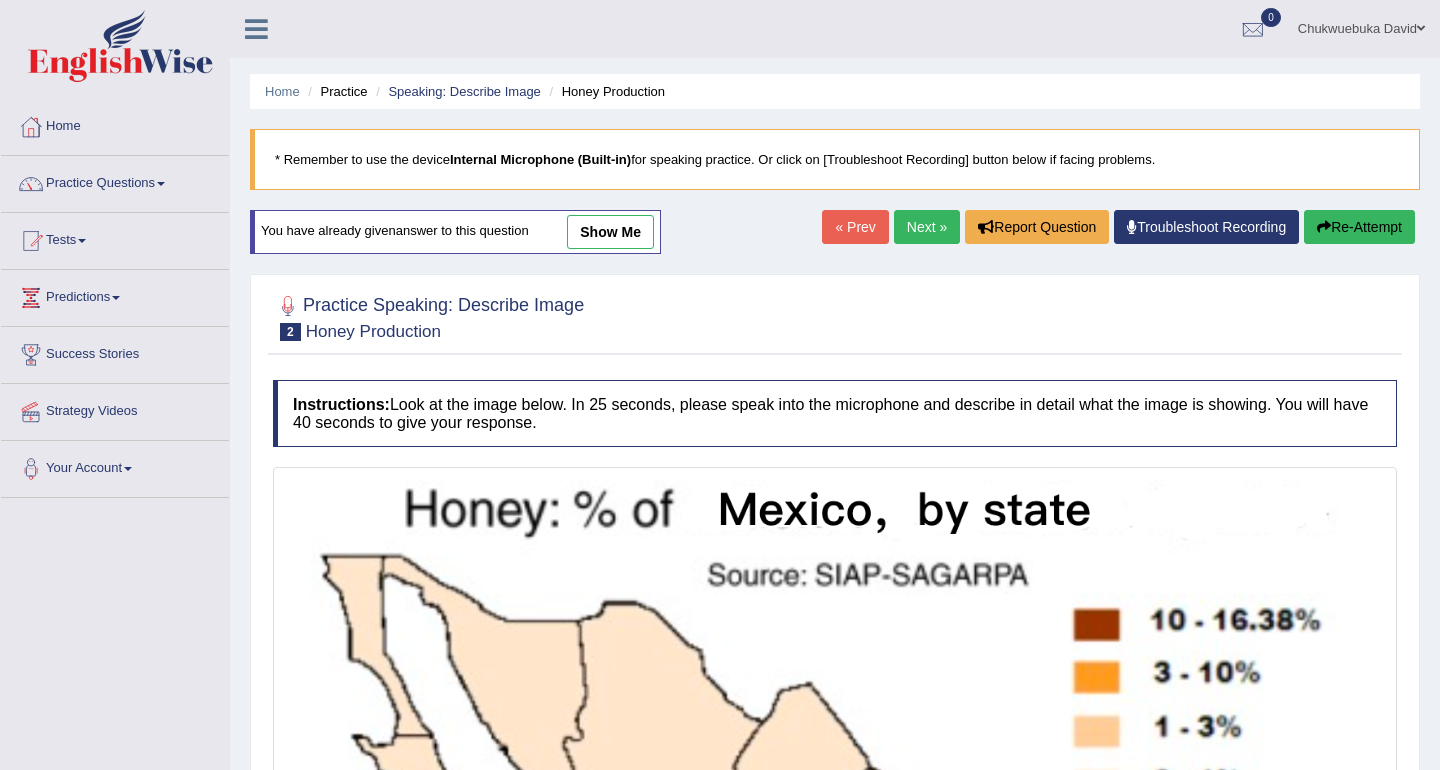 click on "Next »" at bounding box center (927, 227) 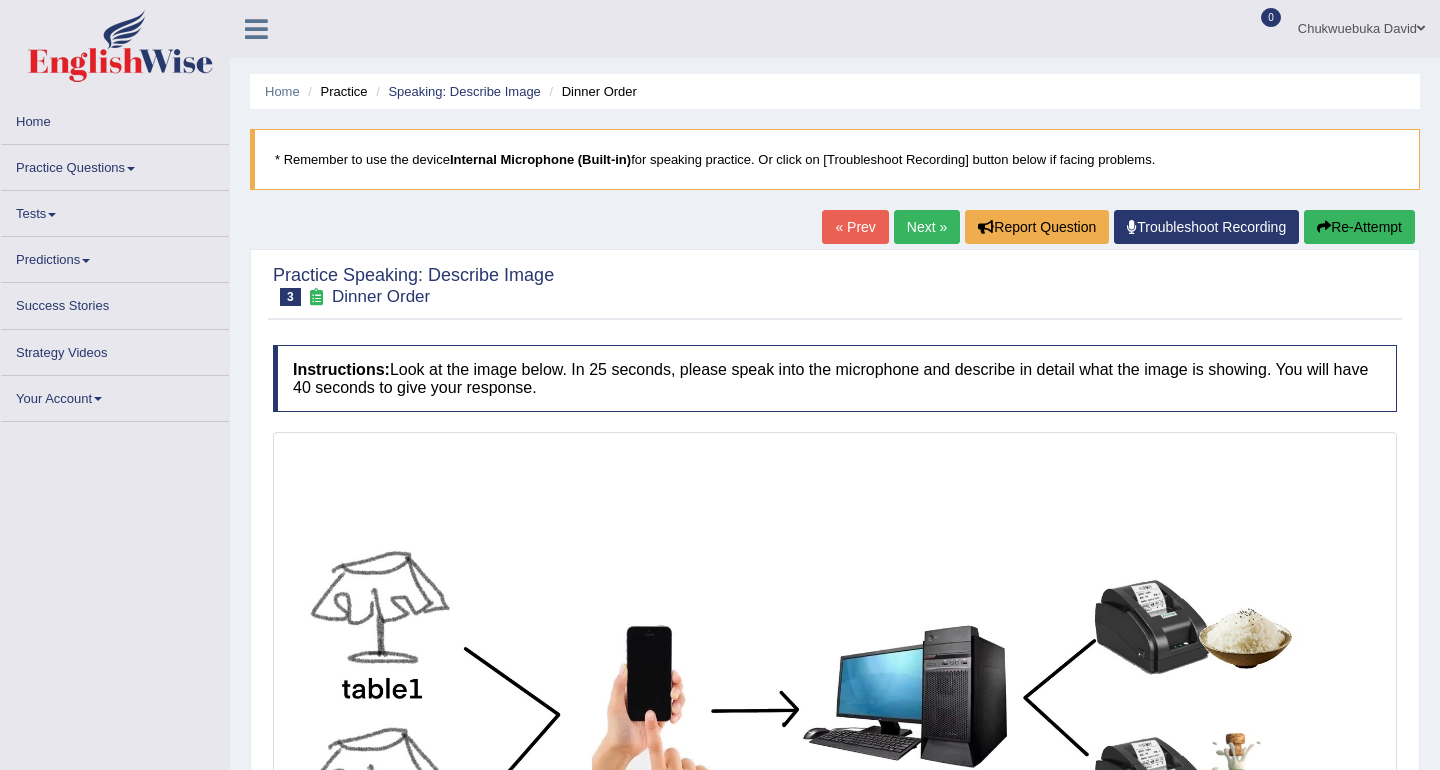 scroll, scrollTop: 0, scrollLeft: 0, axis: both 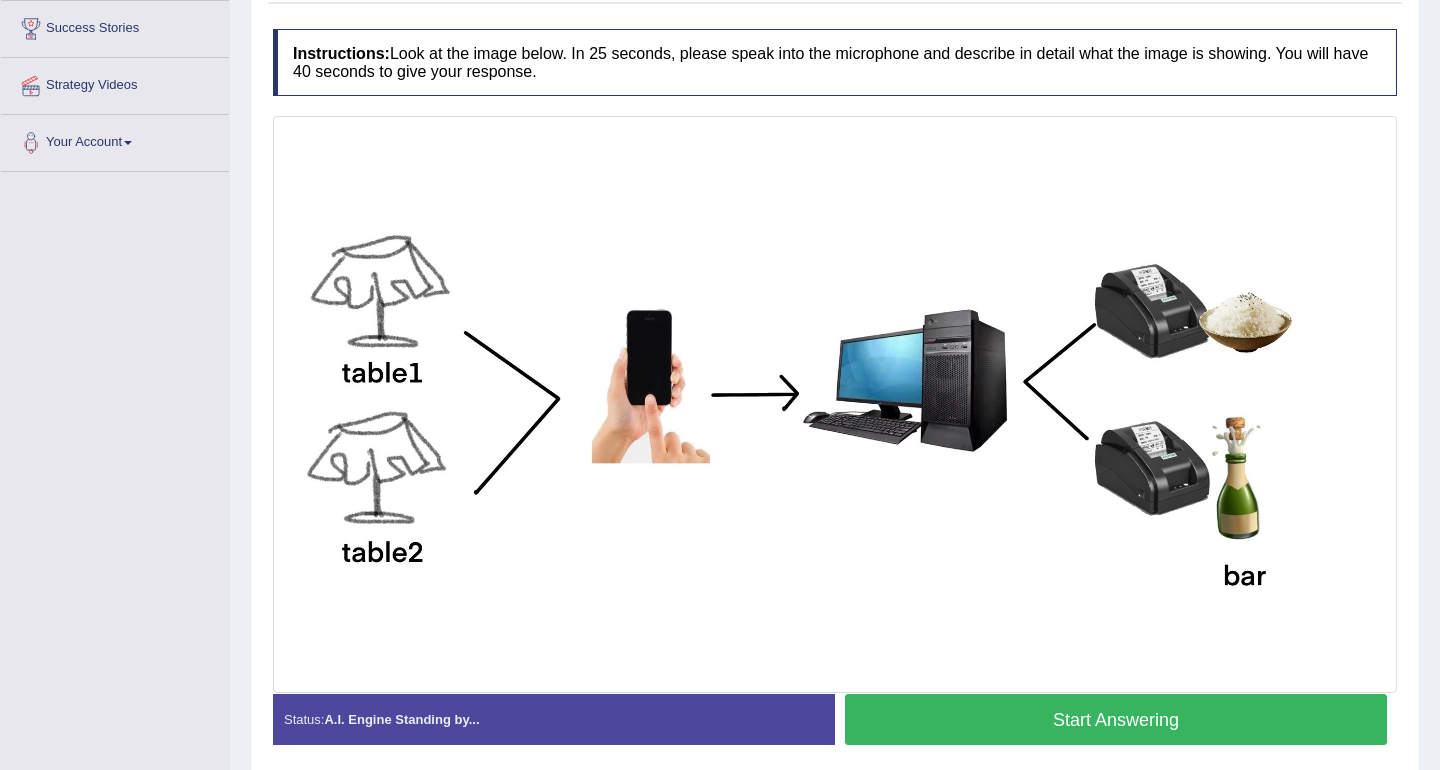 click on "Start Answering" at bounding box center [1116, 719] 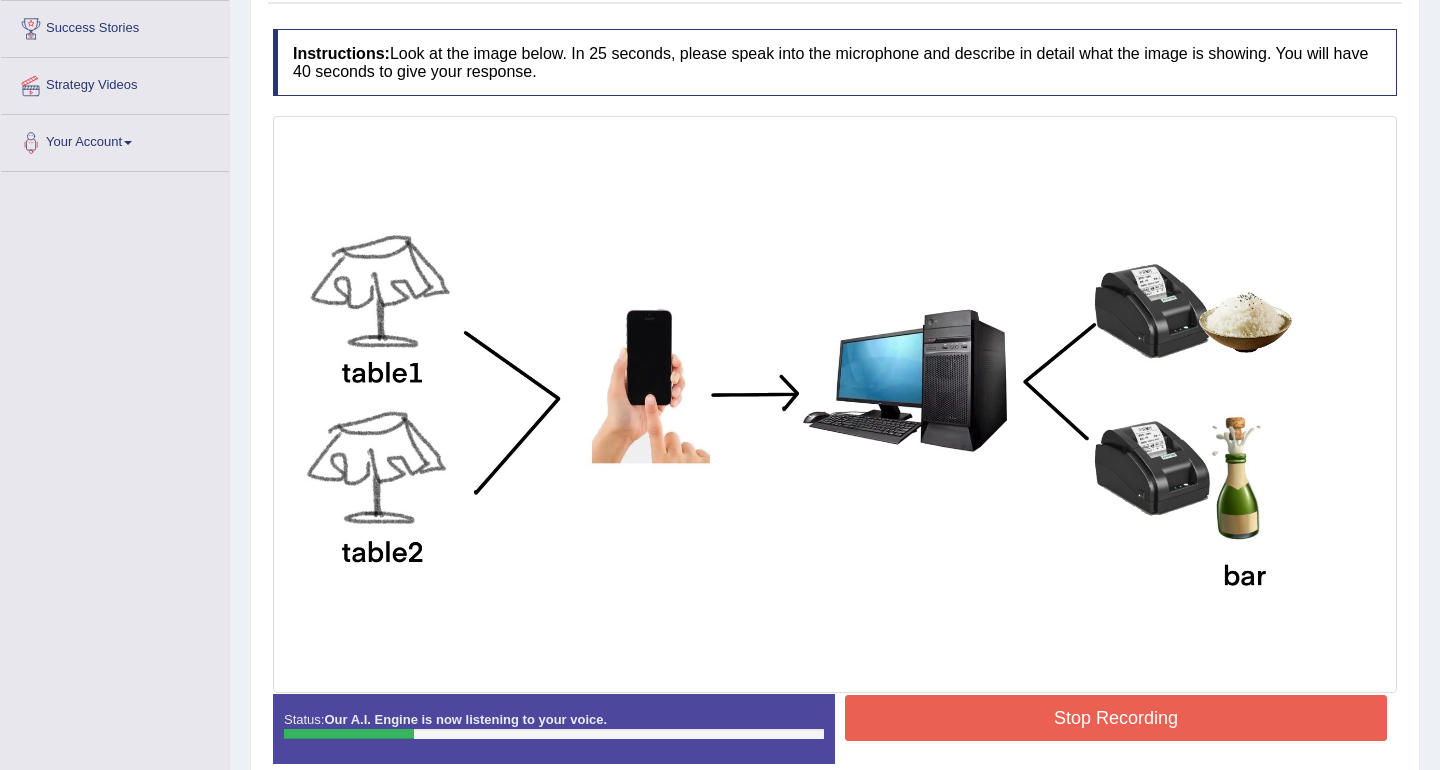 click on "Stop Recording" at bounding box center (1116, 718) 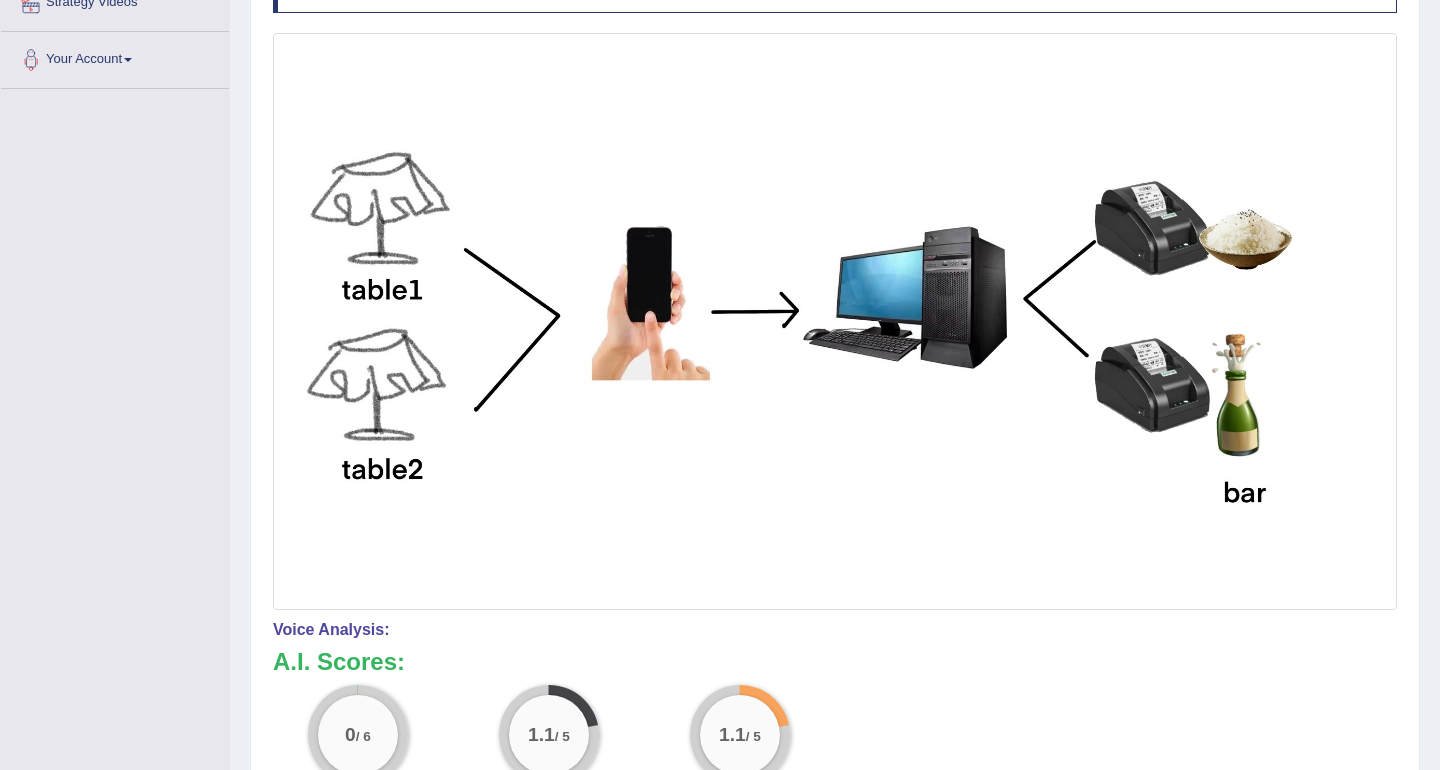 scroll, scrollTop: 0, scrollLeft: 0, axis: both 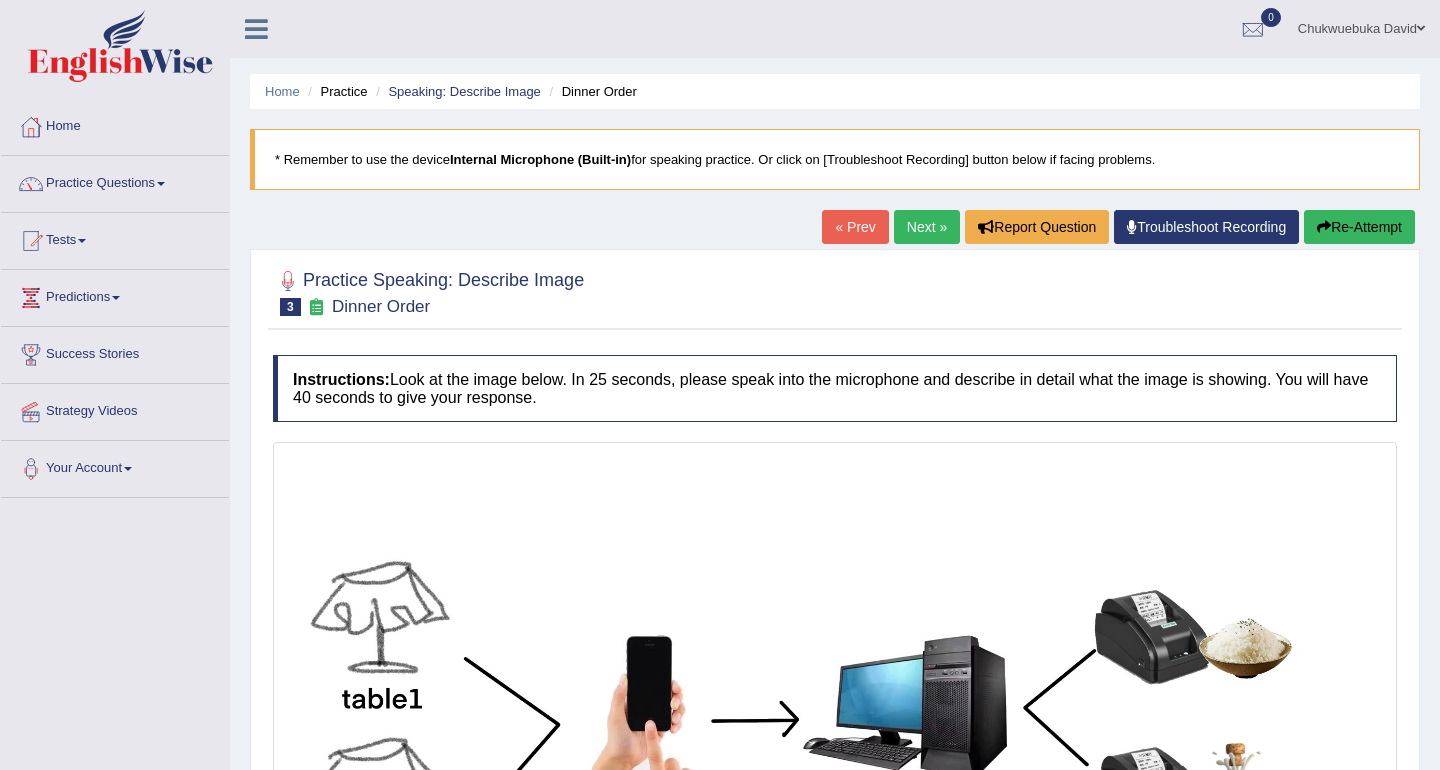 click at bounding box center (1324, 227) 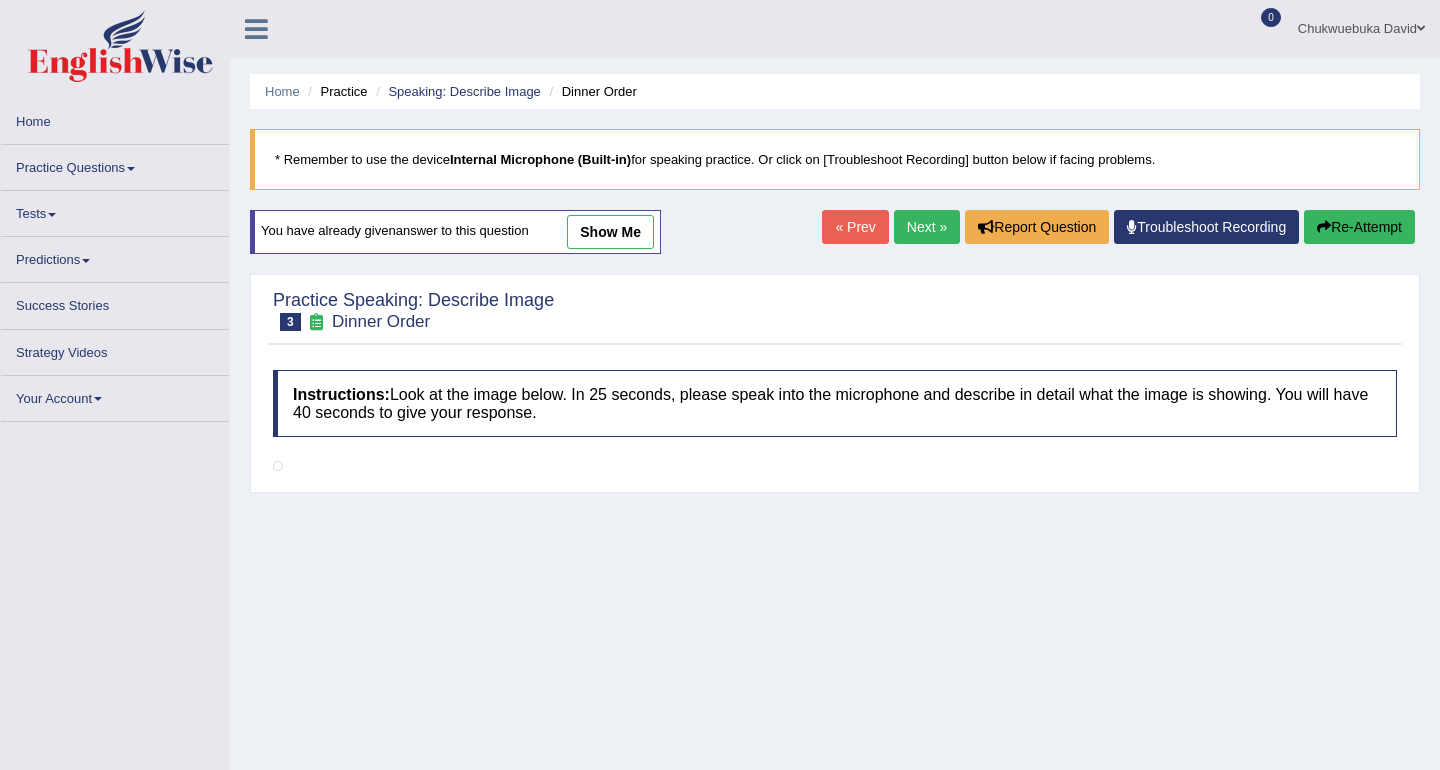 scroll, scrollTop: 270, scrollLeft: 0, axis: vertical 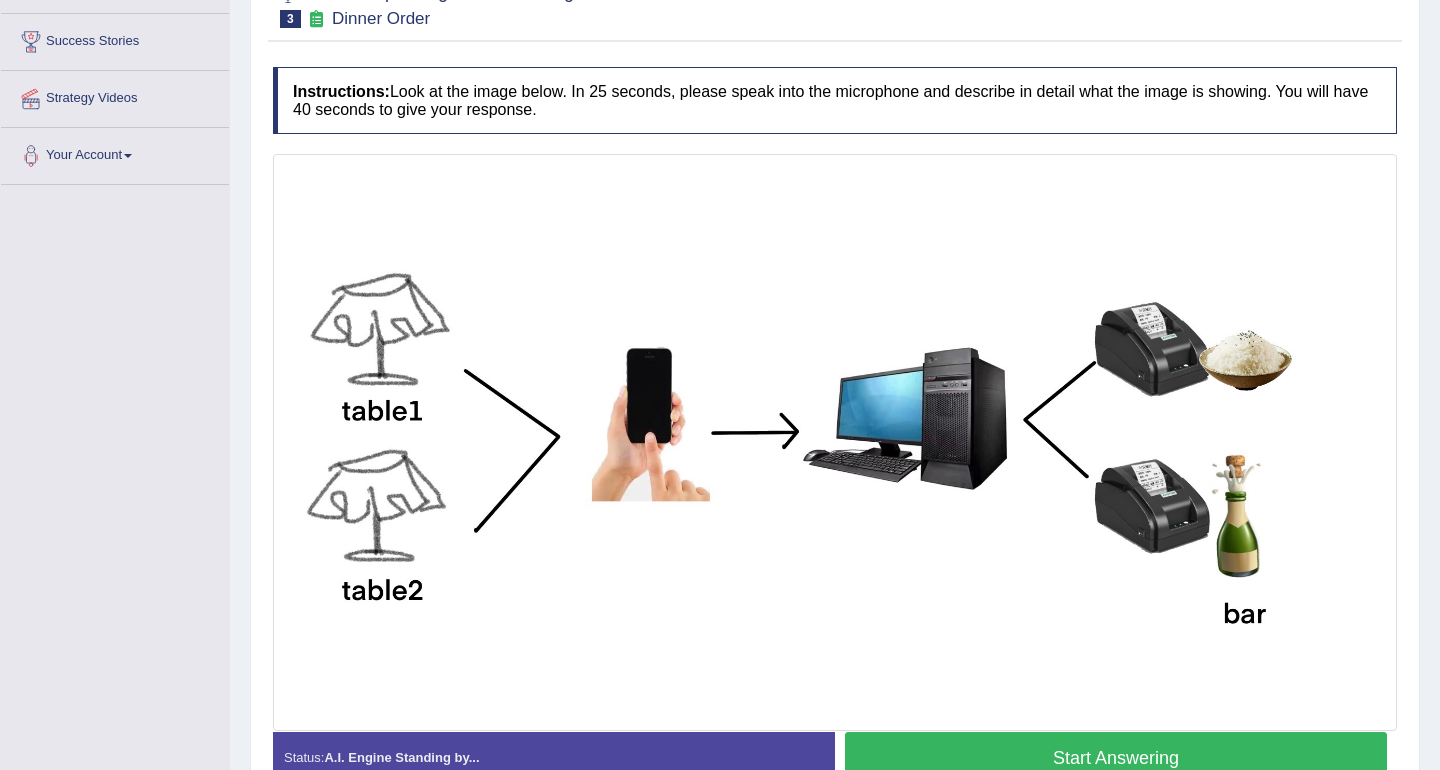 click on "Start Answering" at bounding box center [1116, 757] 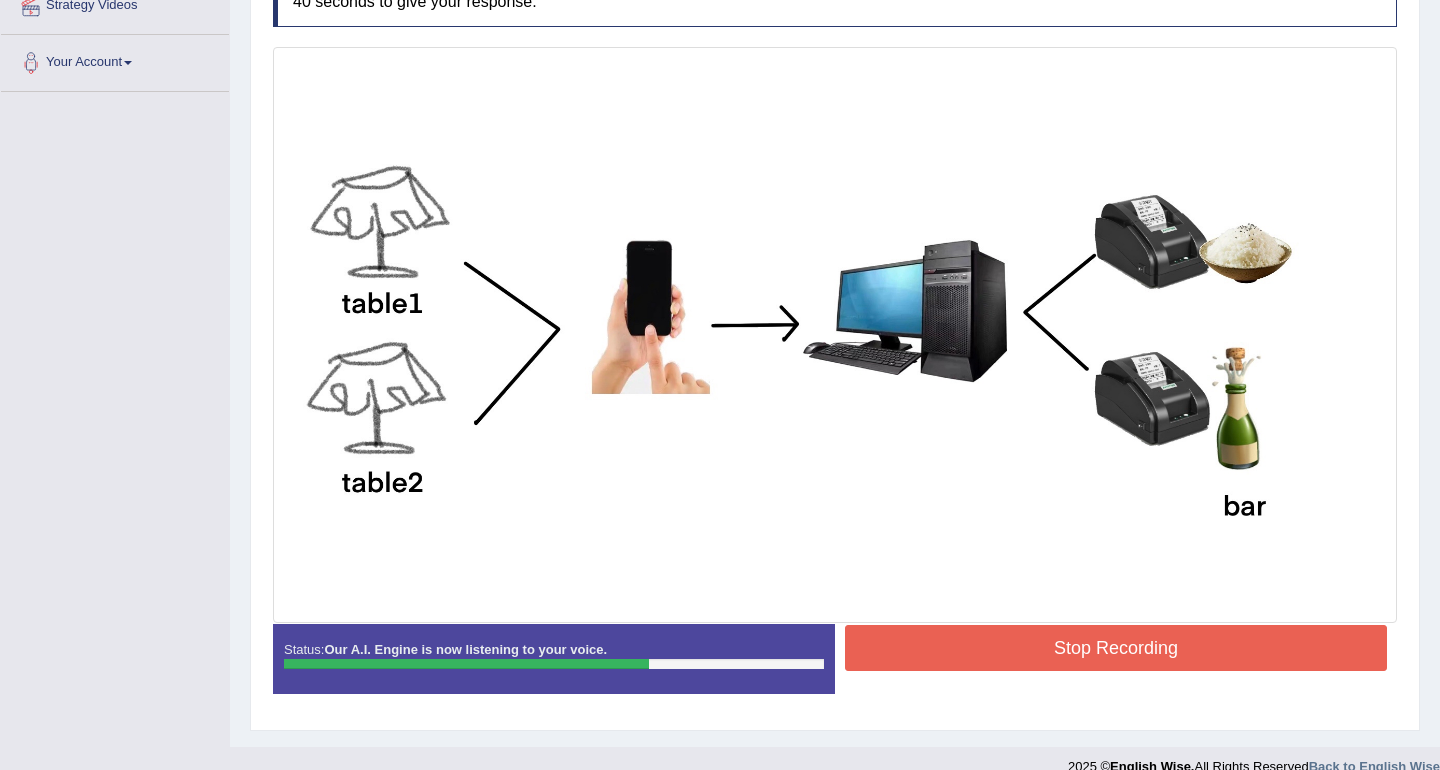 scroll, scrollTop: 407, scrollLeft: 0, axis: vertical 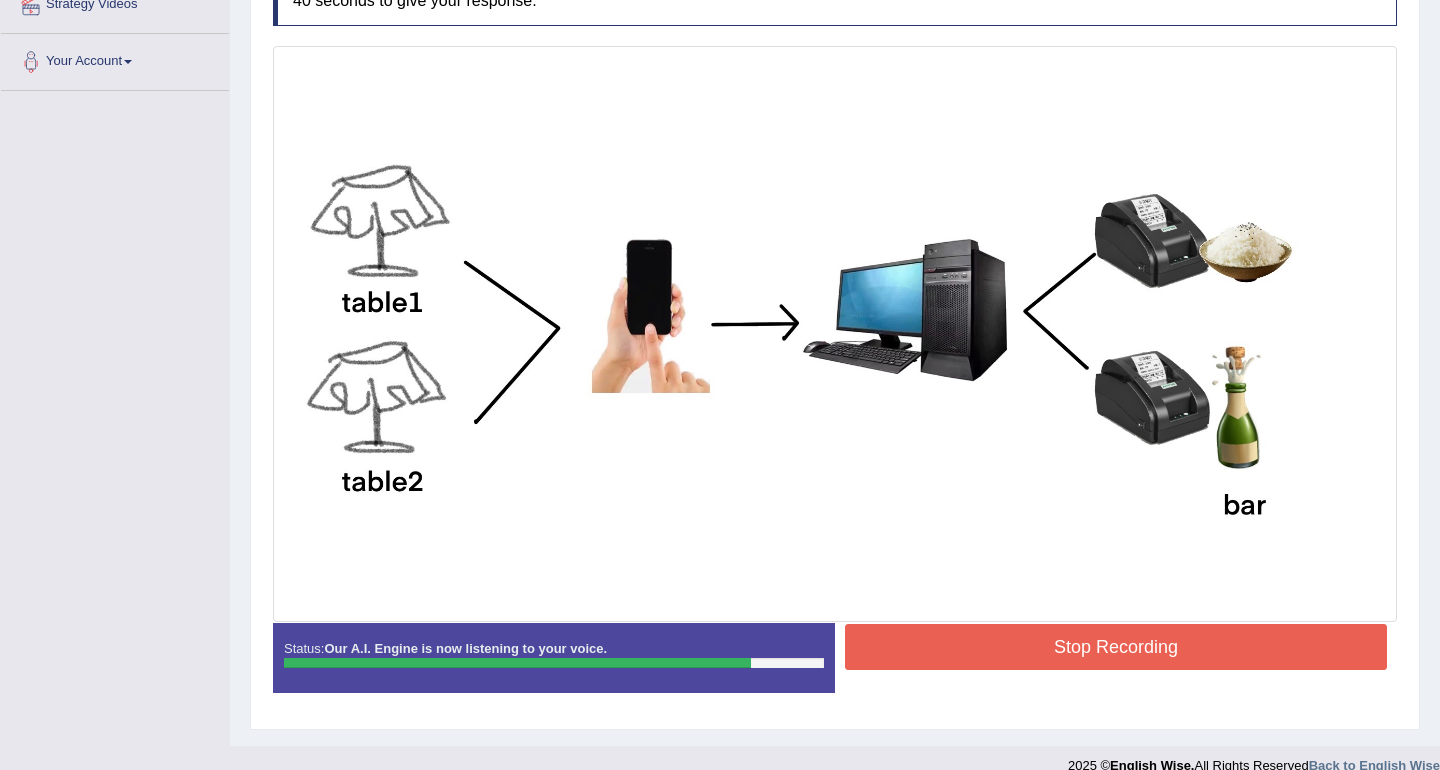 click on "Stop Recording" at bounding box center (1116, 647) 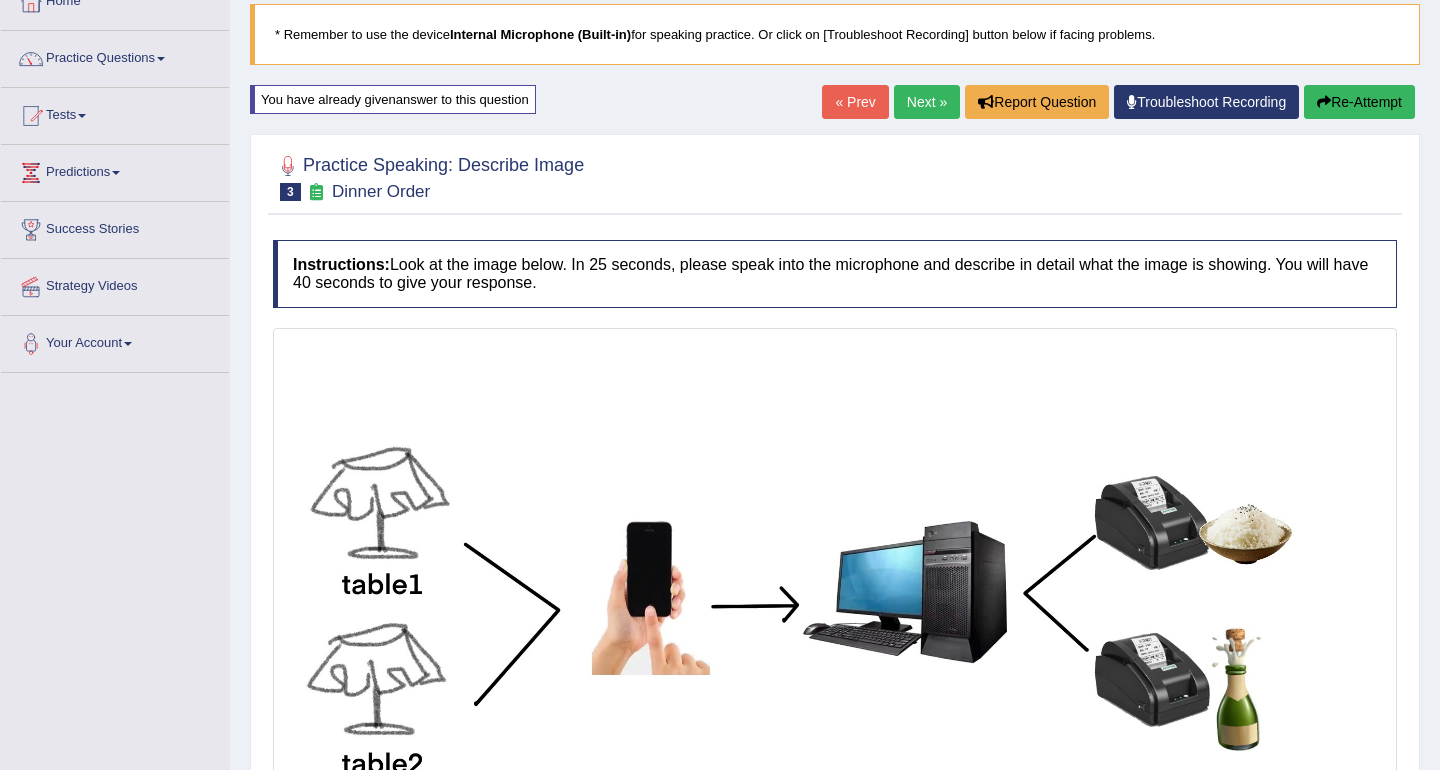 scroll, scrollTop: 86, scrollLeft: 0, axis: vertical 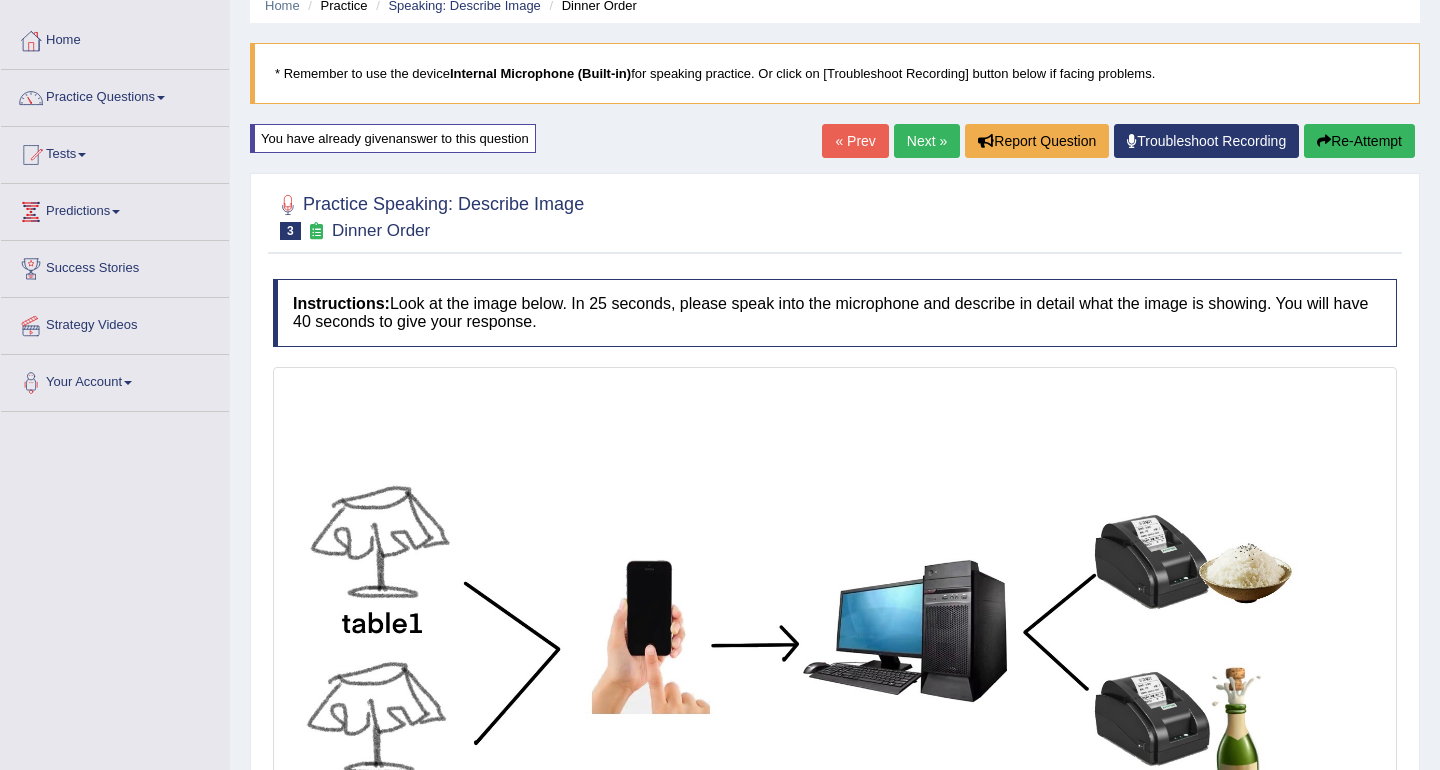 click on "Re-Attempt" at bounding box center [1359, 141] 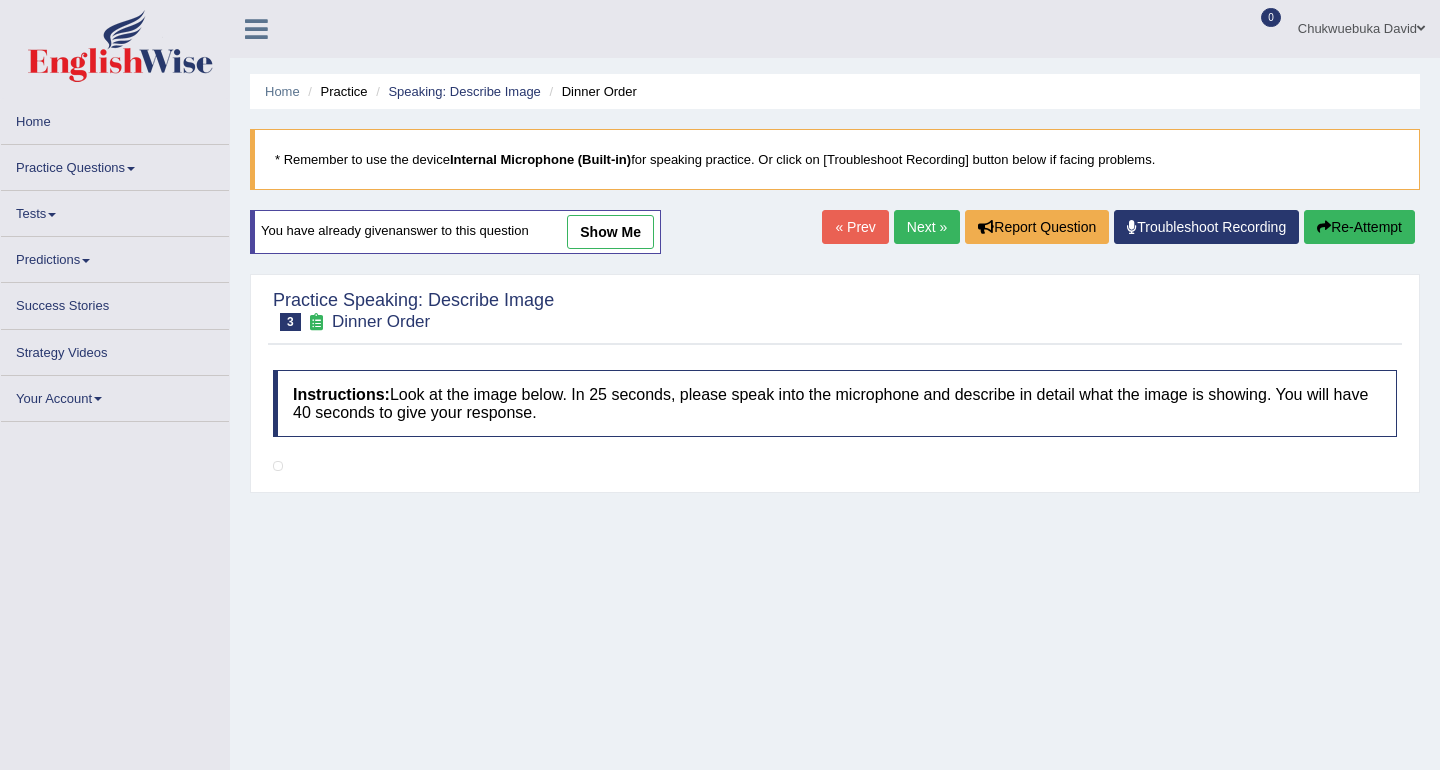 scroll, scrollTop: 86, scrollLeft: 0, axis: vertical 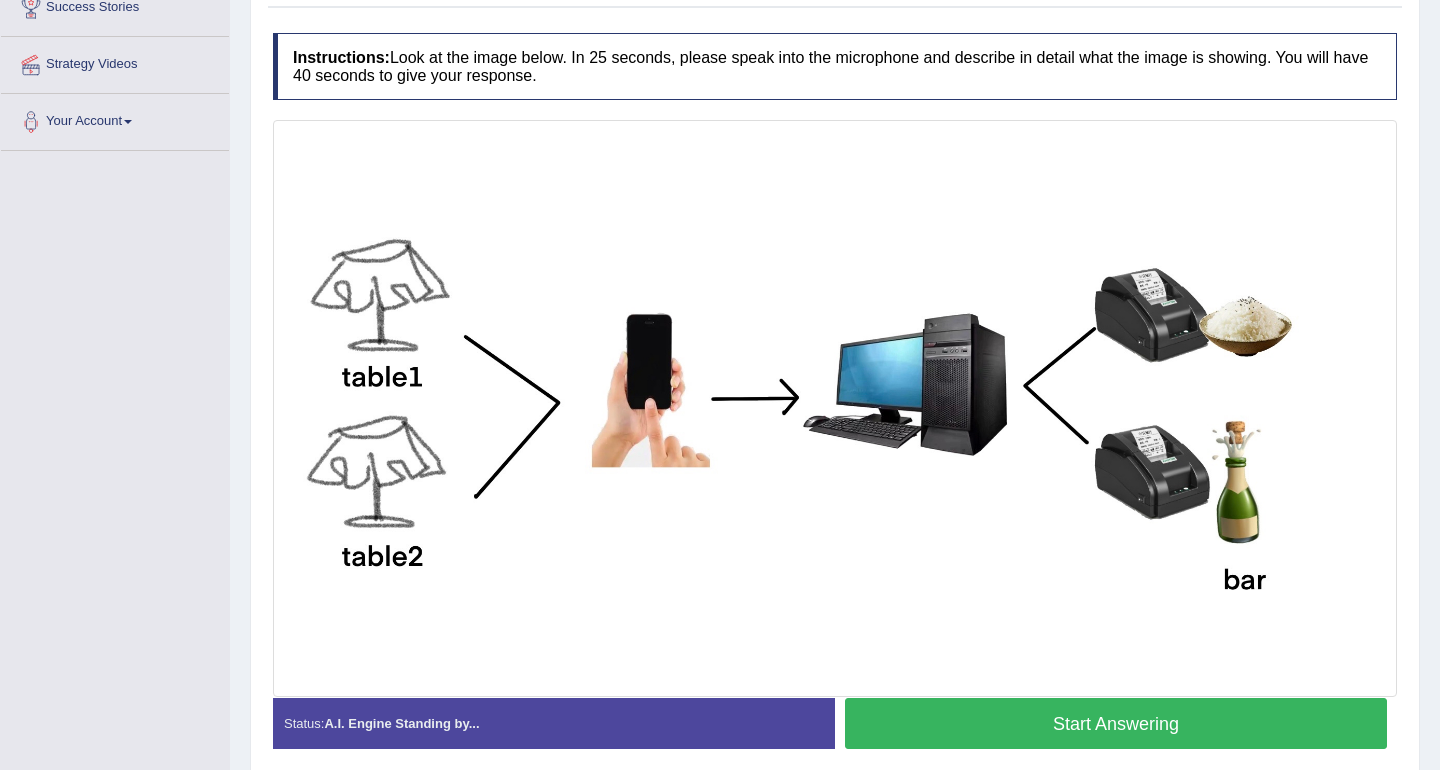 click on "Start Answering" at bounding box center (1116, 723) 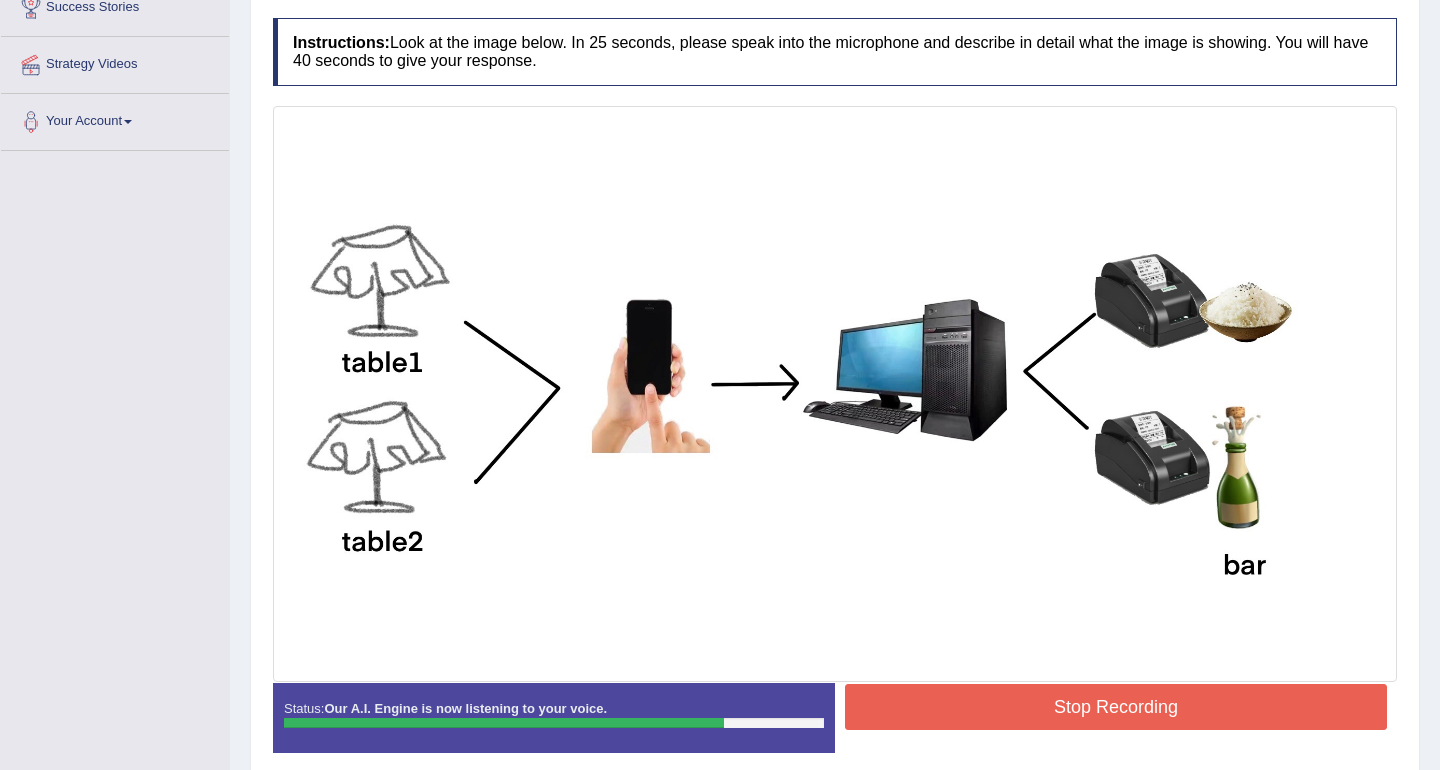 click on "Stop Recording" at bounding box center (1116, 707) 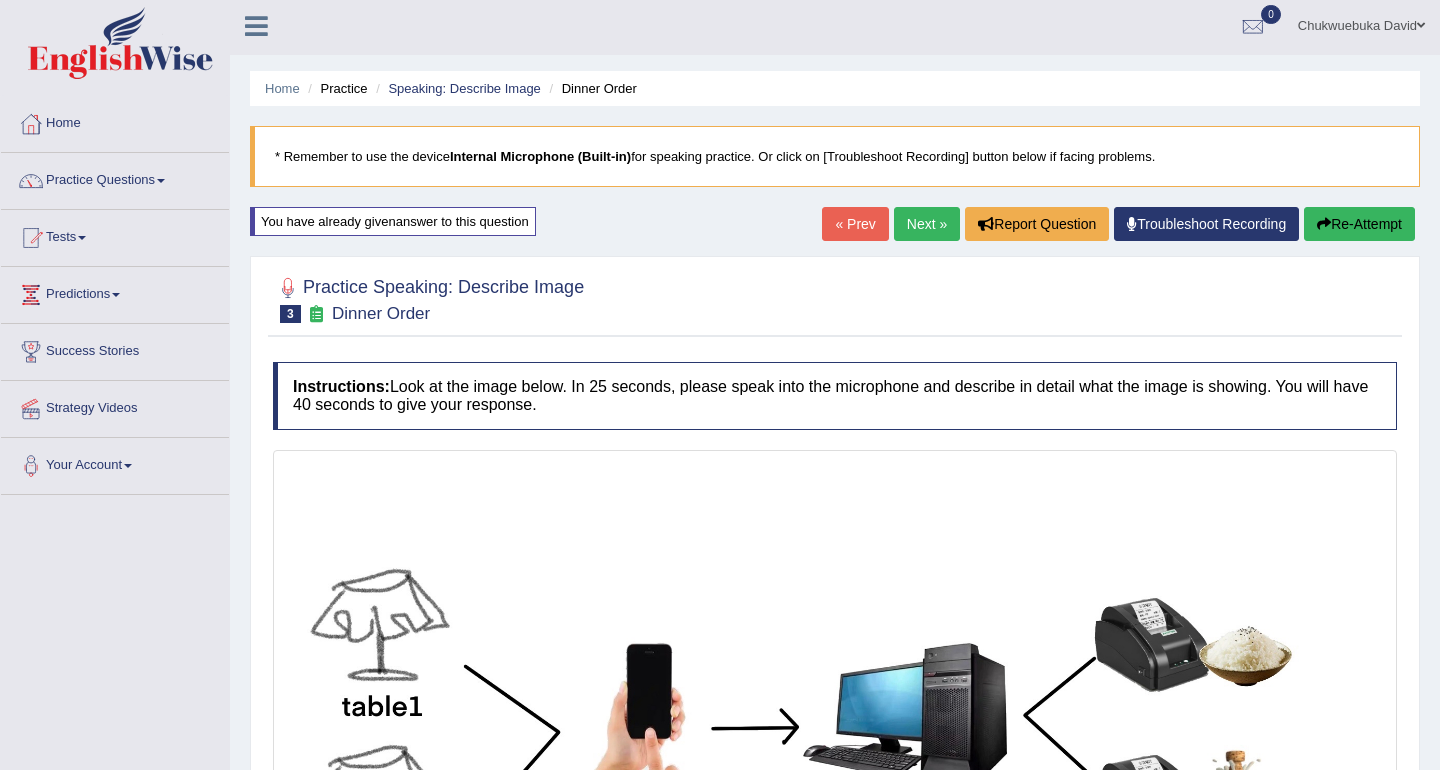 scroll, scrollTop: 0, scrollLeft: 0, axis: both 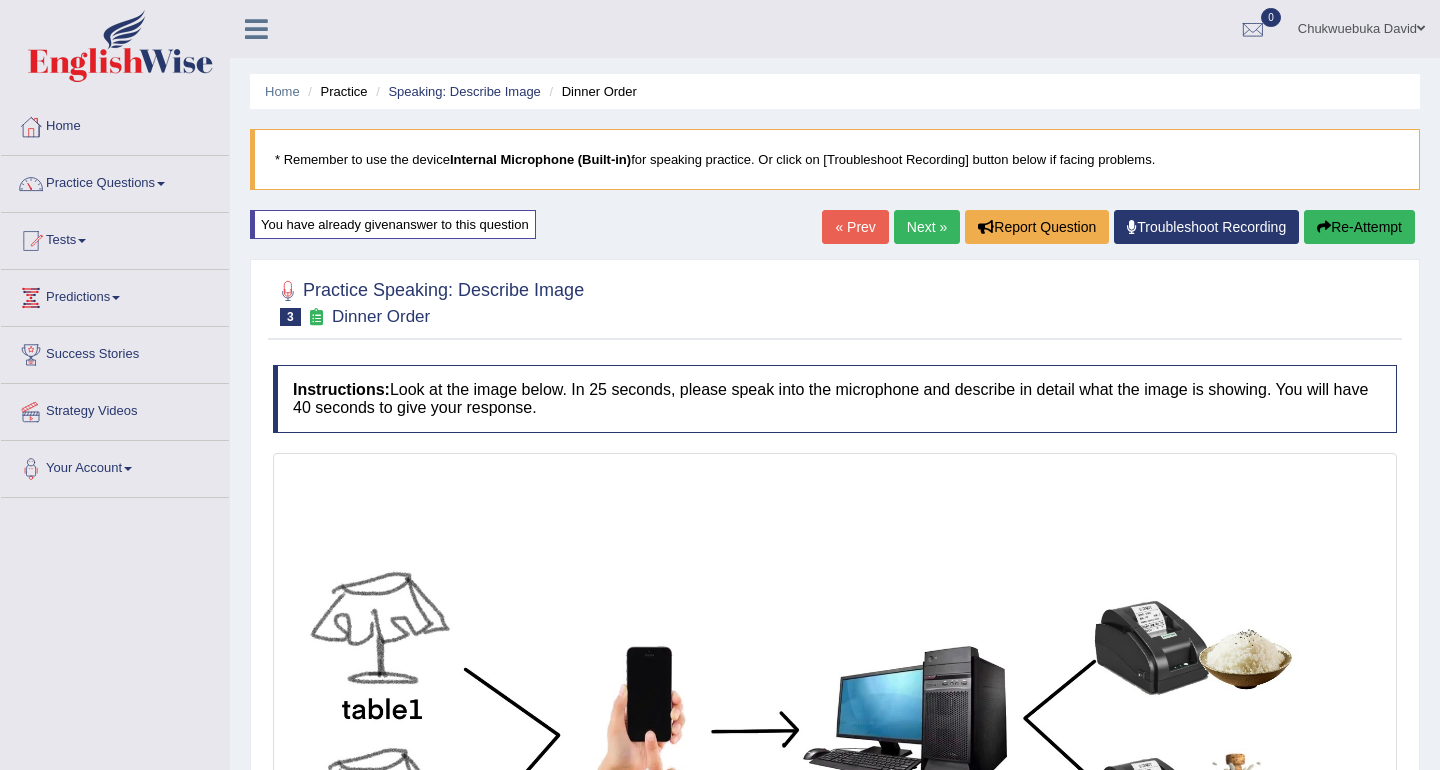 click on "Next »" at bounding box center (927, 227) 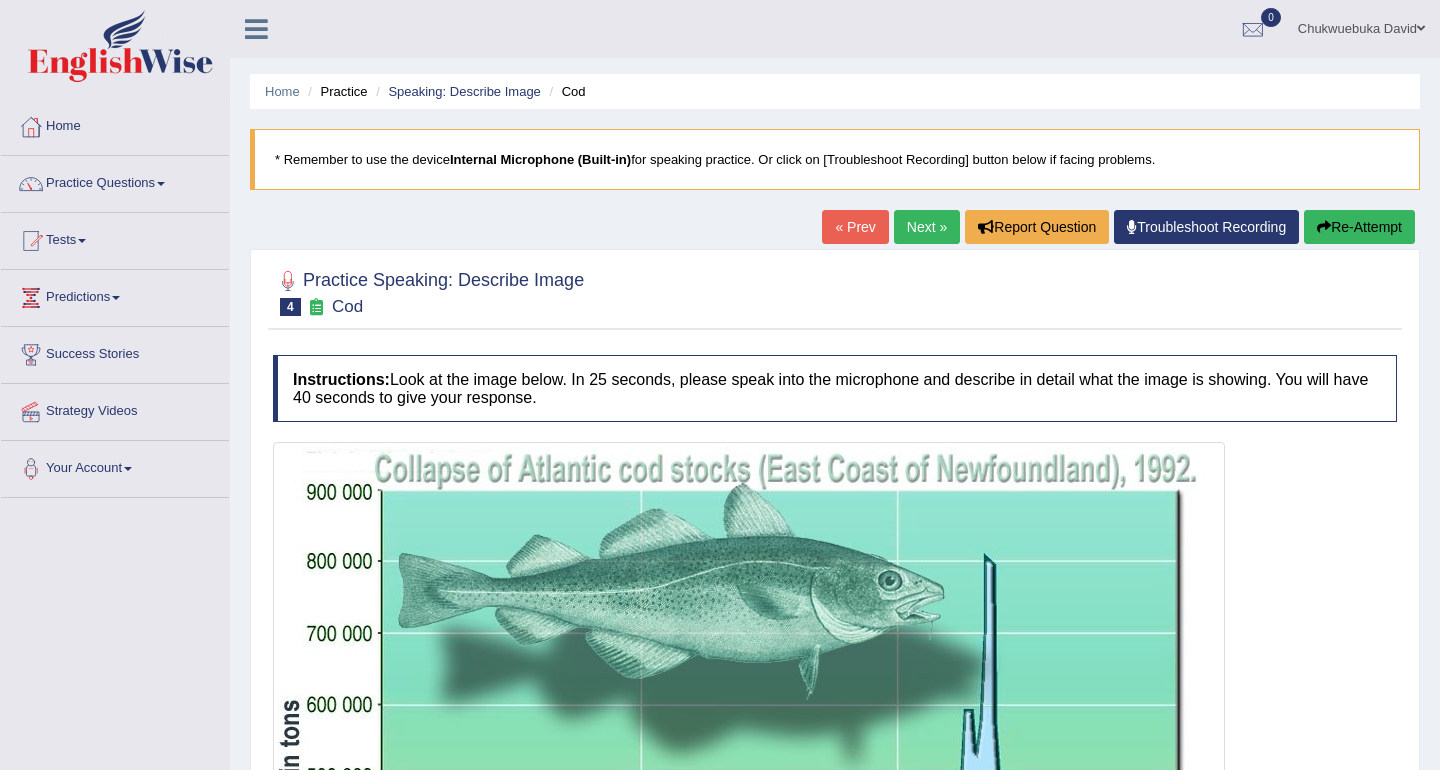 scroll, scrollTop: 4, scrollLeft: 0, axis: vertical 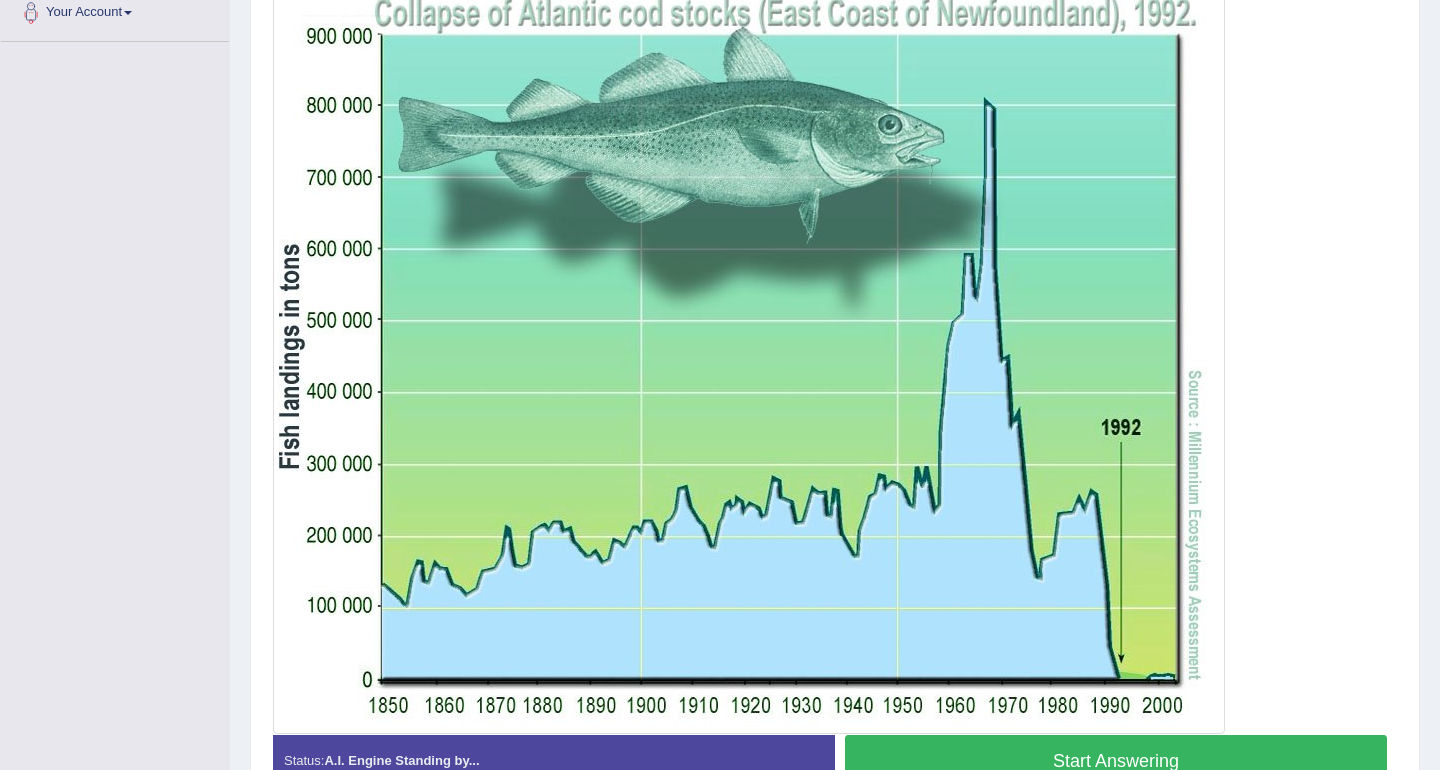 click on "Start Answering" at bounding box center [1116, 760] 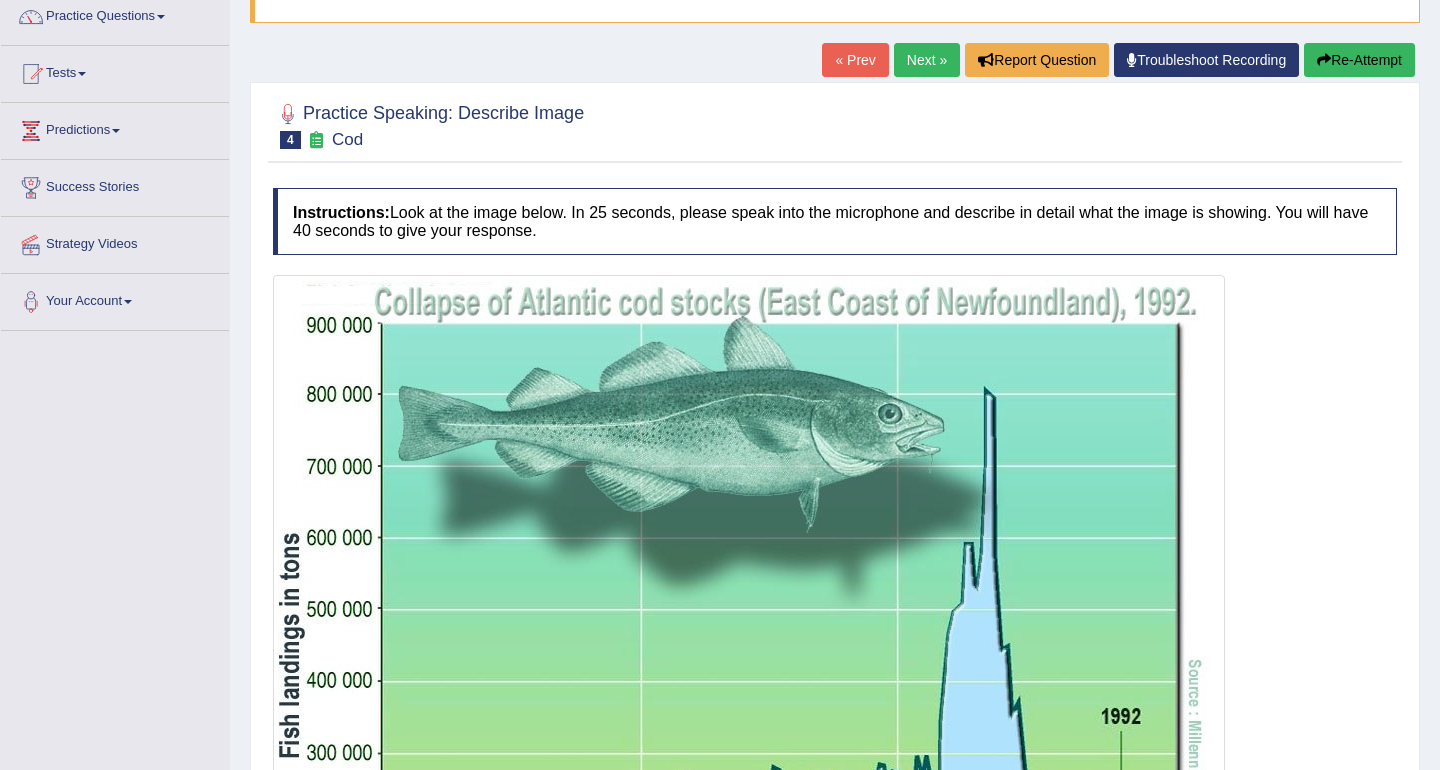 scroll, scrollTop: 161, scrollLeft: 0, axis: vertical 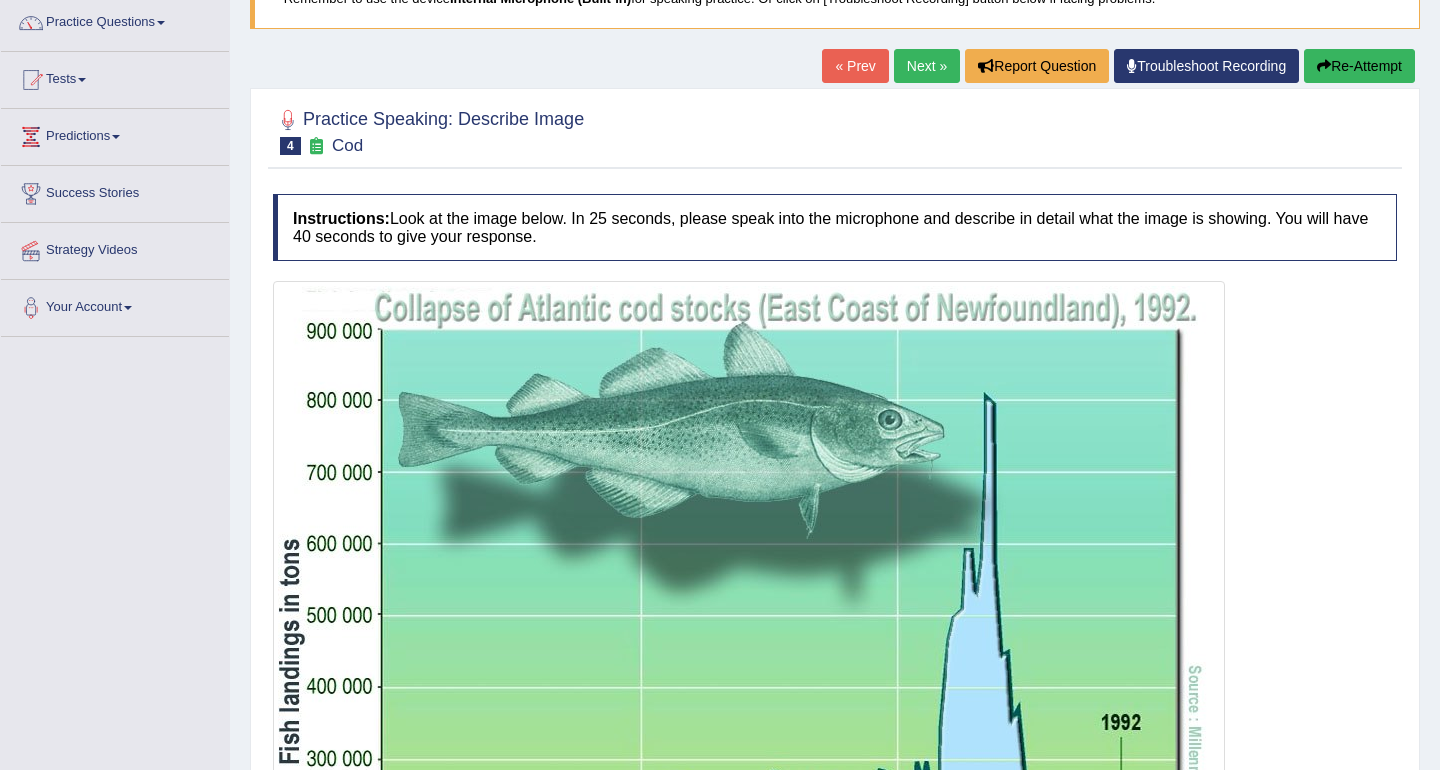 click on "Re-Attempt" at bounding box center (1359, 66) 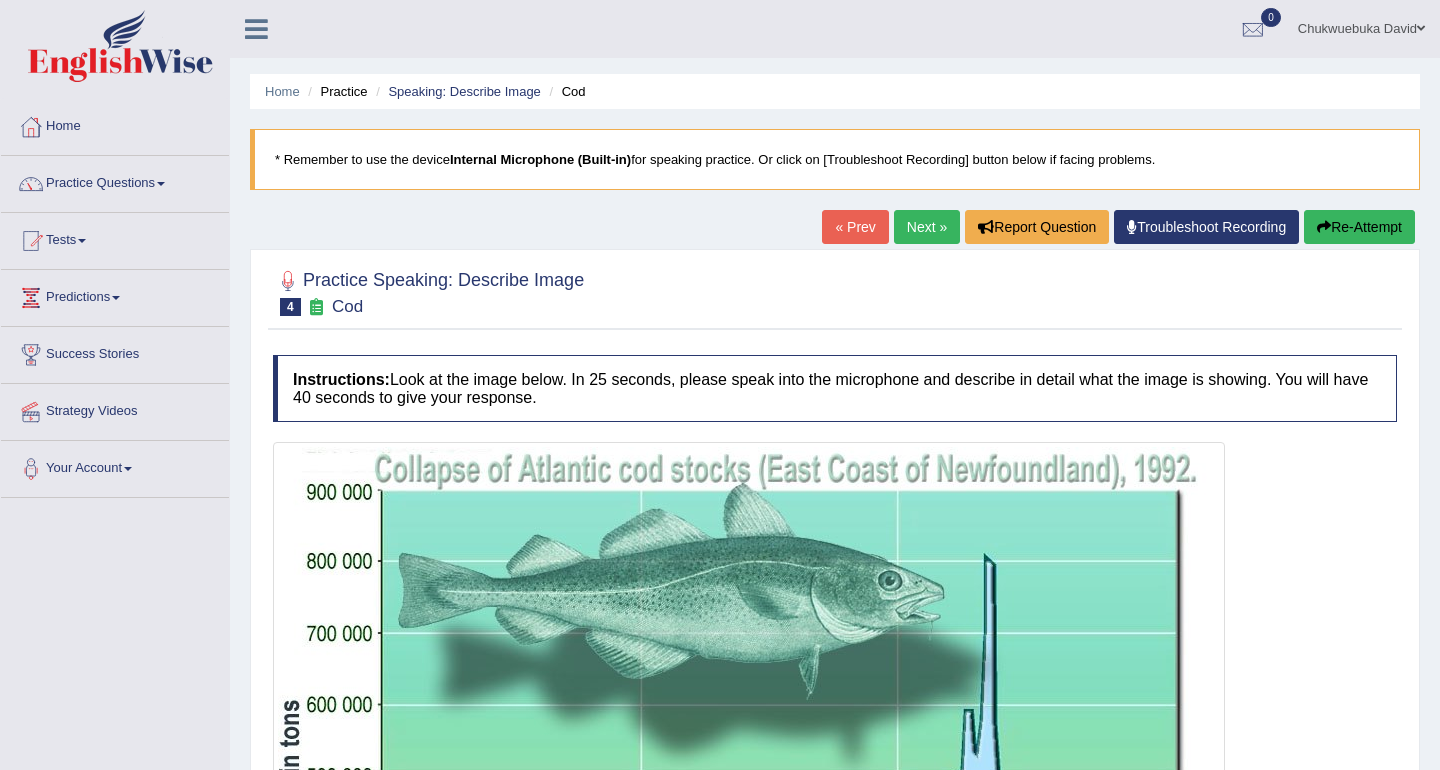 scroll, scrollTop: 167, scrollLeft: 0, axis: vertical 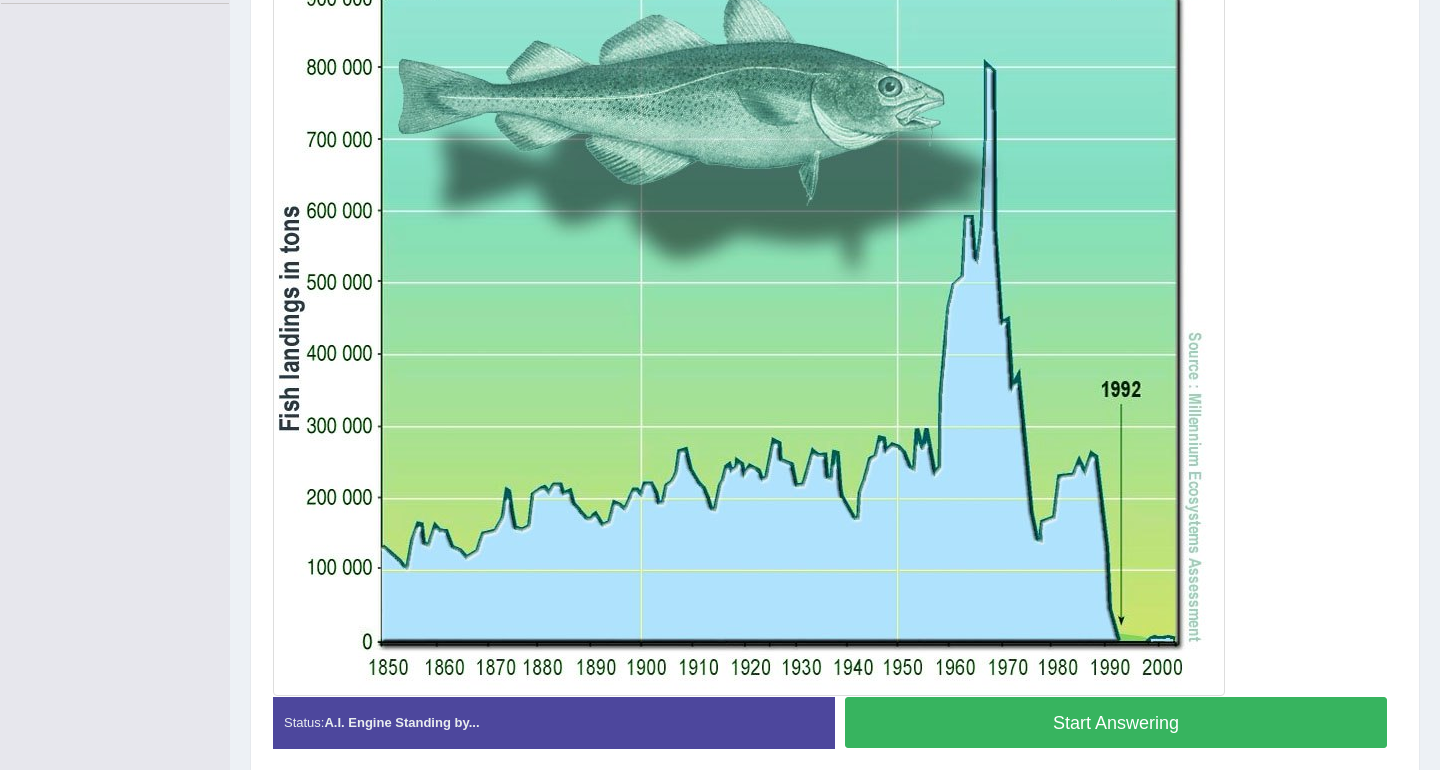 click on "Start Answering" at bounding box center [1116, 722] 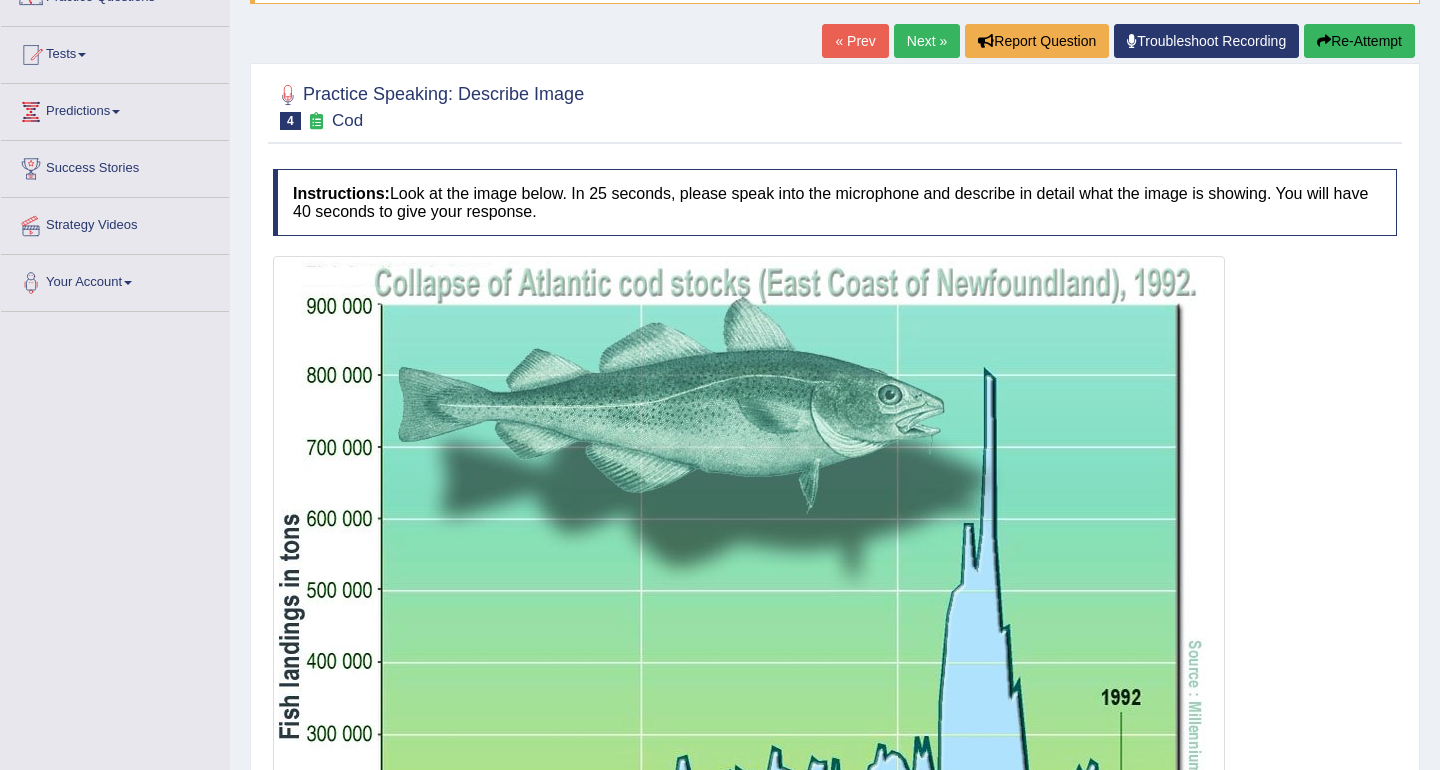 scroll, scrollTop: 0, scrollLeft: 0, axis: both 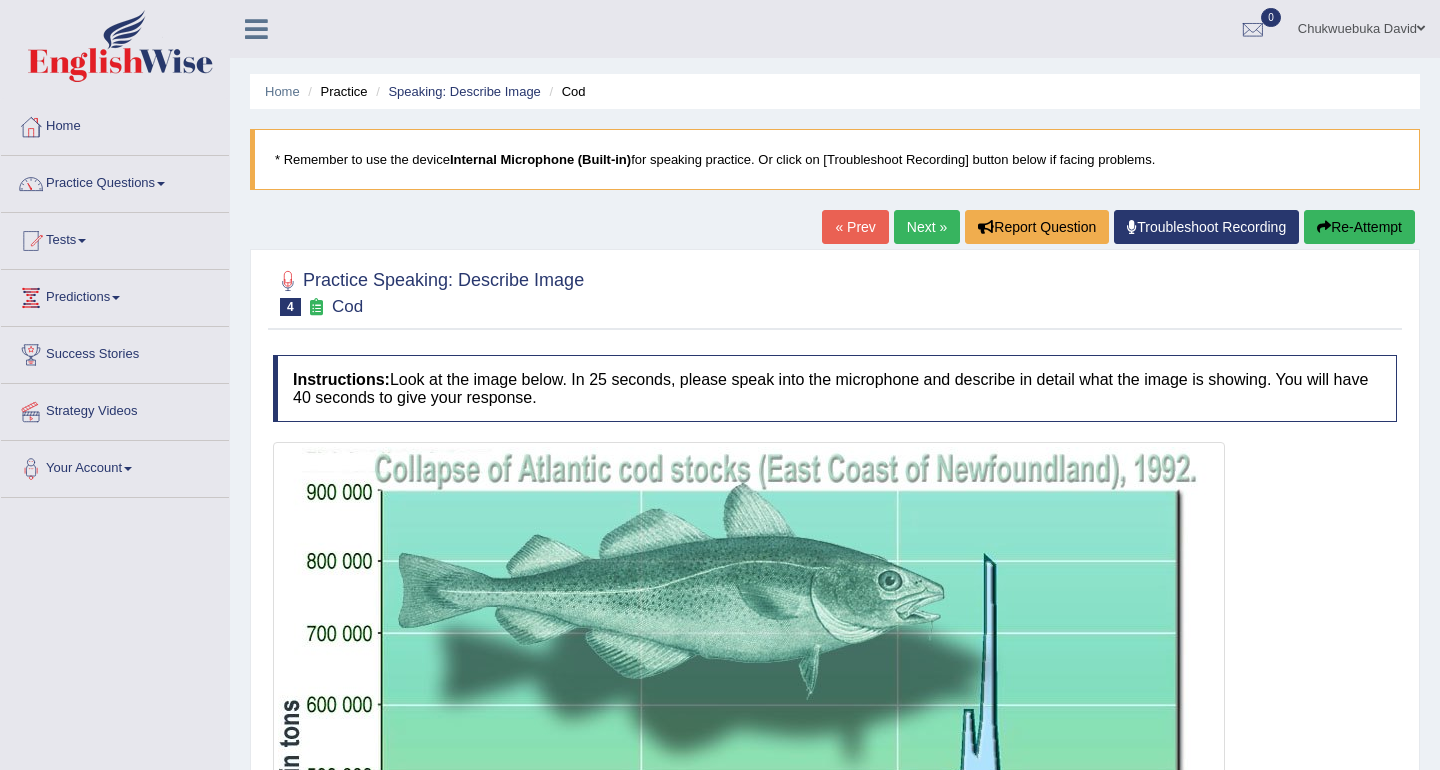 click on "Re-Attempt" at bounding box center [1359, 227] 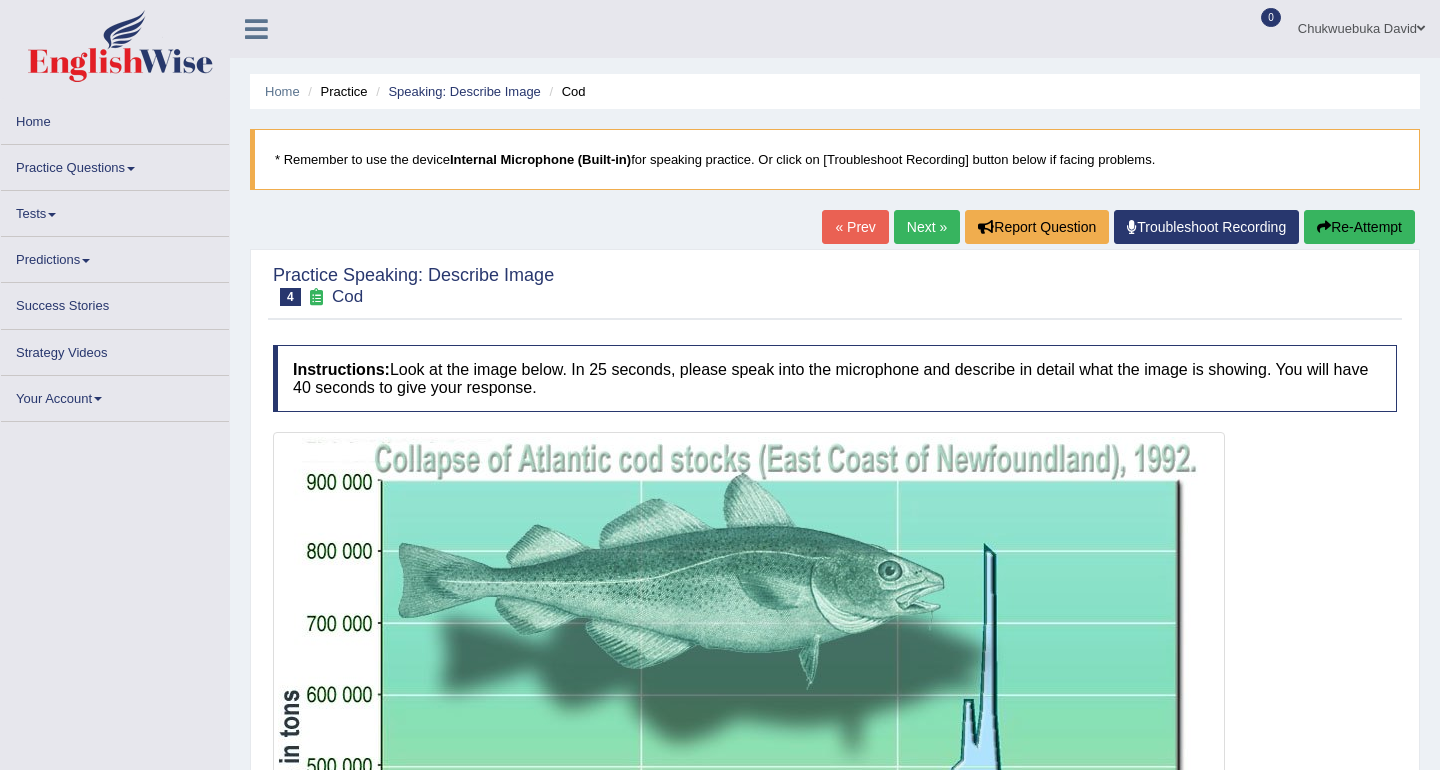 scroll, scrollTop: 0, scrollLeft: 0, axis: both 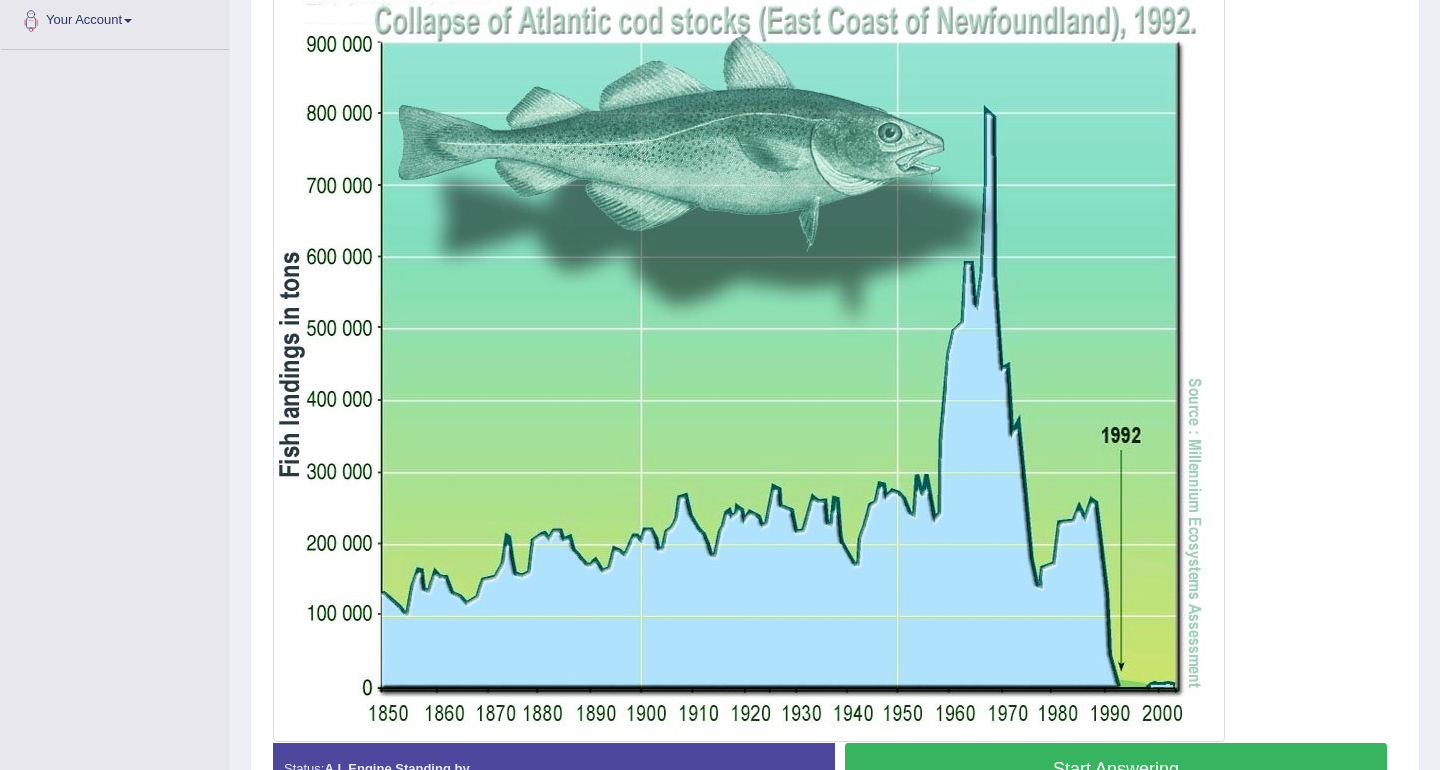 click on "Start Answering" at bounding box center [1116, 768] 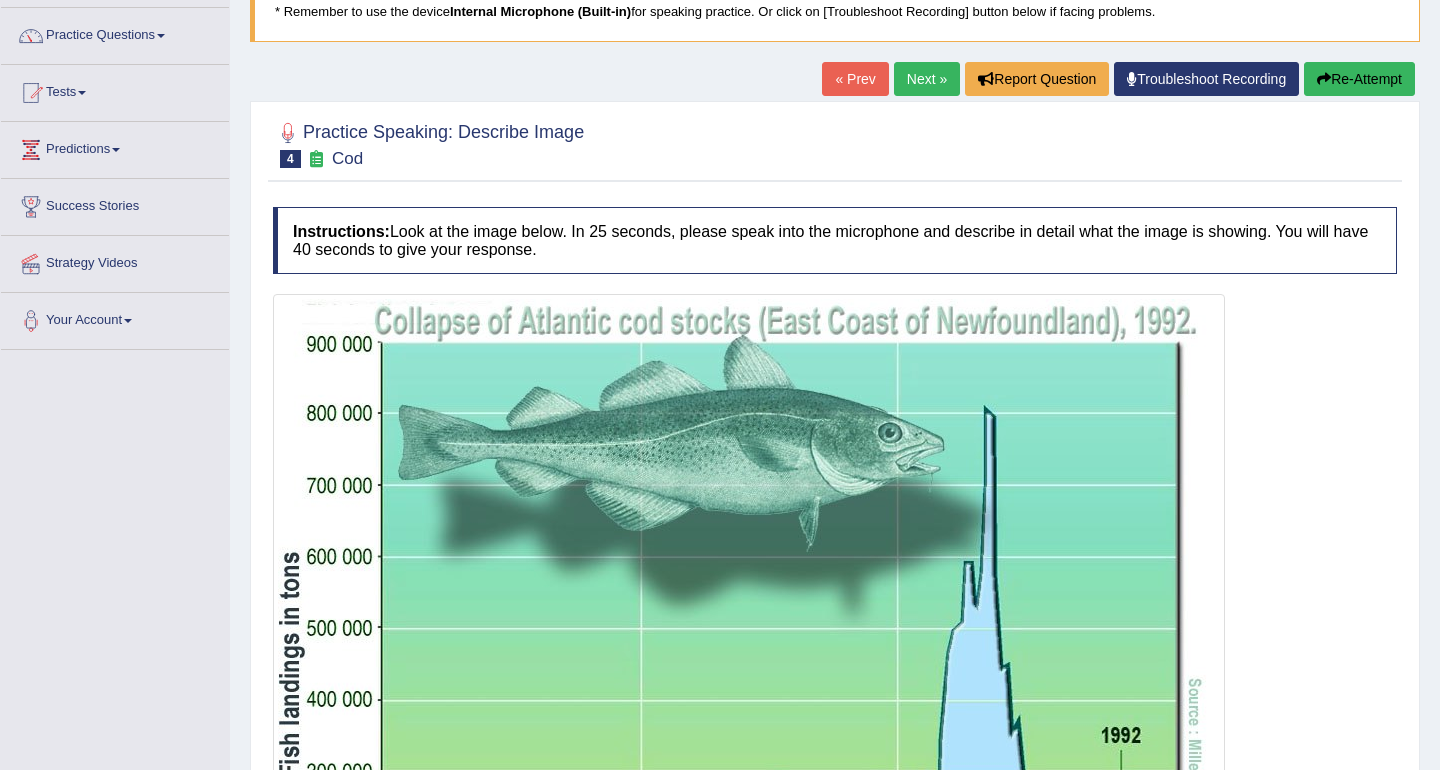 scroll, scrollTop: 143, scrollLeft: 0, axis: vertical 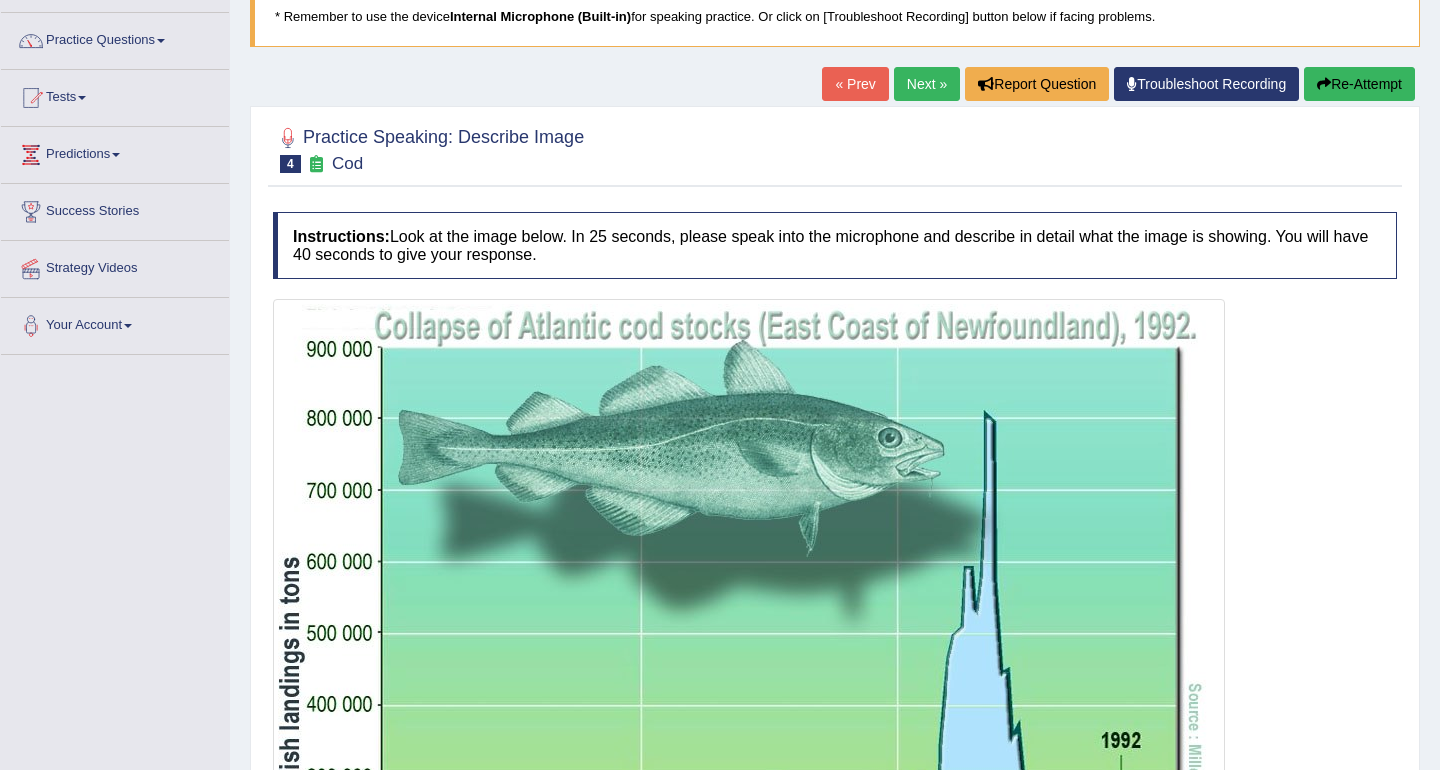 click on "Re-Attempt" at bounding box center (1359, 84) 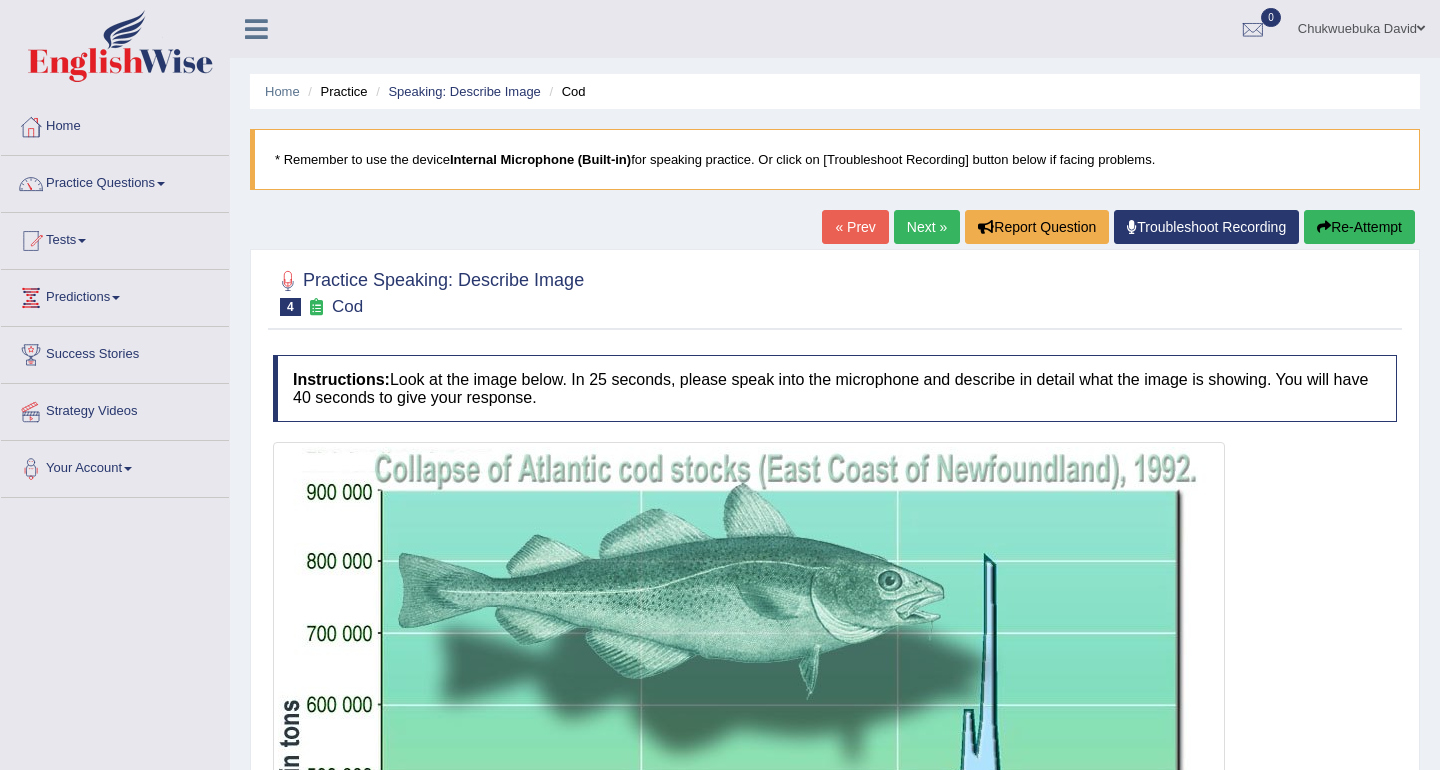 scroll, scrollTop: 143, scrollLeft: 0, axis: vertical 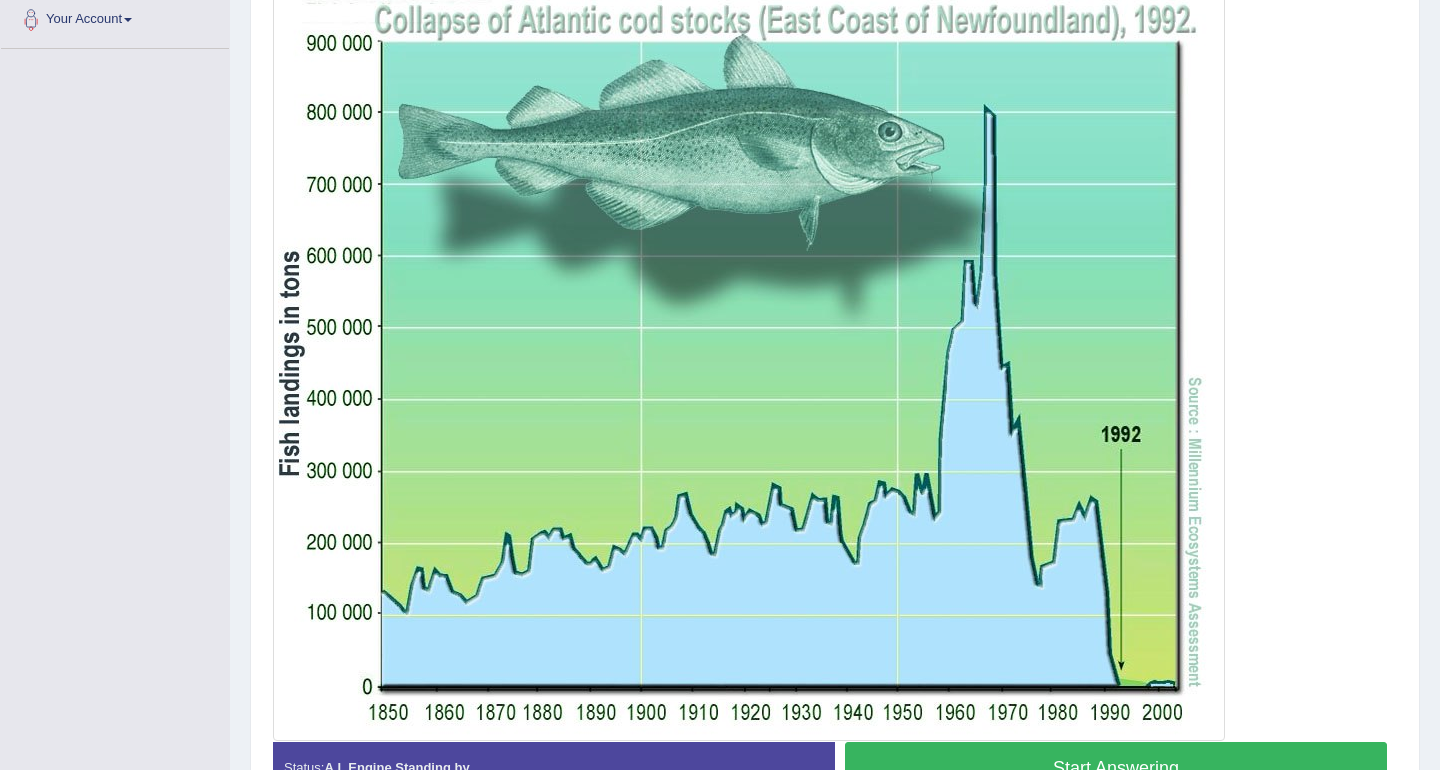 click on "Start Answering" at bounding box center (1116, 767) 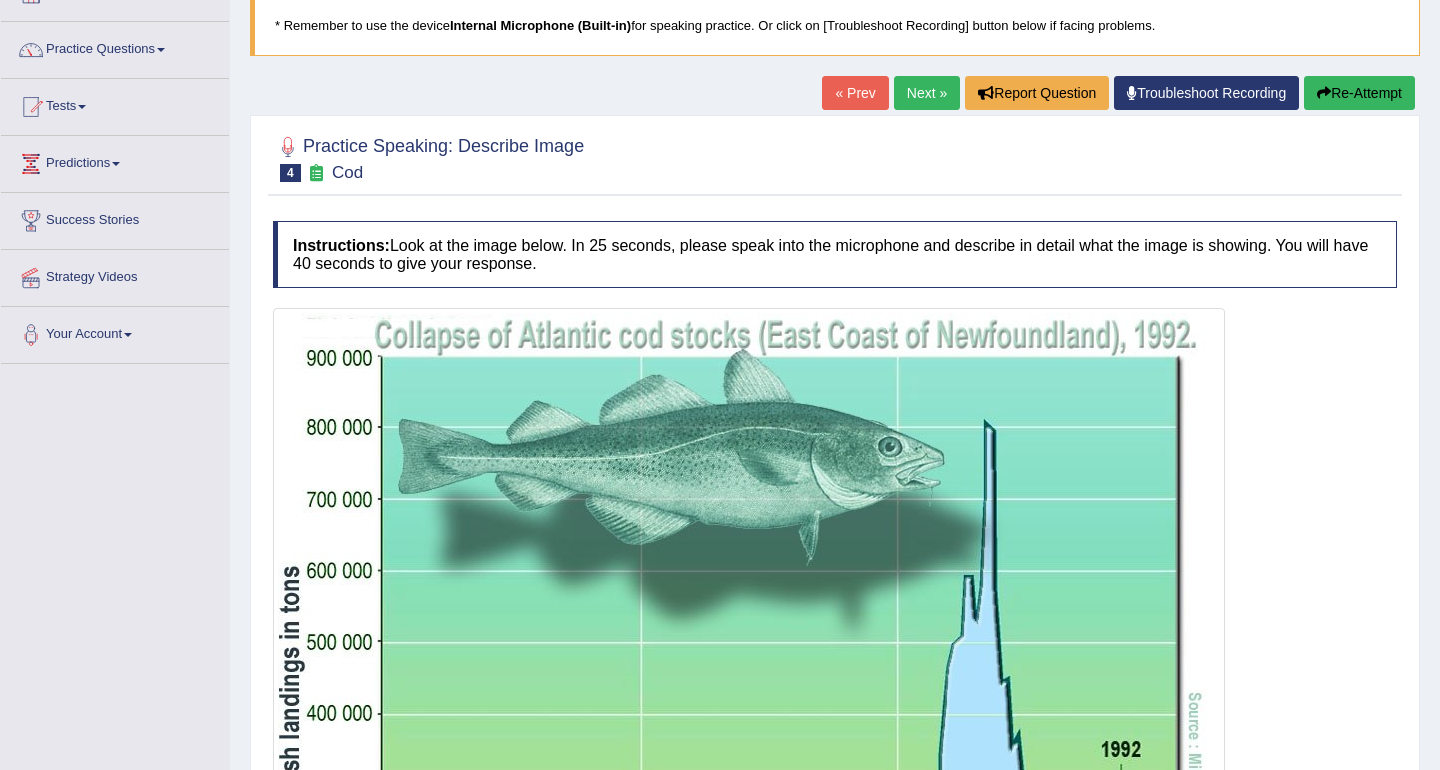 scroll, scrollTop: 114, scrollLeft: 0, axis: vertical 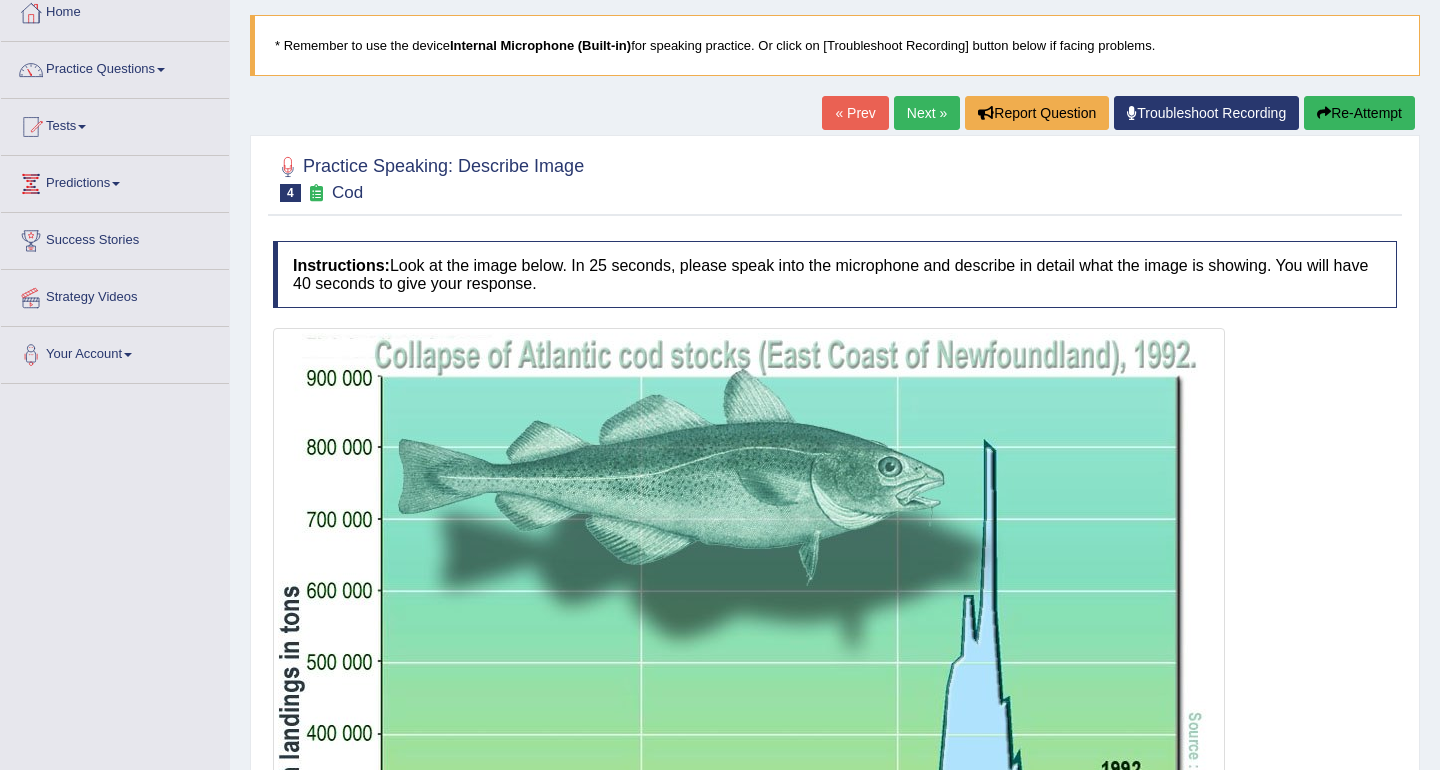 click on "Re-Attempt" at bounding box center [1359, 113] 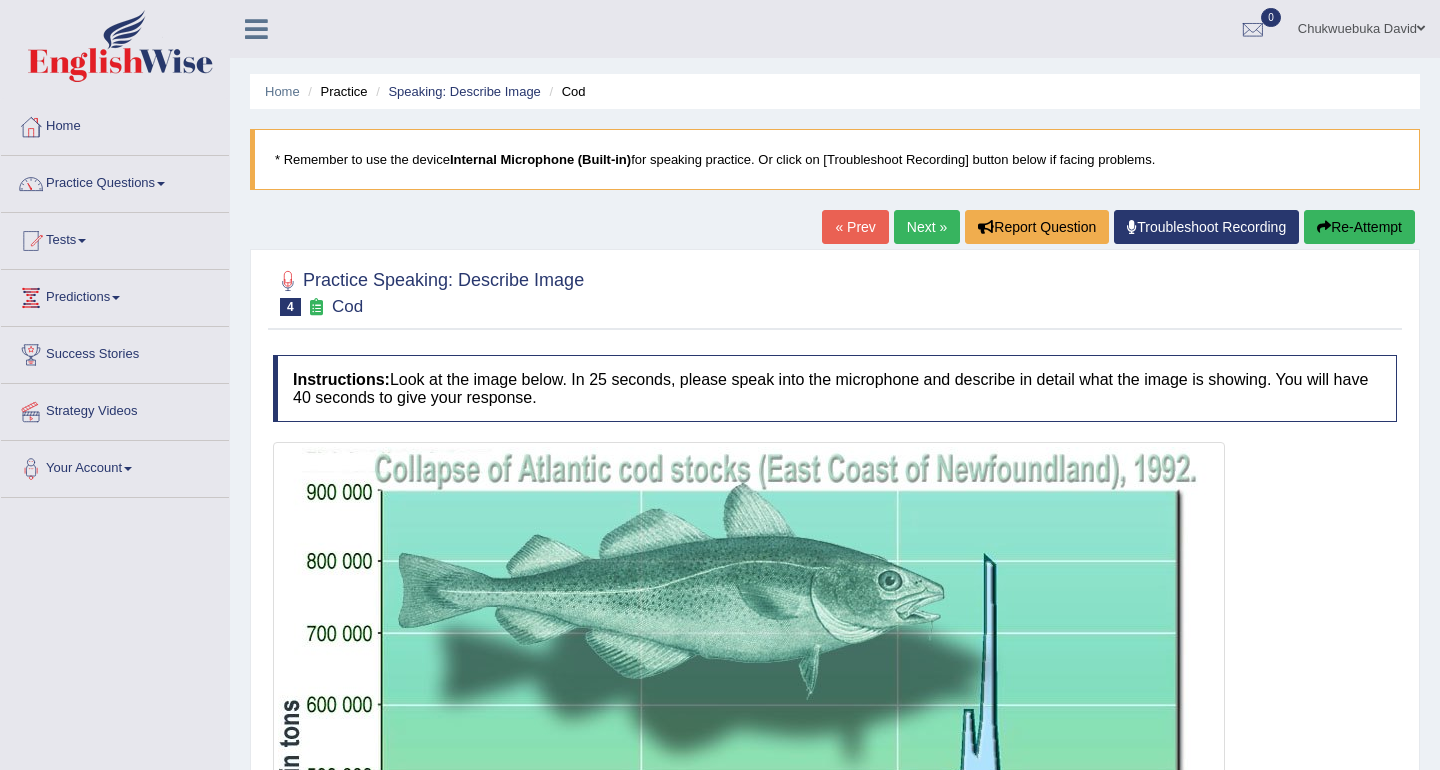 scroll, scrollTop: 114, scrollLeft: 0, axis: vertical 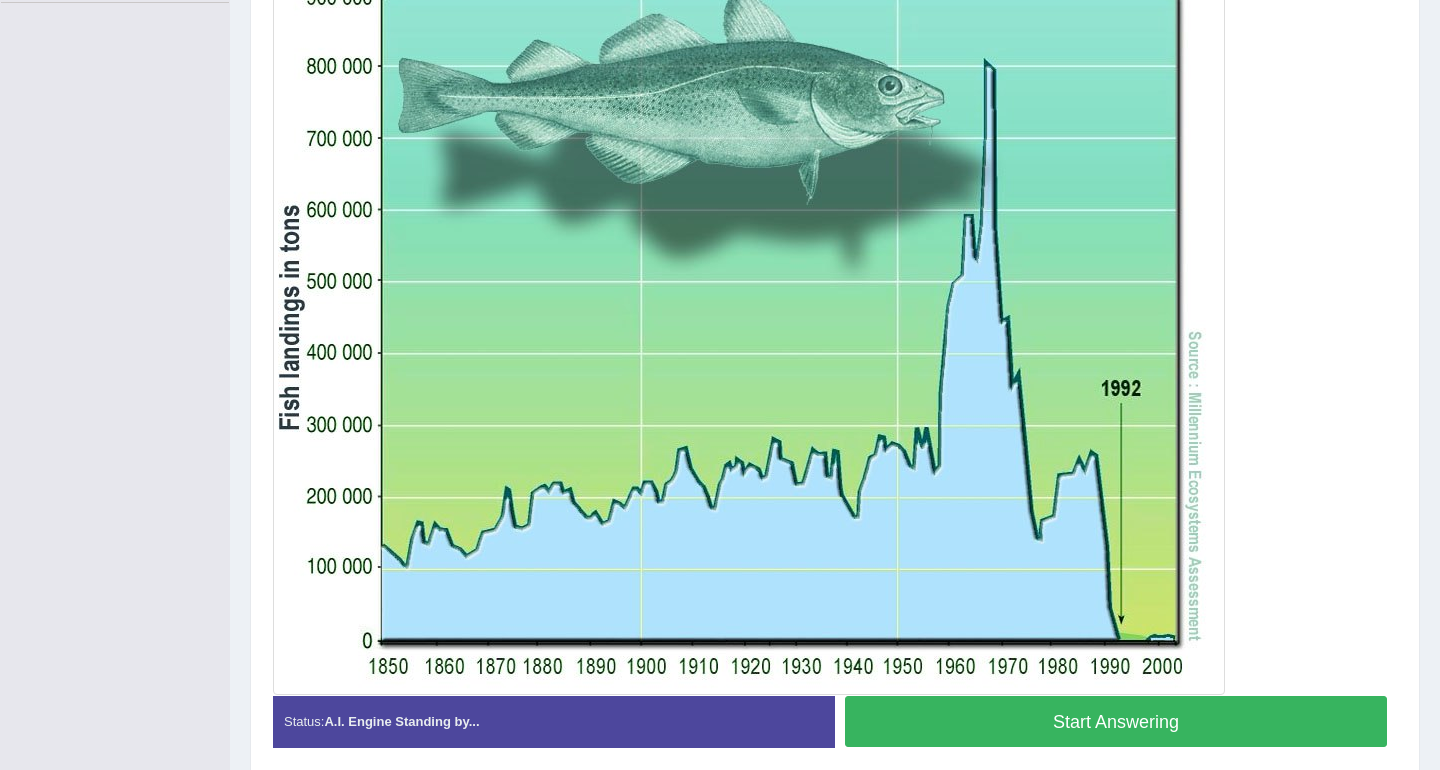 click on "Start Answering" at bounding box center (1116, 721) 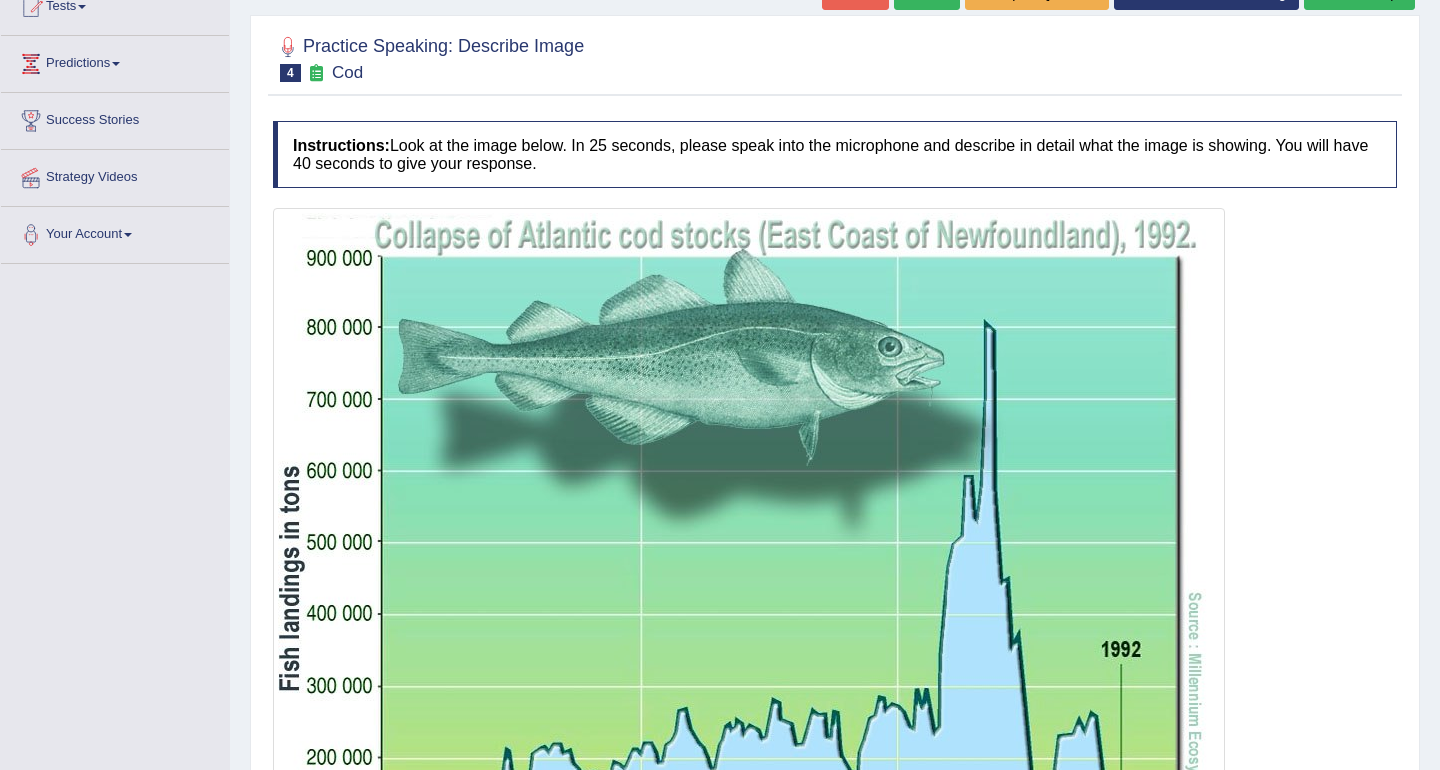 scroll, scrollTop: 202, scrollLeft: 0, axis: vertical 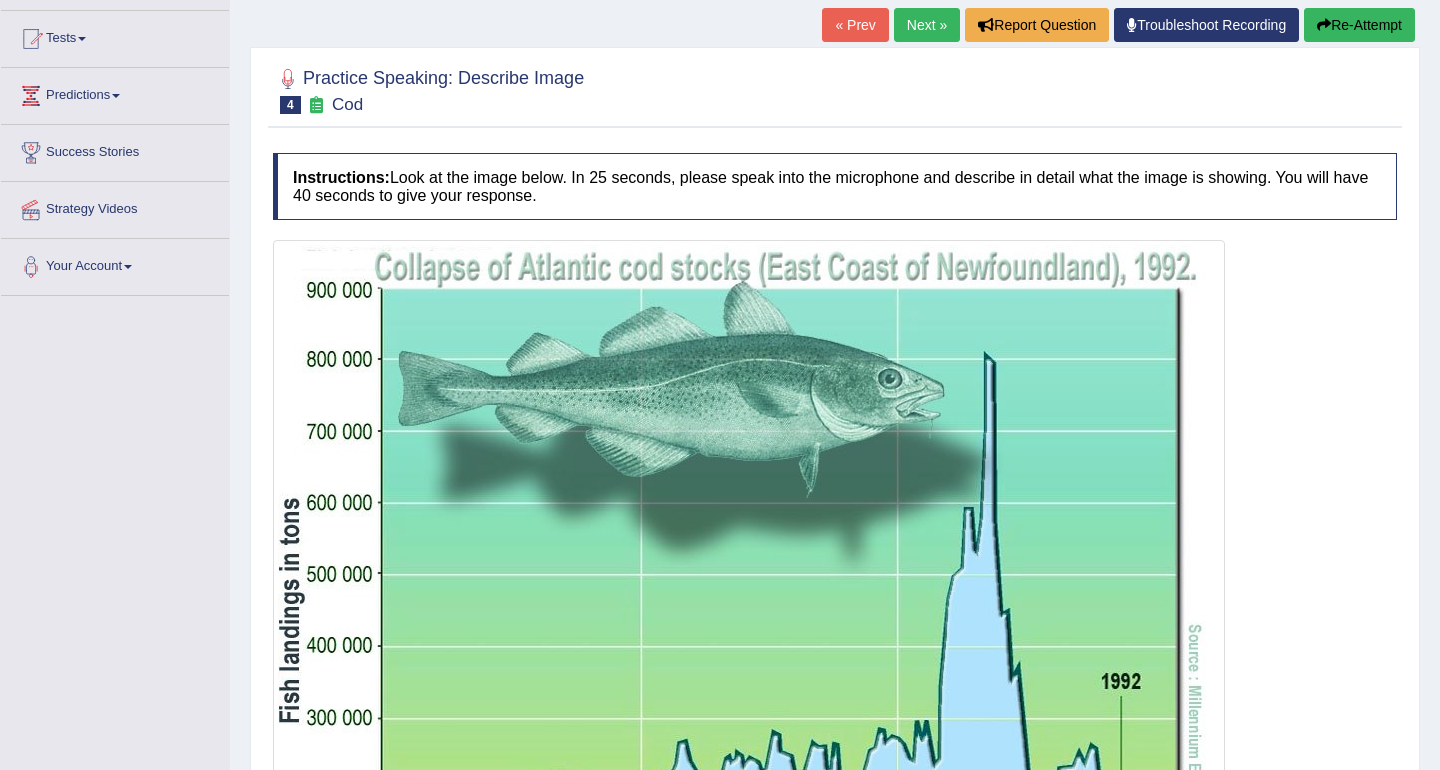 click on "Re-Attempt" at bounding box center [1359, 25] 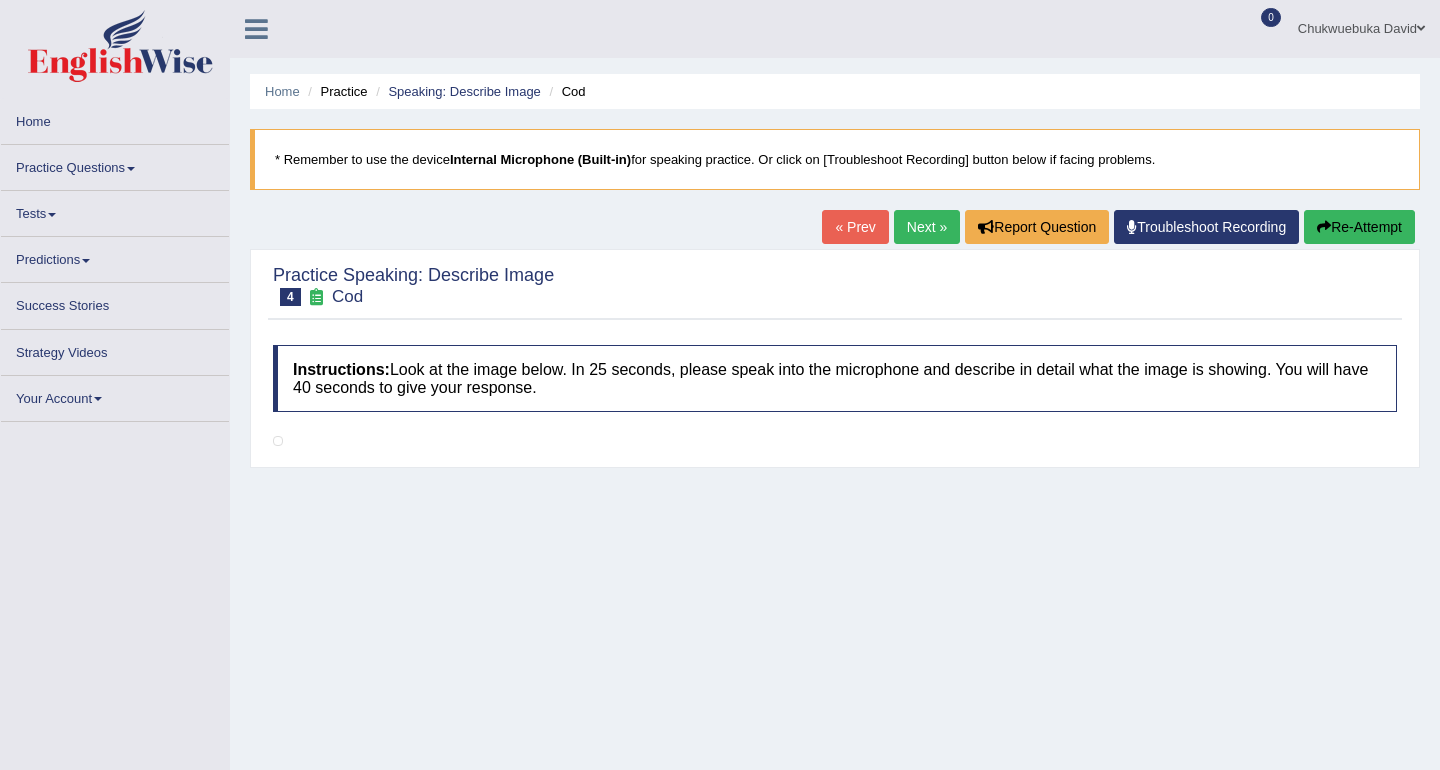 scroll, scrollTop: 191, scrollLeft: 0, axis: vertical 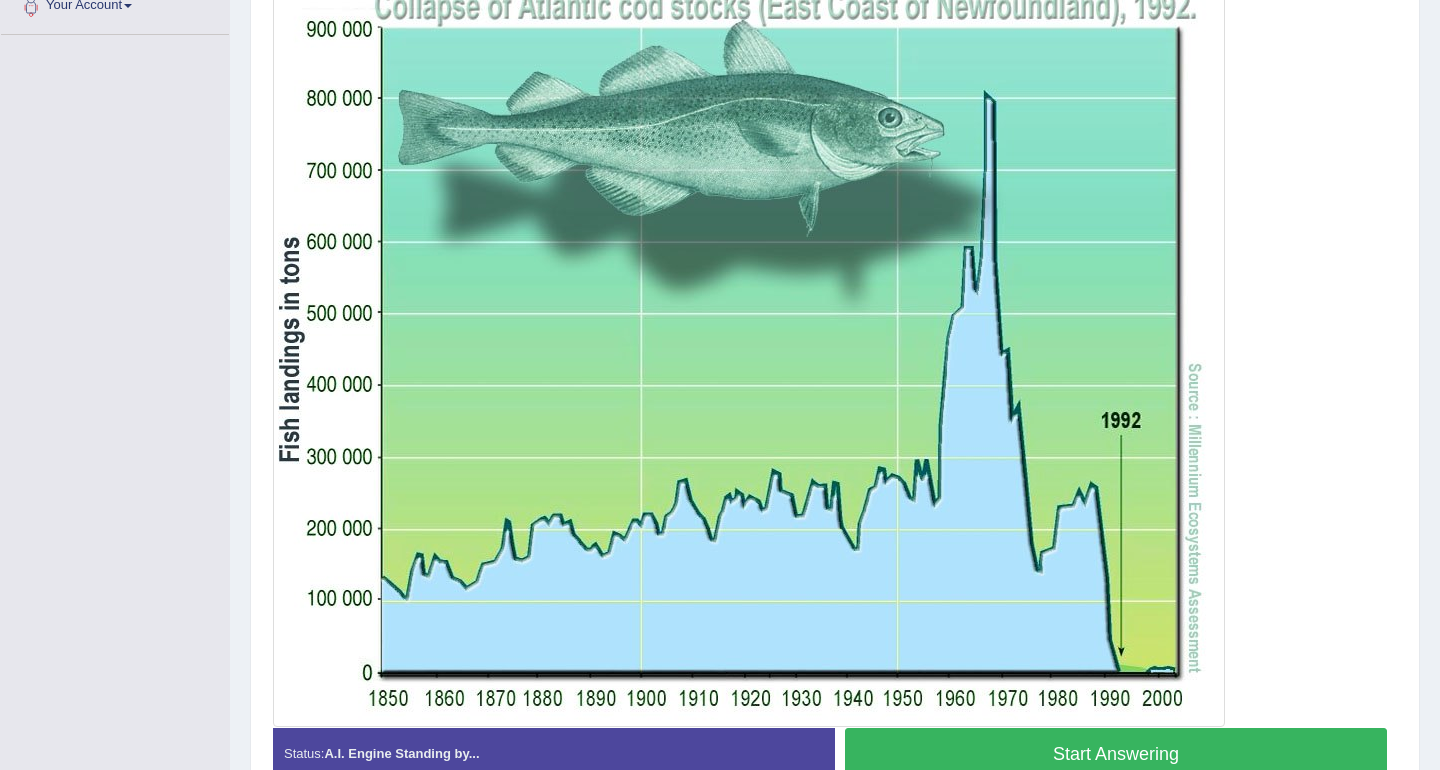 click on "Start Answering" at bounding box center [1116, 753] 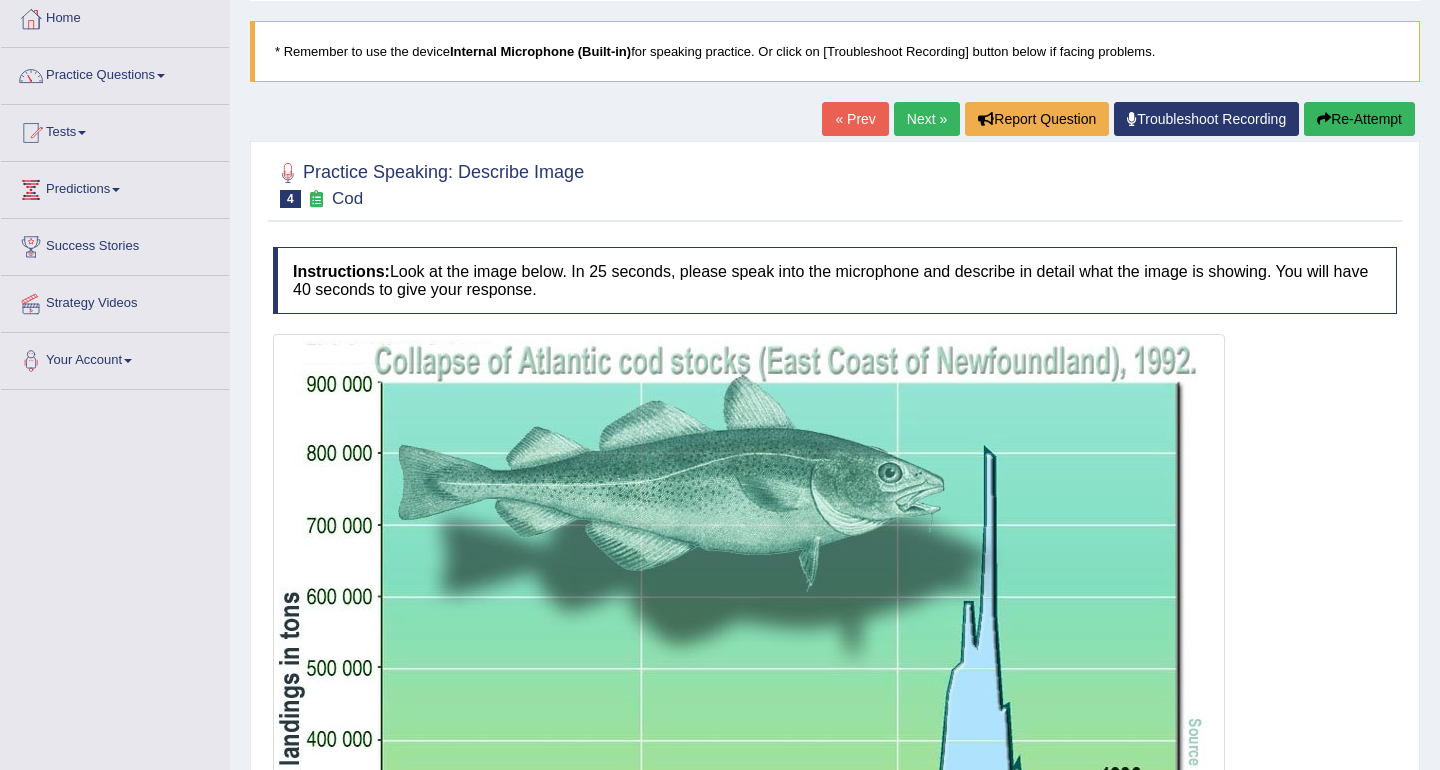 scroll, scrollTop: 0, scrollLeft: 0, axis: both 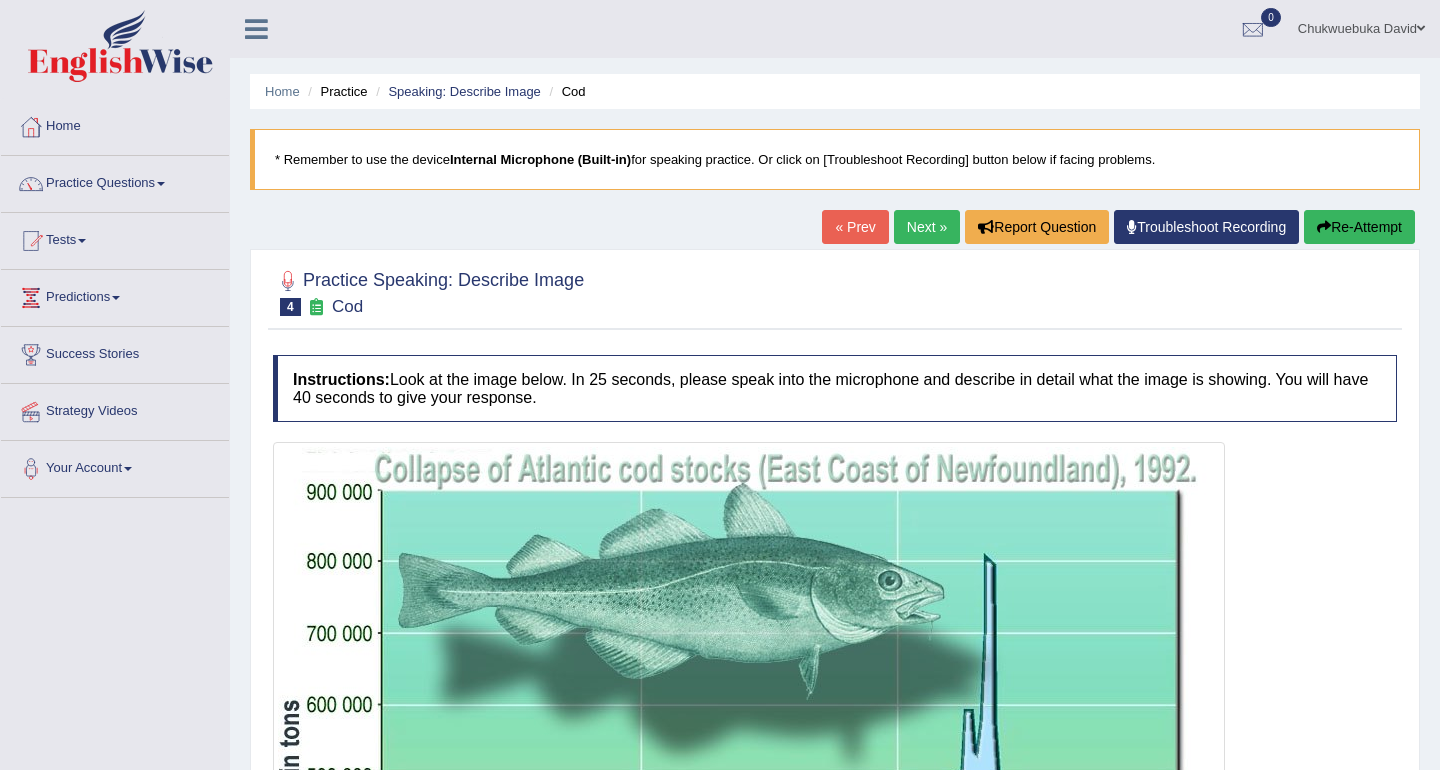 click on "« Prev Next »  Report Question  Troubleshoot Recording  Re-Attempt" at bounding box center (1121, 229) 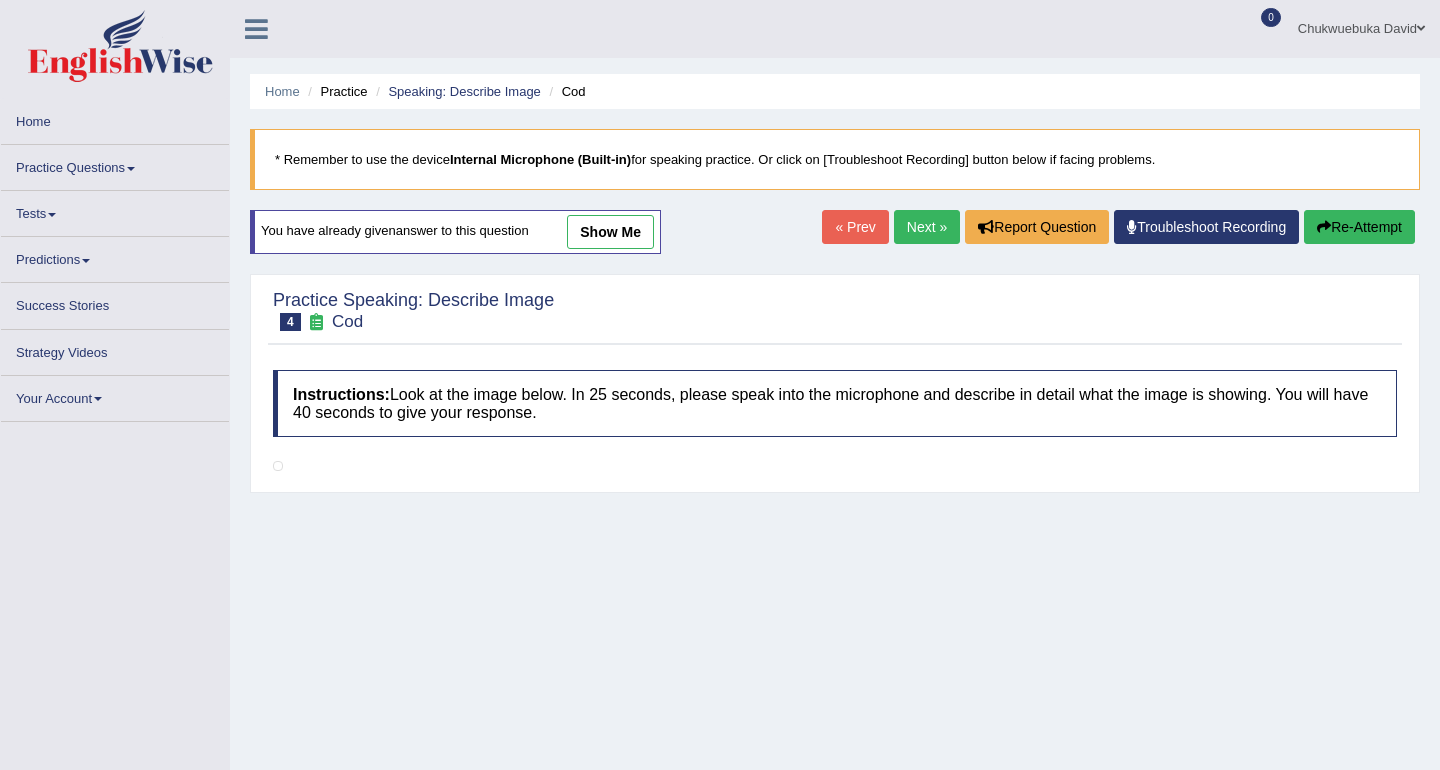 scroll, scrollTop: 0, scrollLeft: 0, axis: both 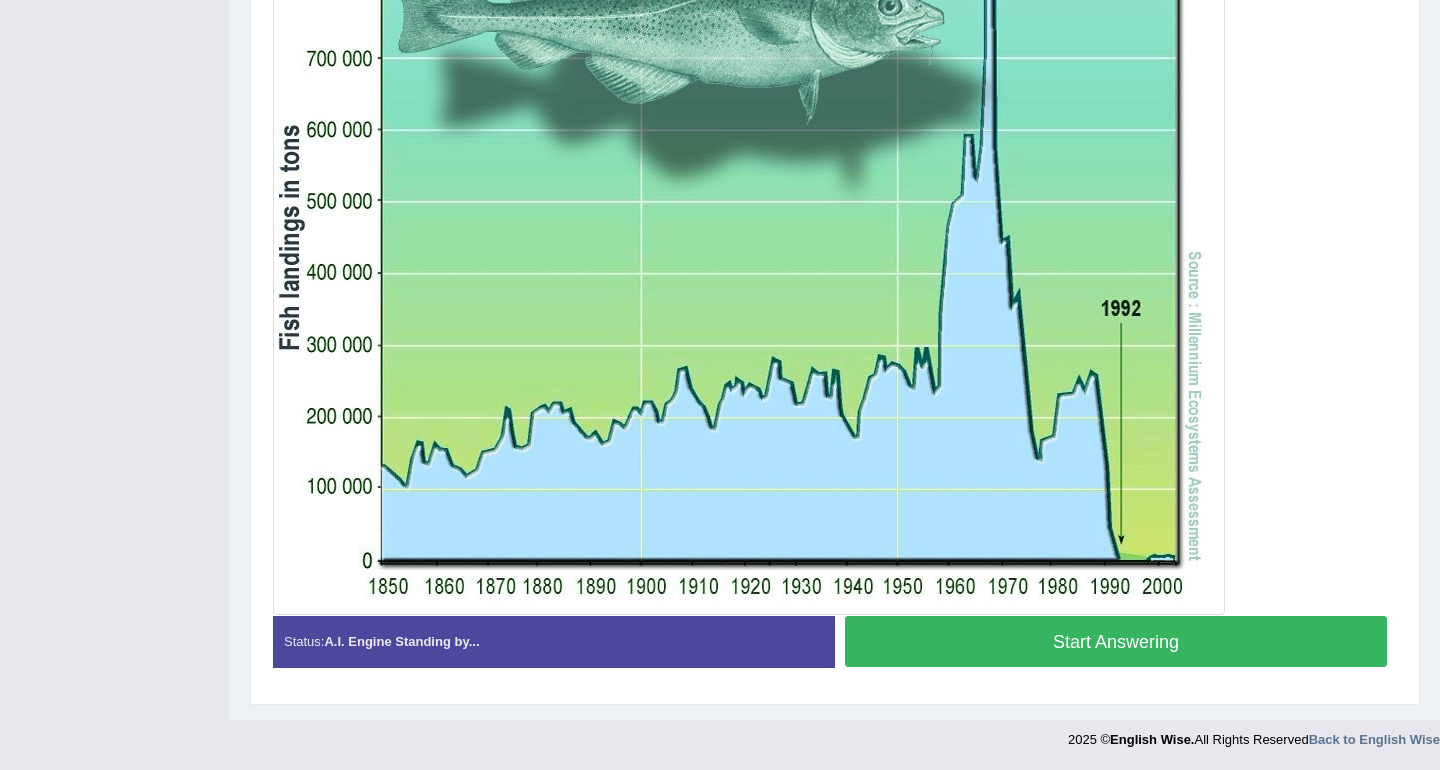 click on "Start Answering" at bounding box center (1116, 641) 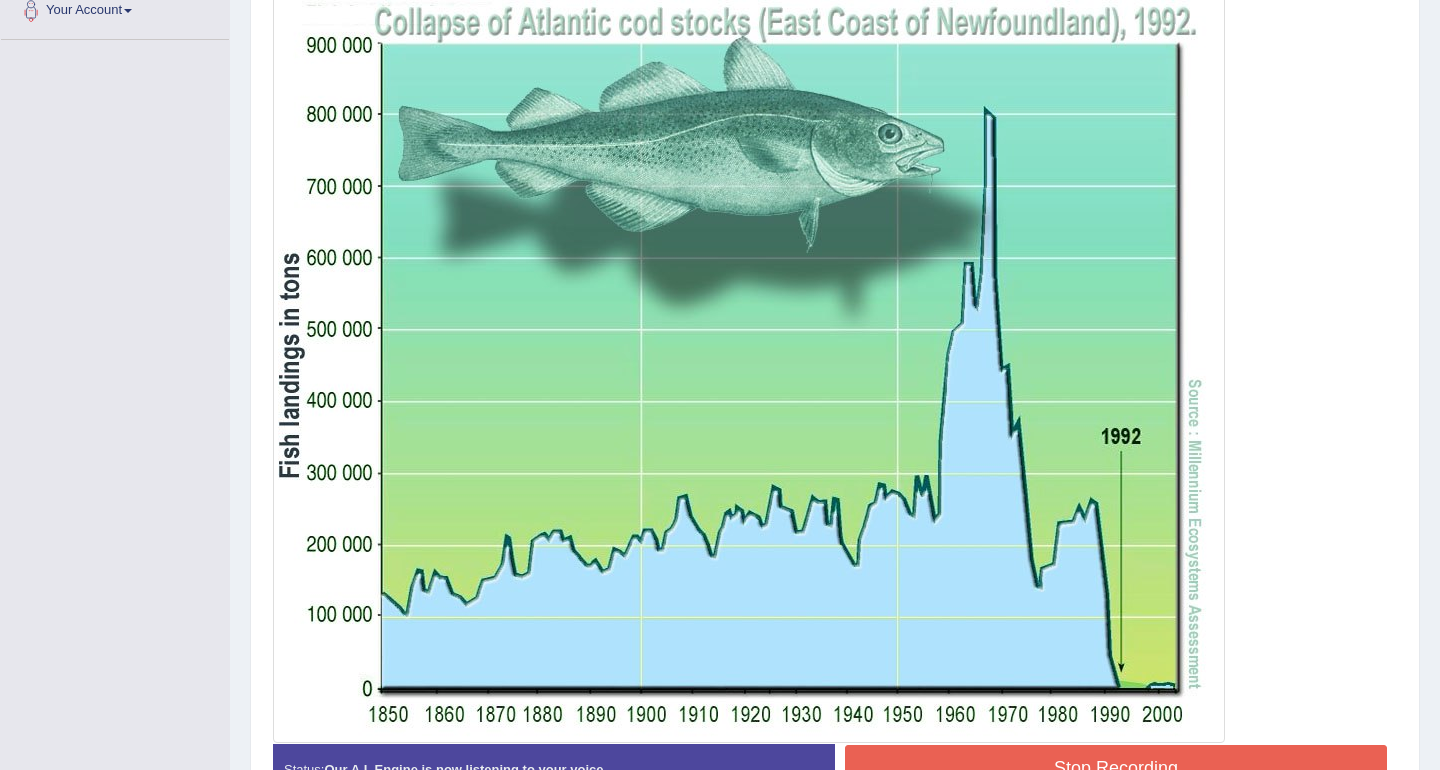 scroll, scrollTop: 459, scrollLeft: 0, axis: vertical 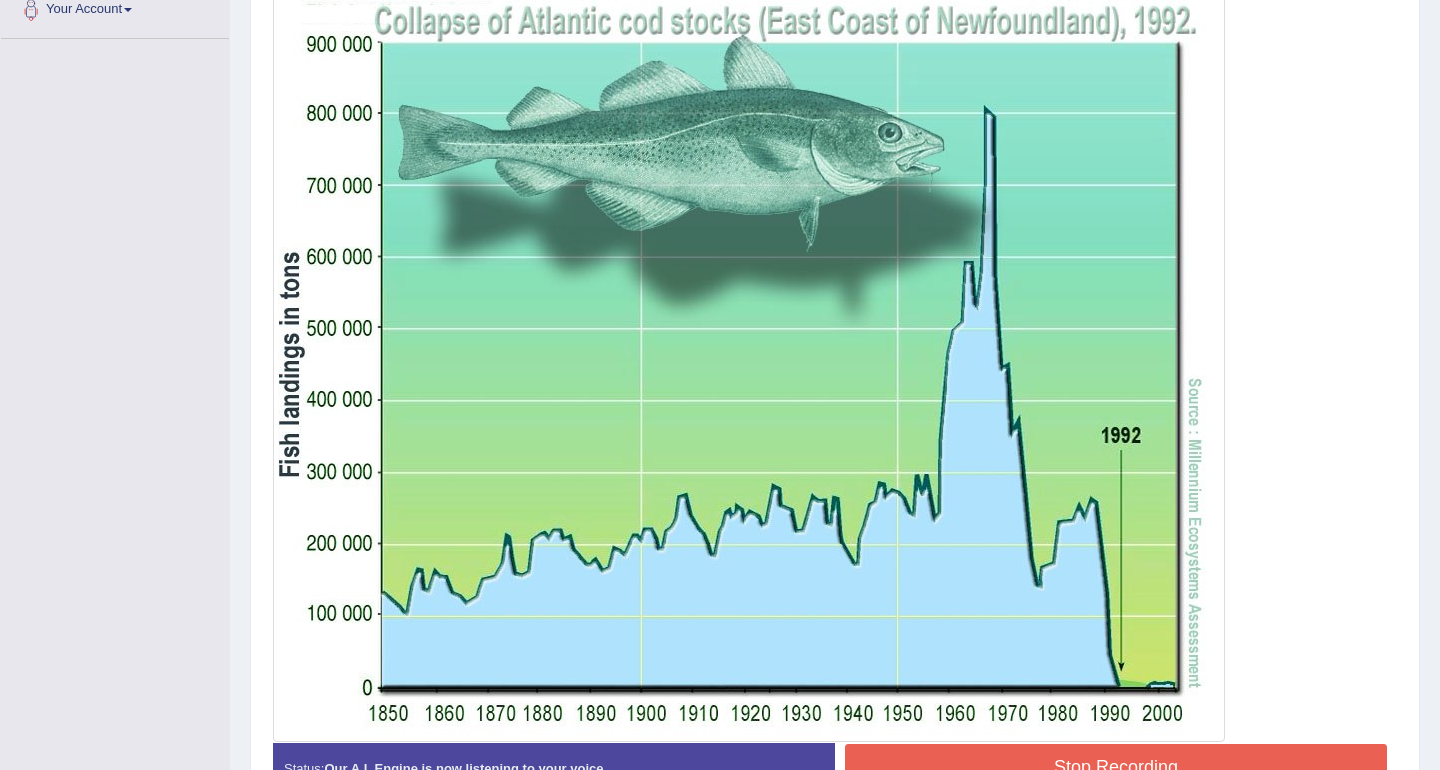 click on "Stop Recording" at bounding box center [1116, 767] 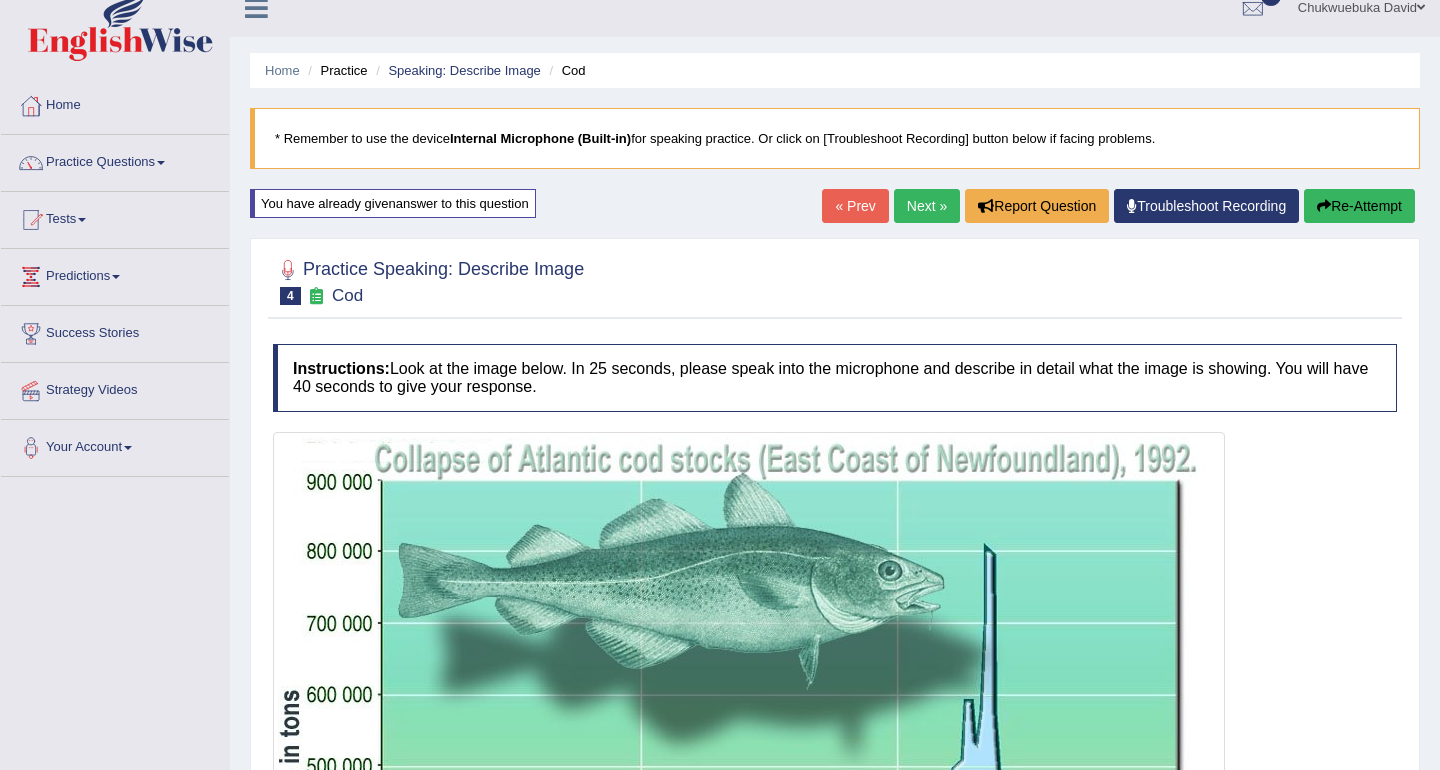 scroll, scrollTop: 0, scrollLeft: 0, axis: both 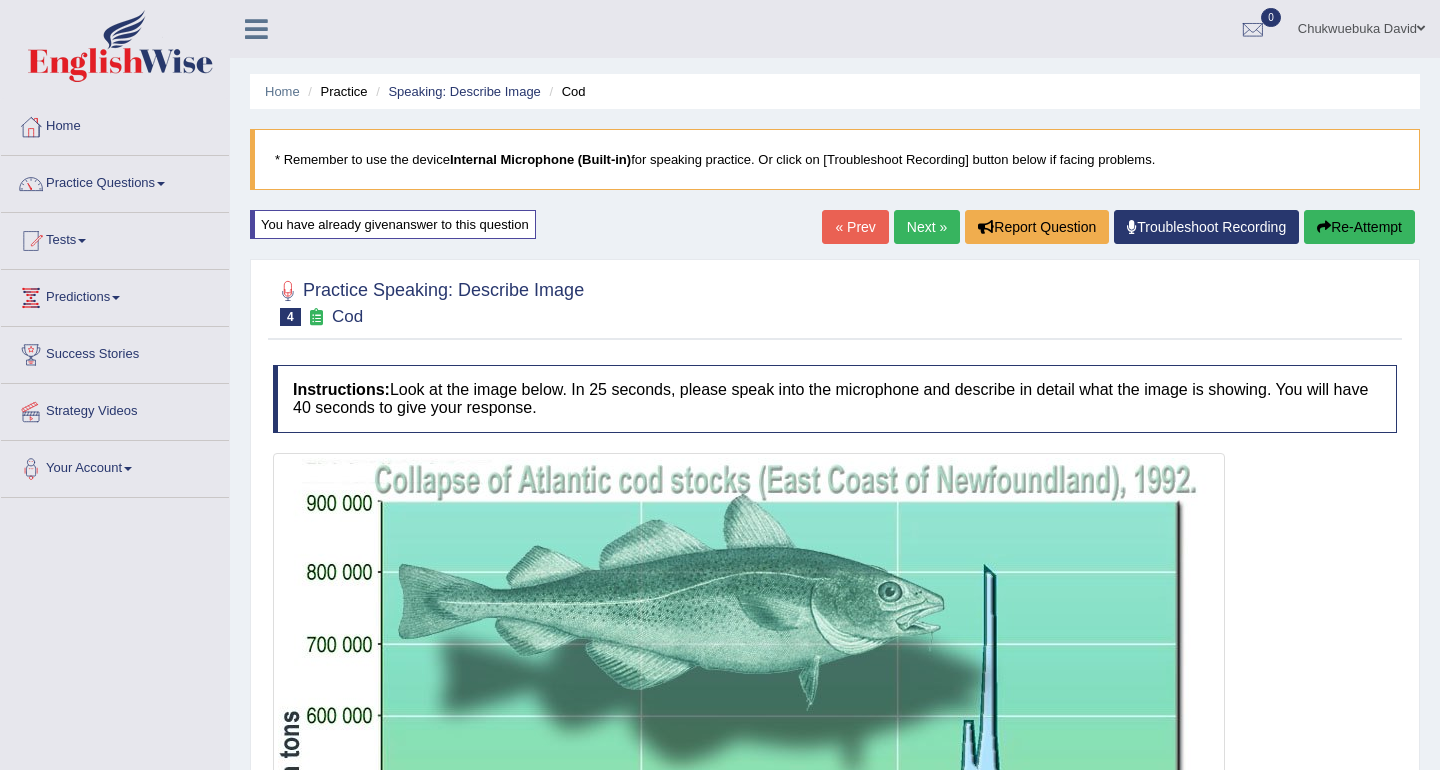 click on "Re-Attempt" at bounding box center (1359, 227) 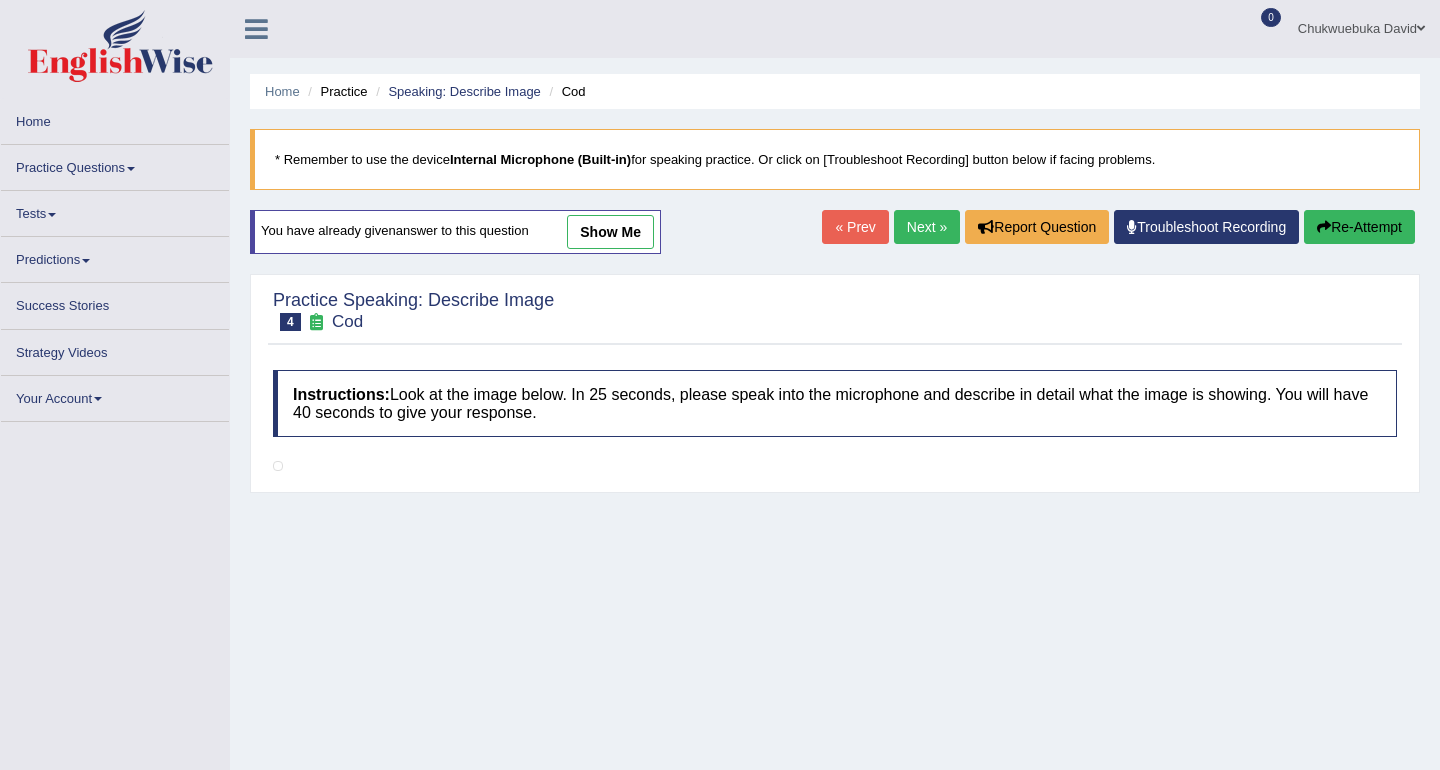 scroll, scrollTop: 0, scrollLeft: 0, axis: both 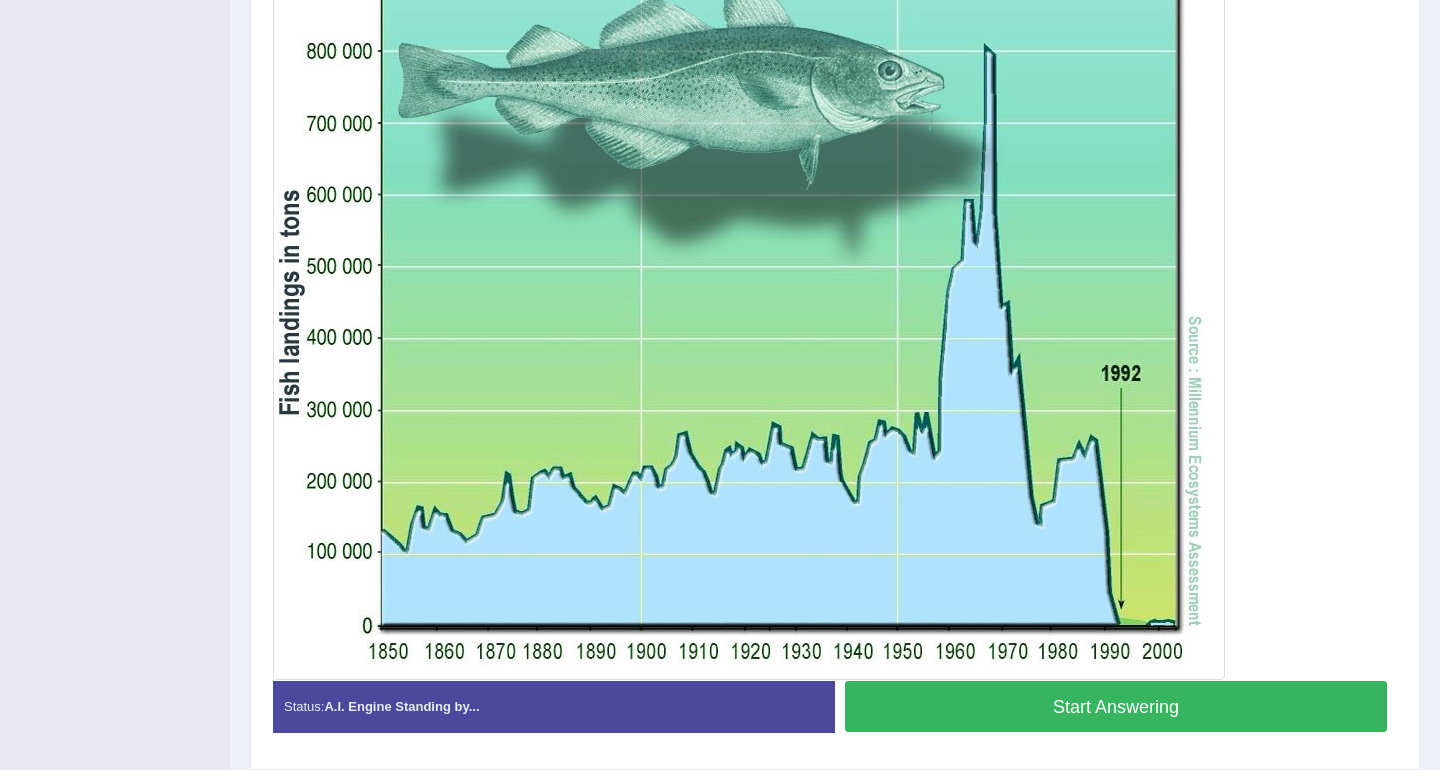 click on "Start Answering" at bounding box center [1116, 706] 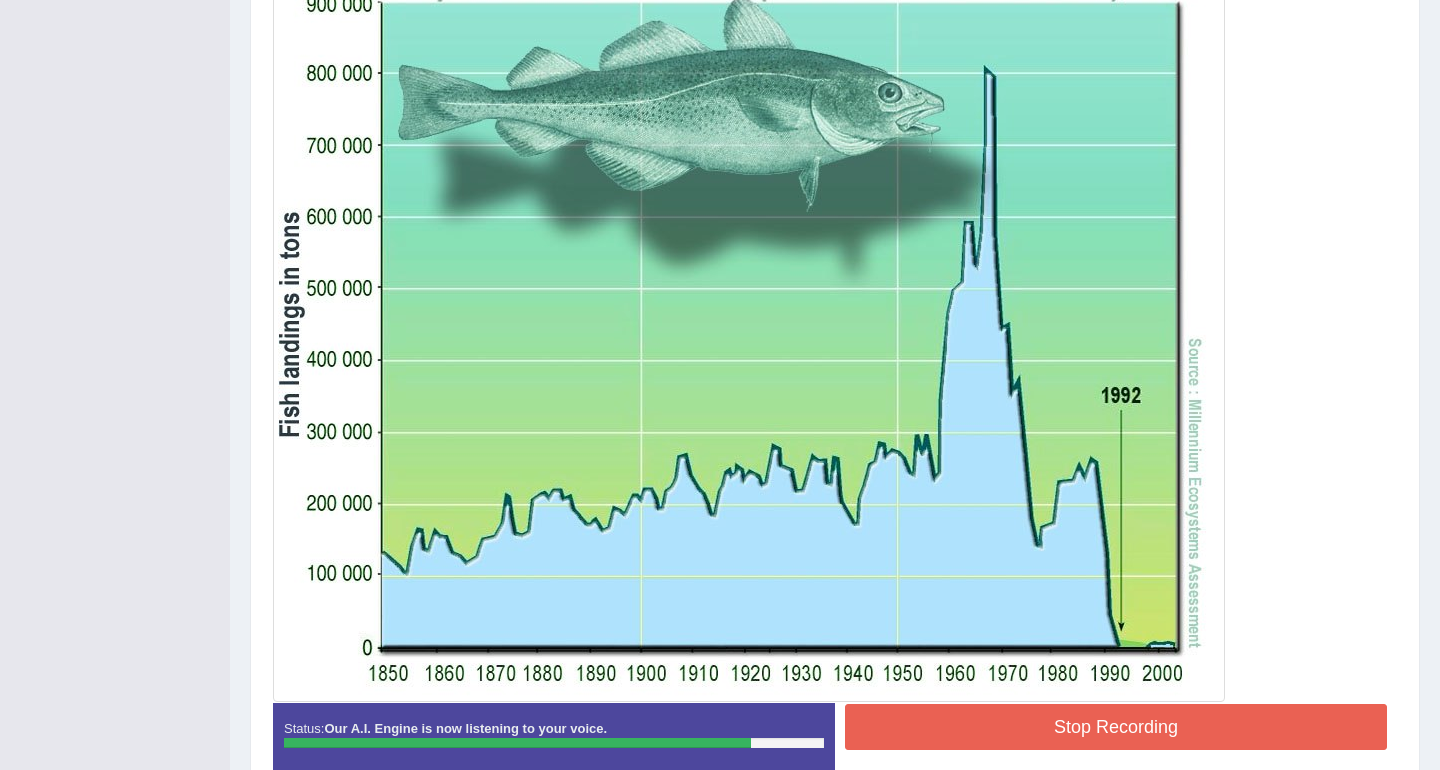 scroll, scrollTop: 545, scrollLeft: 0, axis: vertical 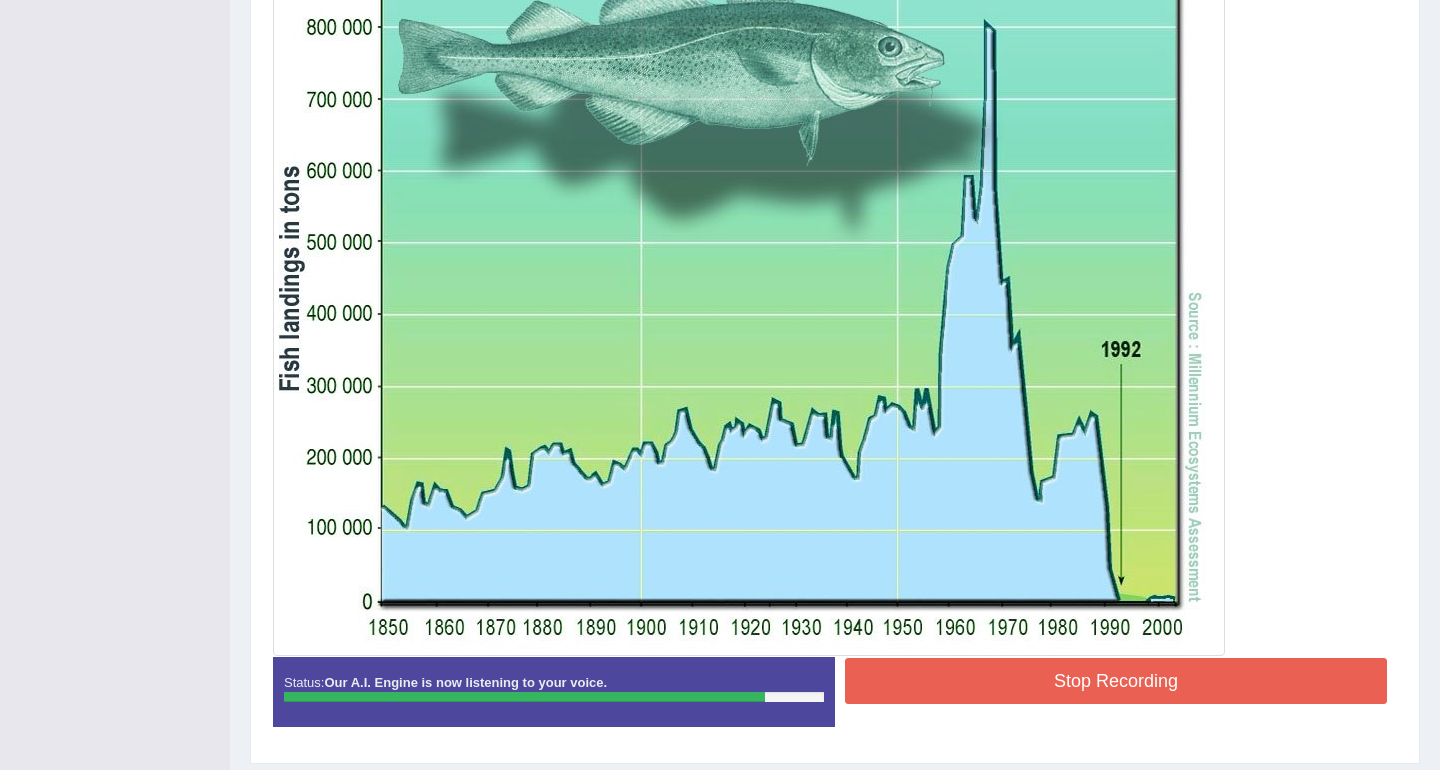 click on "Stop Recording" at bounding box center (1116, 681) 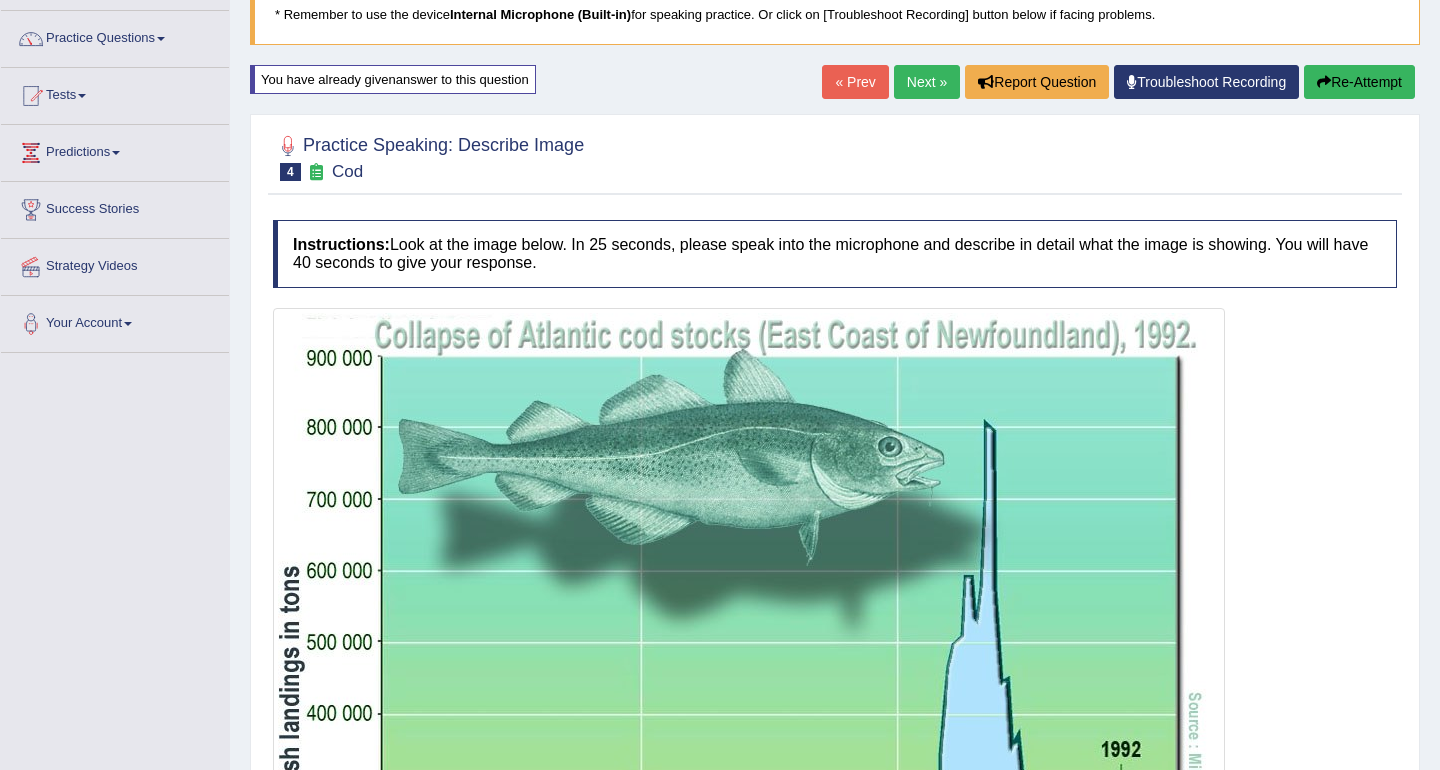 scroll, scrollTop: 143, scrollLeft: 0, axis: vertical 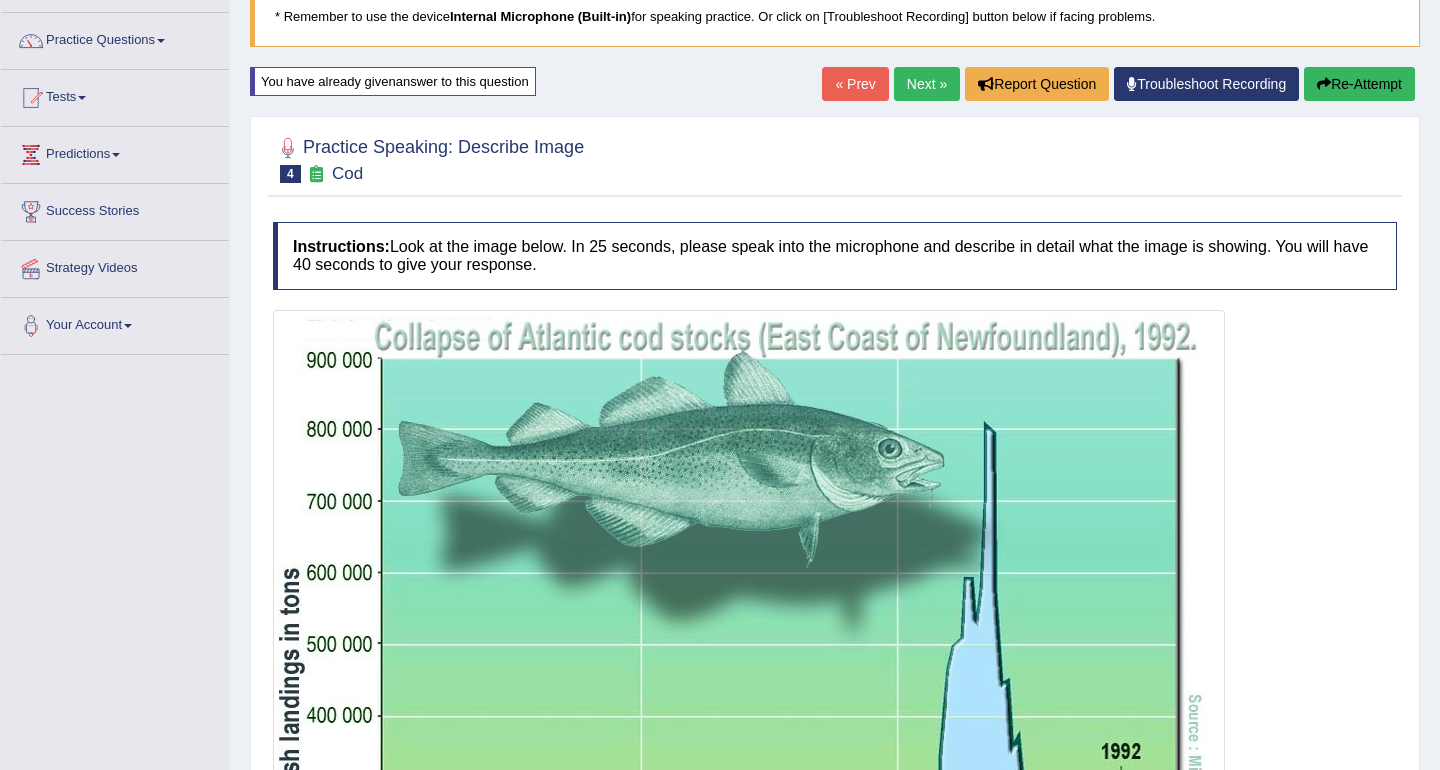 click on "Next »" at bounding box center [927, 84] 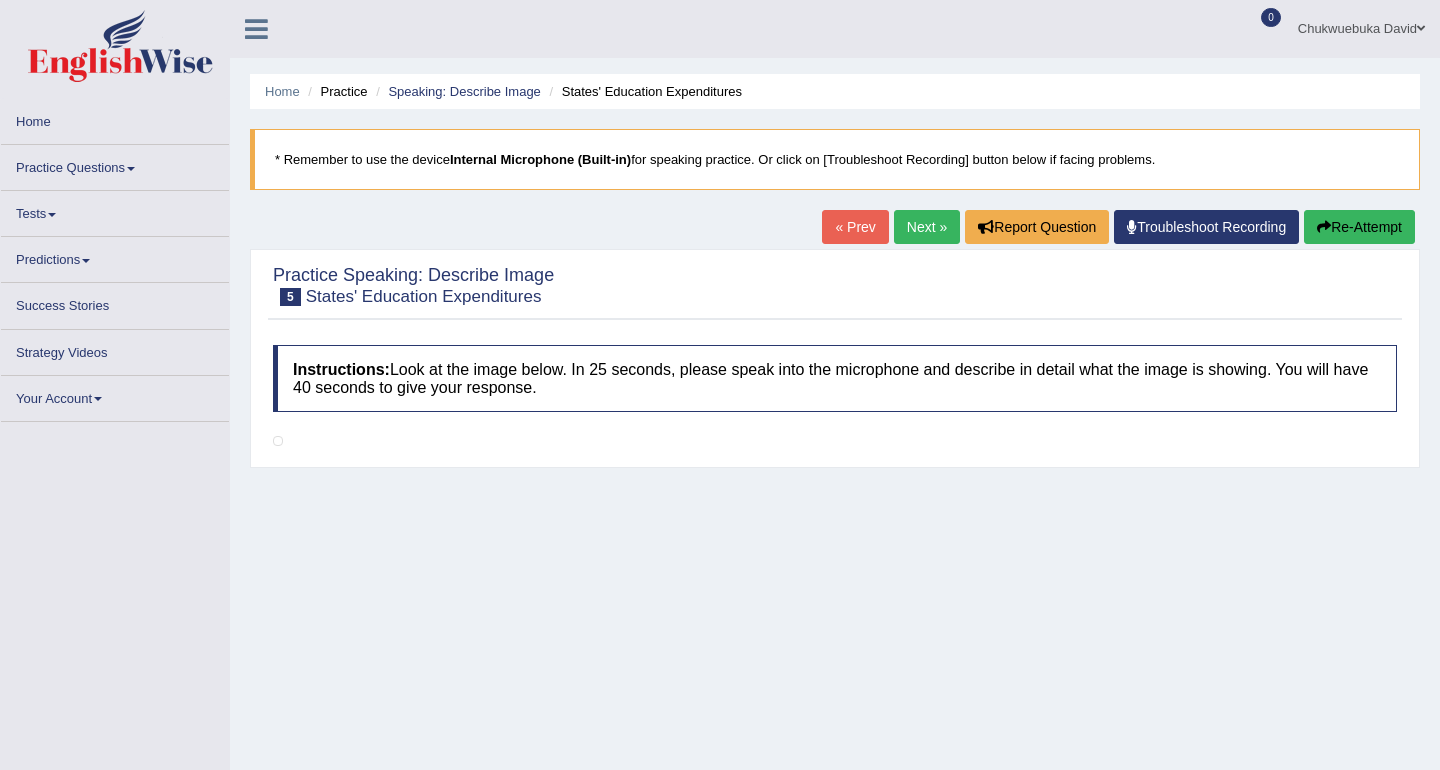 scroll, scrollTop: 0, scrollLeft: 0, axis: both 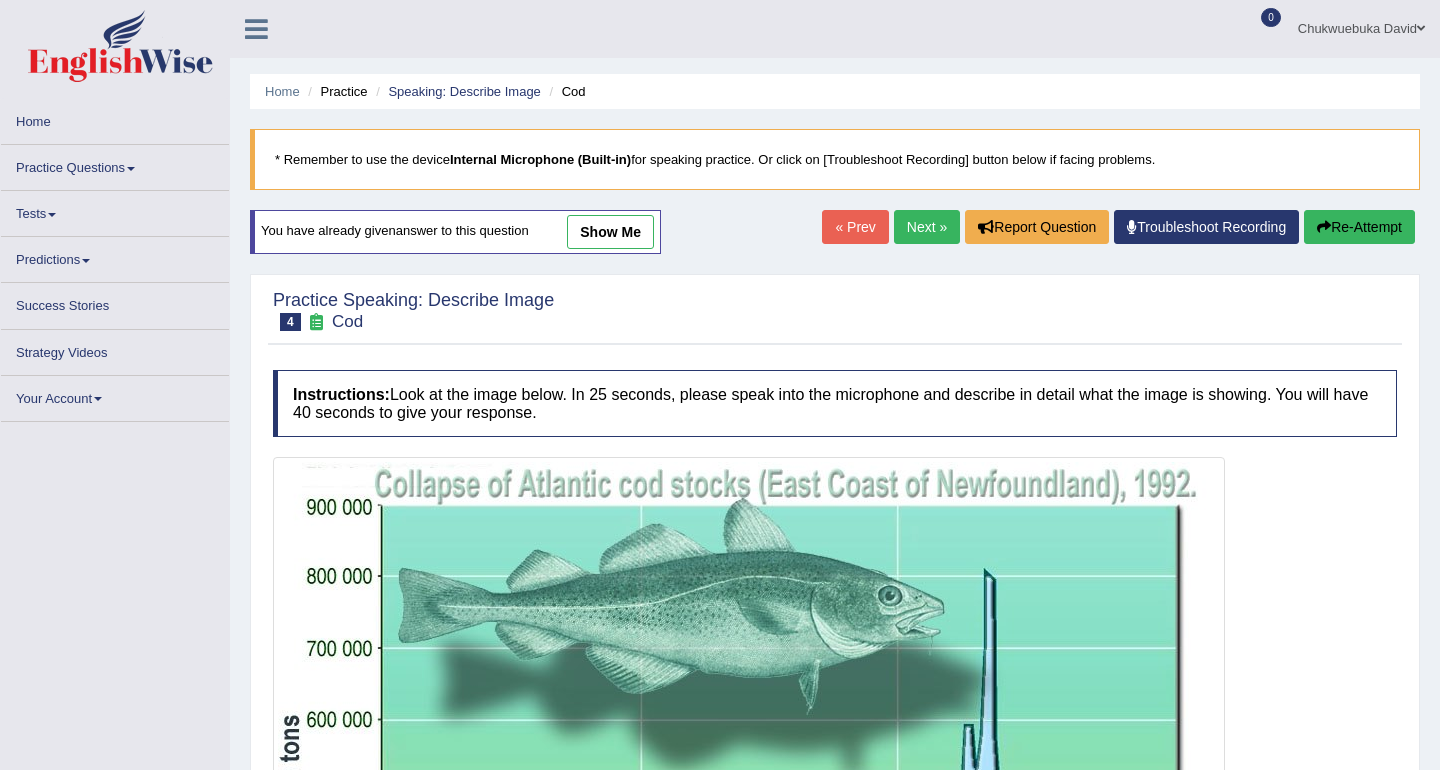 click on "show me" at bounding box center (610, 232) 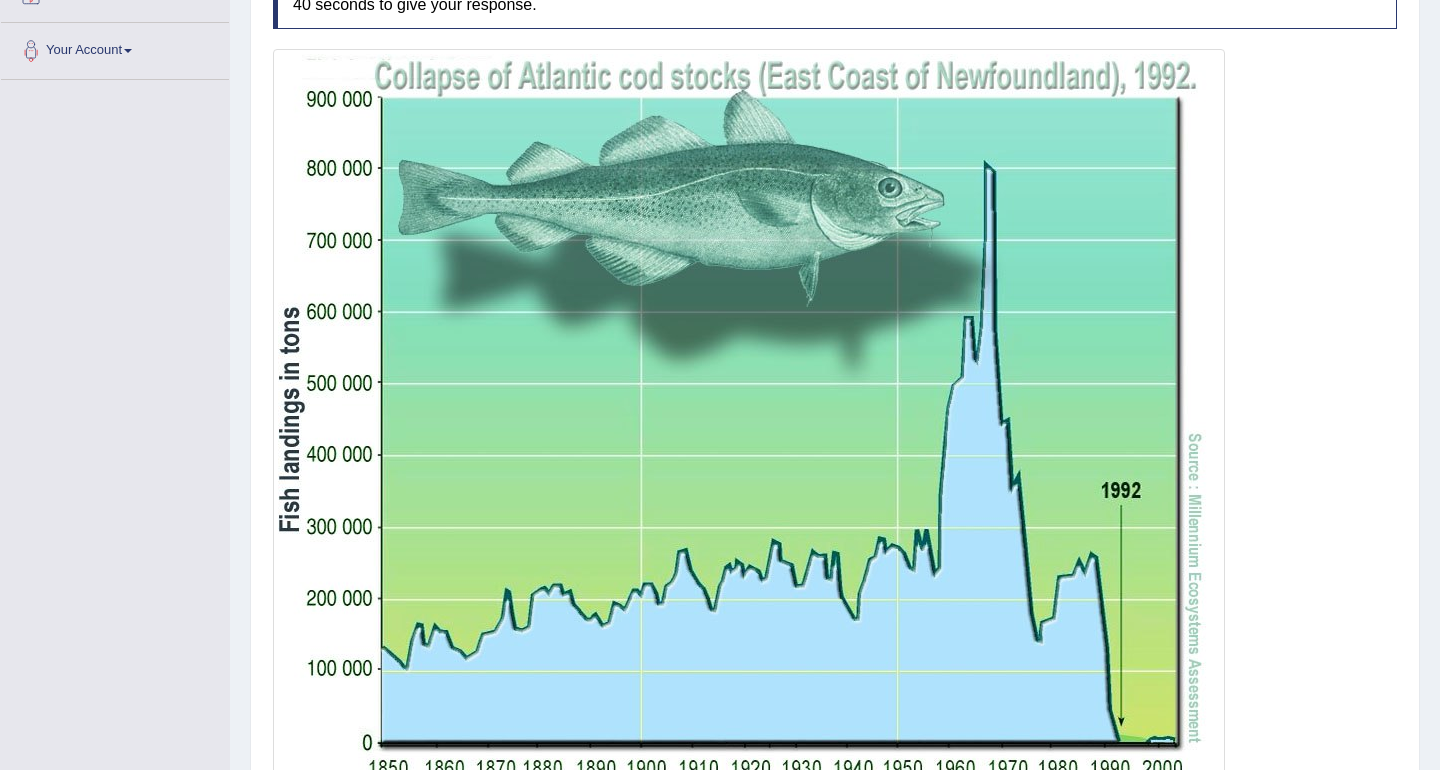 scroll, scrollTop: 0, scrollLeft: 0, axis: both 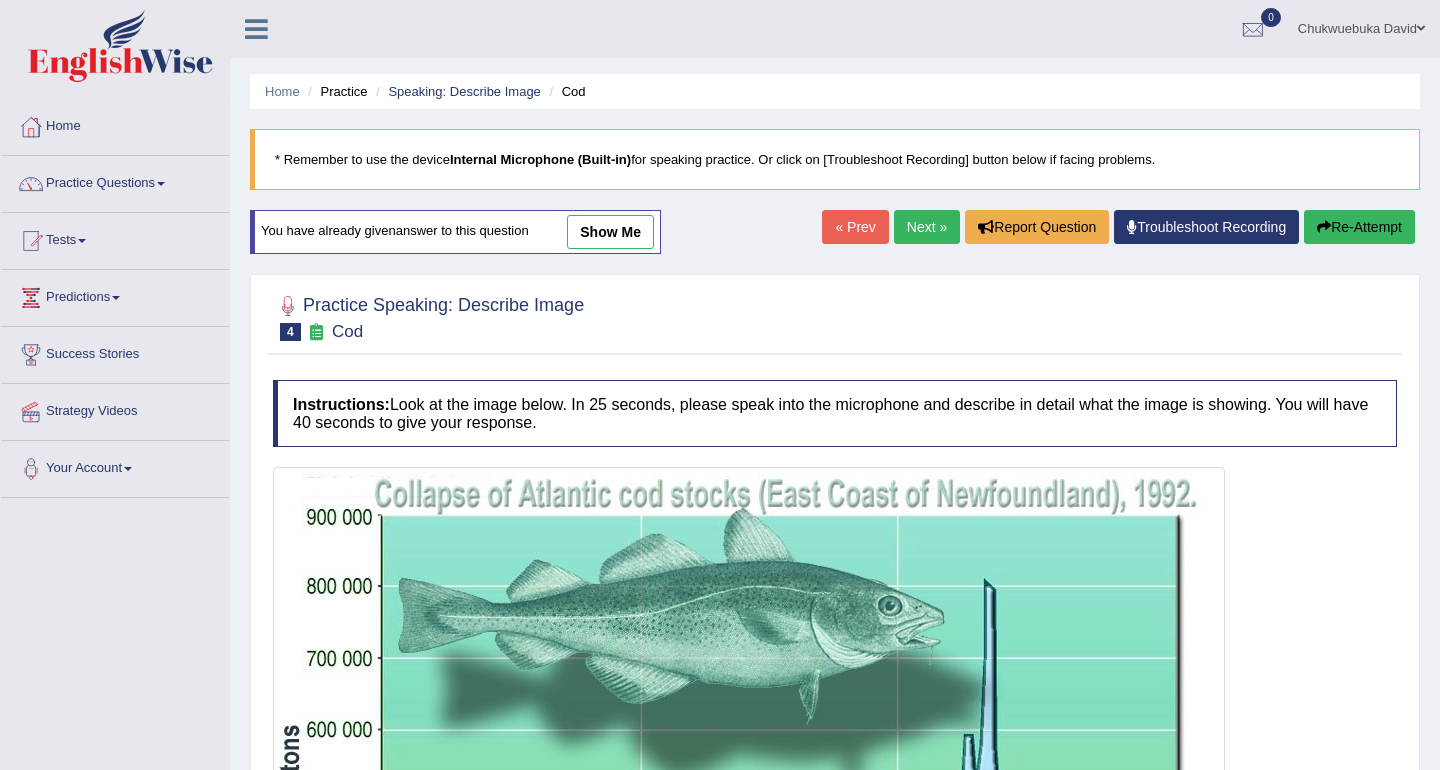 click on "show me" at bounding box center [610, 232] 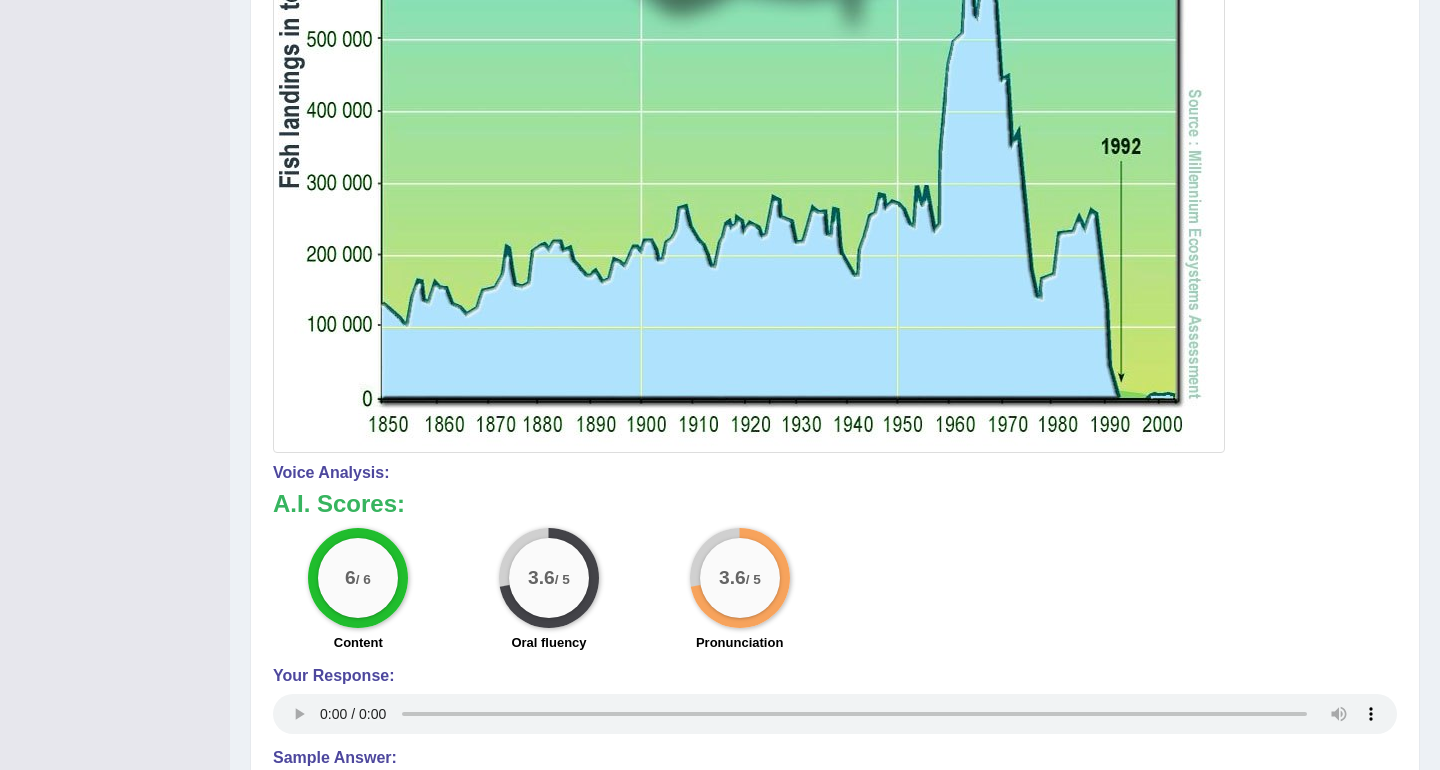 scroll, scrollTop: 769, scrollLeft: 0, axis: vertical 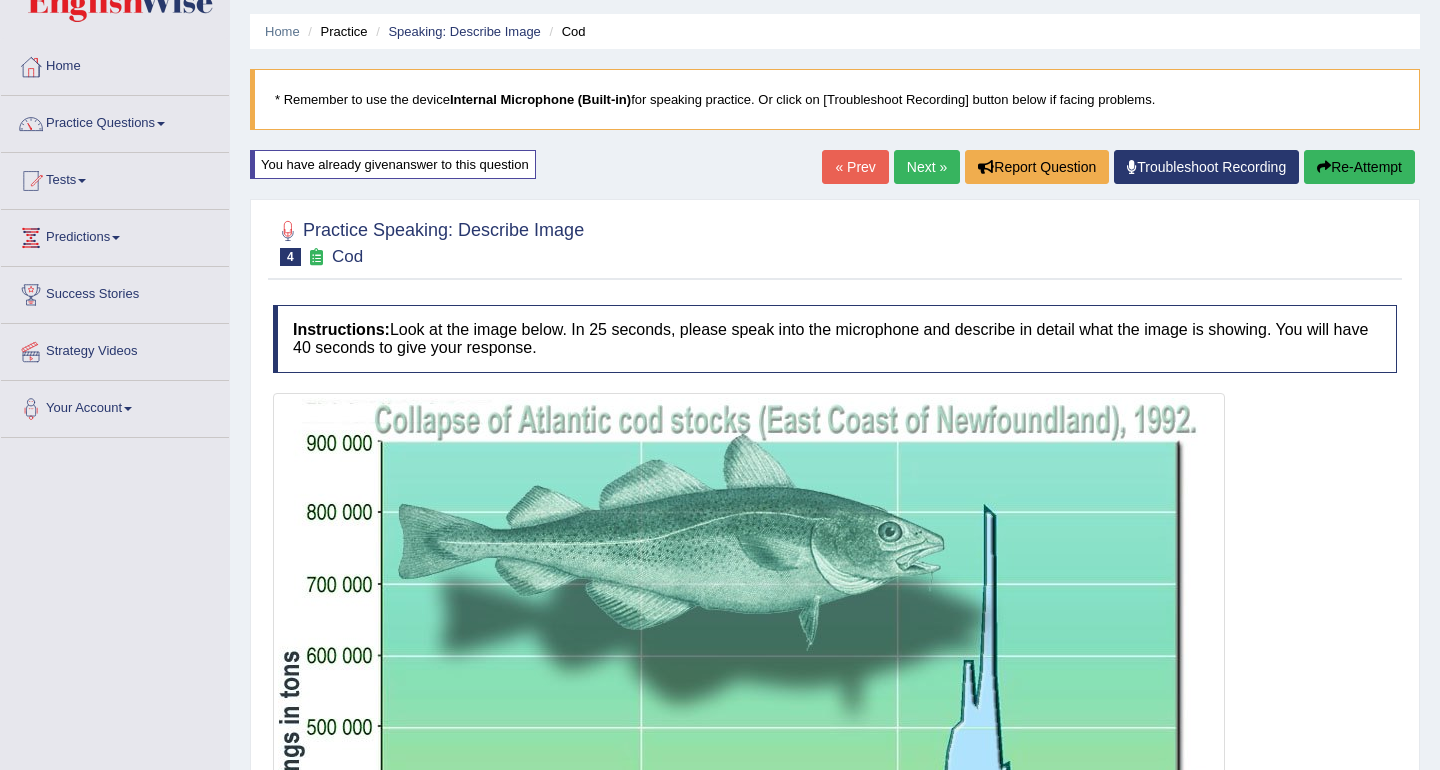 click on "Next »" at bounding box center (927, 167) 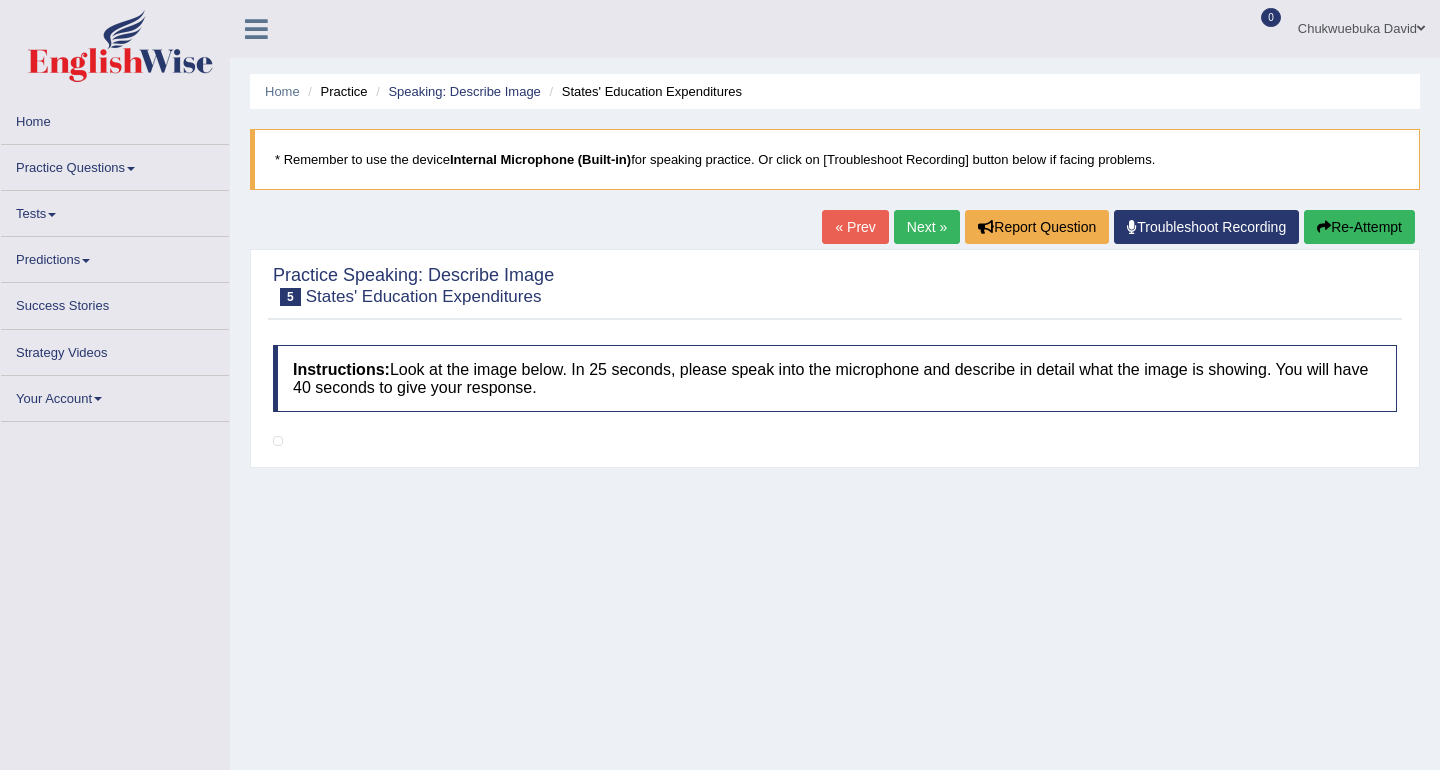 scroll, scrollTop: 0, scrollLeft: 0, axis: both 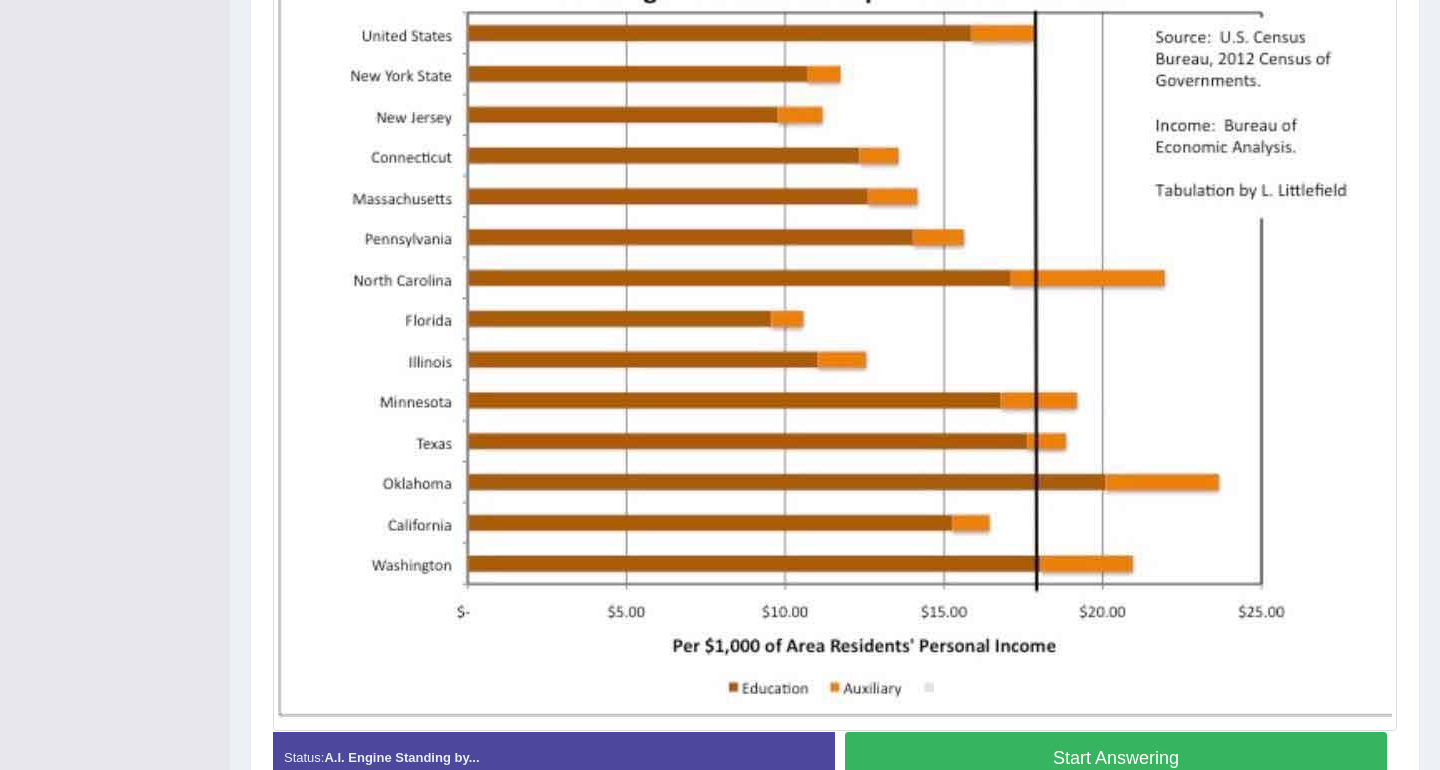 click on "Start Answering" at bounding box center (1116, 757) 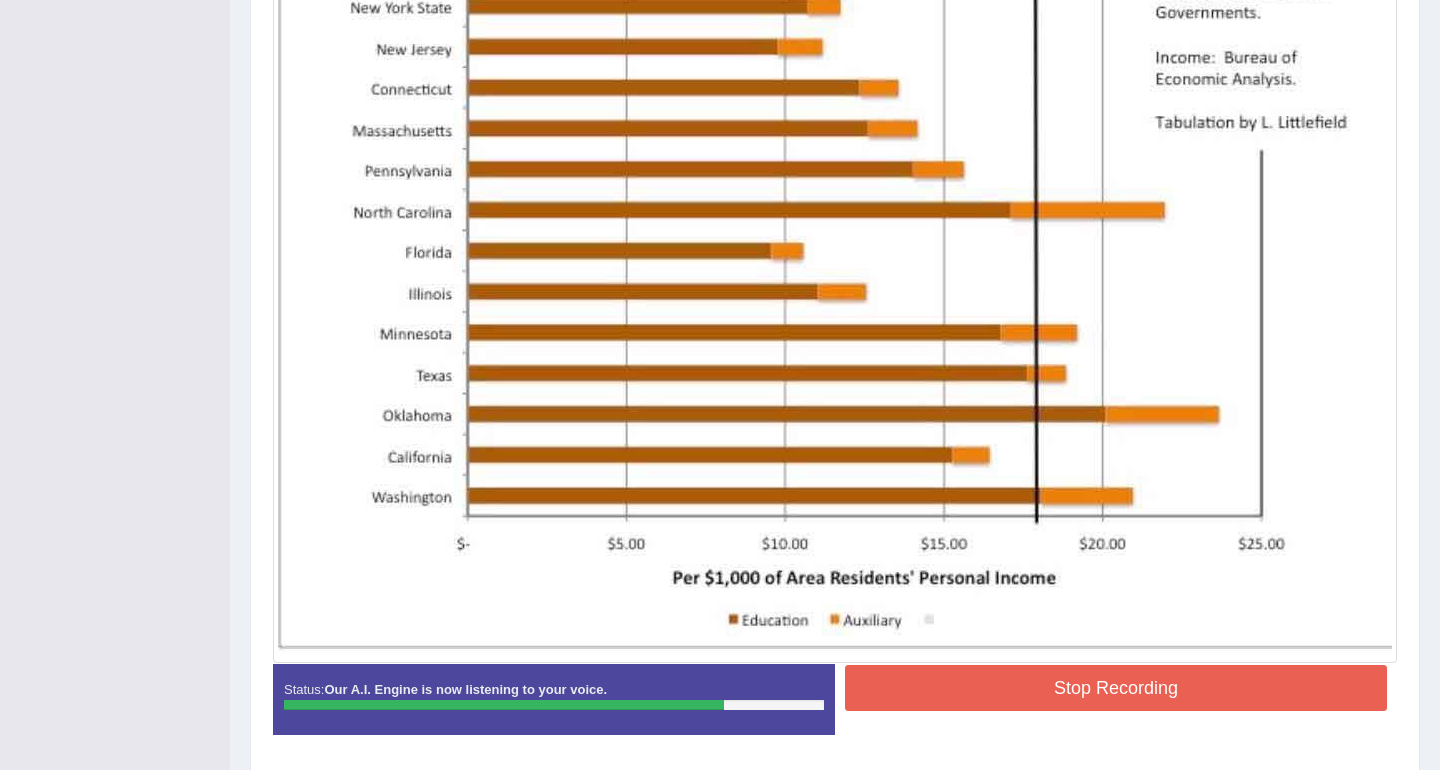 scroll, scrollTop: 581, scrollLeft: 0, axis: vertical 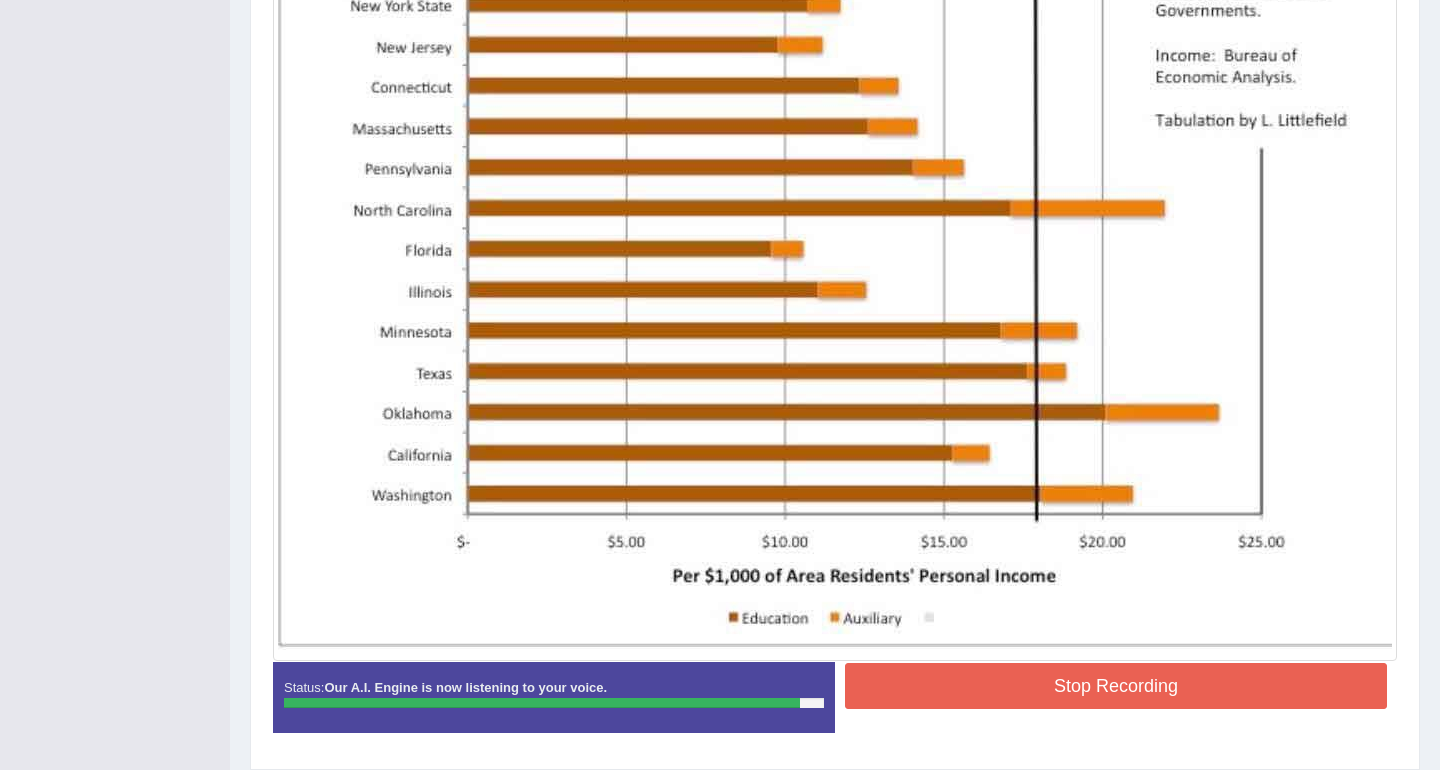 click on "Stop Recording" at bounding box center (1116, 686) 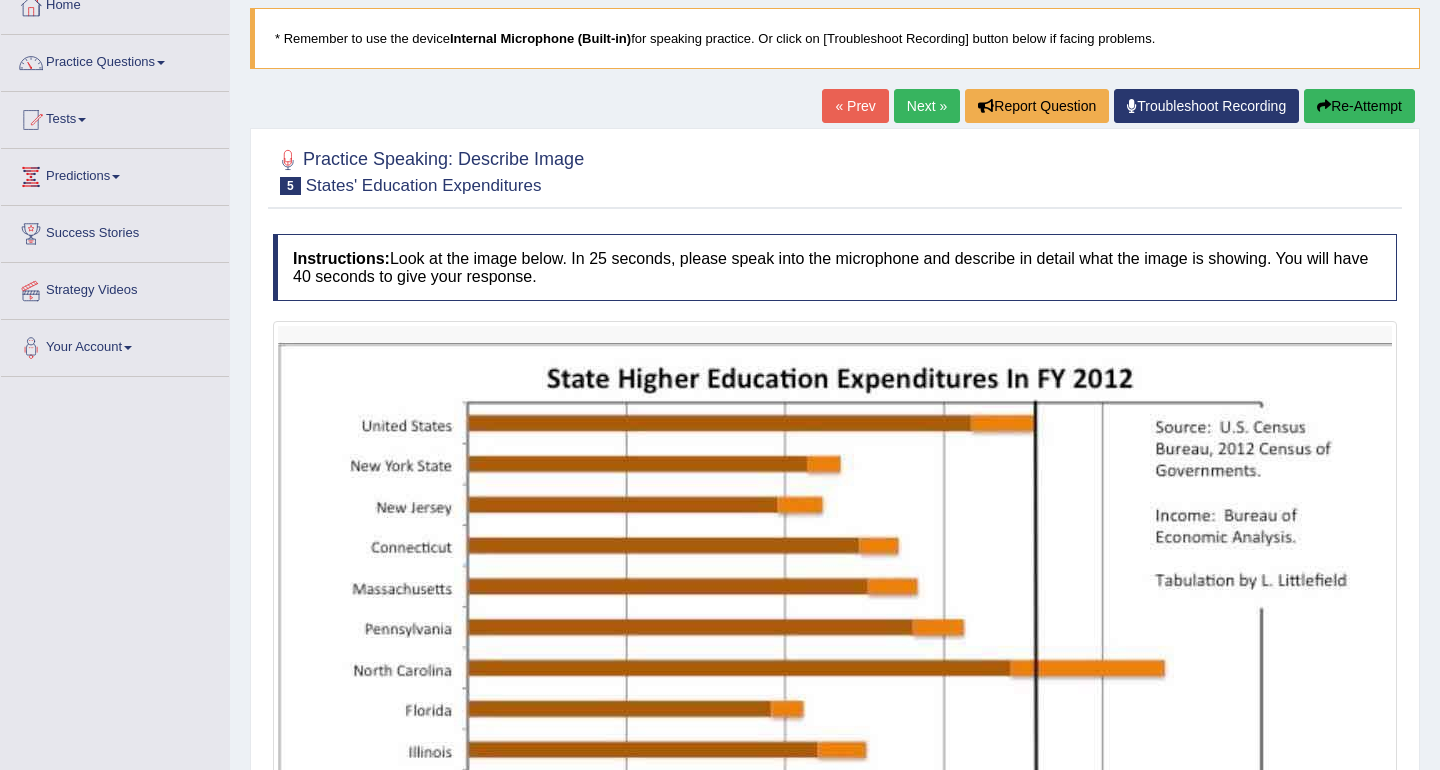 scroll, scrollTop: 0, scrollLeft: 0, axis: both 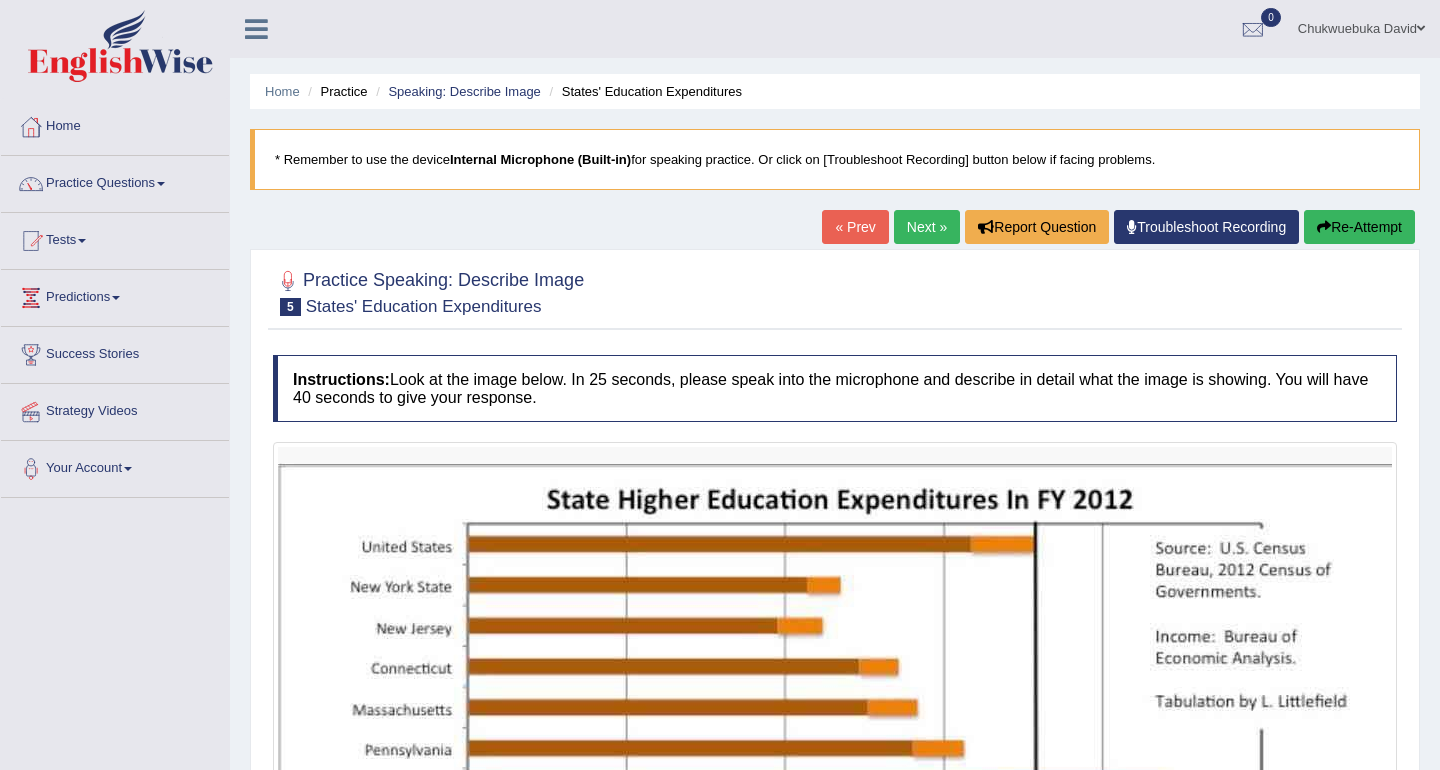 click on "Re-Attempt" at bounding box center (1359, 227) 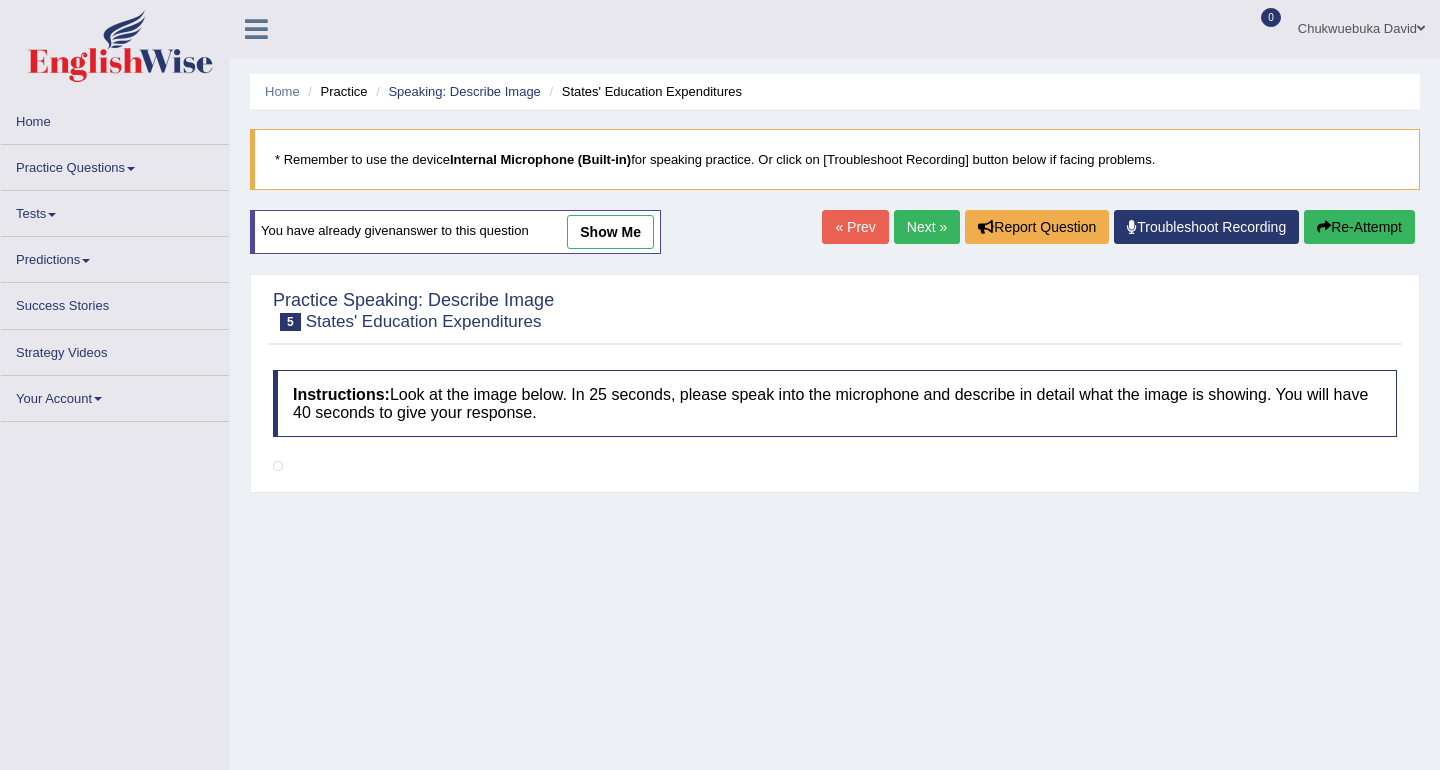 scroll, scrollTop: 230, scrollLeft: 0, axis: vertical 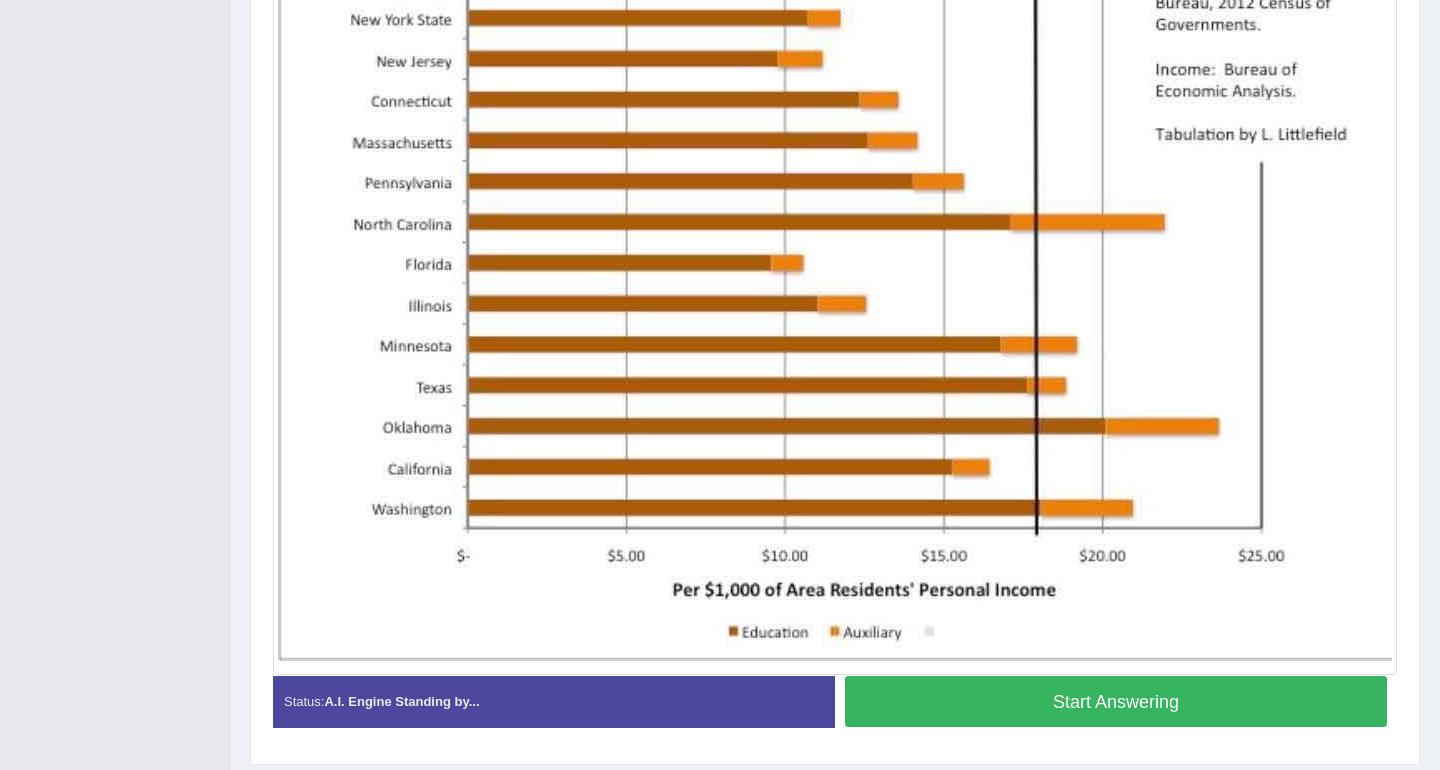 click on "Start Answering" at bounding box center (1116, 701) 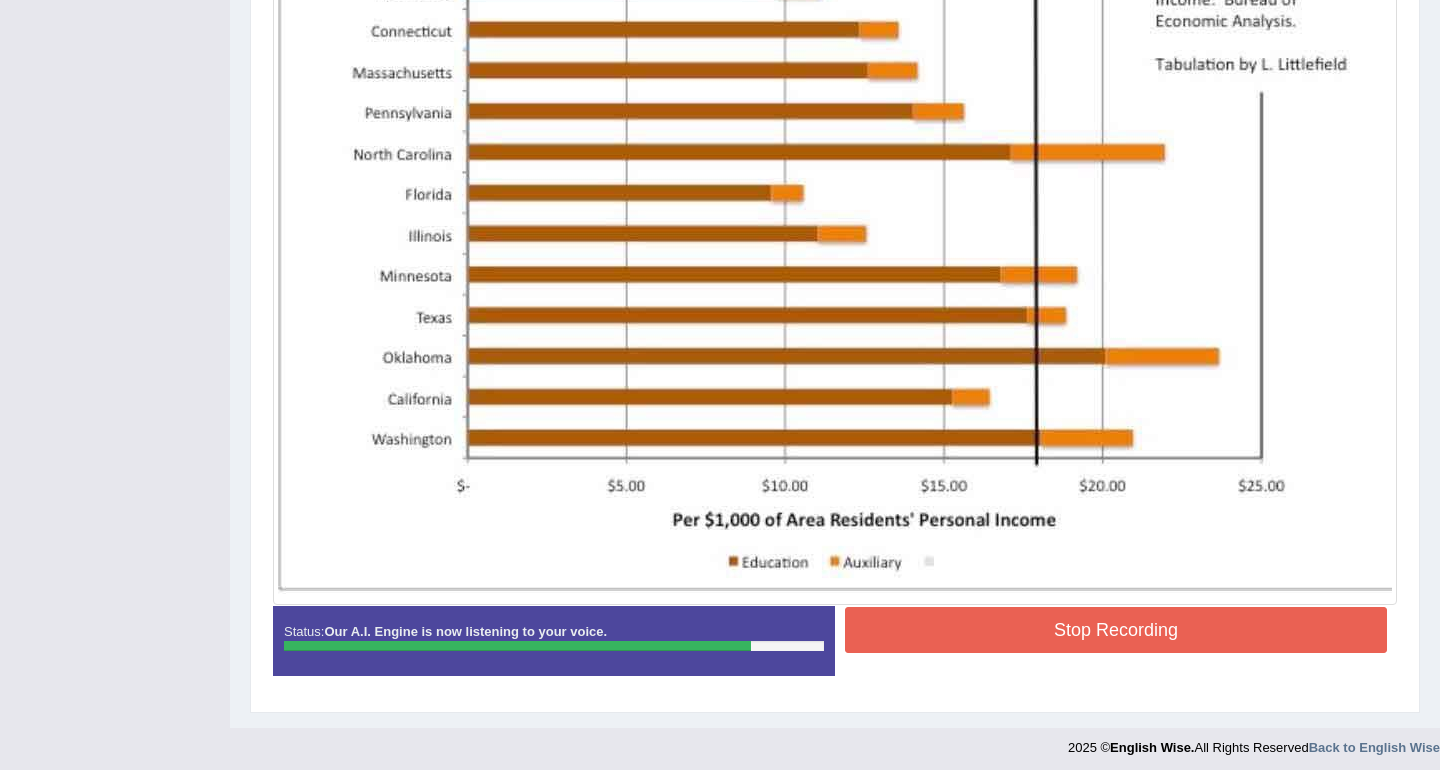 scroll, scrollTop: 656, scrollLeft: 0, axis: vertical 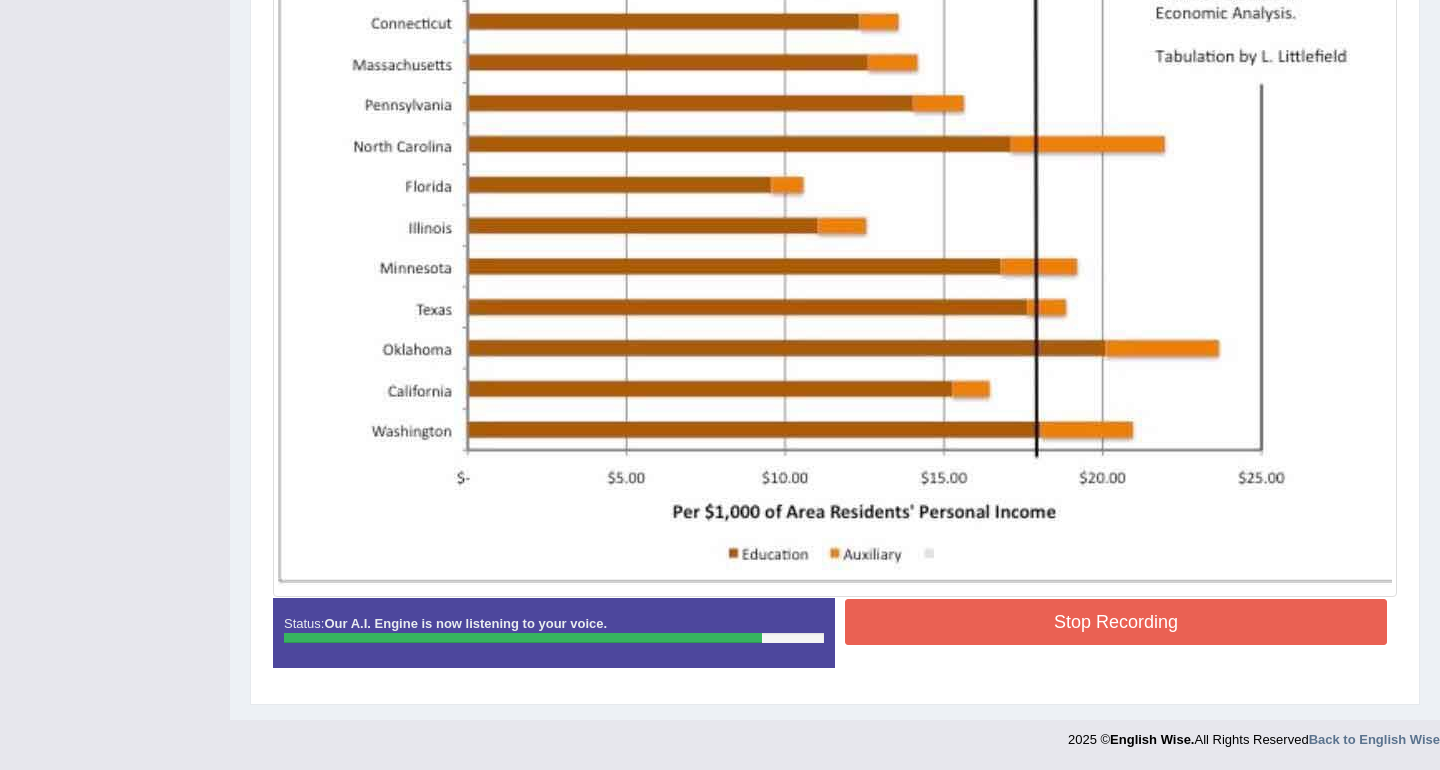 click on "Stop Recording" at bounding box center (1116, 622) 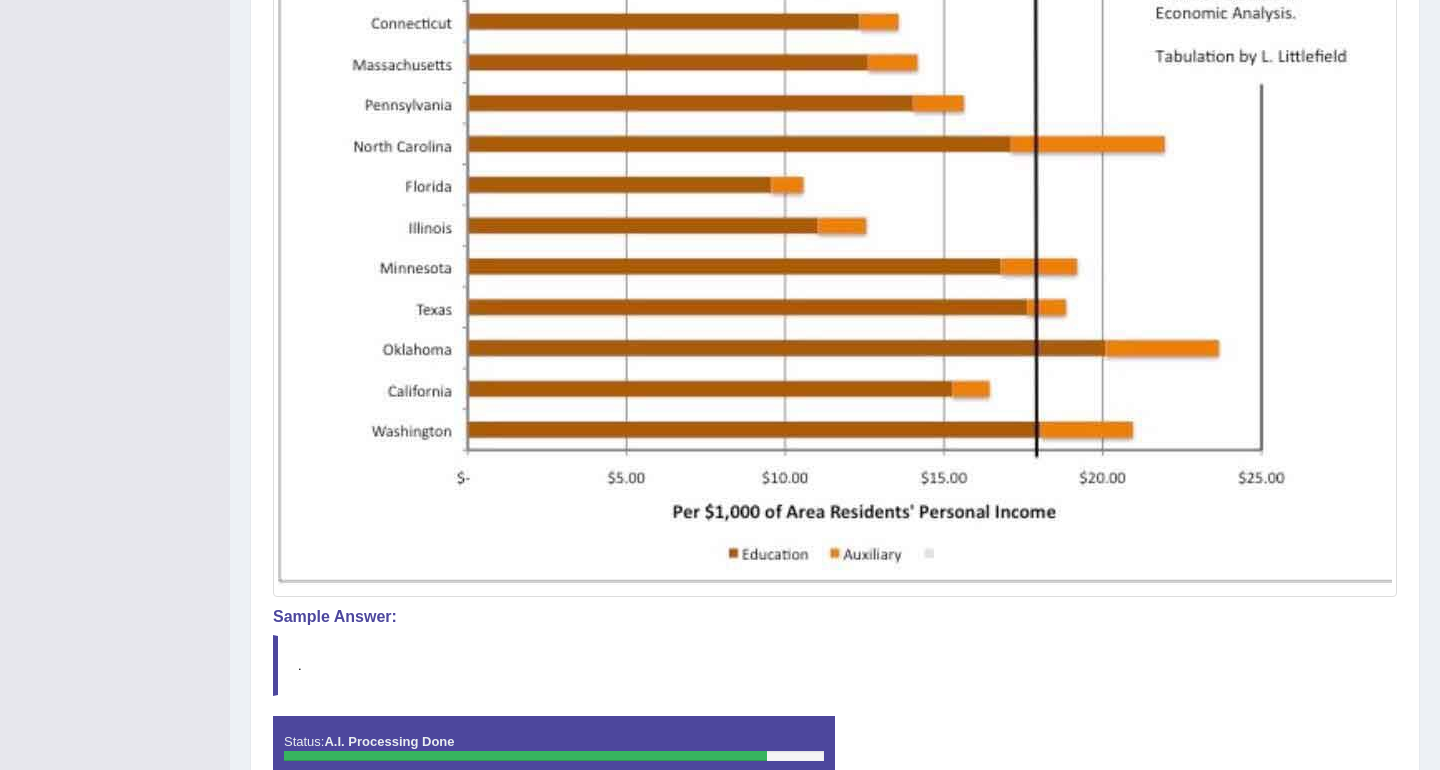 scroll, scrollTop: 658, scrollLeft: 0, axis: vertical 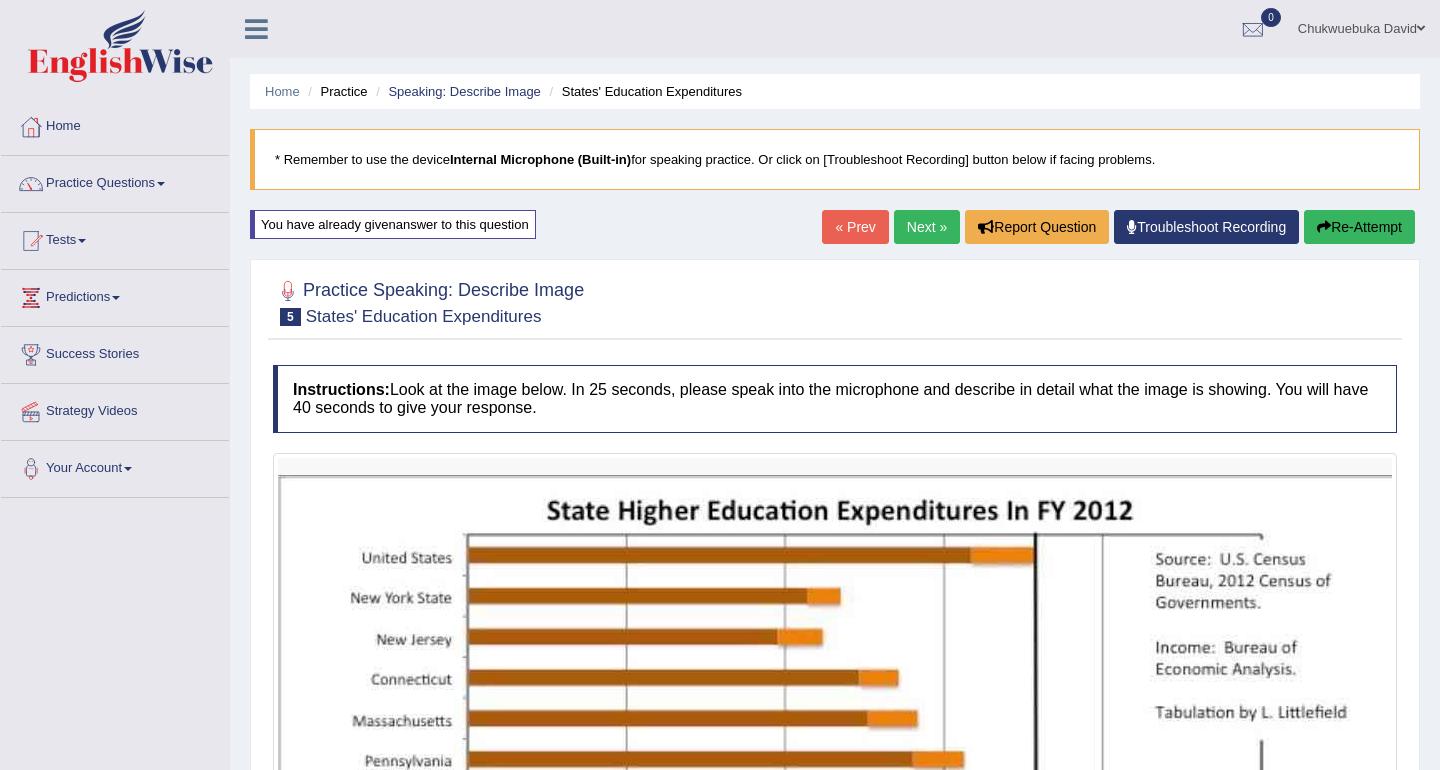 click on "Next »" at bounding box center [927, 227] 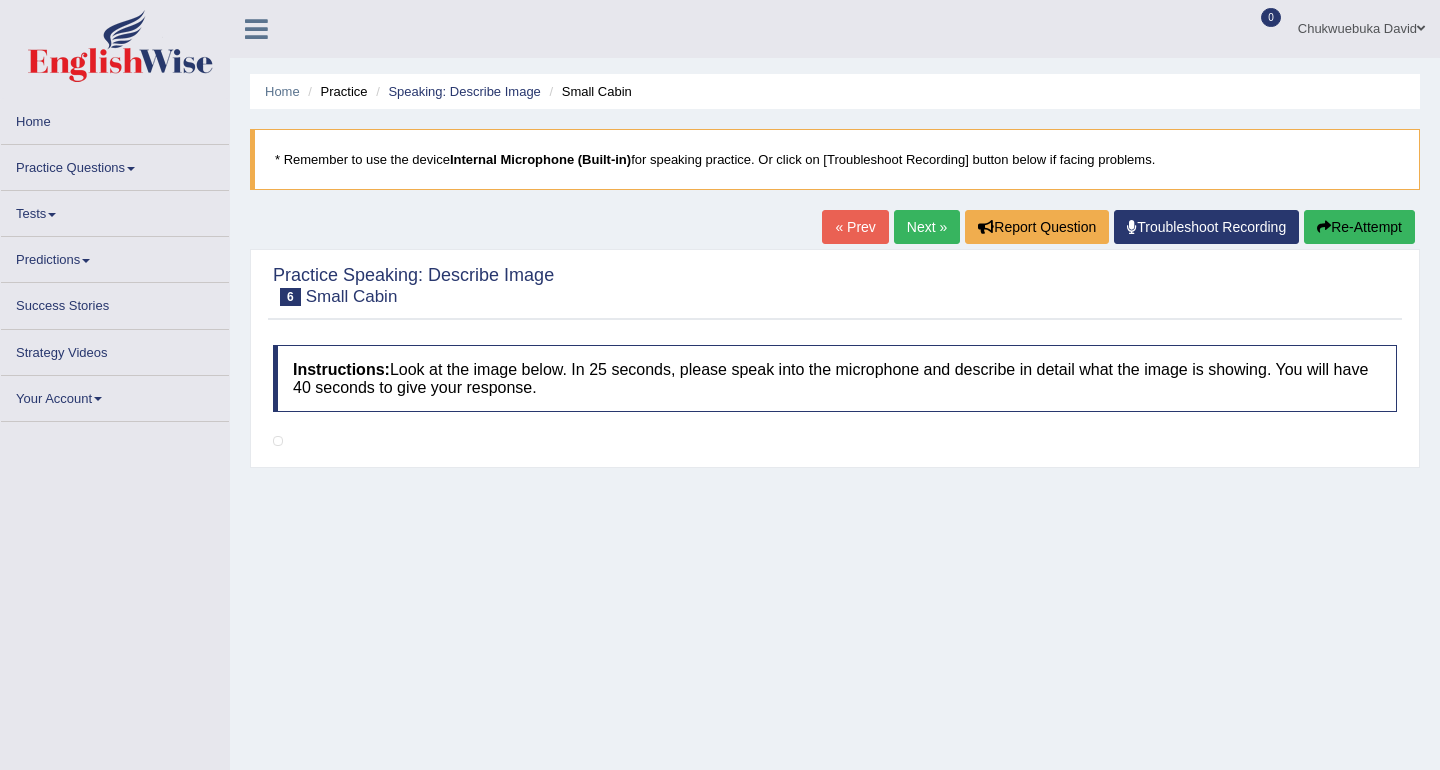 scroll, scrollTop: 0, scrollLeft: 0, axis: both 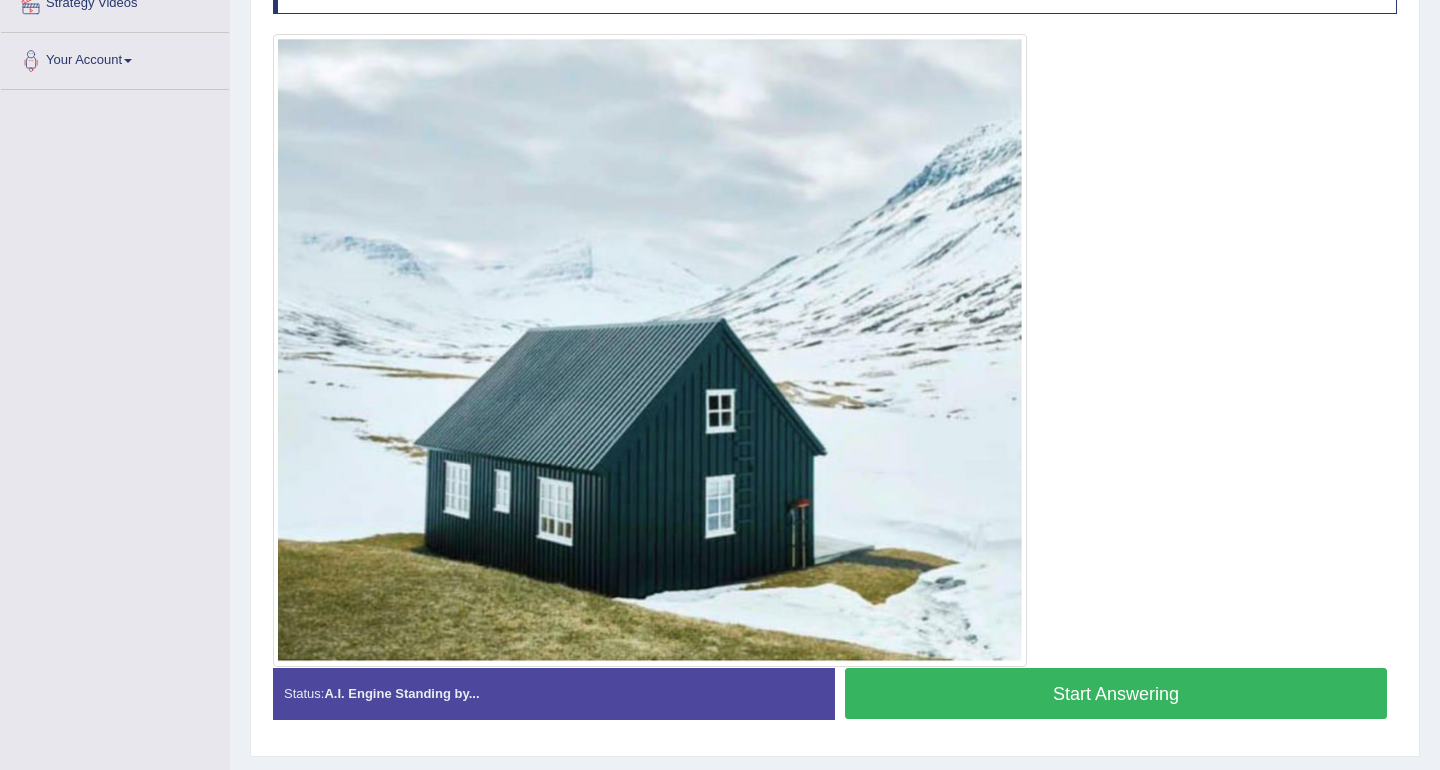 click on "Start Answering" at bounding box center [1116, 693] 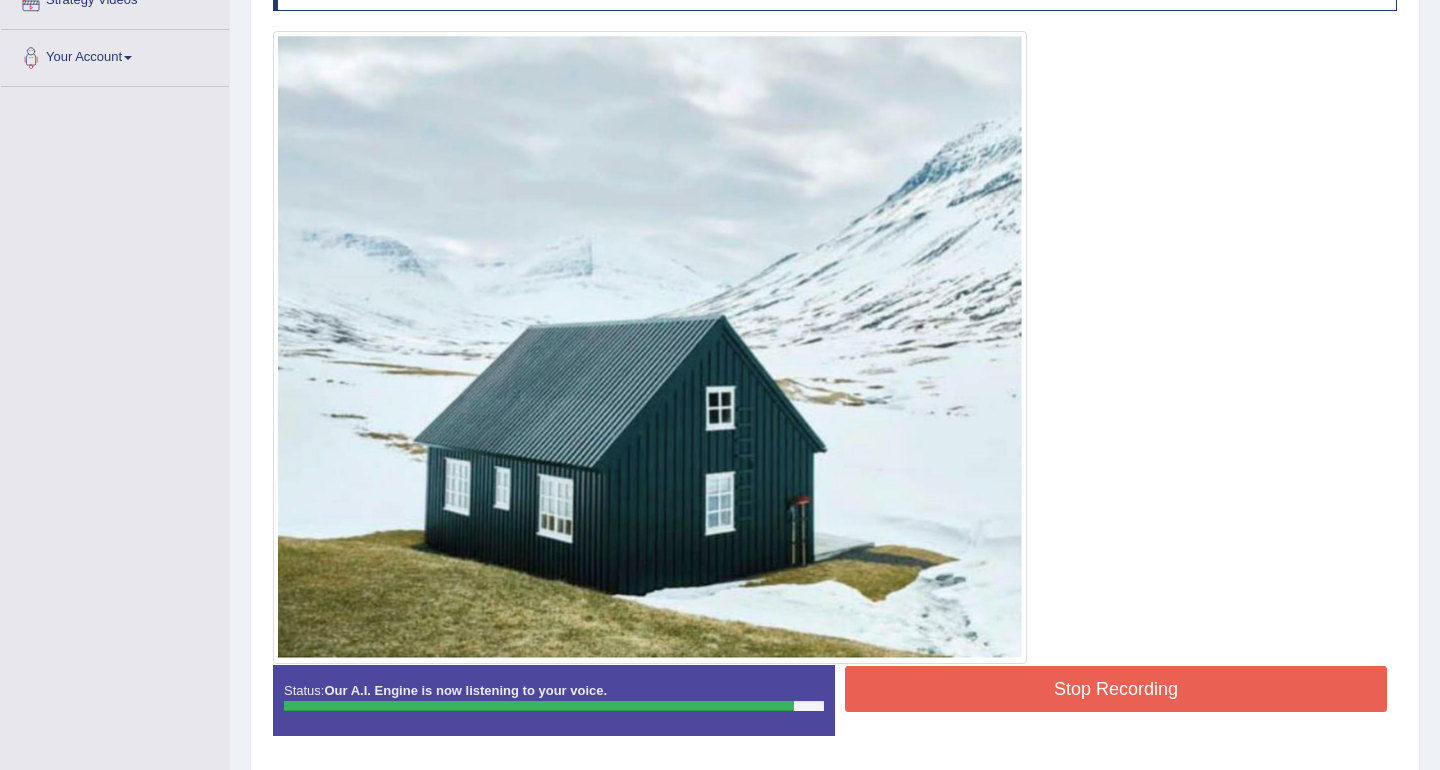 scroll, scrollTop: 435, scrollLeft: 0, axis: vertical 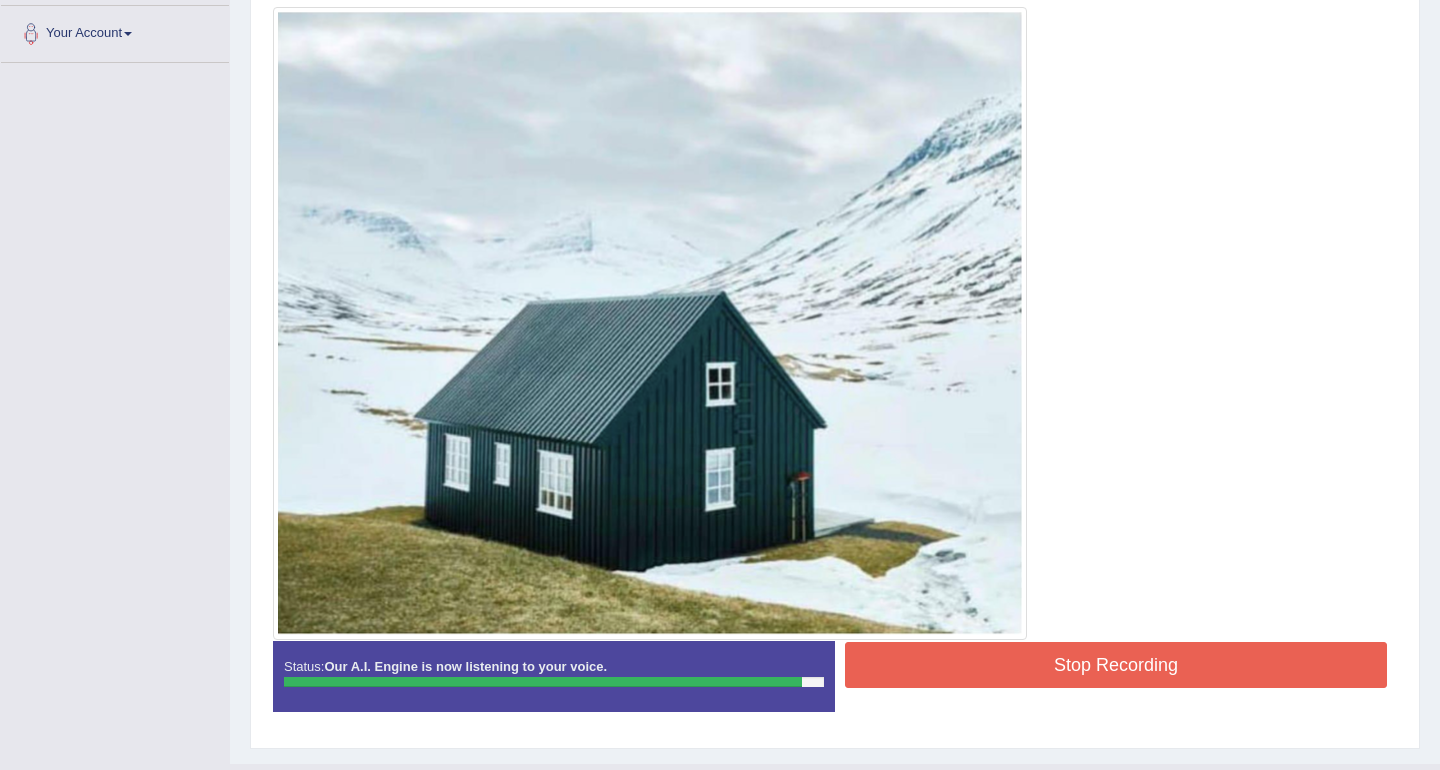 click on "Stop Recording" at bounding box center [1116, 665] 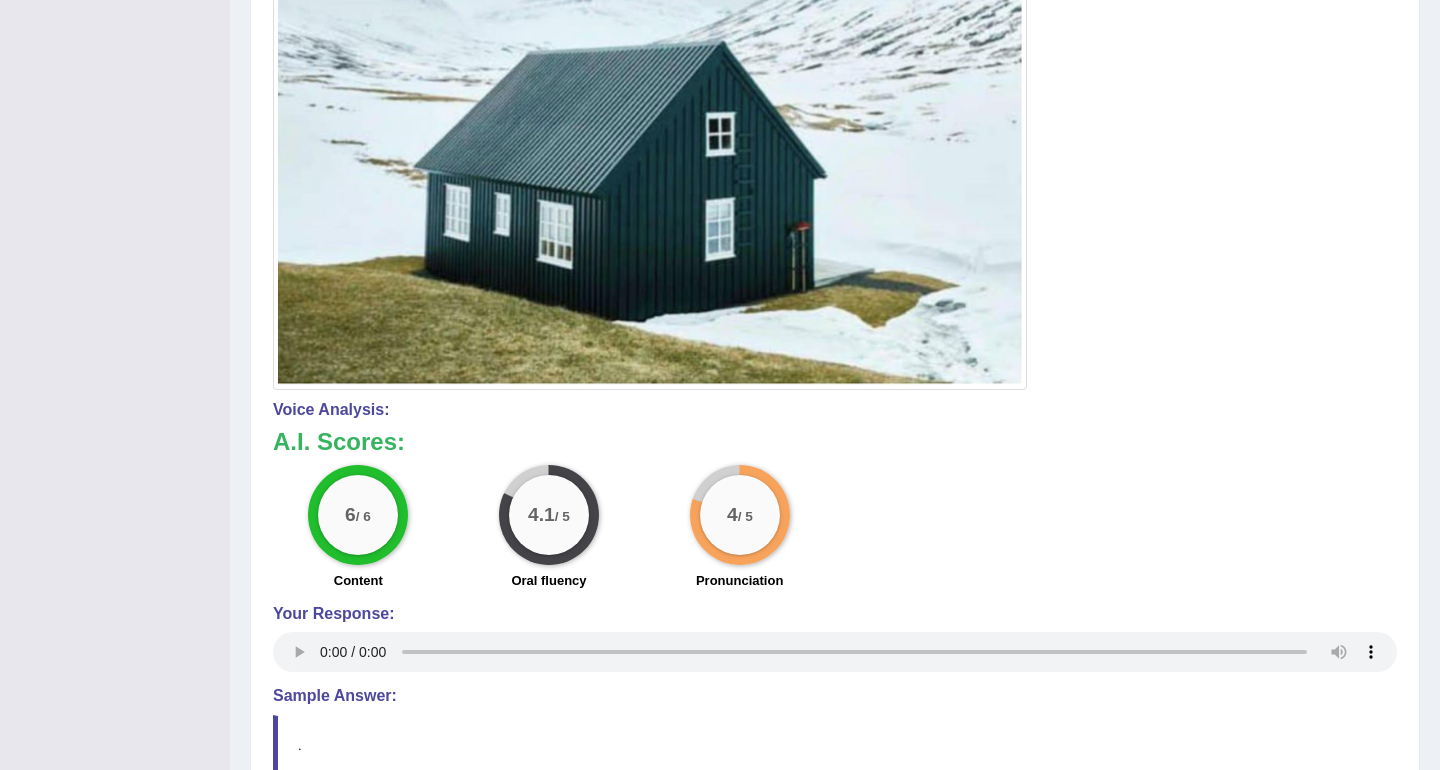 scroll, scrollTop: 737, scrollLeft: 0, axis: vertical 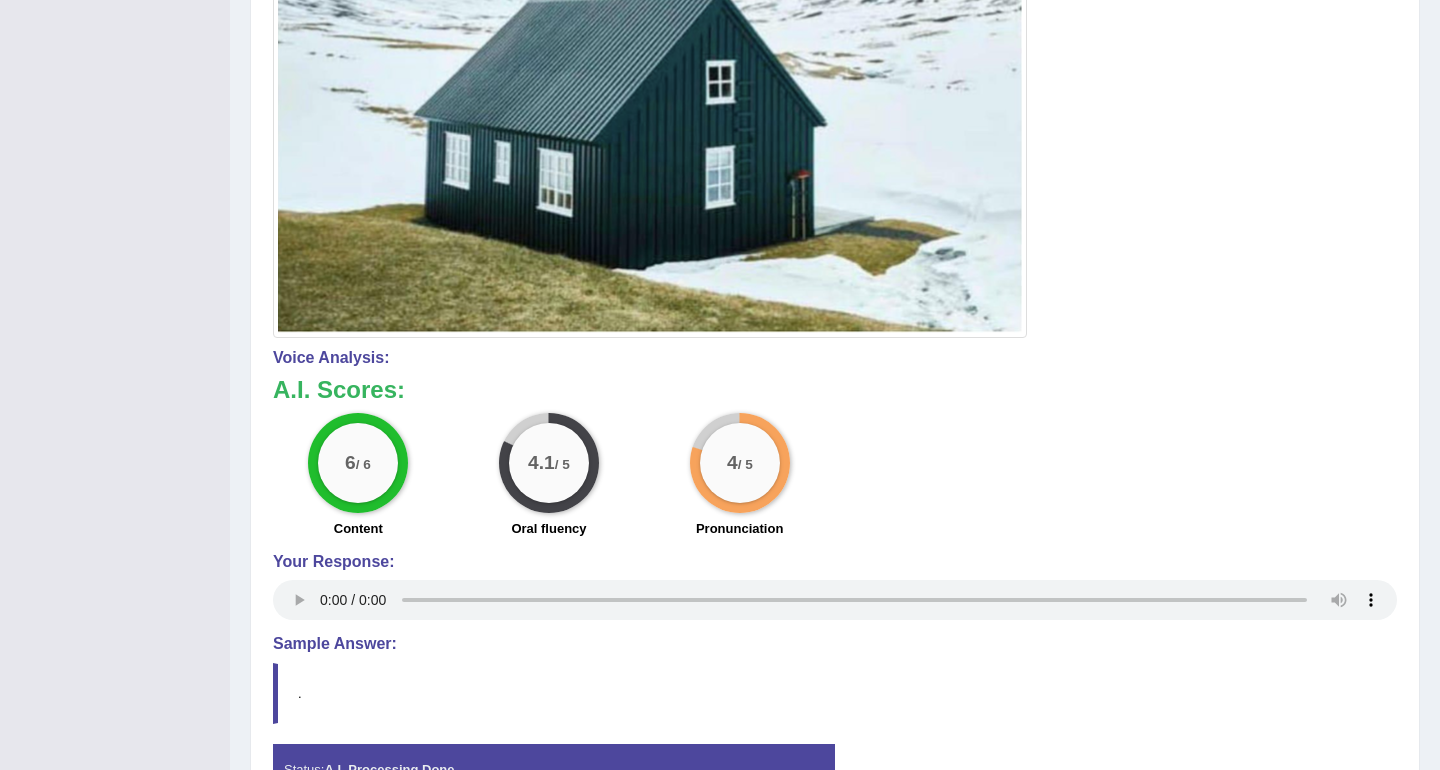 type 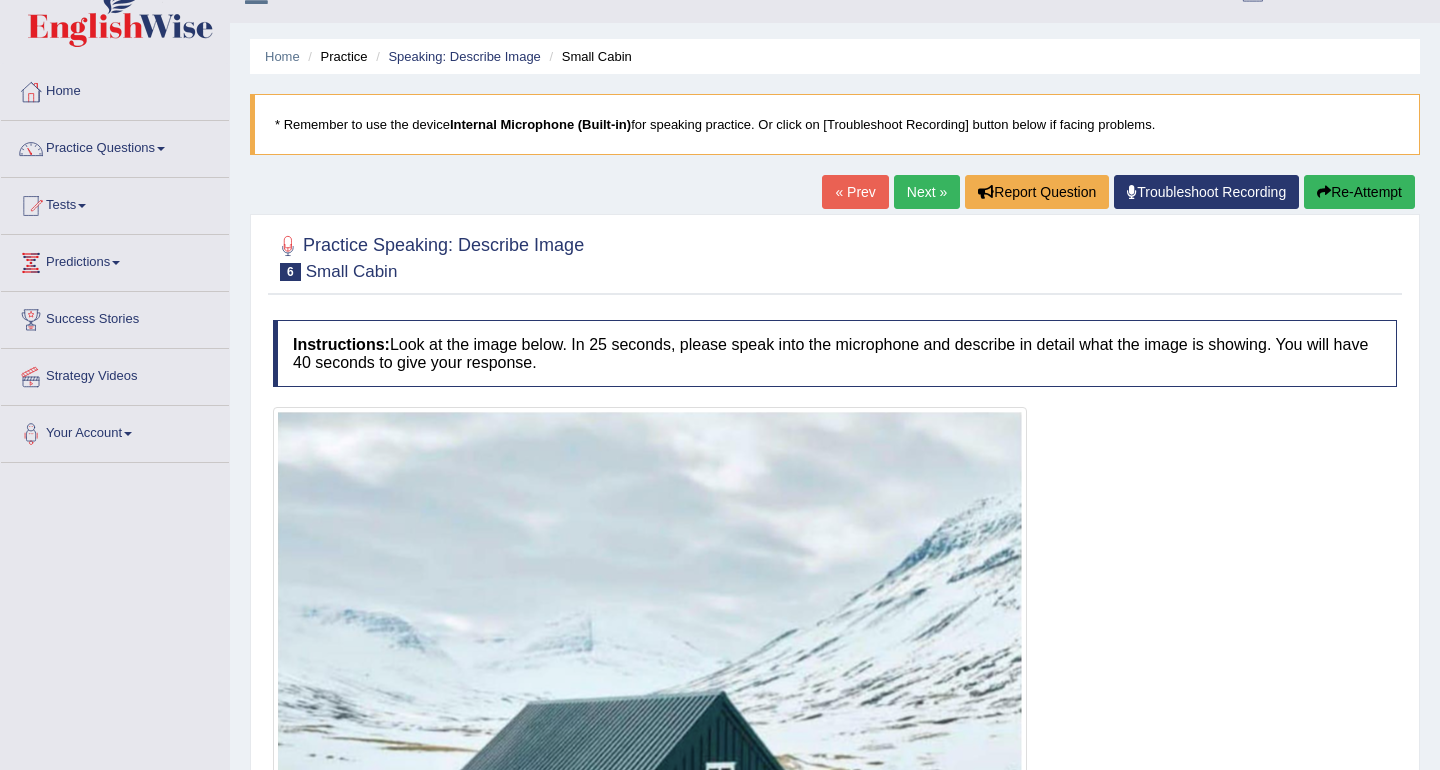 scroll, scrollTop: 0, scrollLeft: 0, axis: both 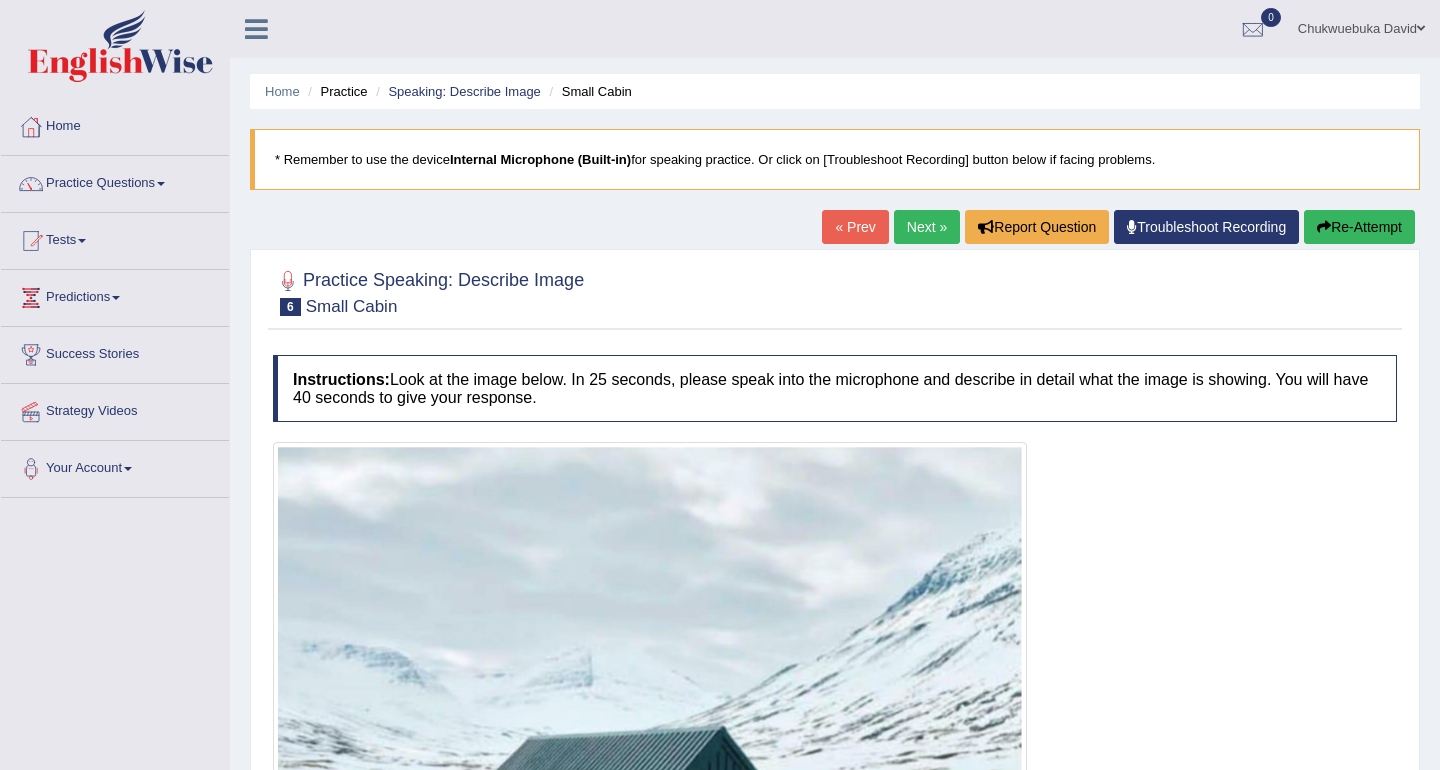 click on "Next »" at bounding box center [927, 227] 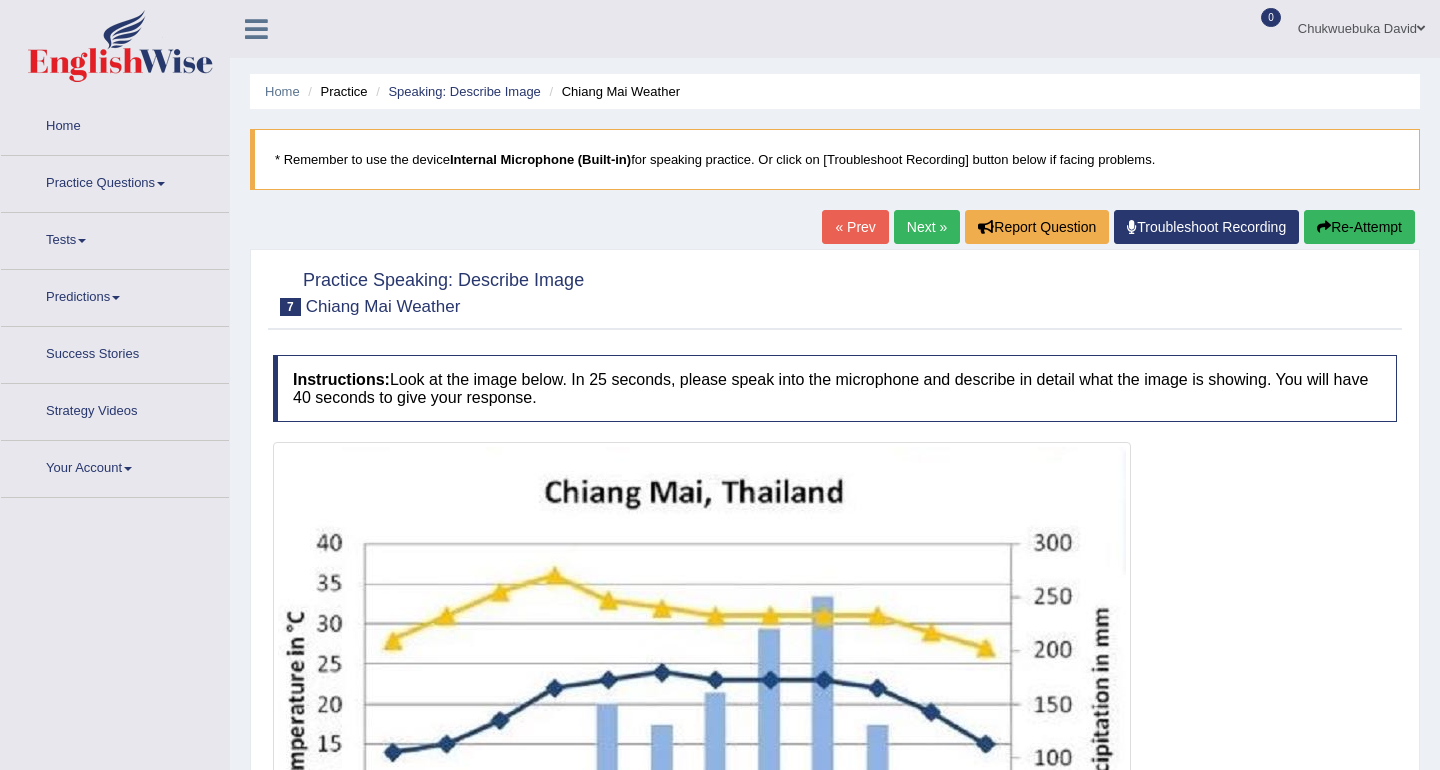 click on "Re-Attempt" at bounding box center (1359, 227) 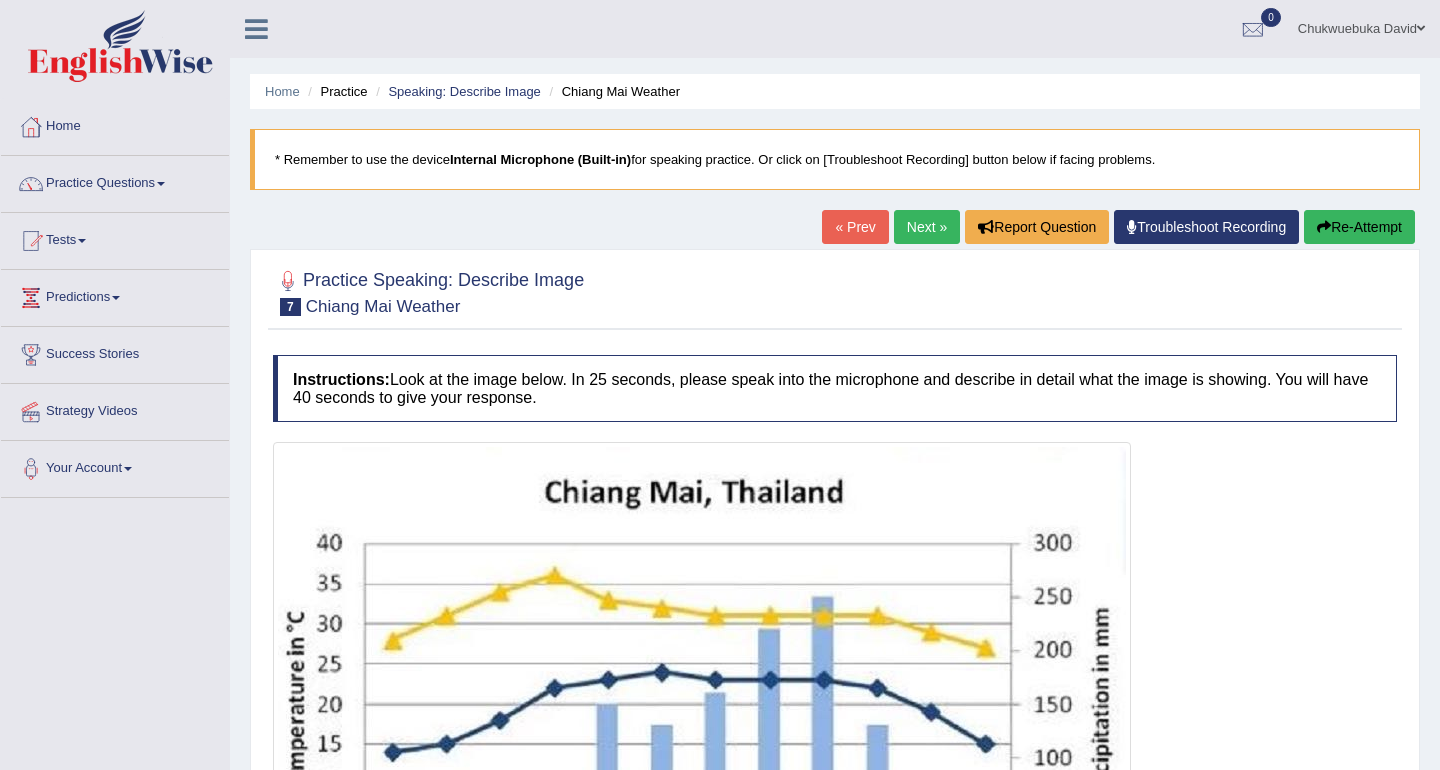 scroll, scrollTop: 0, scrollLeft: 0, axis: both 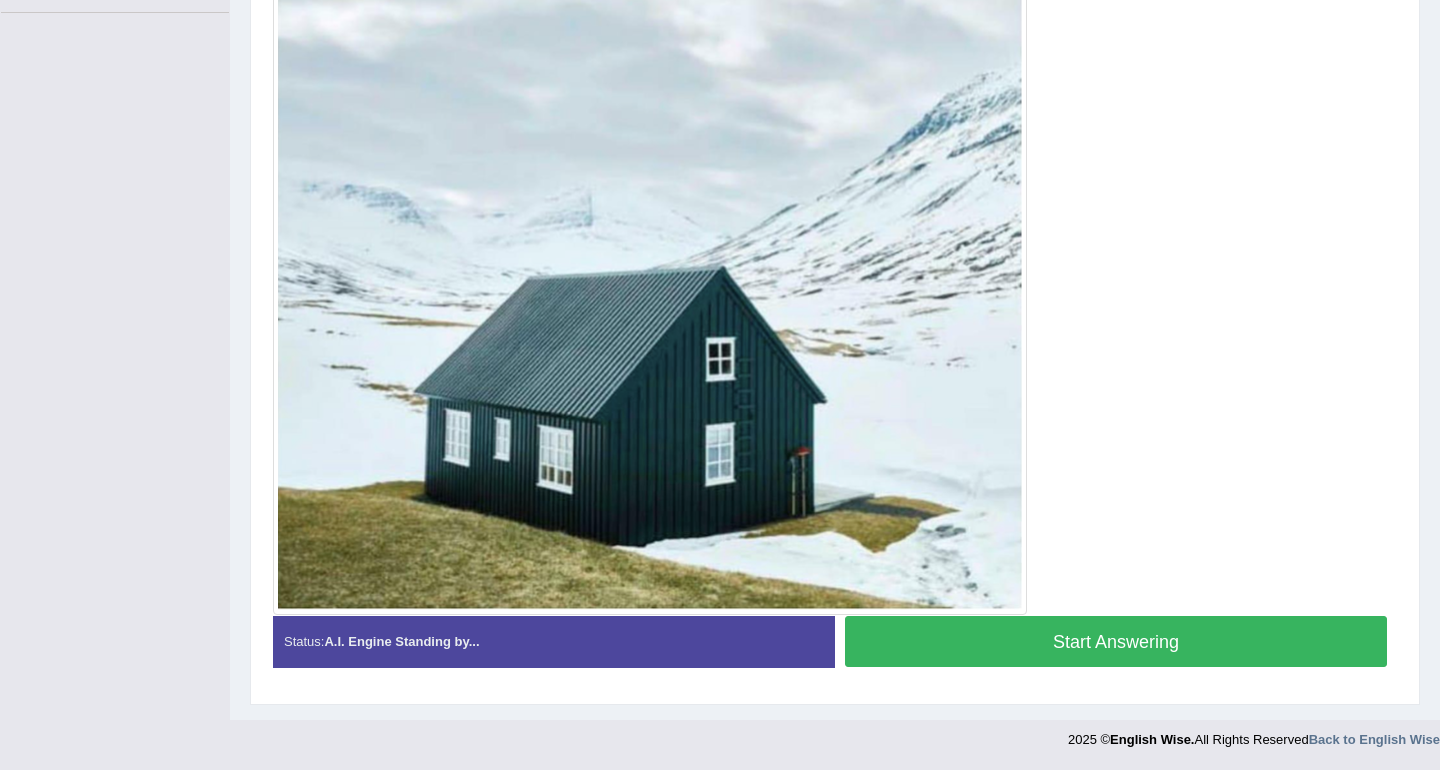click on "Start Answering" at bounding box center [1116, 641] 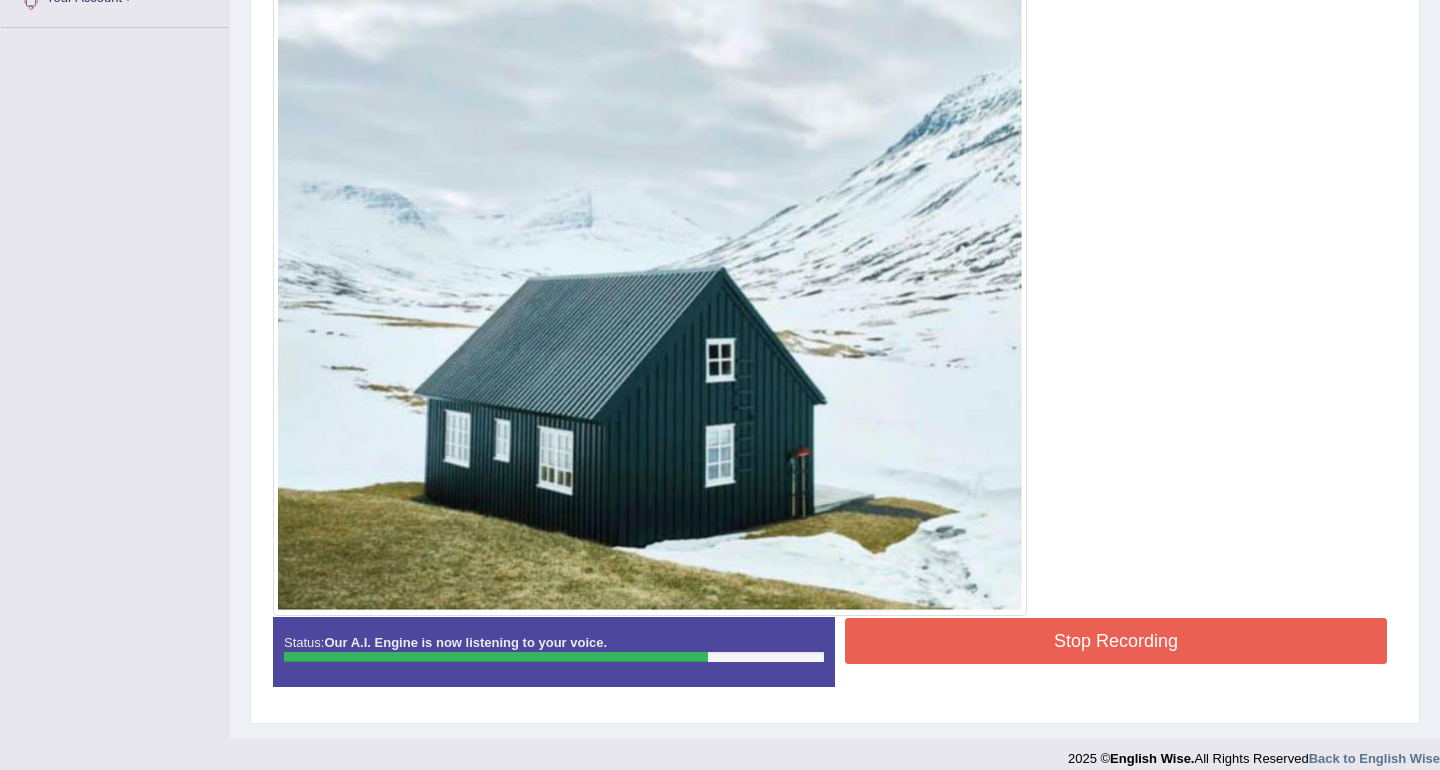 drag, startPoint x: 1028, startPoint y: 616, endPoint x: 1024, endPoint y: 634, distance: 18.439089 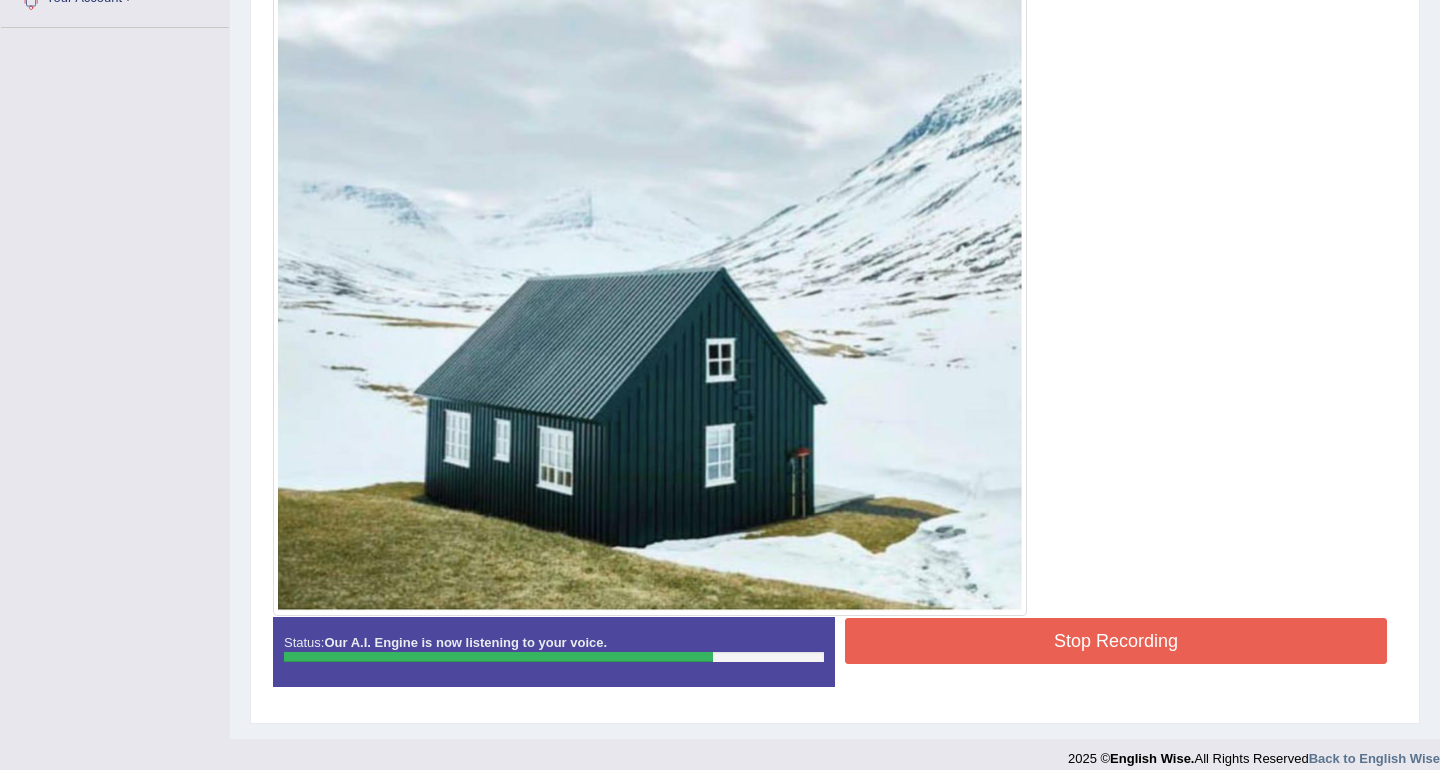 click on "Stop Recording" at bounding box center (1116, 641) 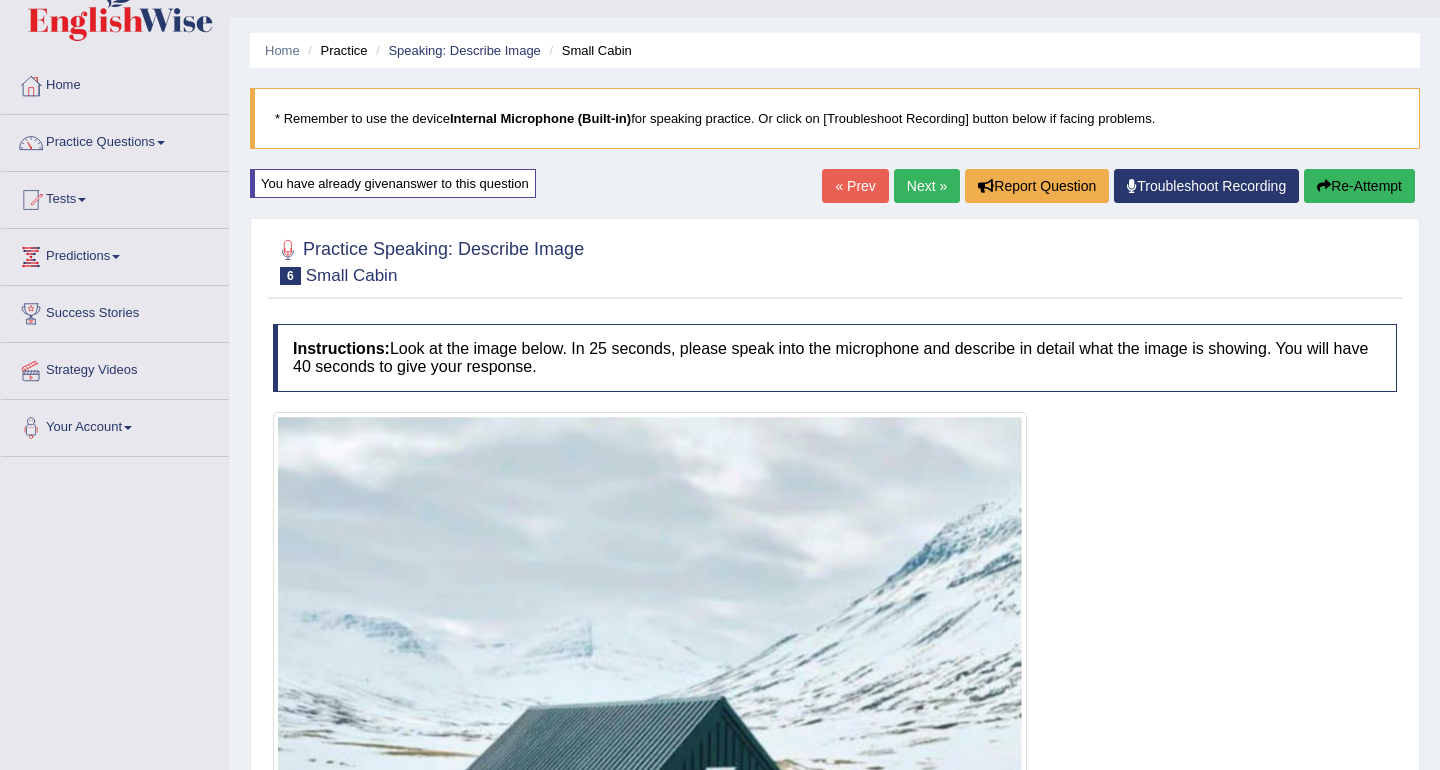 scroll, scrollTop: 0, scrollLeft: 0, axis: both 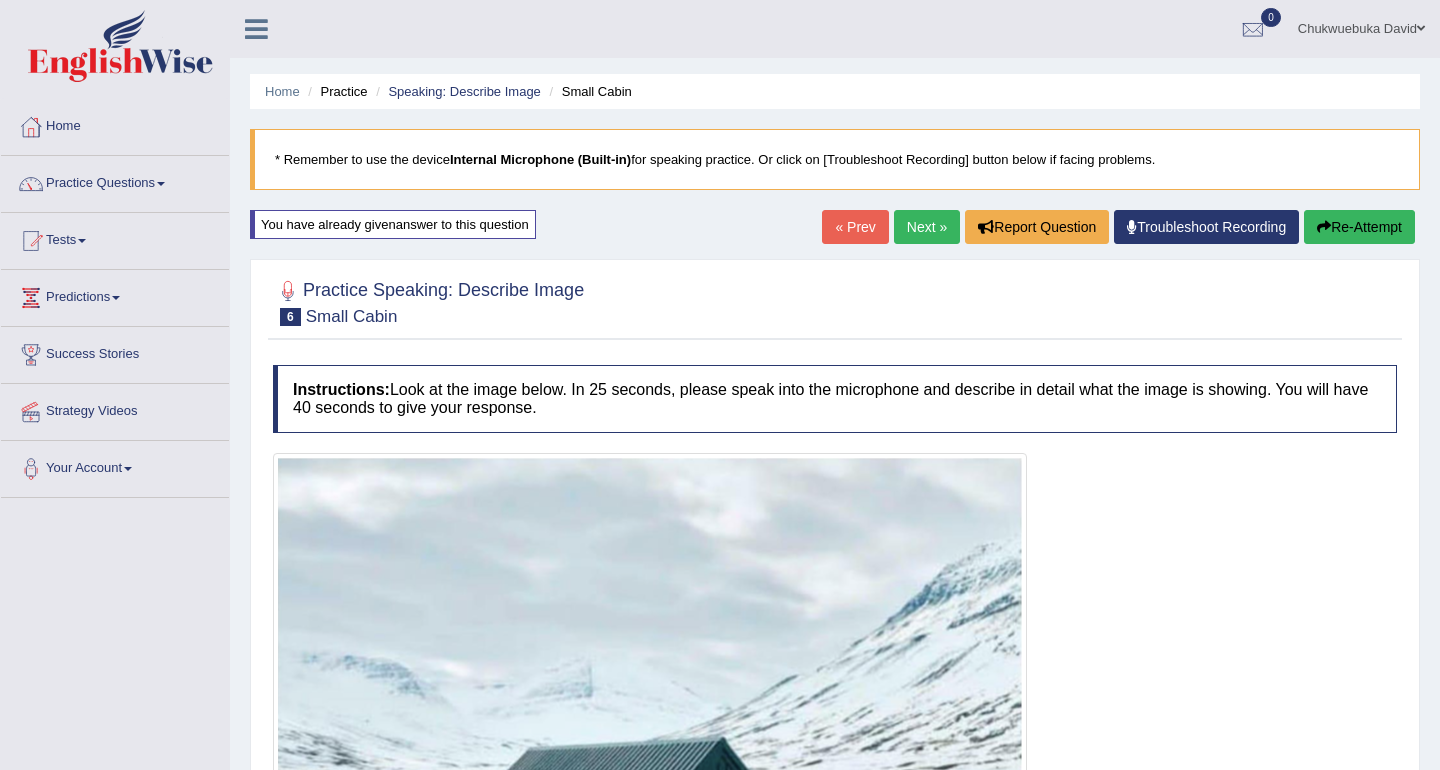 click on "Re-Attempt" at bounding box center [1359, 227] 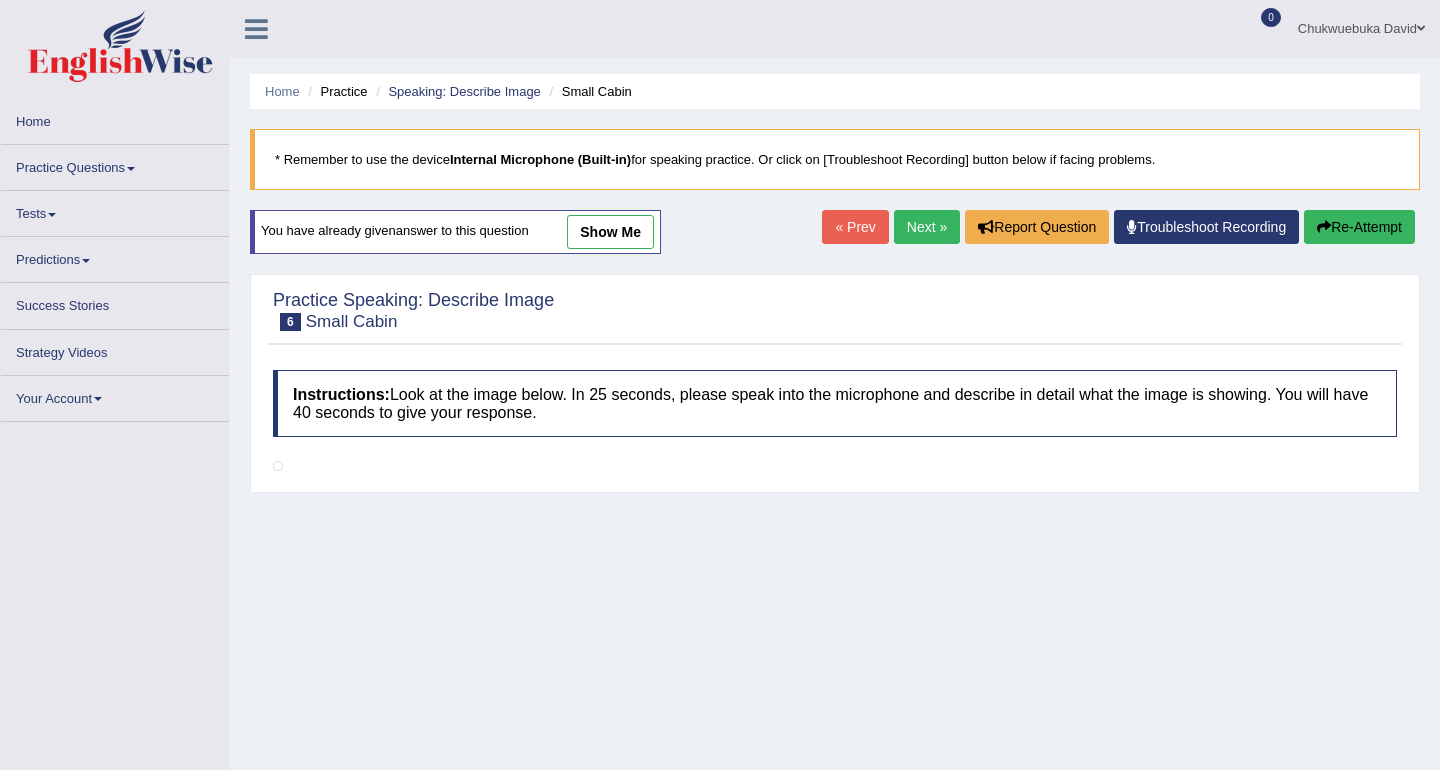 scroll, scrollTop: 270, scrollLeft: 0, axis: vertical 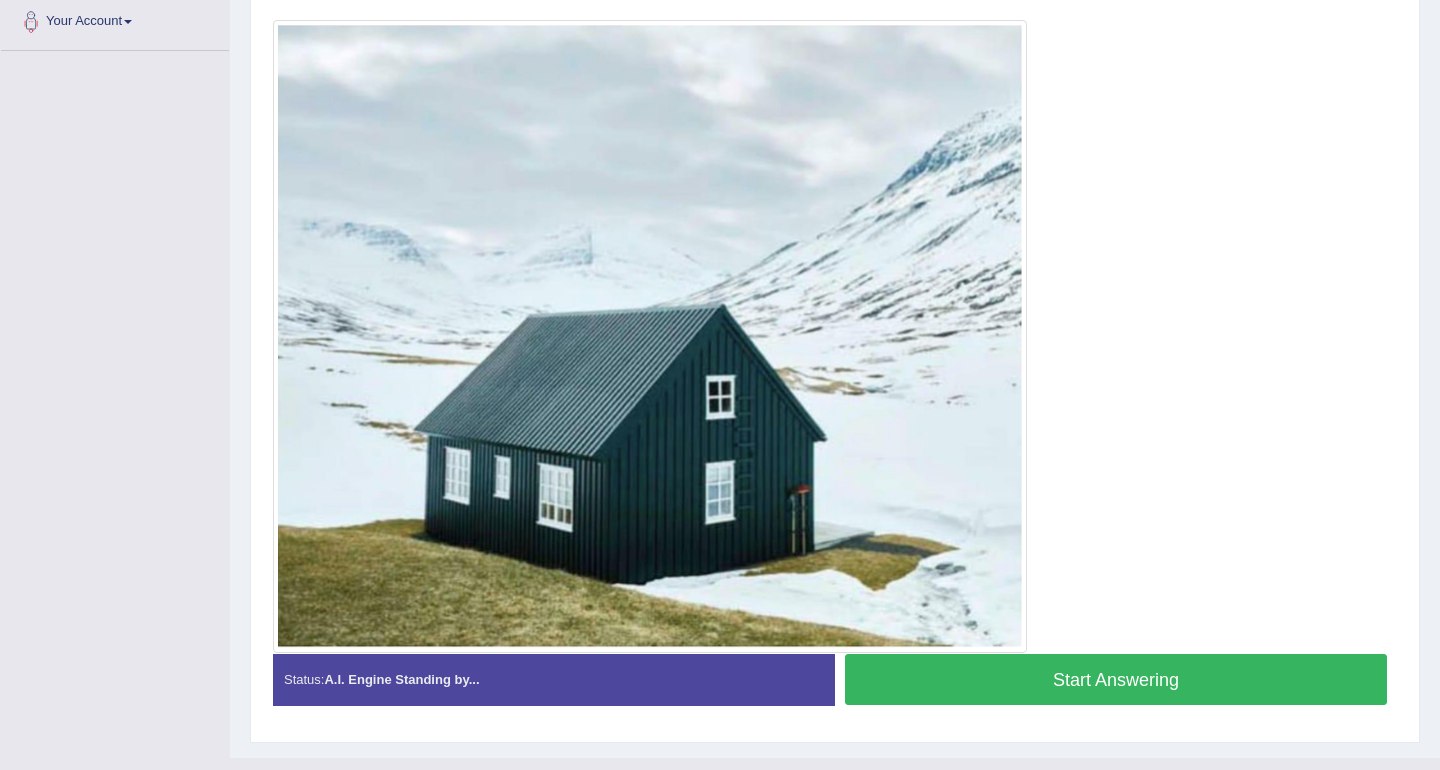 click on "Start Answering" at bounding box center [1116, 679] 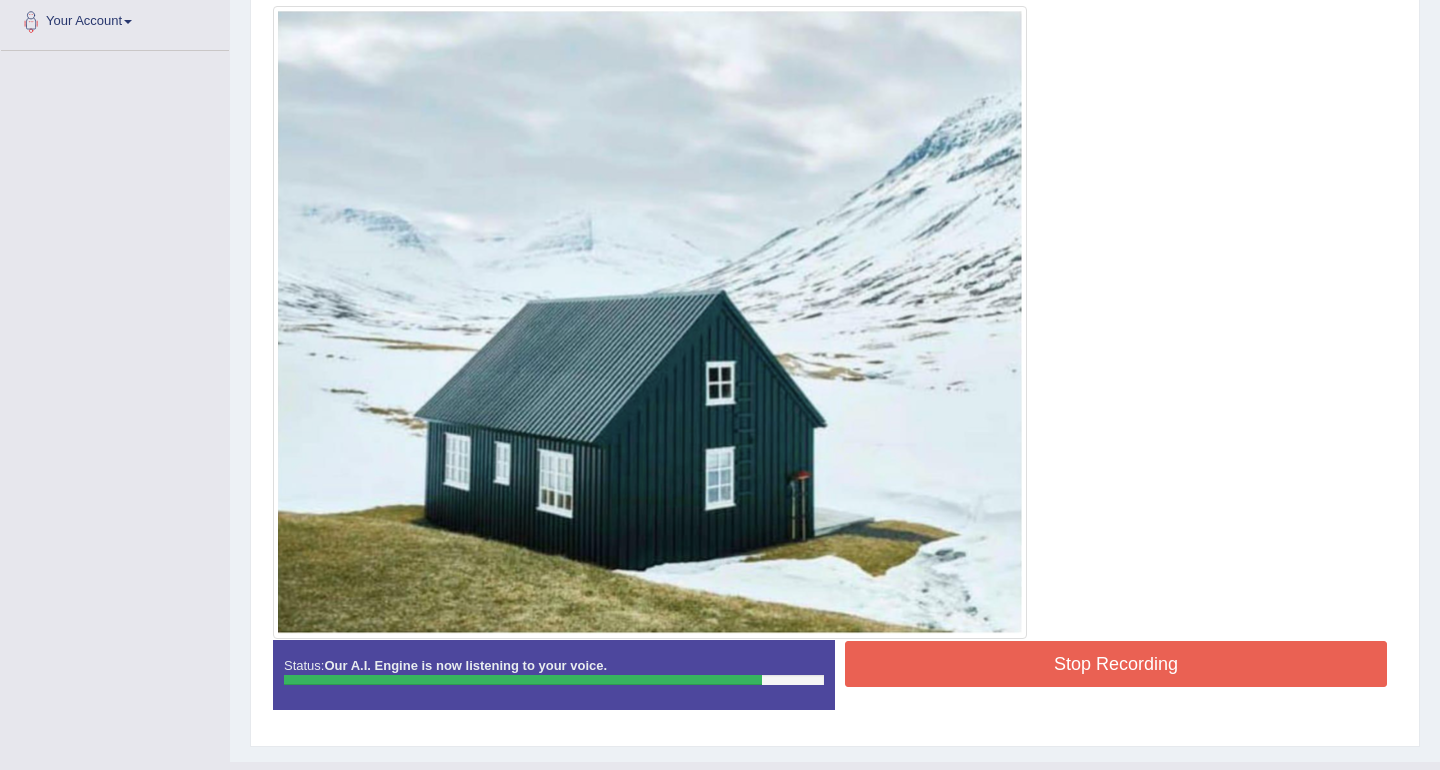 click on "Stop Recording" at bounding box center [1116, 664] 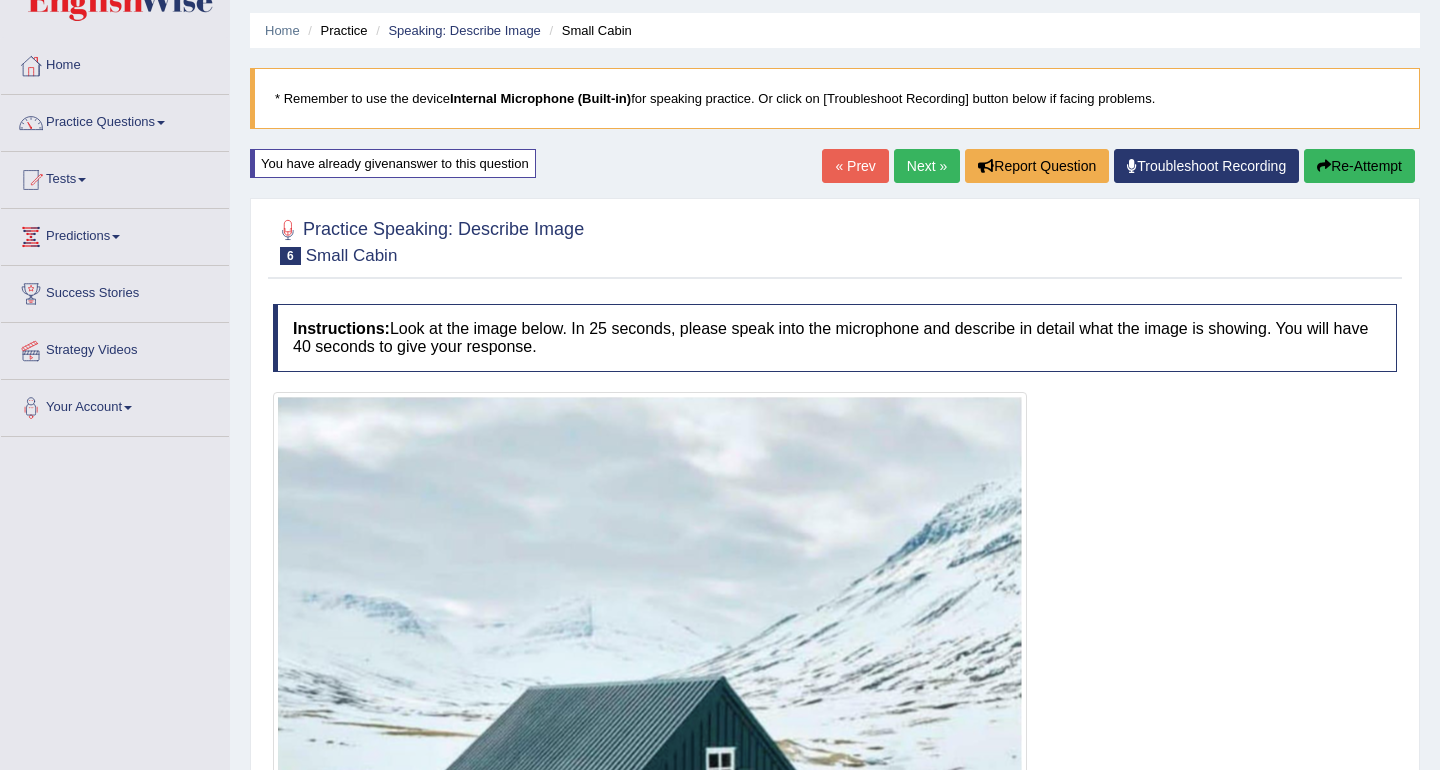 scroll, scrollTop: 0, scrollLeft: 0, axis: both 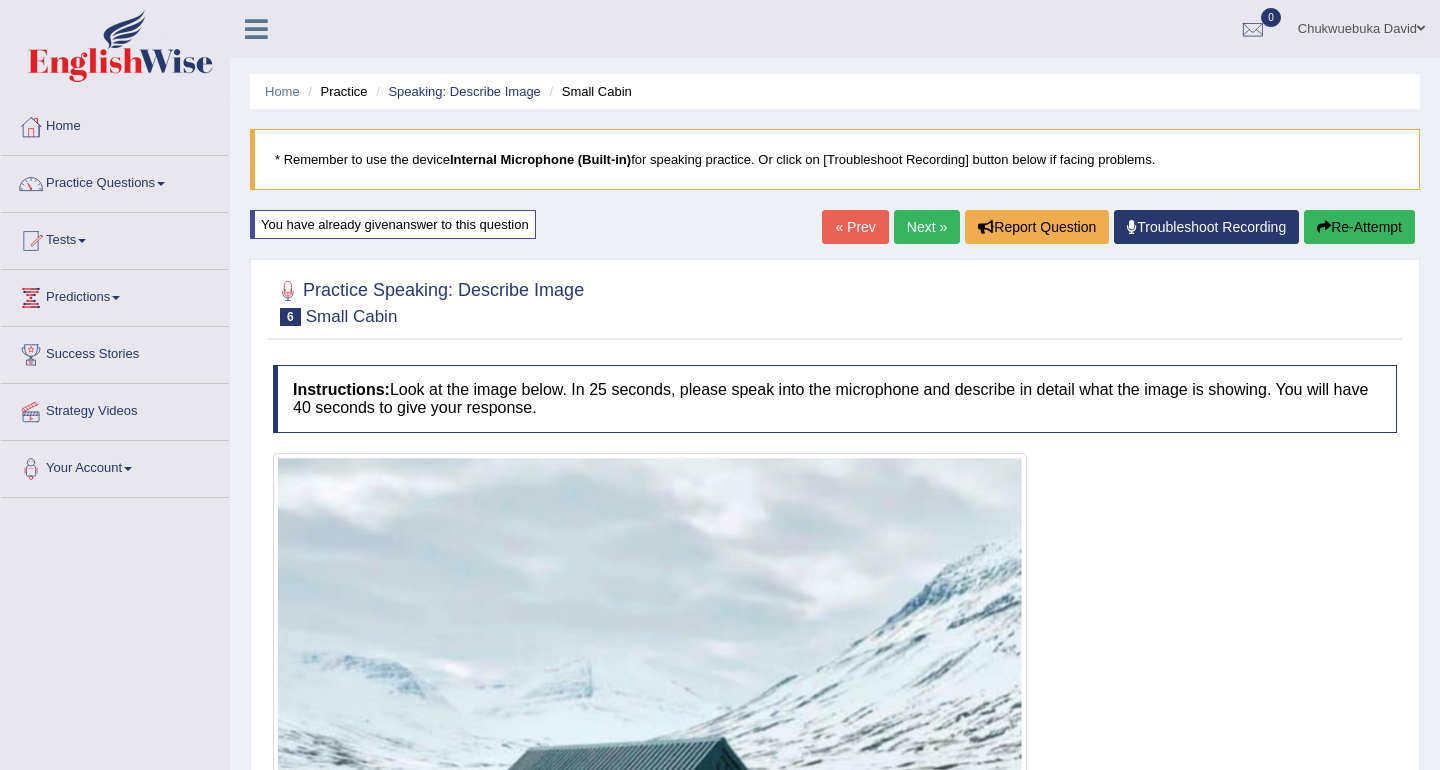 click at bounding box center [1324, 227] 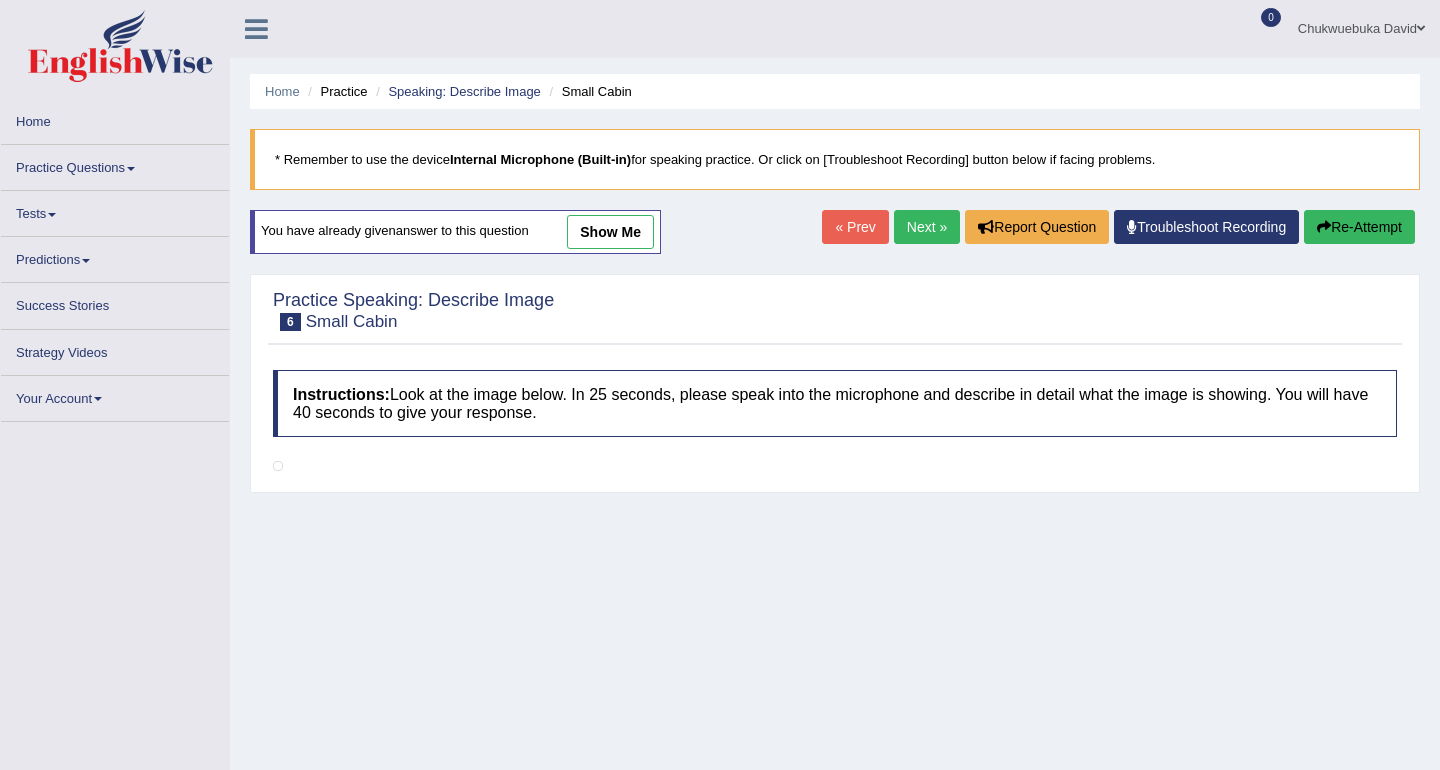 scroll, scrollTop: 0, scrollLeft: 0, axis: both 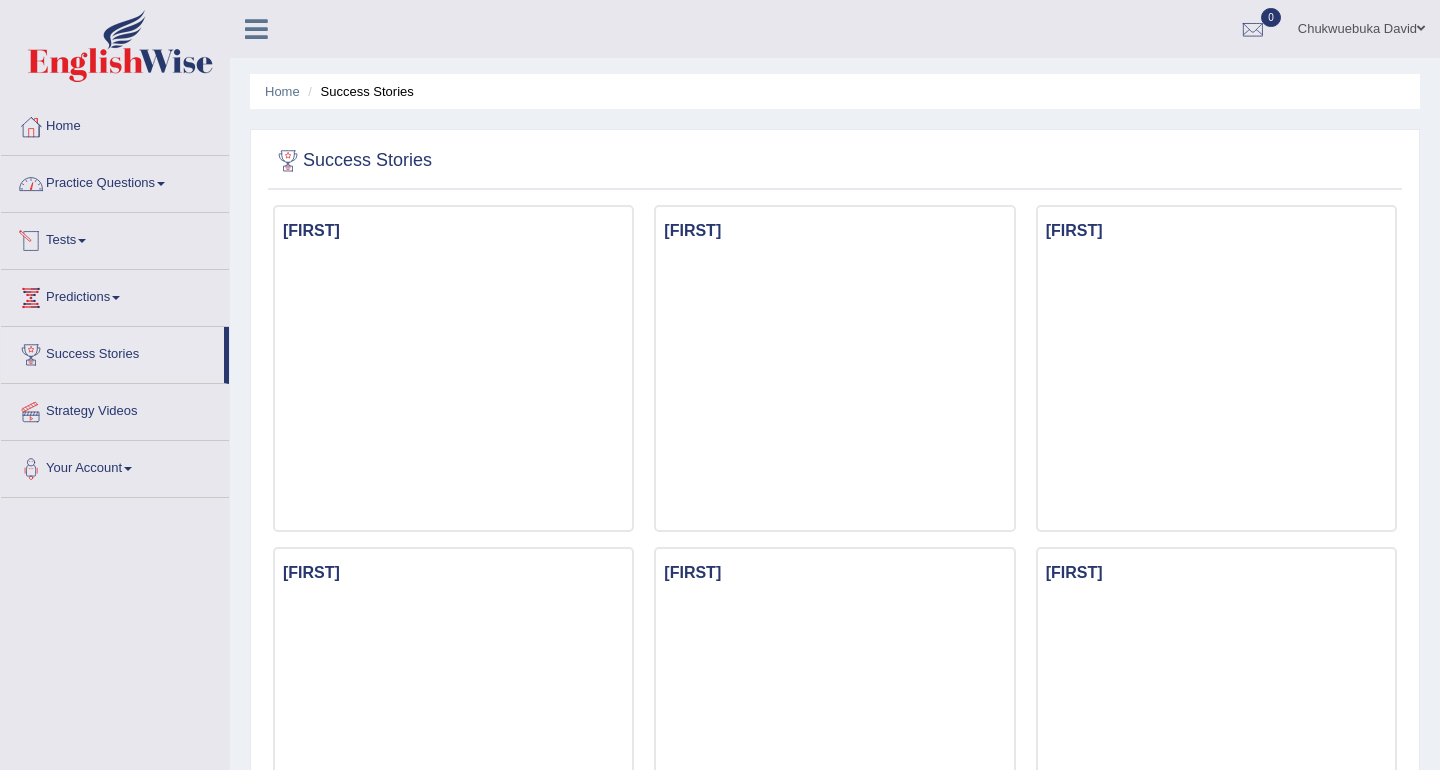 click on "Practice Questions" at bounding box center (115, 181) 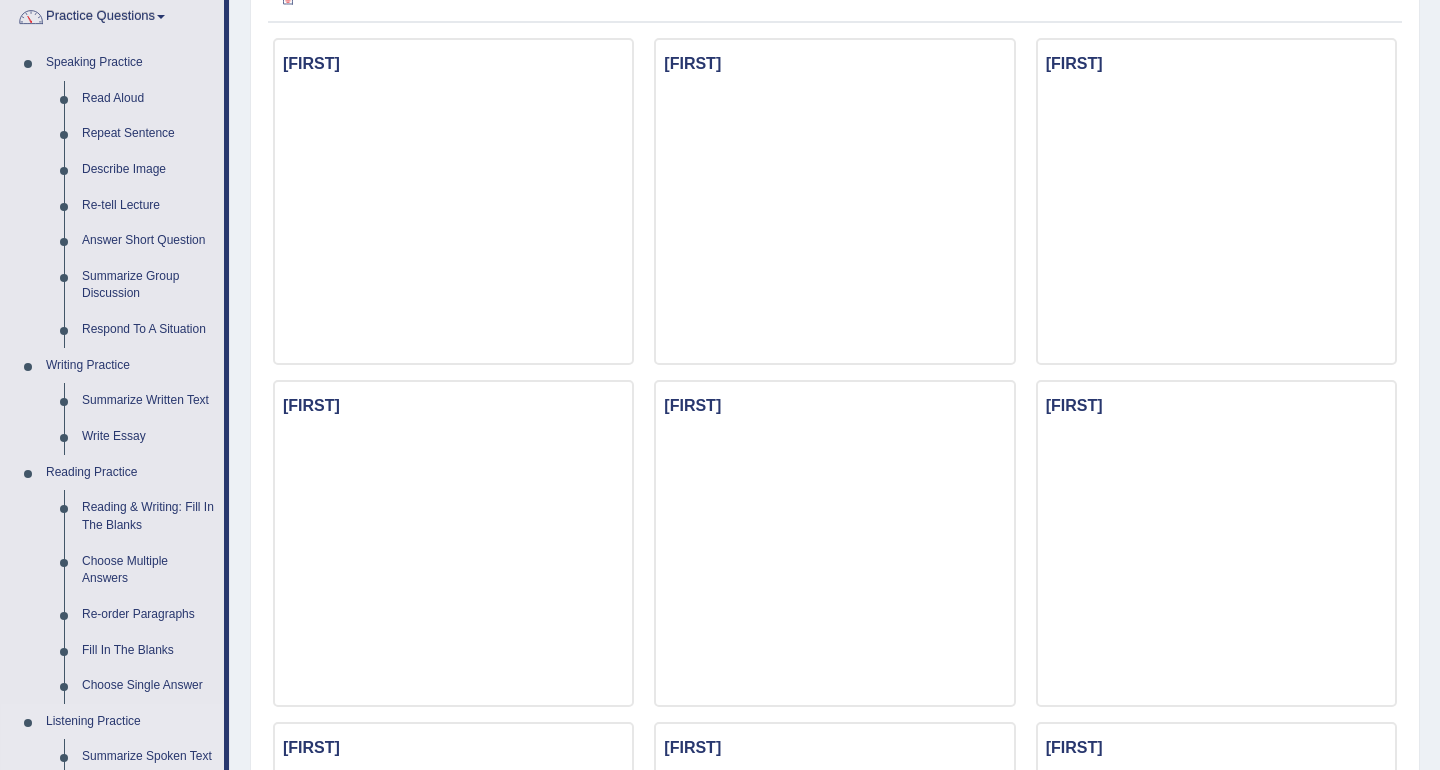 scroll, scrollTop: 164, scrollLeft: 0, axis: vertical 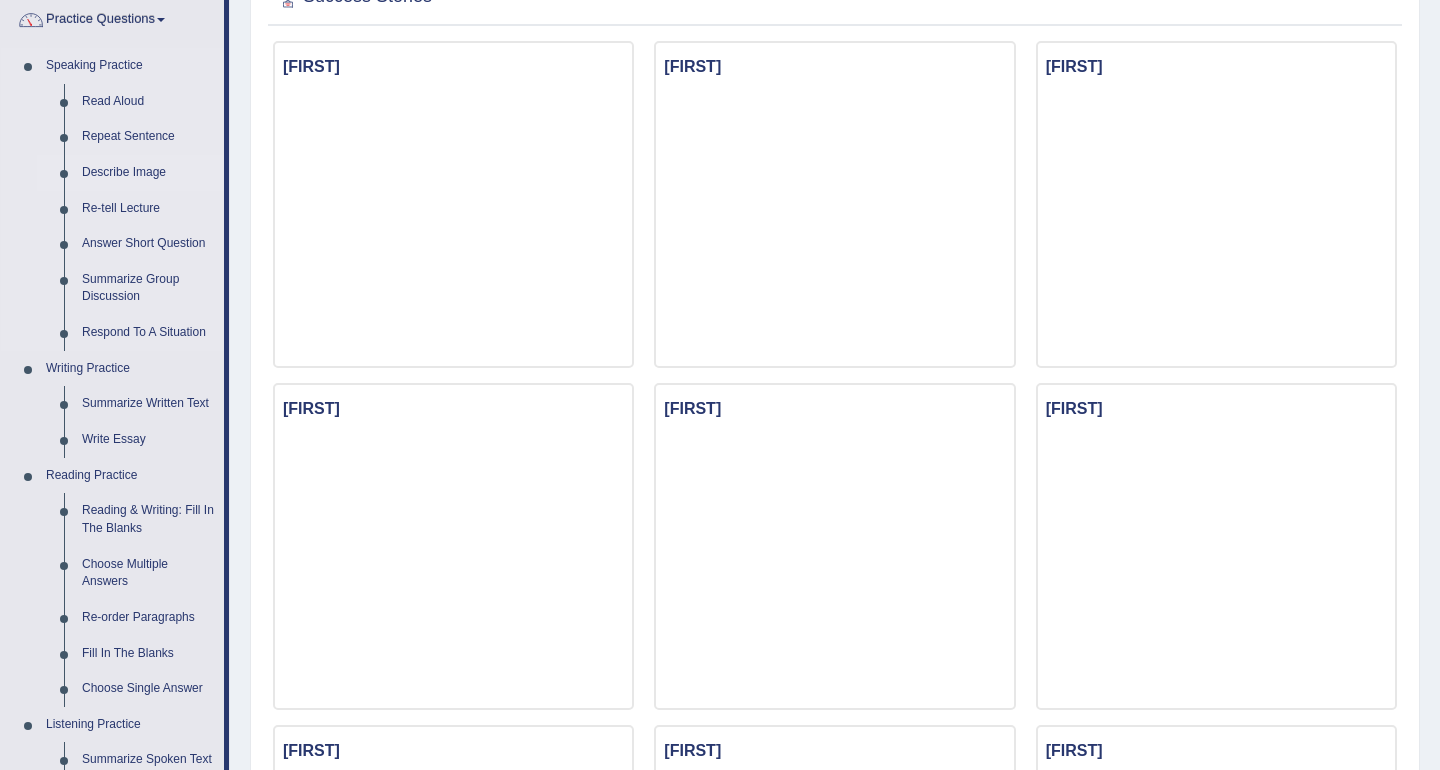 click on "Describe Image" at bounding box center [148, 173] 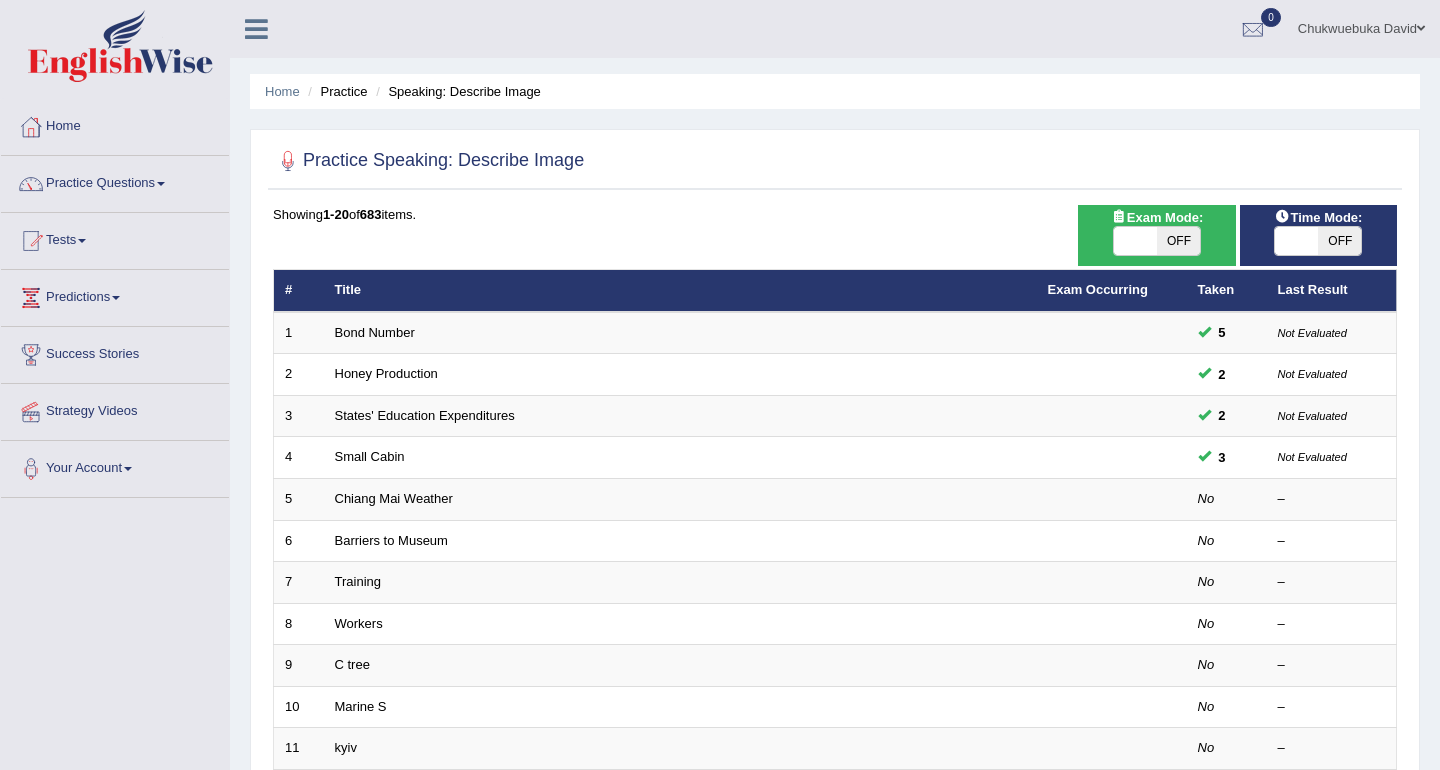scroll, scrollTop: 0, scrollLeft: 0, axis: both 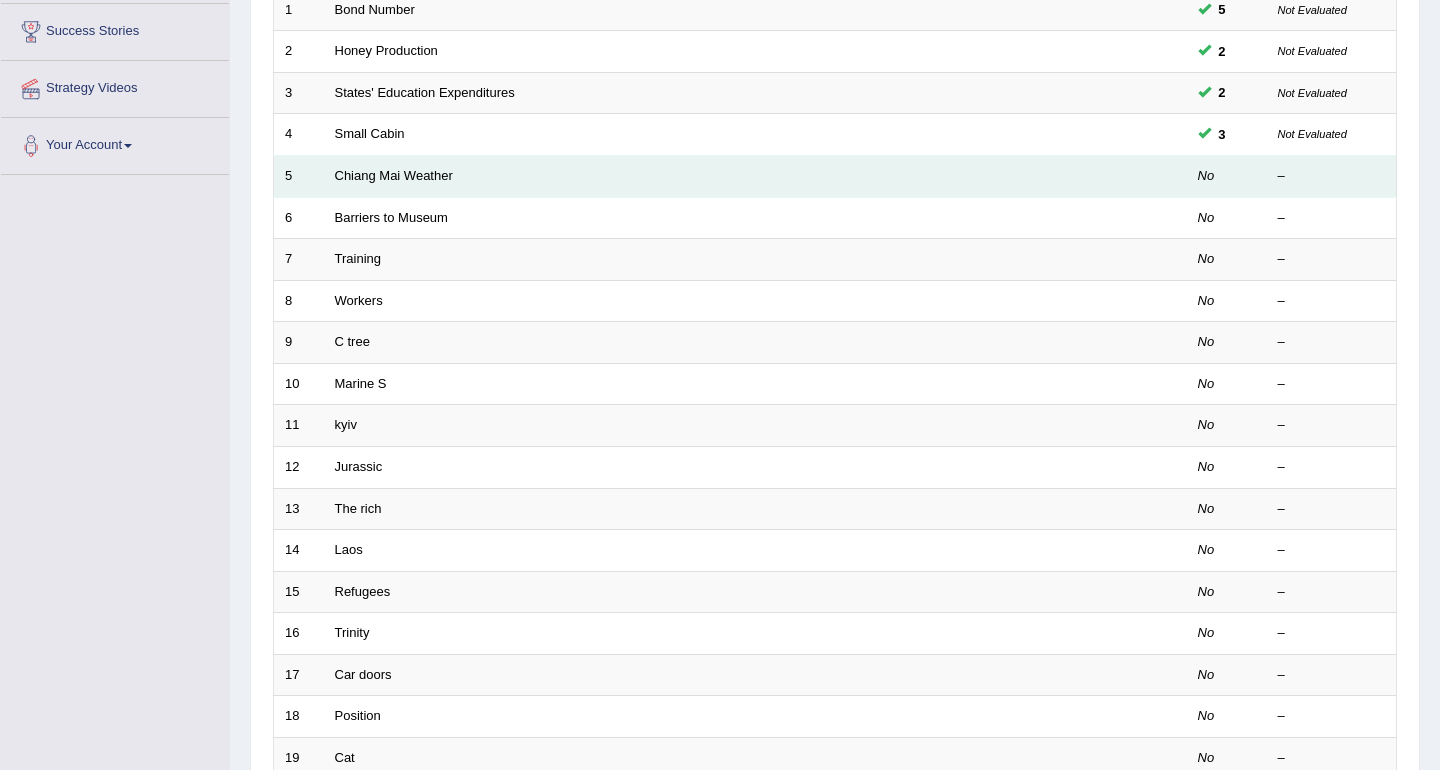 click on "Chiang Mai Weather" at bounding box center [680, 177] 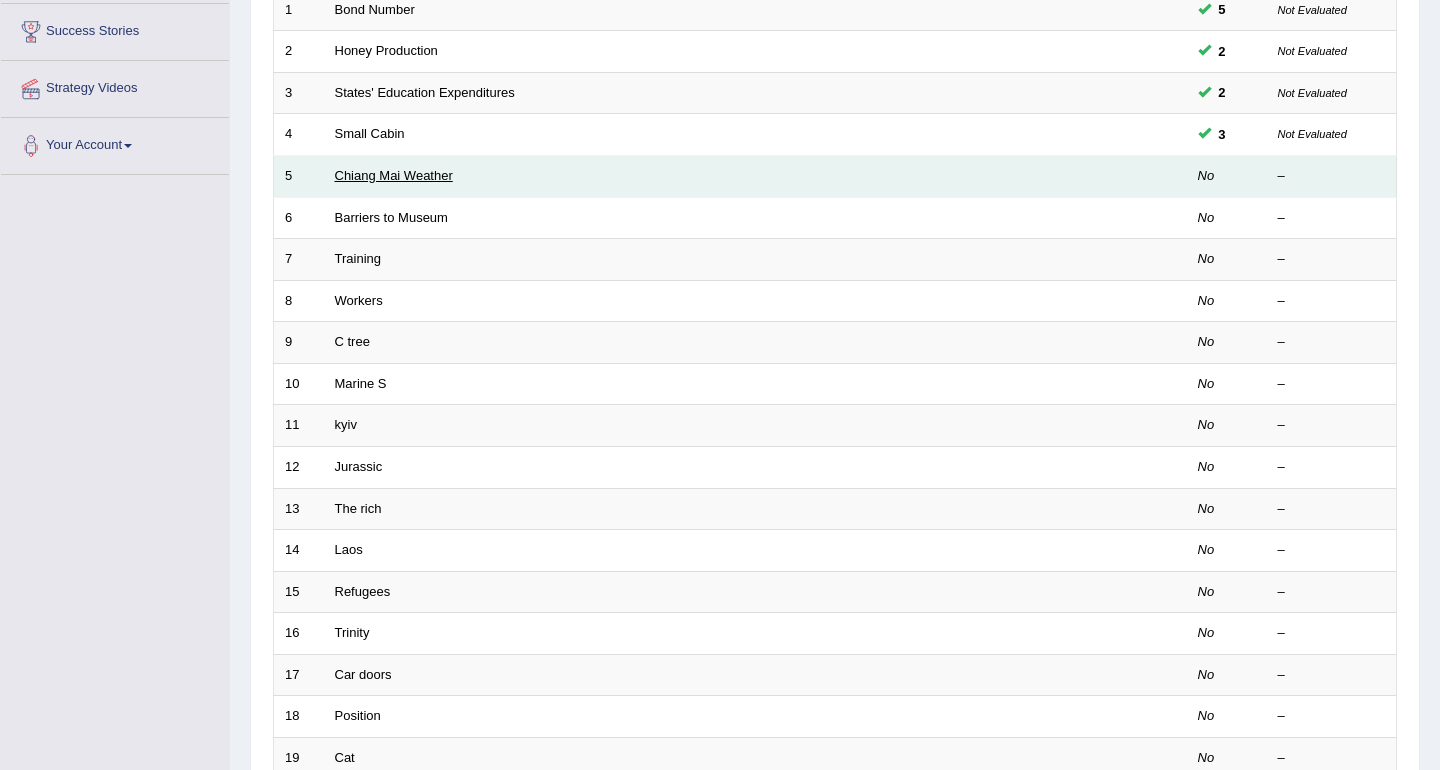 click on "Chiang Mai Weather" at bounding box center (394, 175) 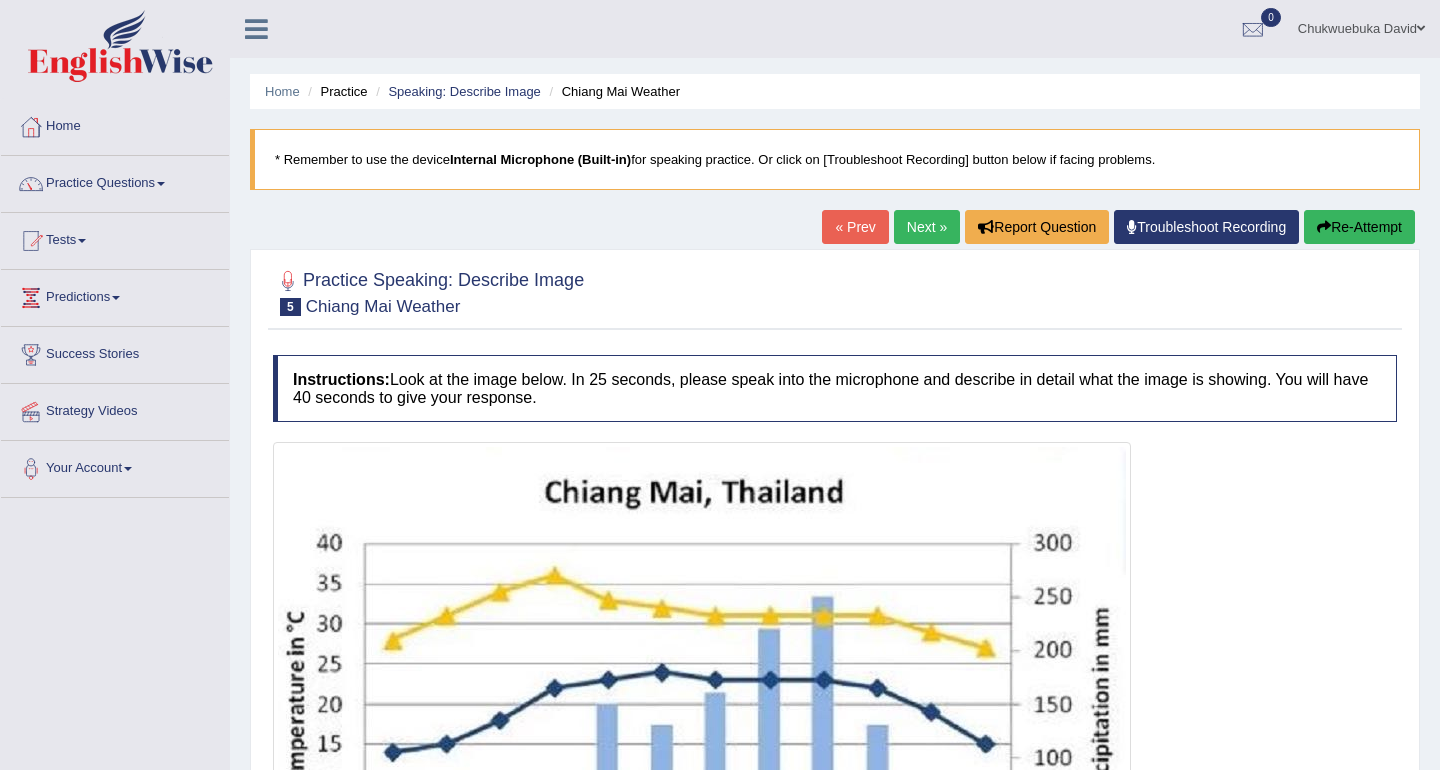 scroll, scrollTop: 0, scrollLeft: 0, axis: both 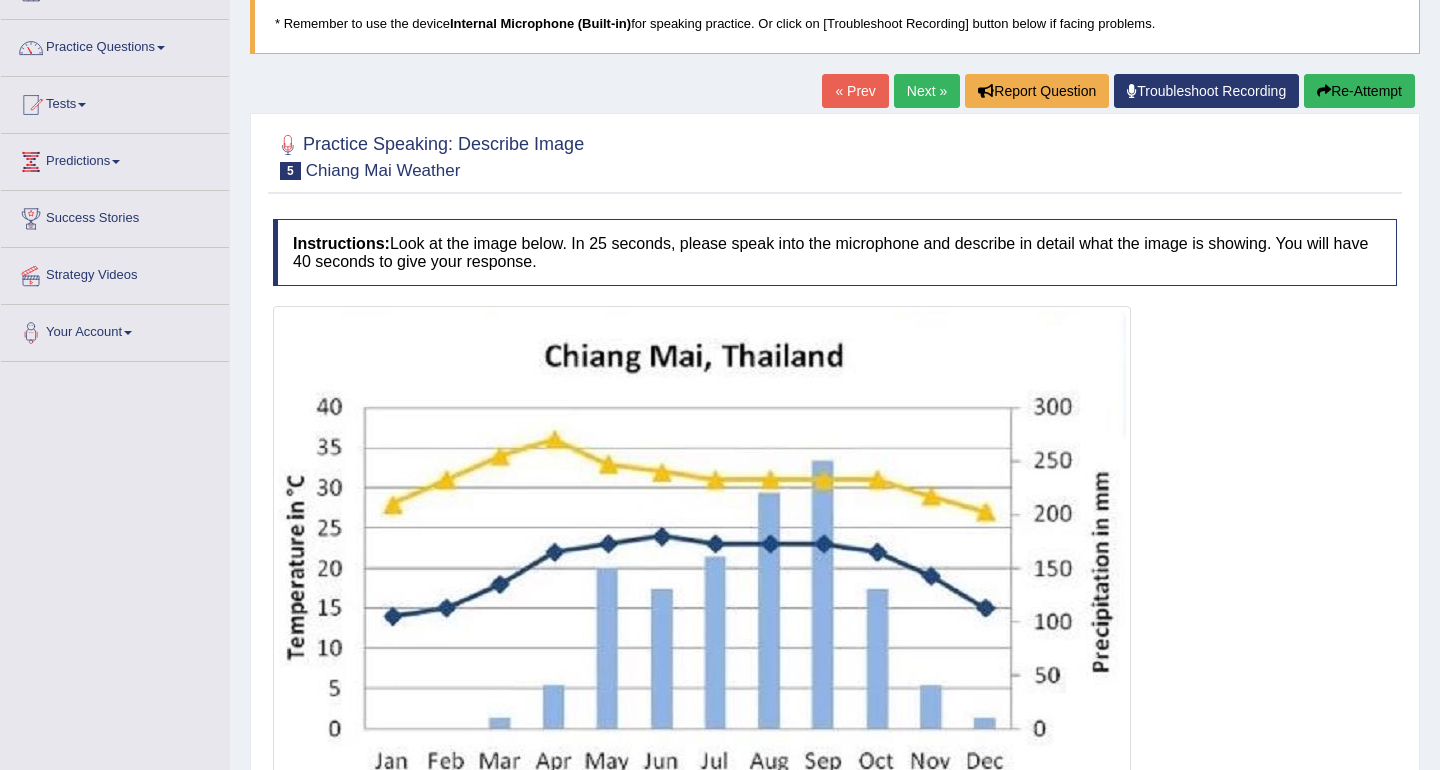 click on "Next »" at bounding box center (927, 91) 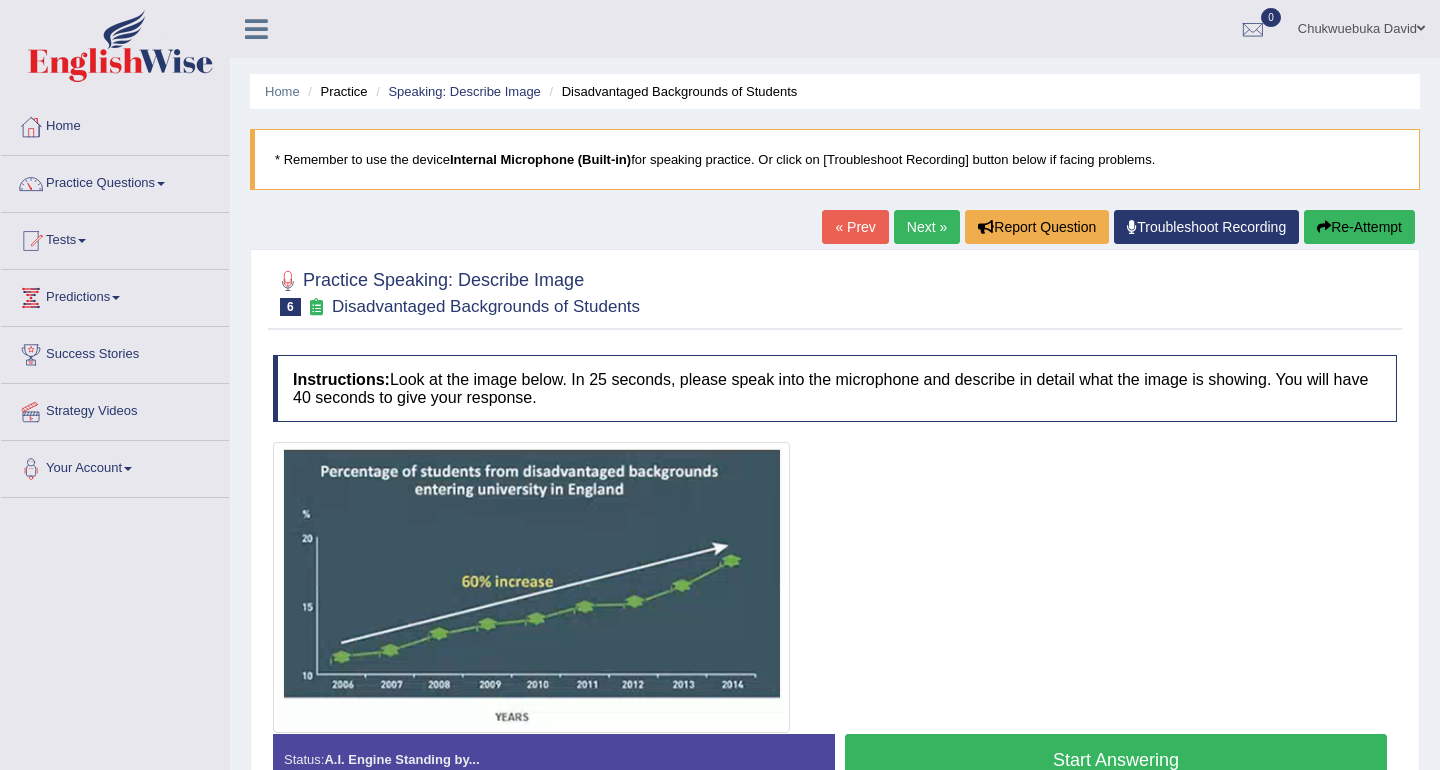 scroll, scrollTop: 0, scrollLeft: 0, axis: both 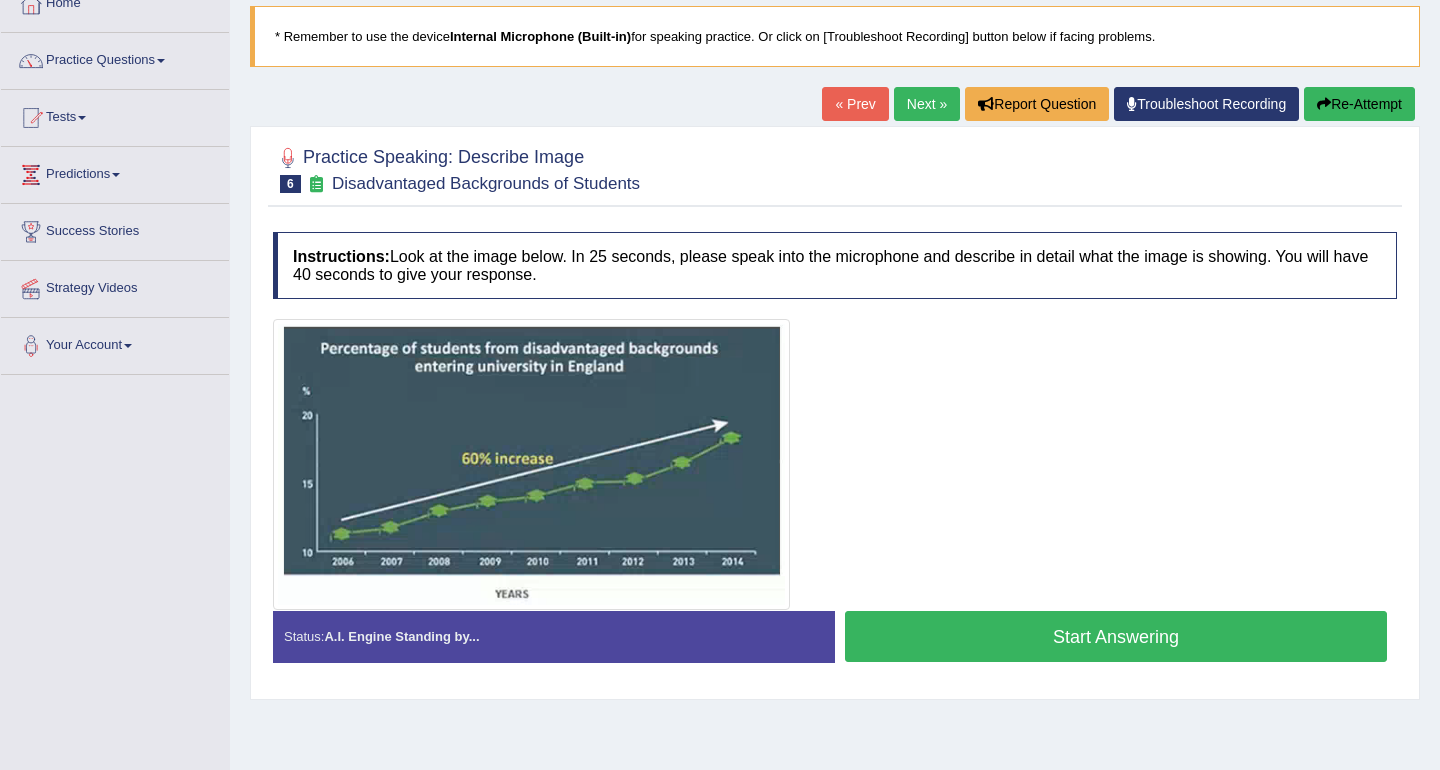 click on "Start Answering" at bounding box center [1116, 636] 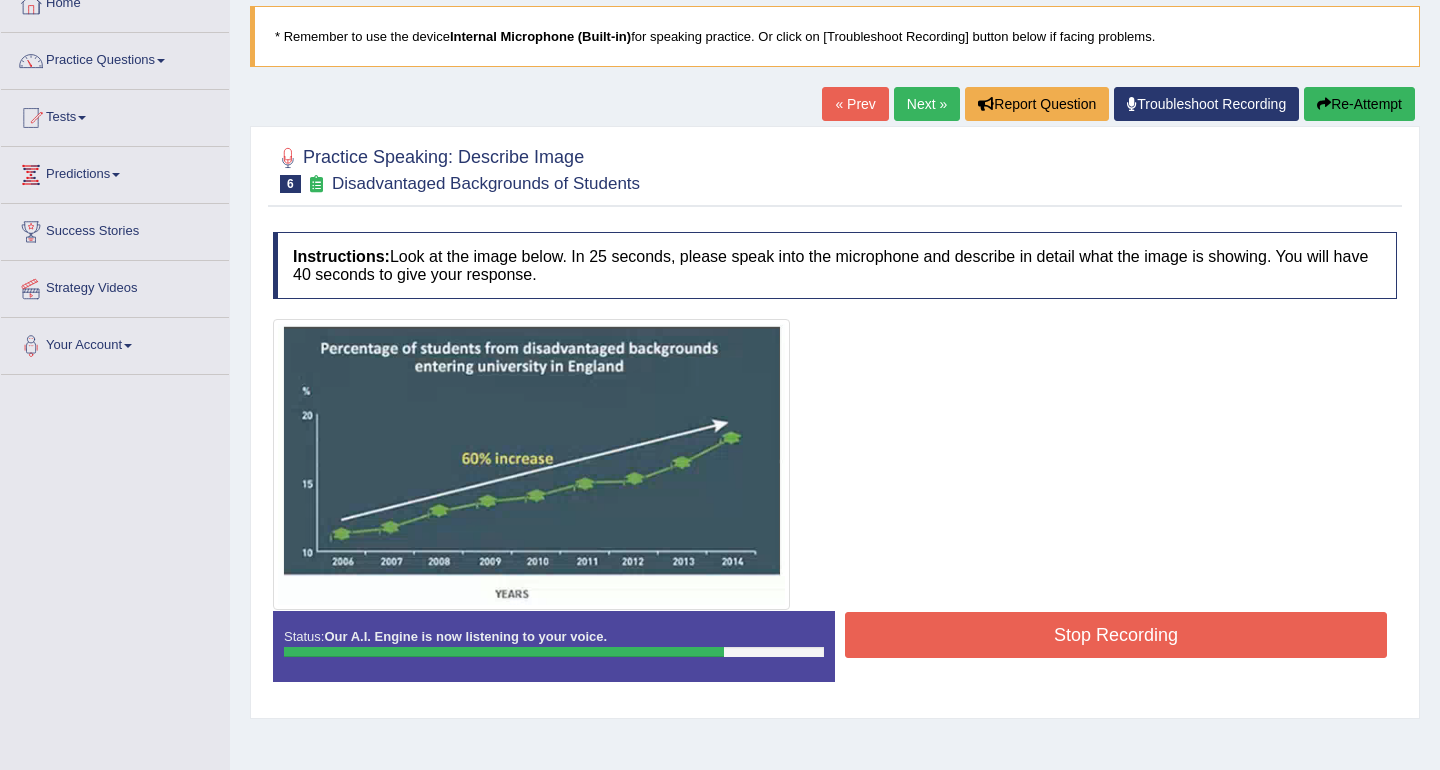 click on "Stop Recording" at bounding box center (1116, 635) 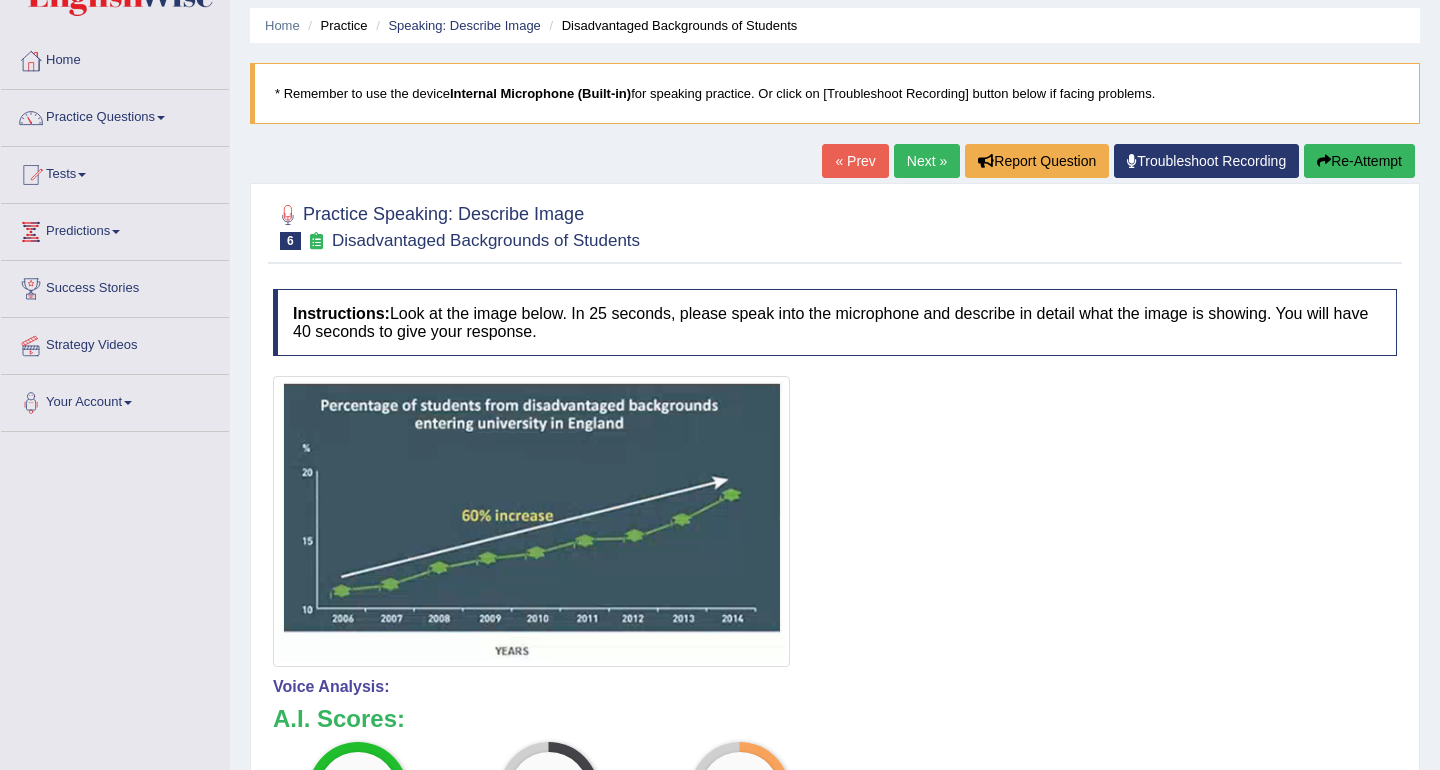 scroll, scrollTop: 69, scrollLeft: 0, axis: vertical 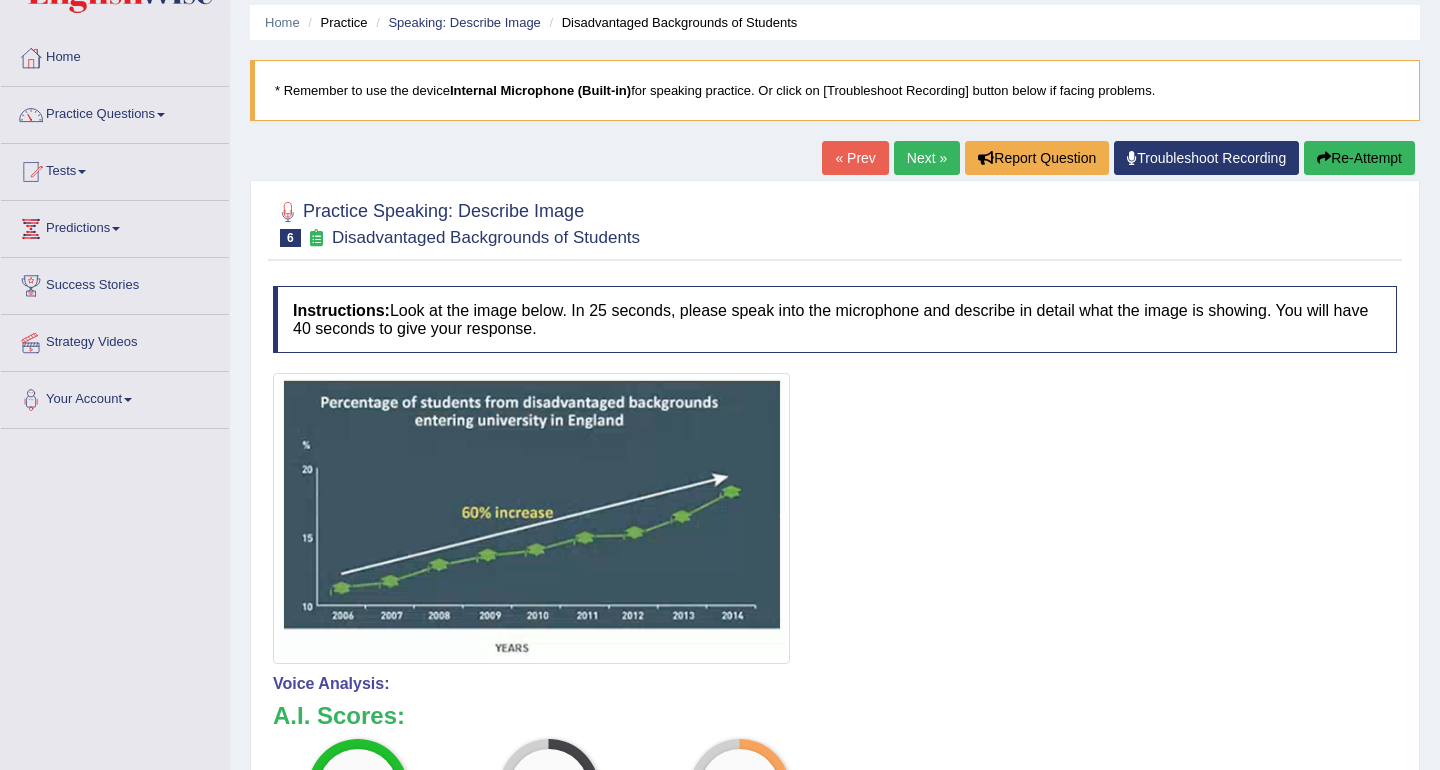 click on "Re-Attempt" at bounding box center [1359, 158] 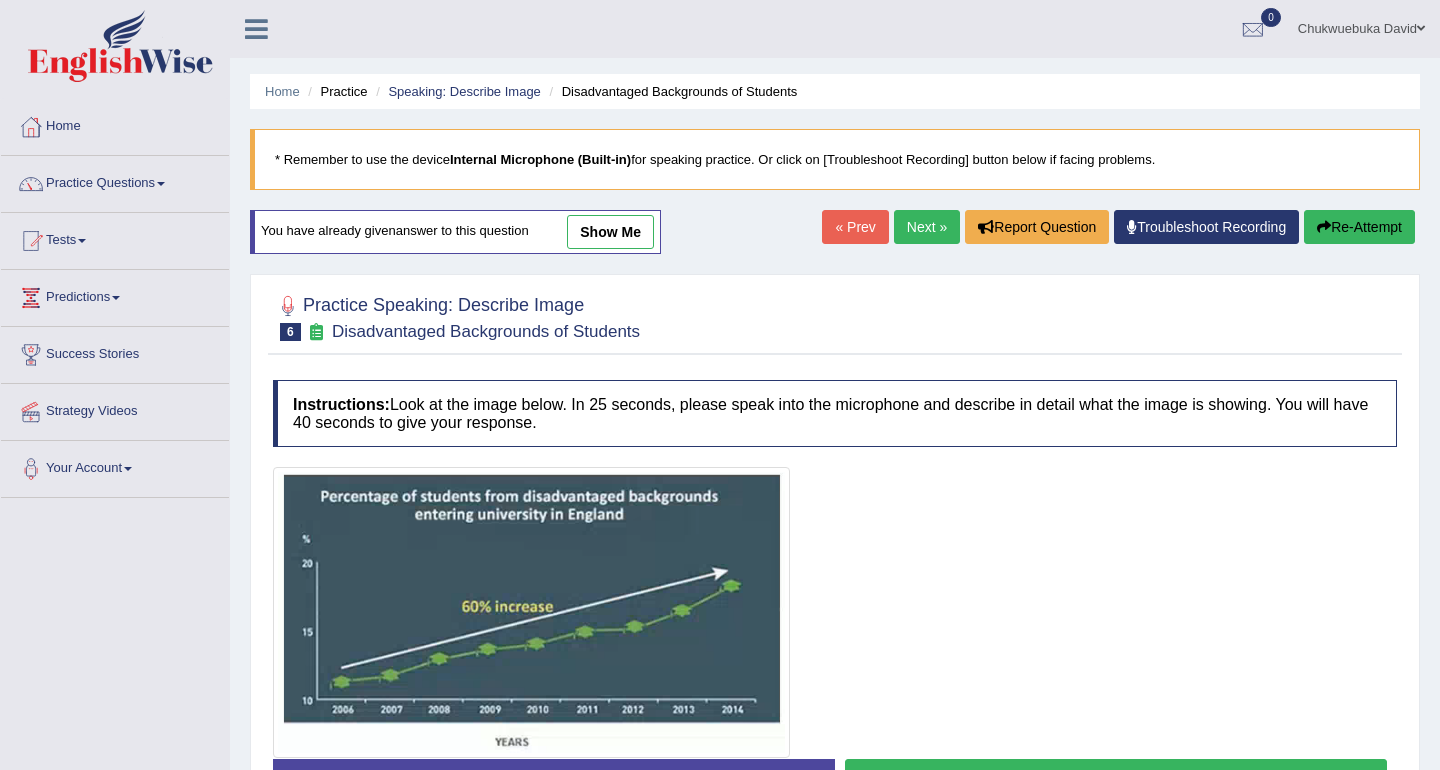 scroll, scrollTop: 69, scrollLeft: 0, axis: vertical 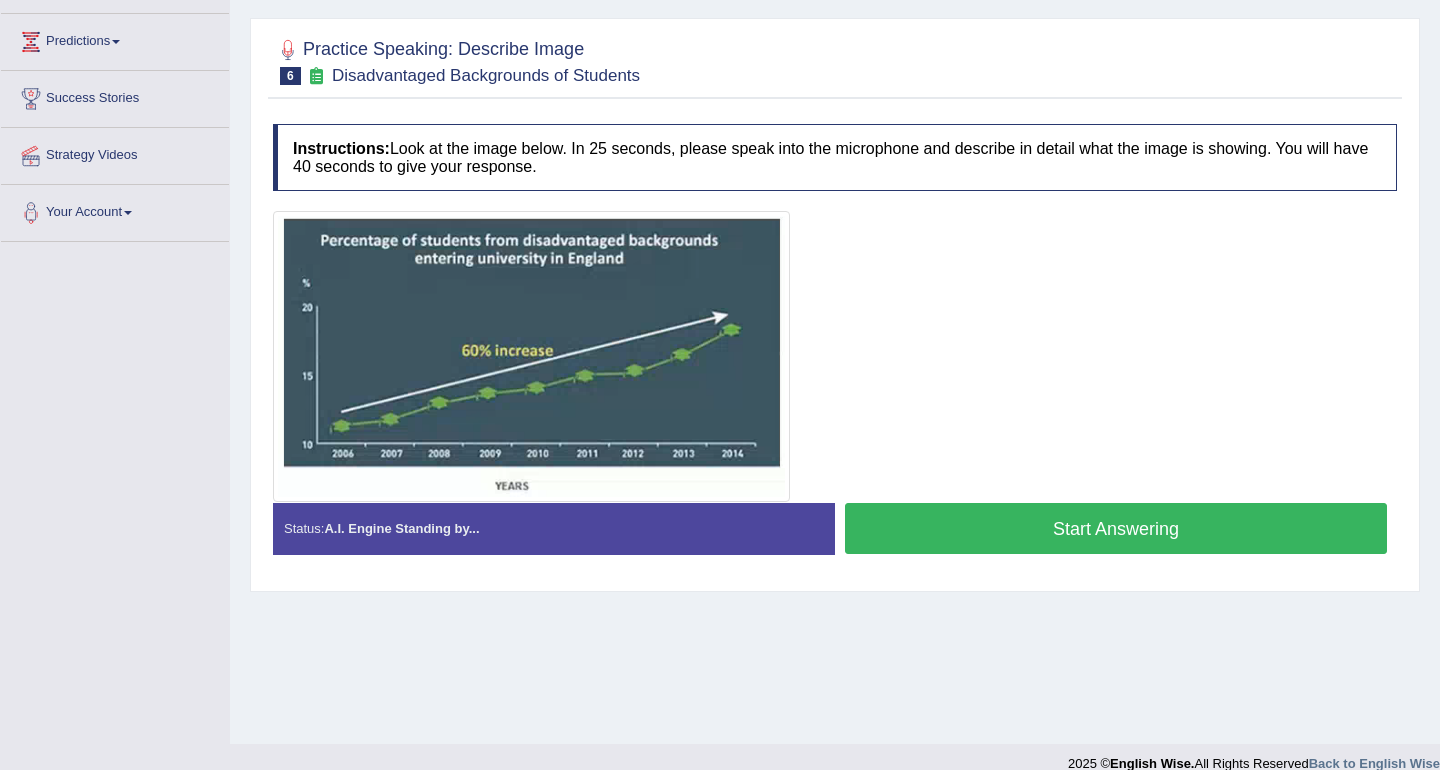 click on "Start Answering" at bounding box center (1116, 528) 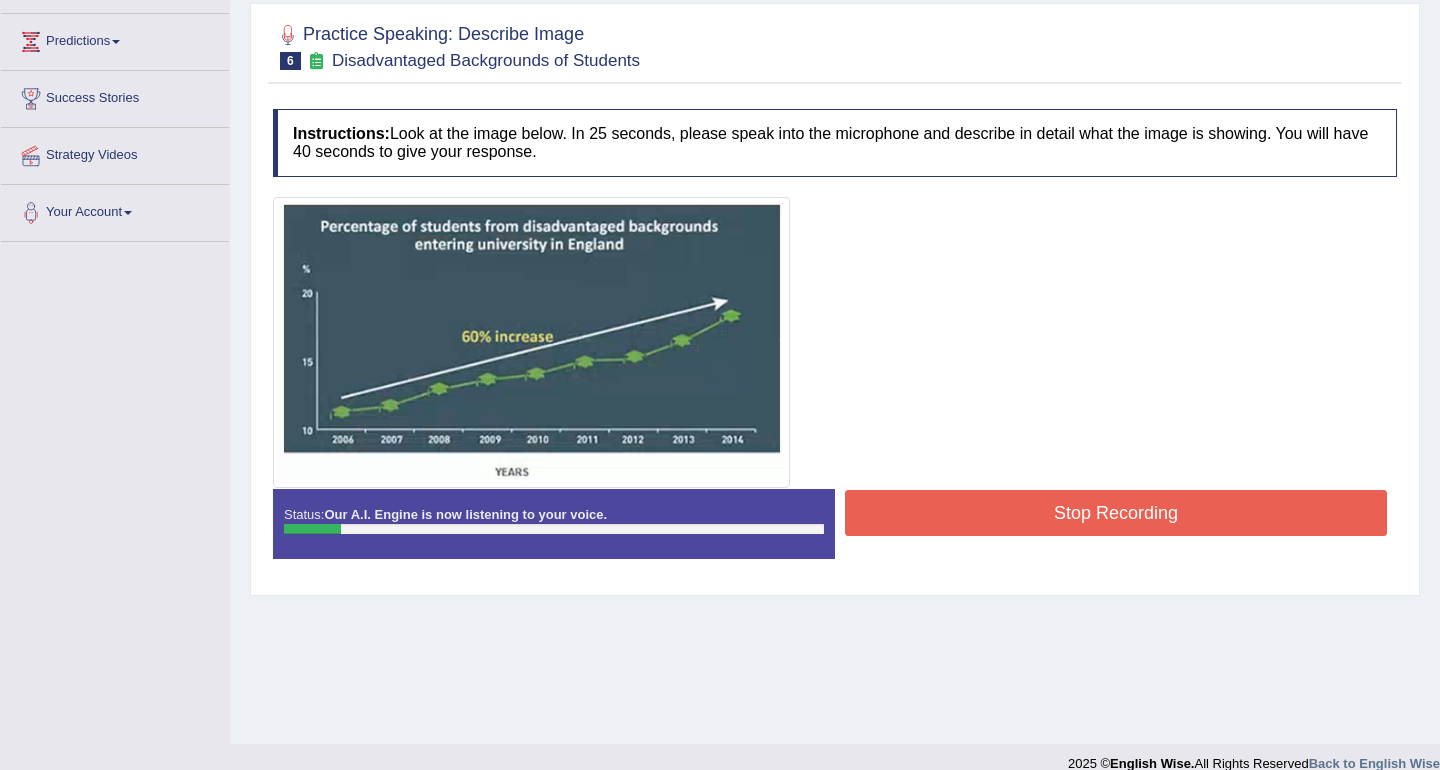 click on "Stop Recording" at bounding box center [1116, 513] 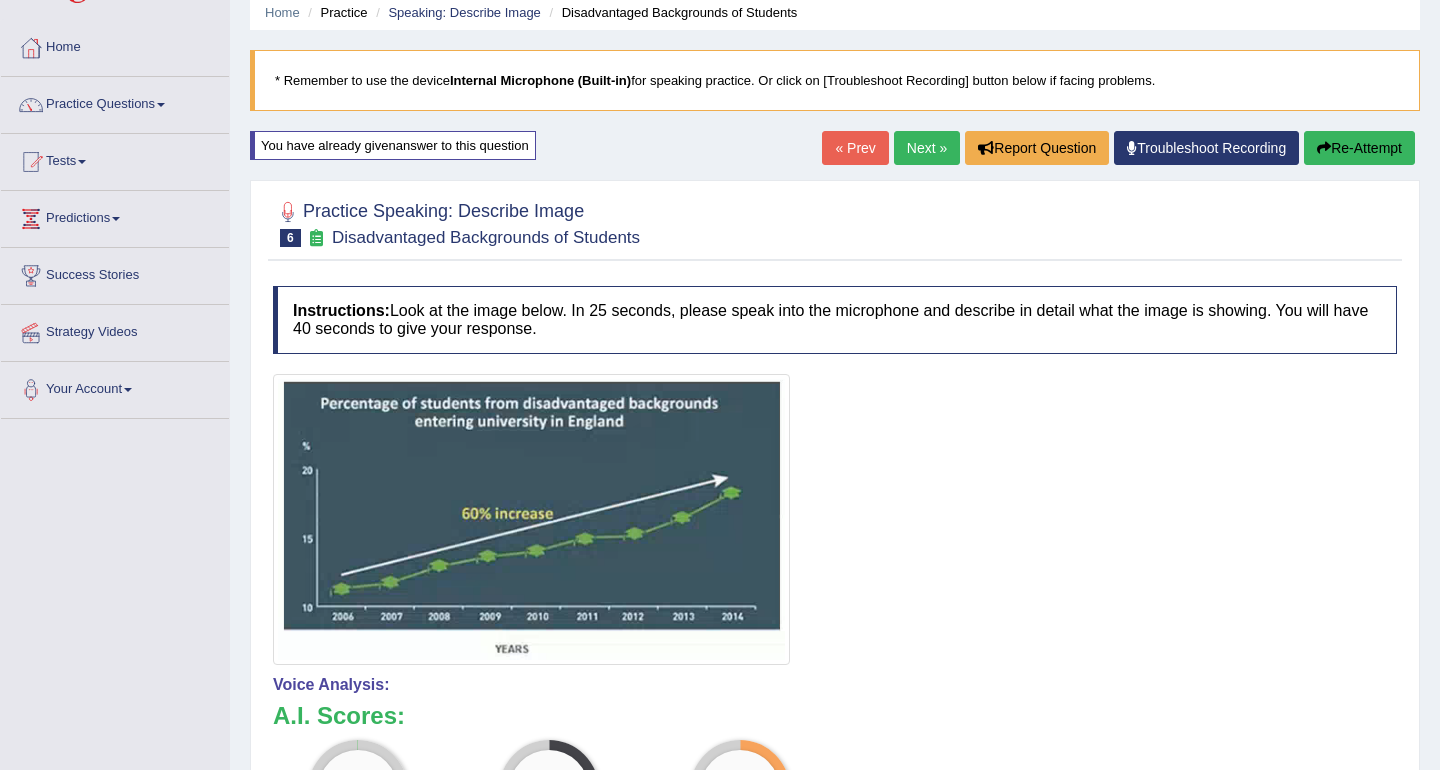 scroll, scrollTop: 74, scrollLeft: 0, axis: vertical 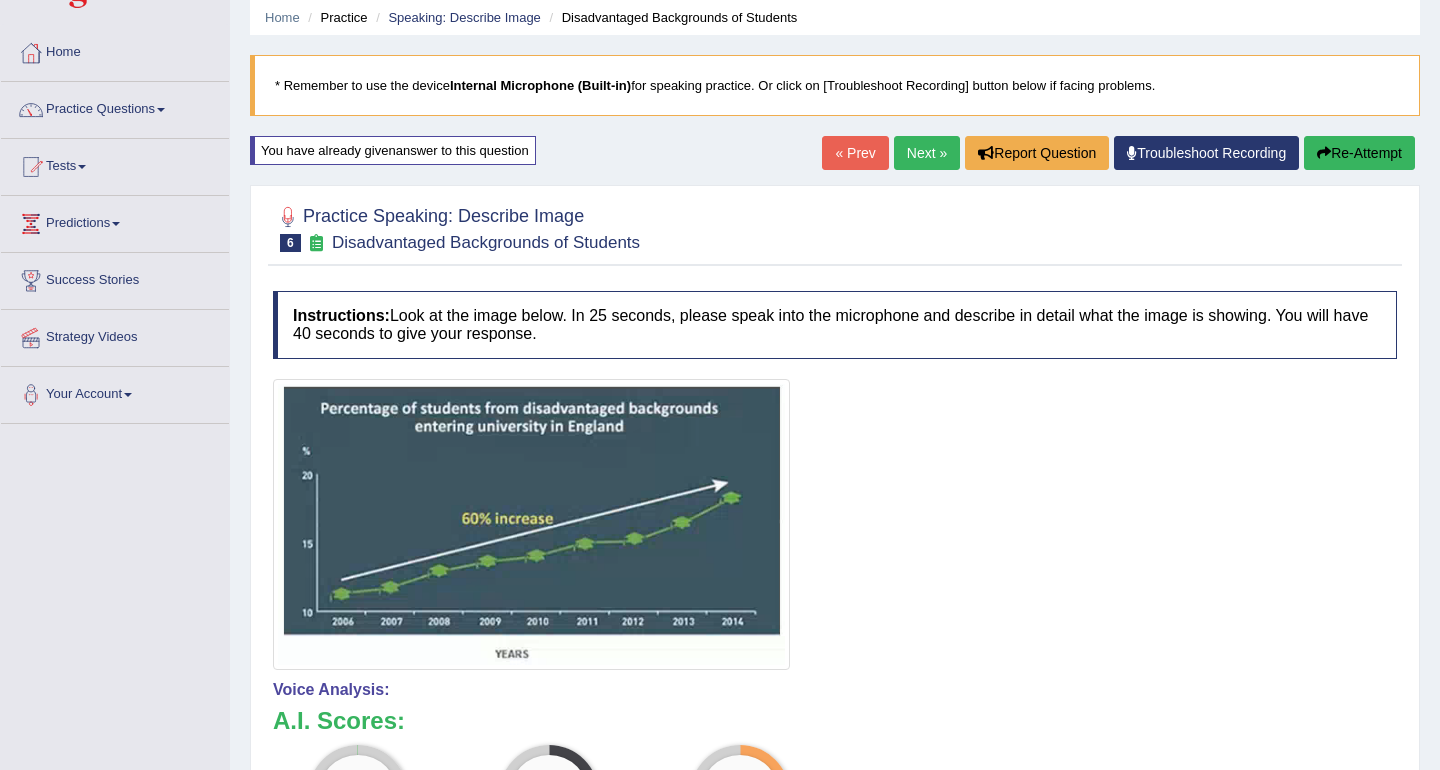 click on "Re-Attempt" at bounding box center [1359, 153] 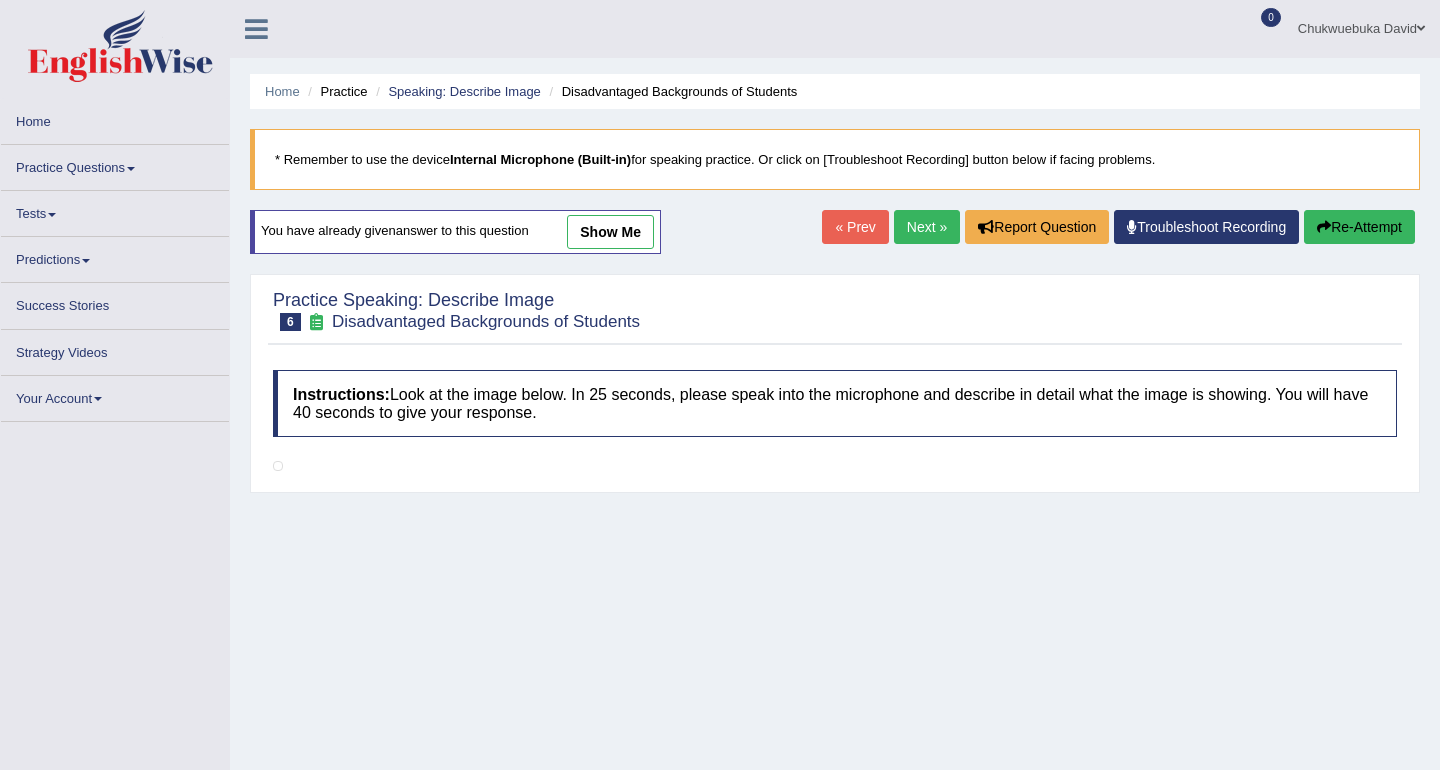 scroll, scrollTop: 74, scrollLeft: 0, axis: vertical 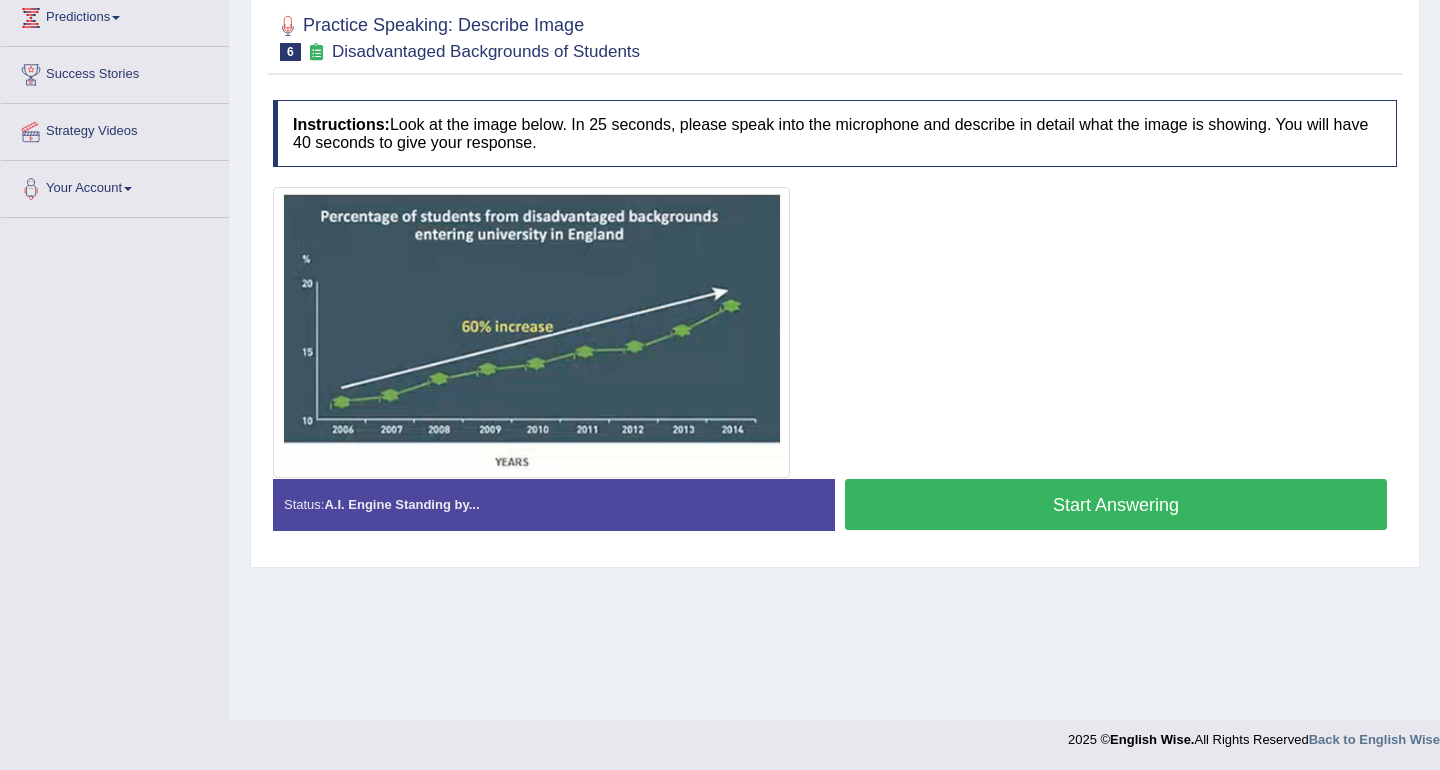 click on "Start Answering" at bounding box center (1116, 504) 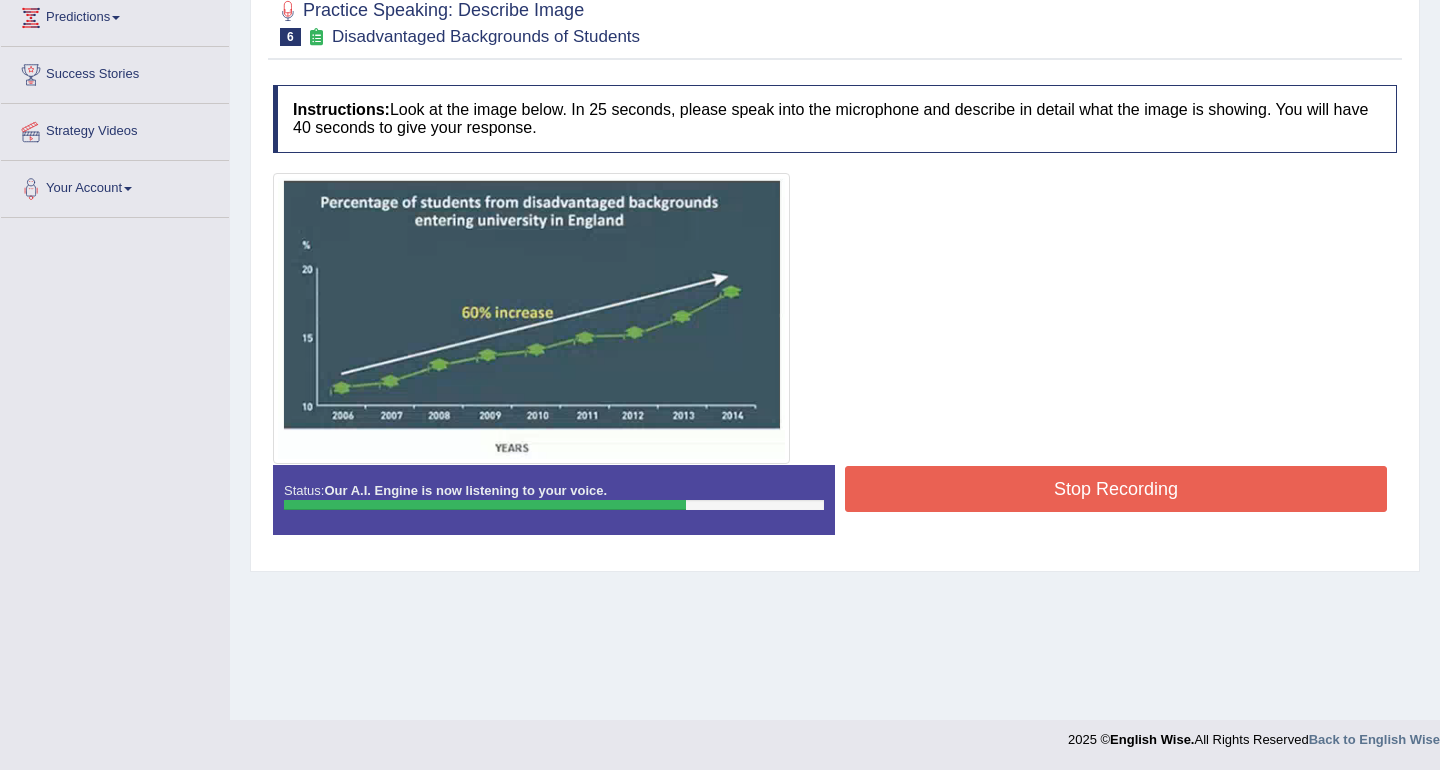 click on "Stop Recording" at bounding box center (1116, 489) 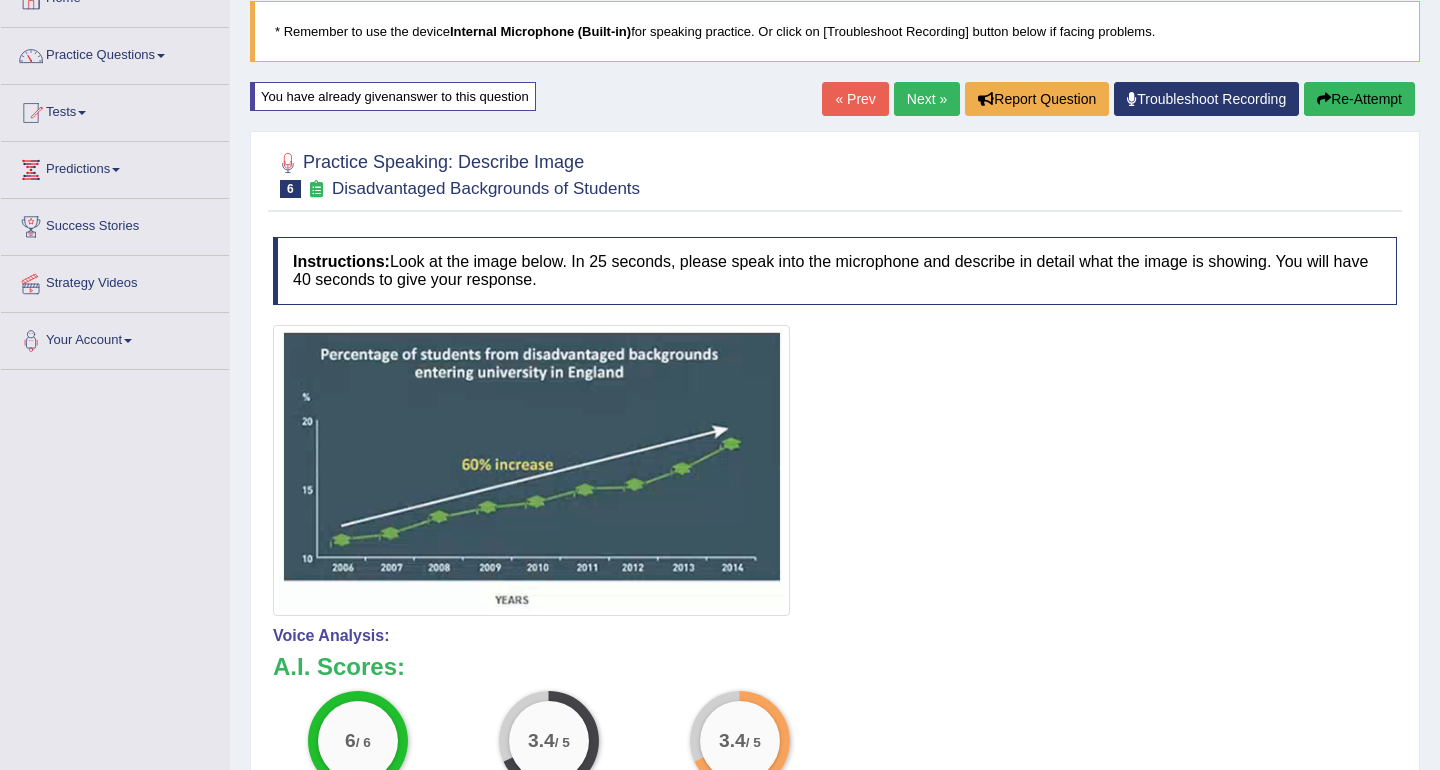 scroll, scrollTop: 0, scrollLeft: 0, axis: both 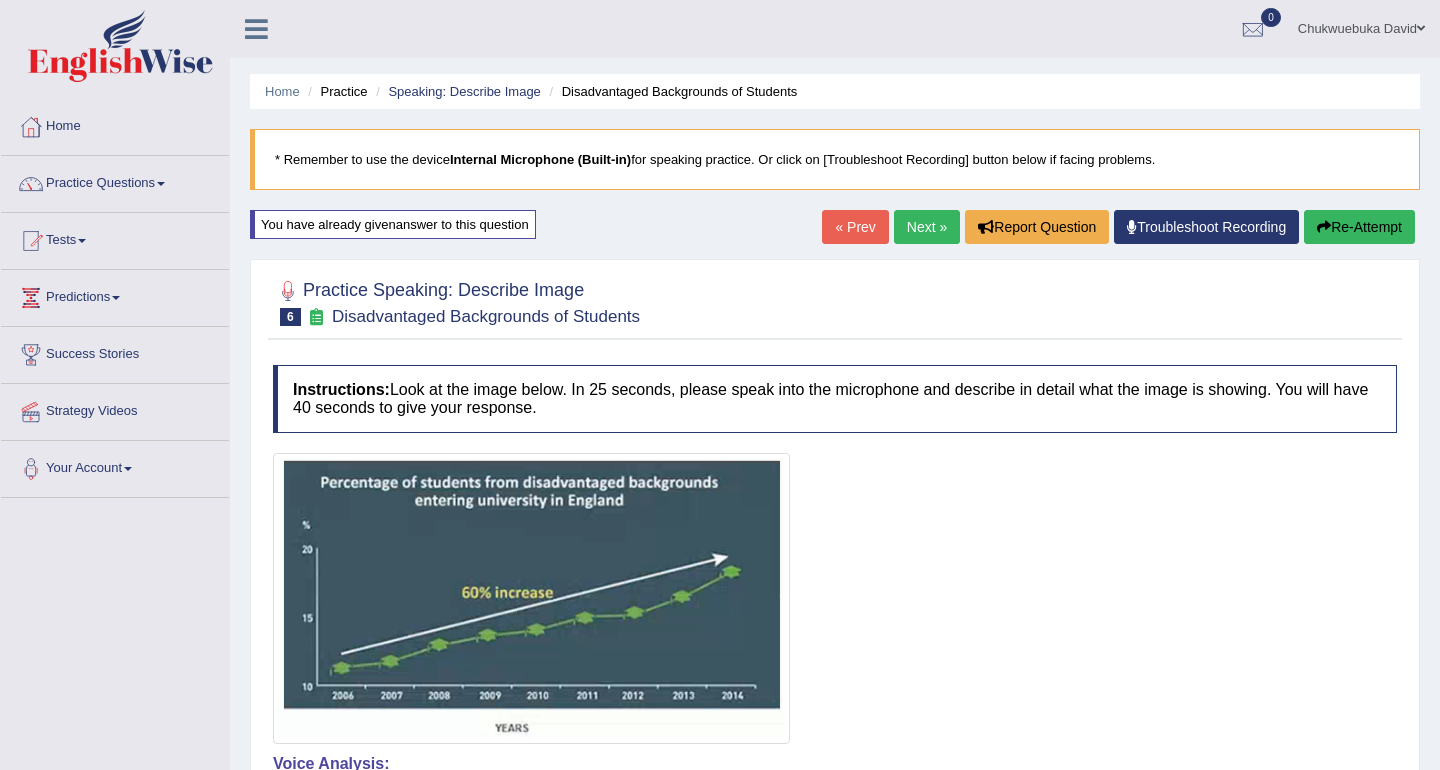 click on "Re-Attempt" at bounding box center [1359, 227] 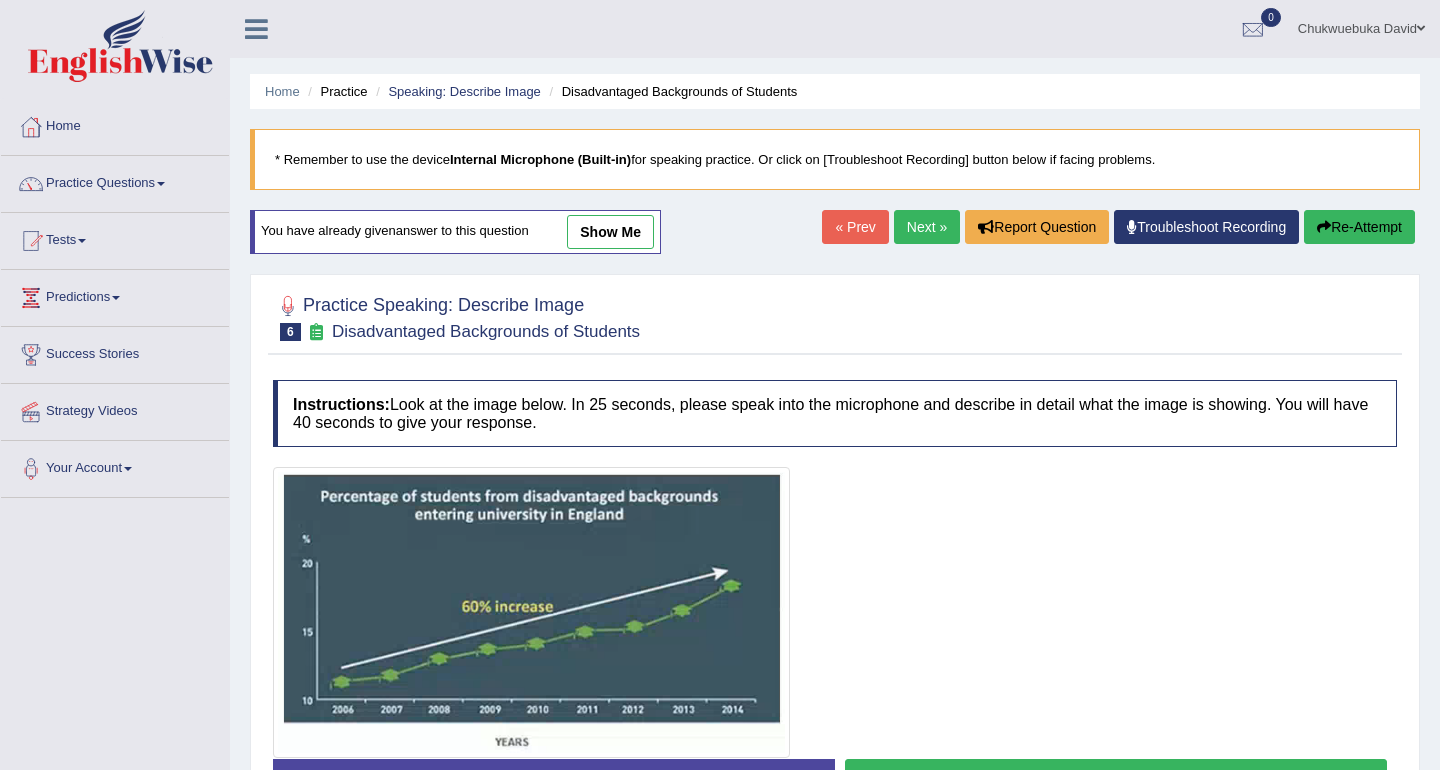 scroll, scrollTop: 280, scrollLeft: 0, axis: vertical 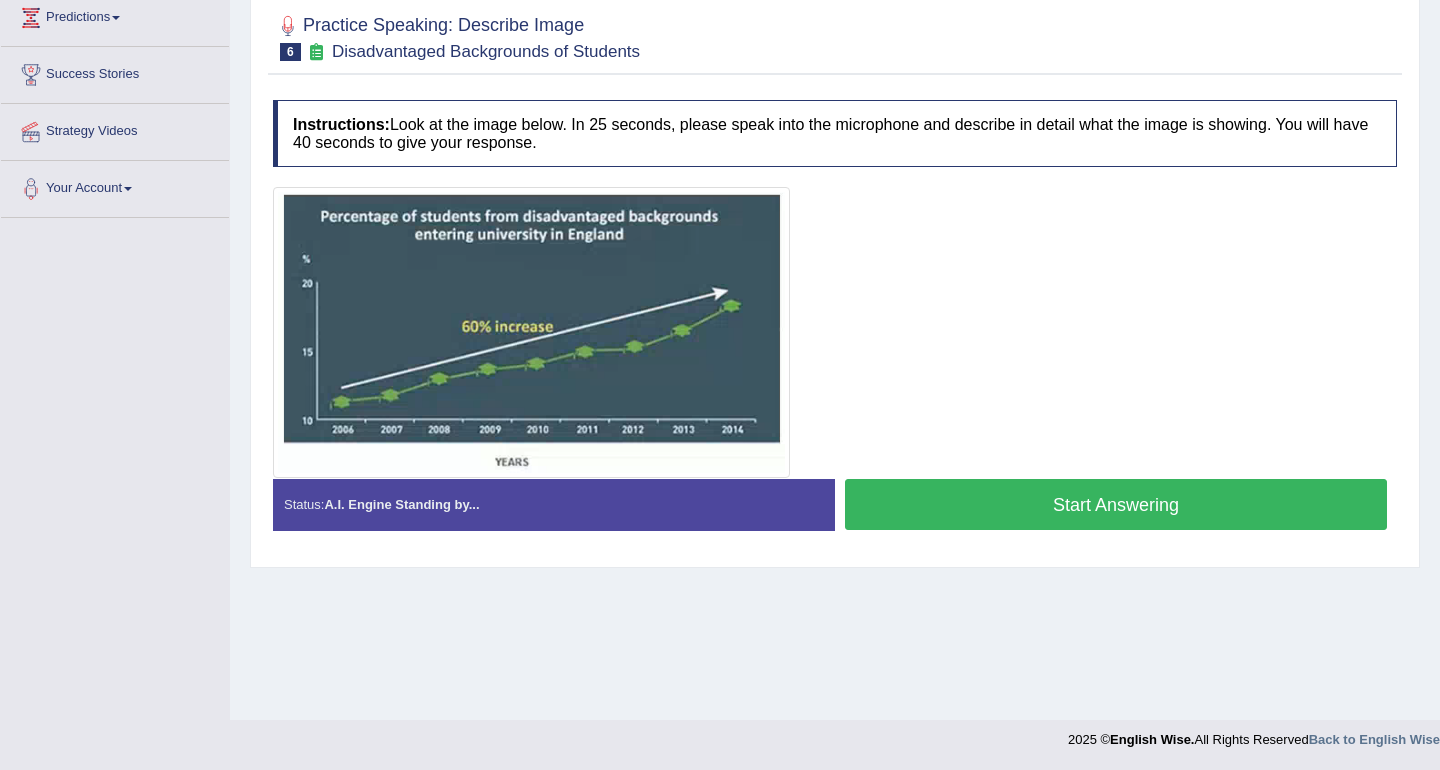 click on "Start Answering" at bounding box center [1116, 504] 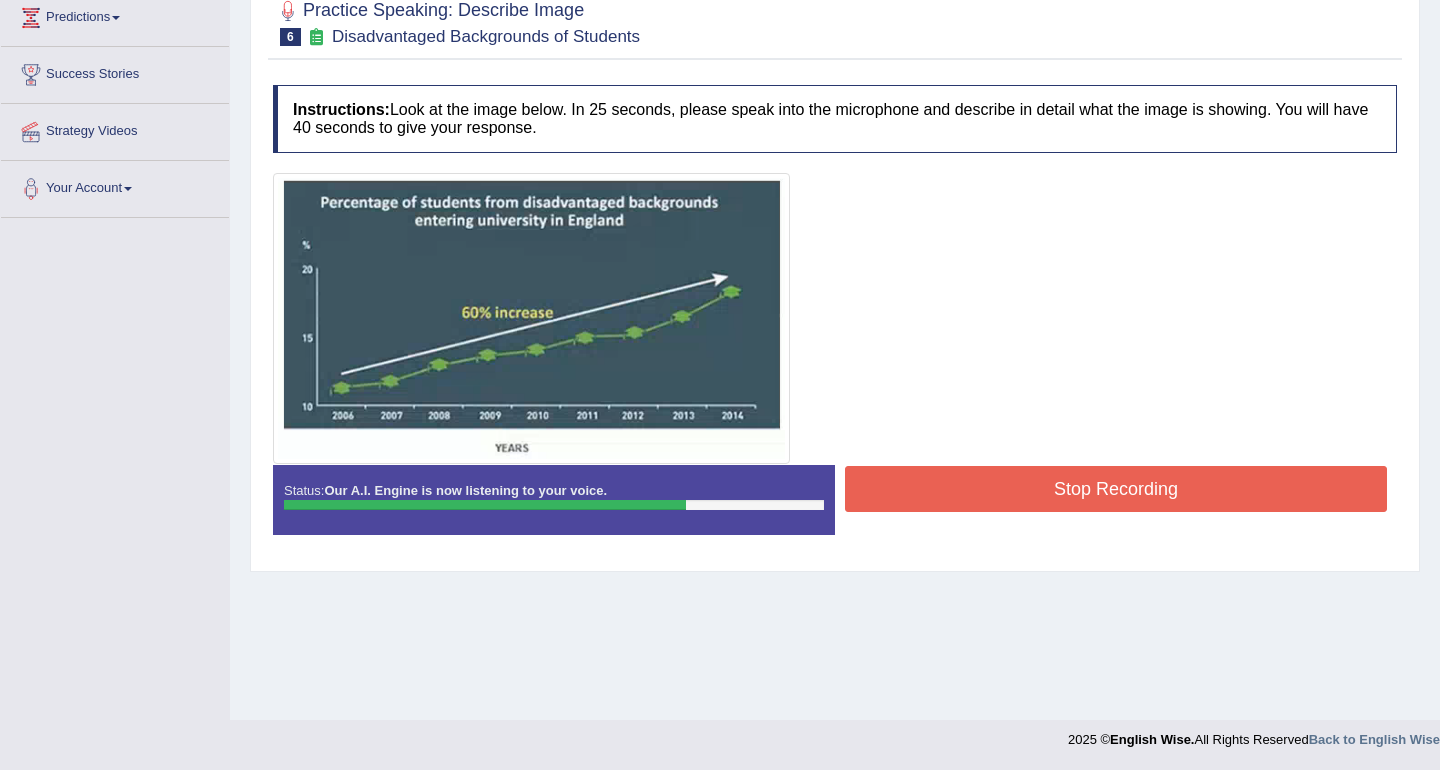 click on "Stop Recording" at bounding box center (1116, 489) 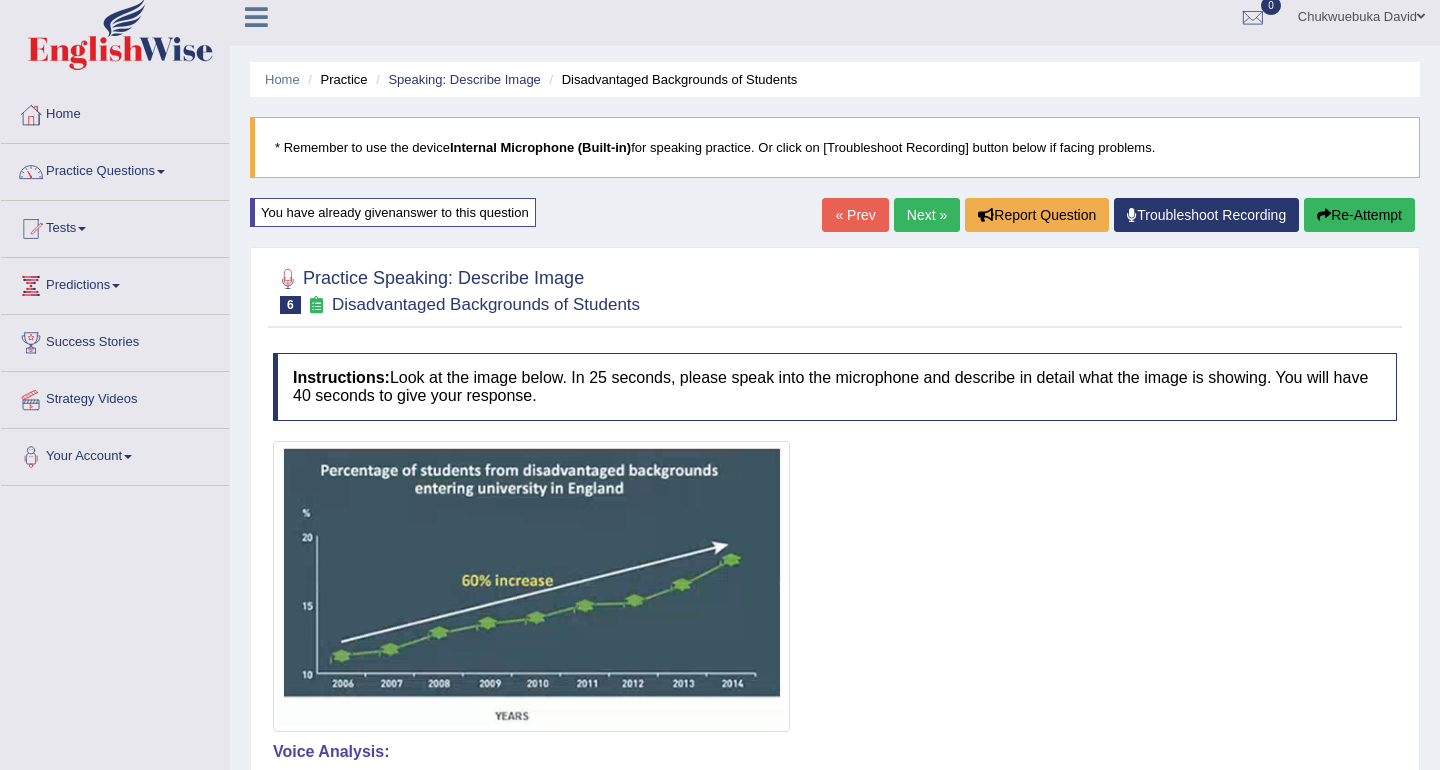 scroll, scrollTop: 0, scrollLeft: 0, axis: both 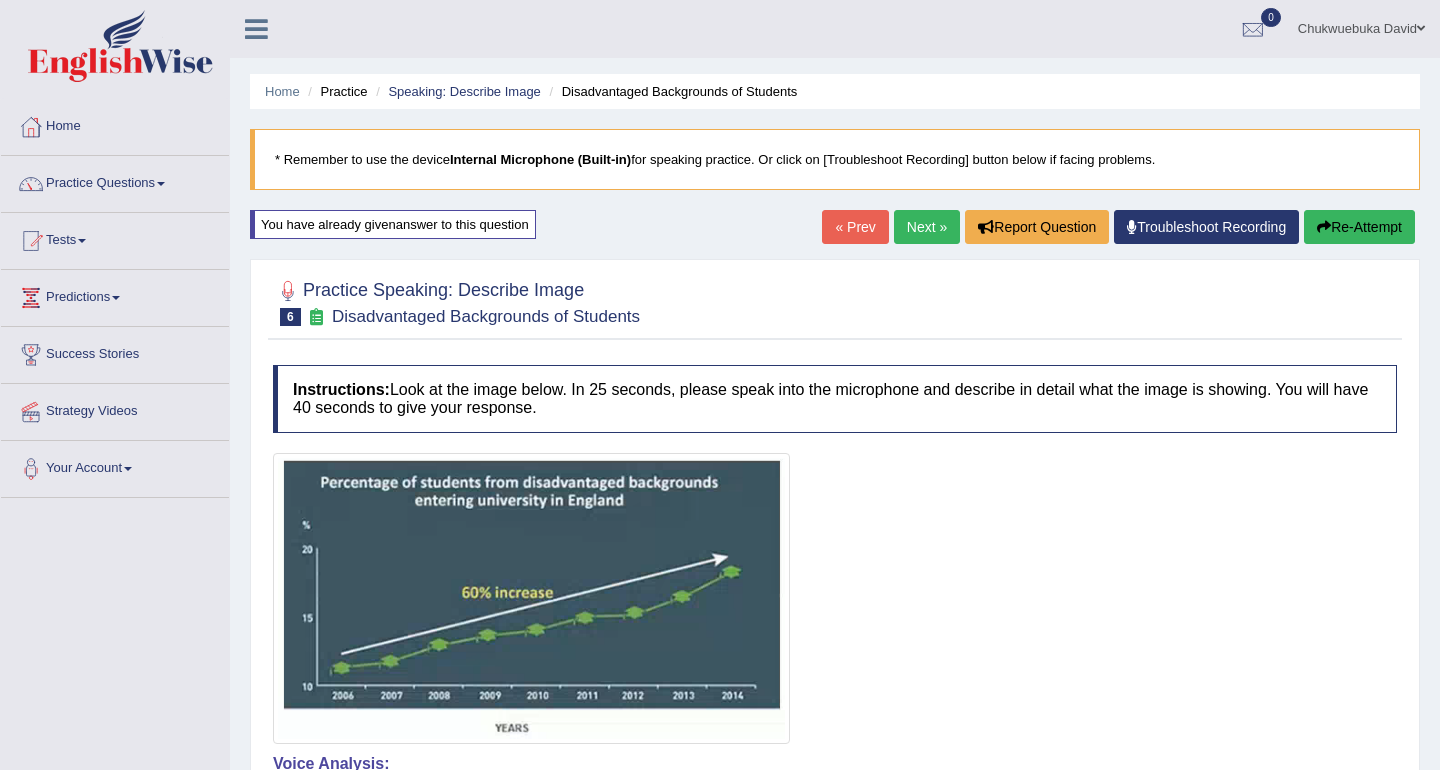 click on "Next »" at bounding box center (927, 227) 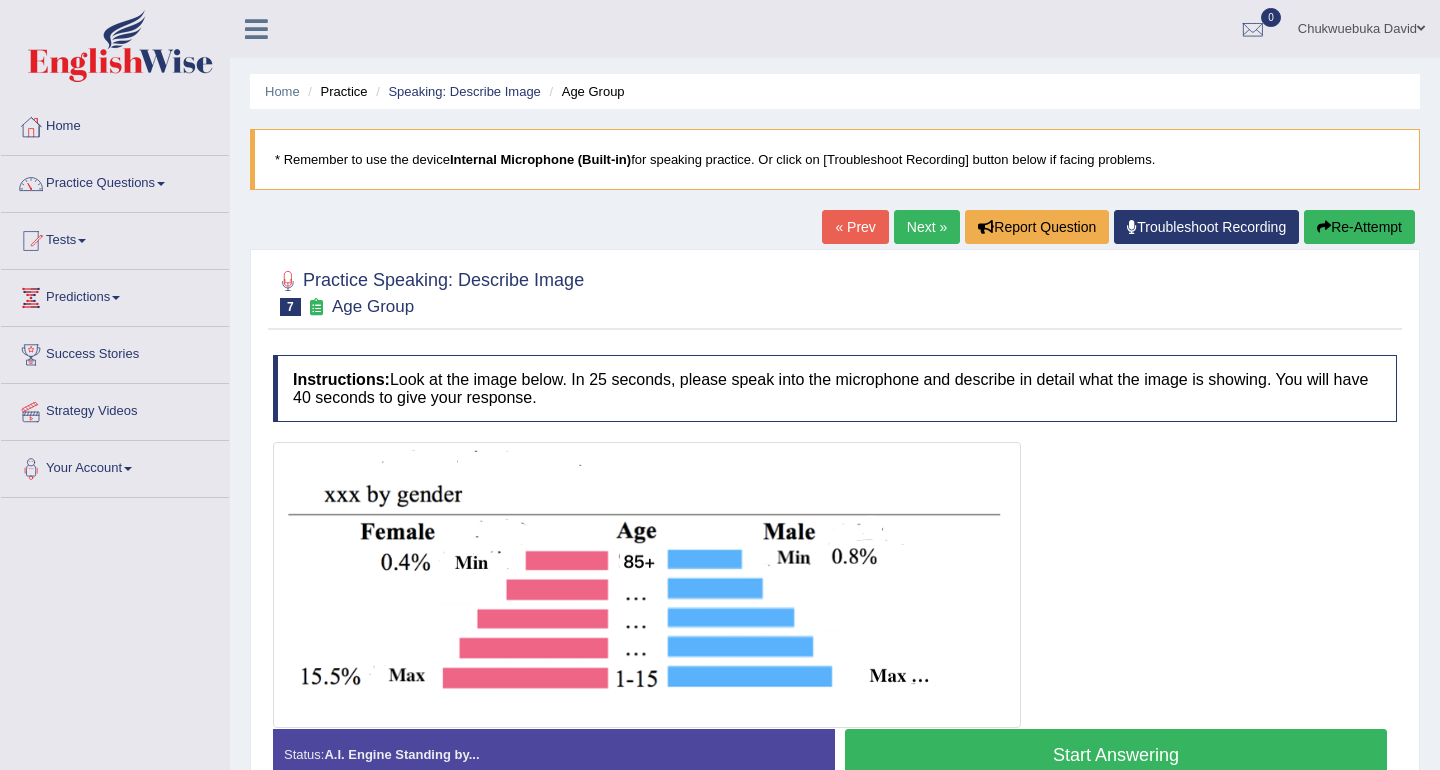 scroll, scrollTop: 280, scrollLeft: 0, axis: vertical 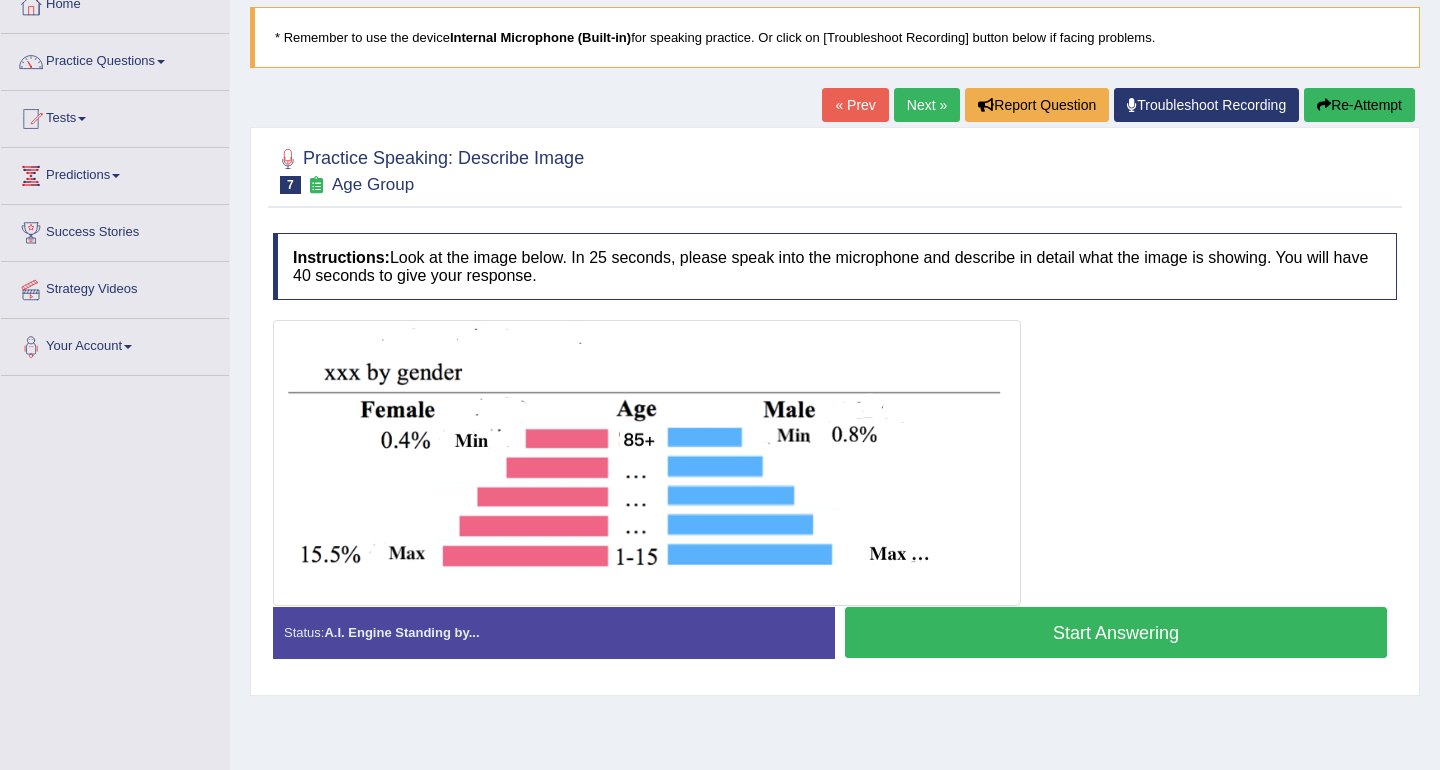 click on "Start Answering" at bounding box center [1116, 632] 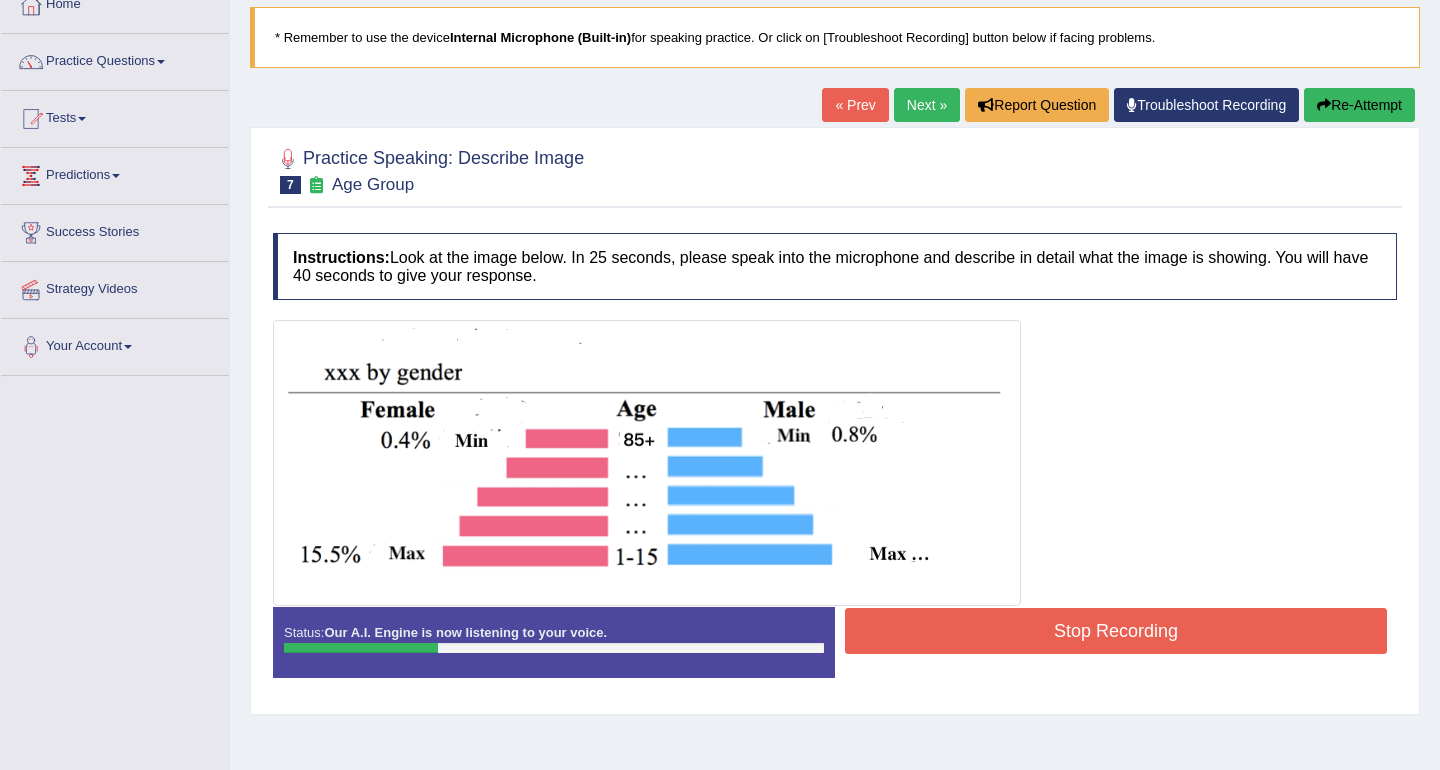 click on "Stop Recording" at bounding box center (1116, 631) 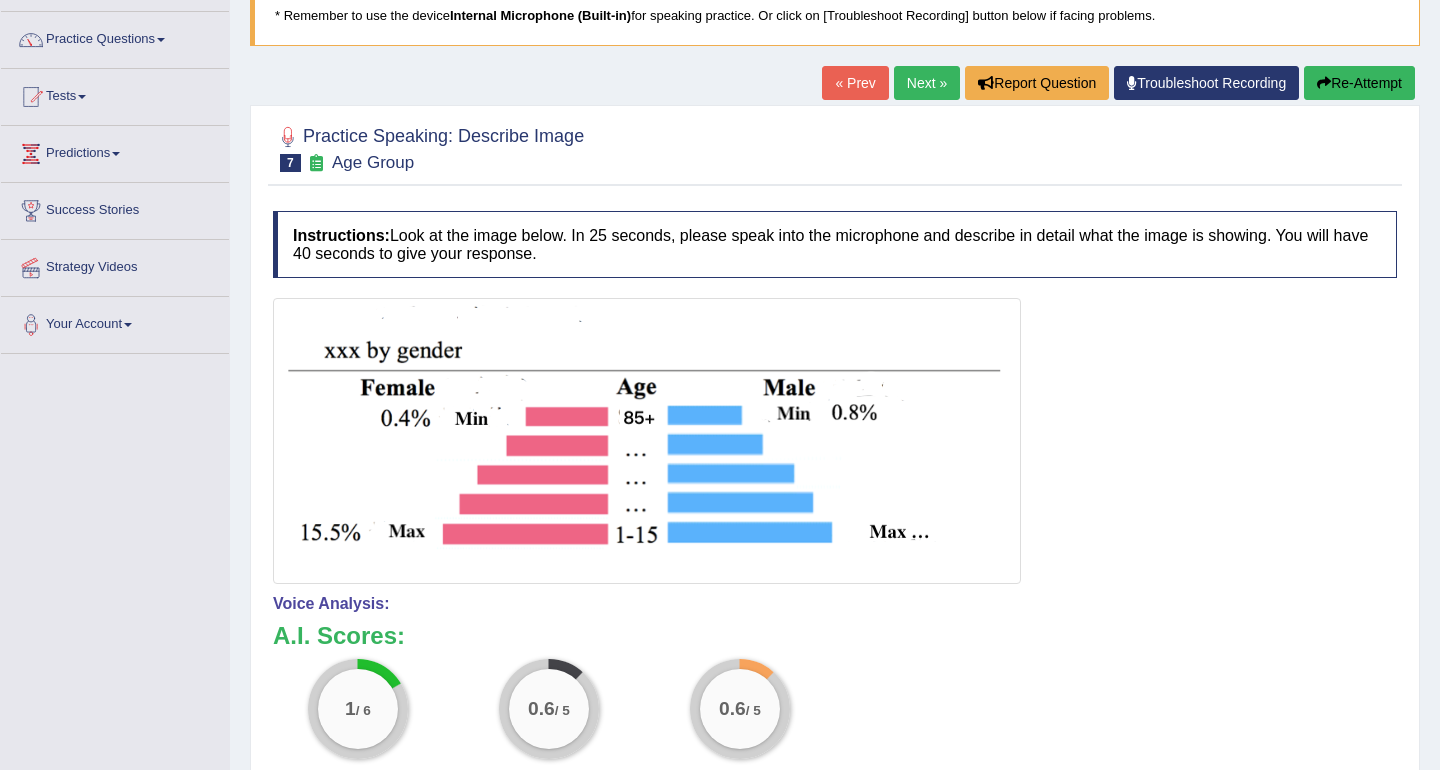 scroll, scrollTop: 149, scrollLeft: 0, axis: vertical 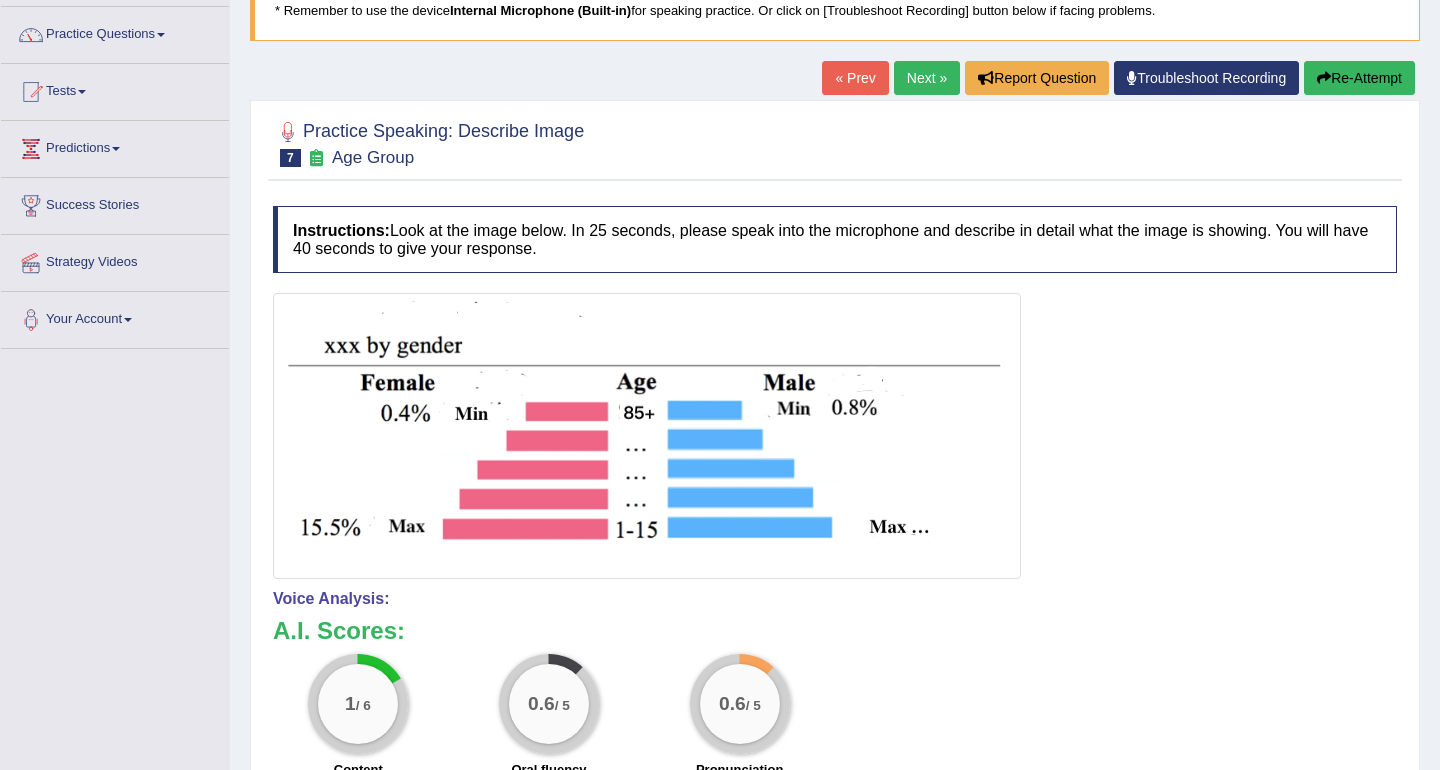 click on "Re-Attempt" at bounding box center (1359, 78) 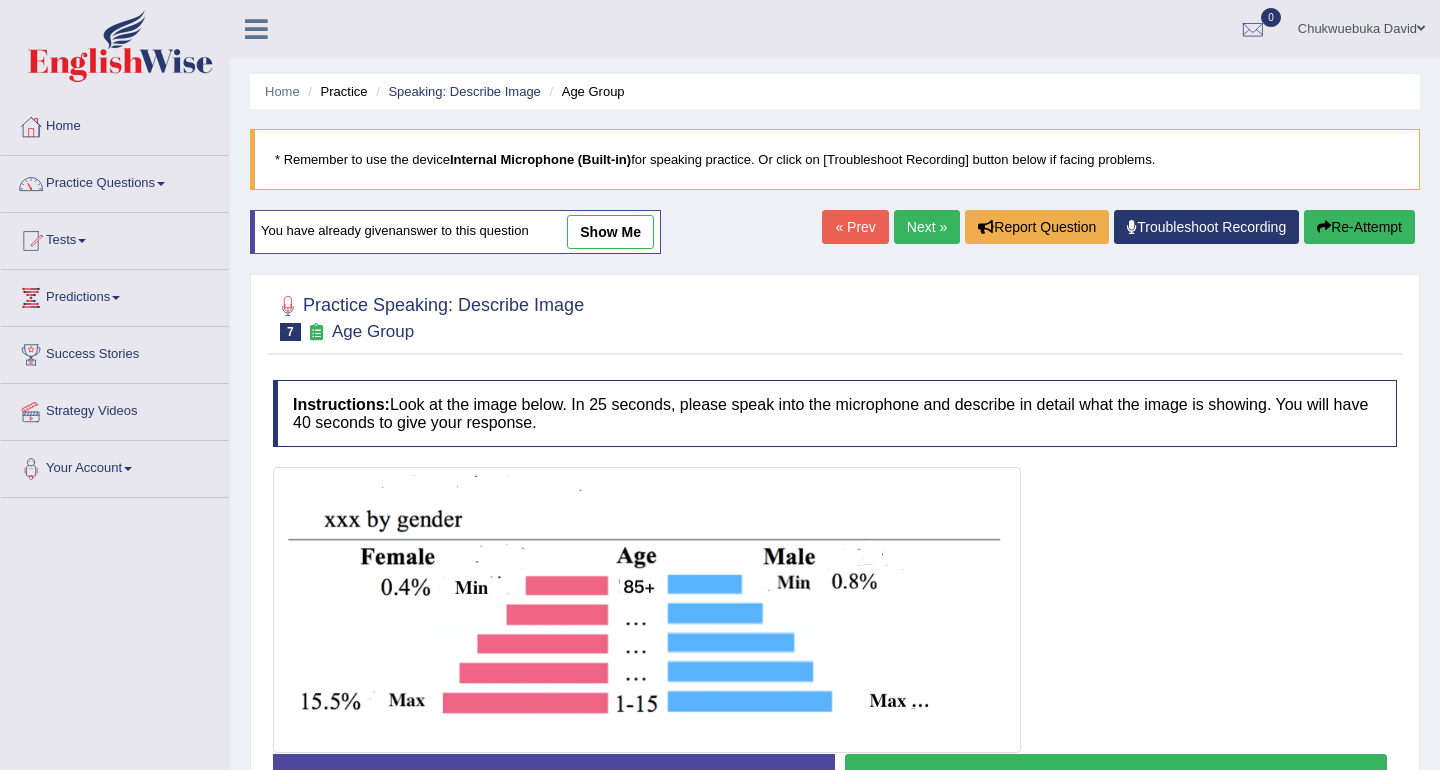 scroll, scrollTop: 216, scrollLeft: 0, axis: vertical 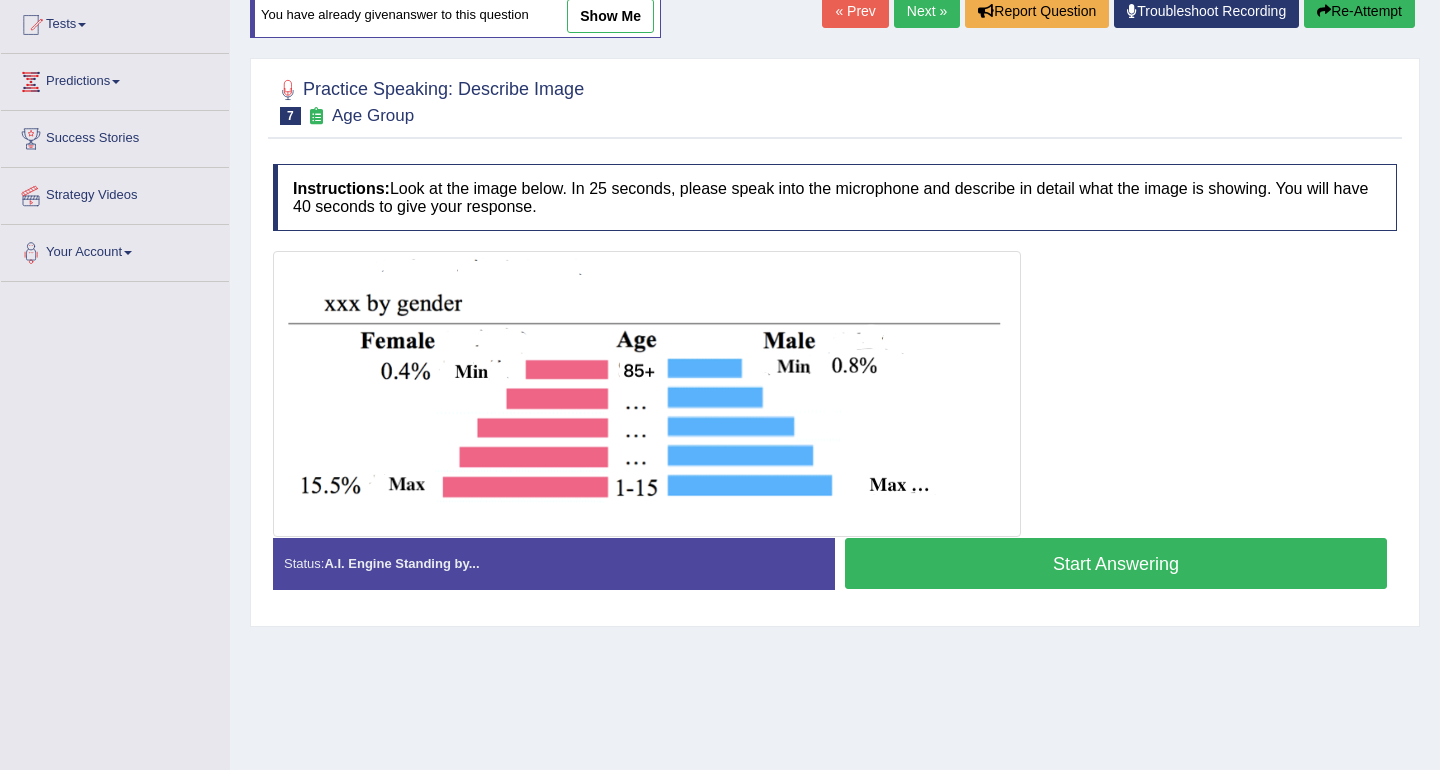 click on "Start Answering" at bounding box center (1116, 563) 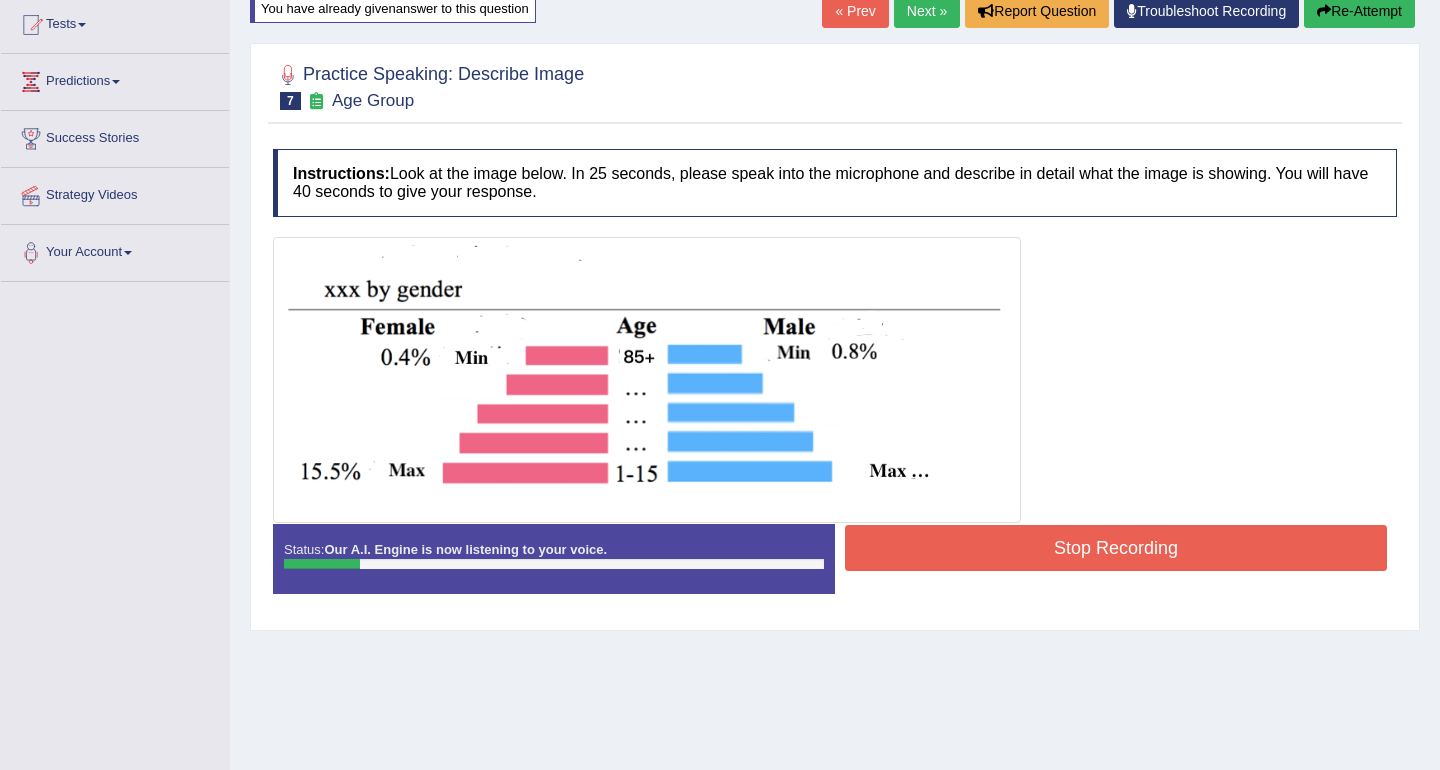 click on "Stop Recording" at bounding box center [1116, 548] 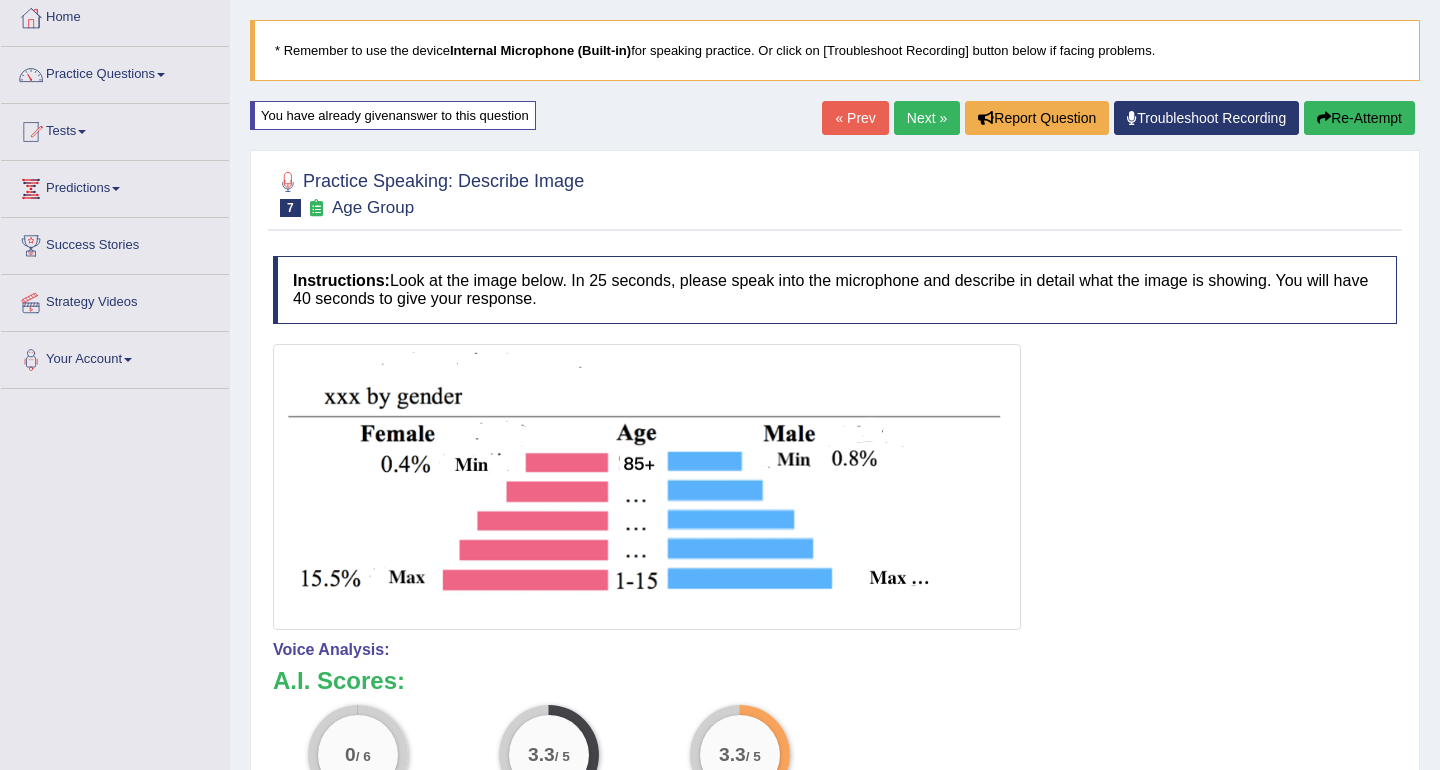 scroll, scrollTop: 0, scrollLeft: 0, axis: both 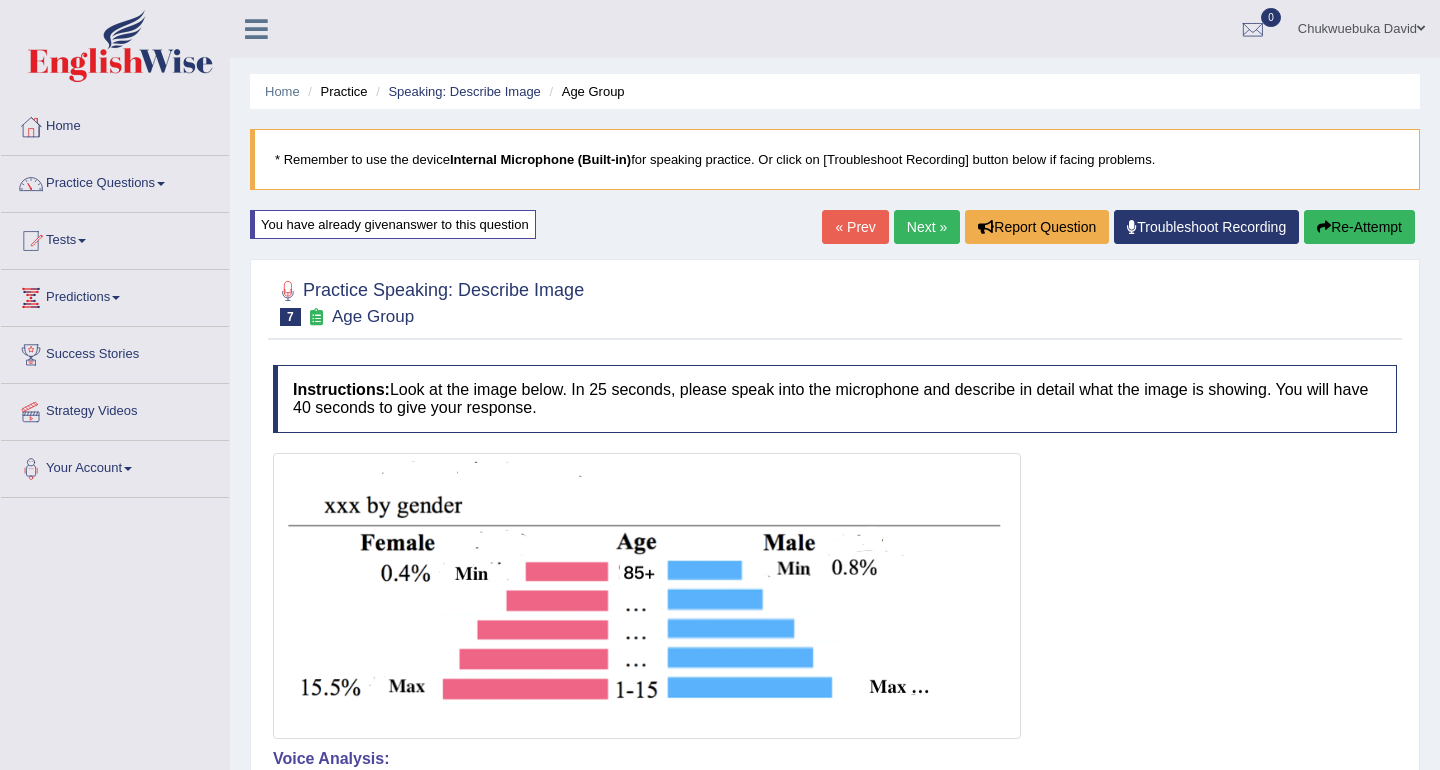 click on "Home
Practice
Speaking: Describe Image
Age Group
* Remember to use the device  Internal Microphone (Built-in)  for speaking practice. Or click on [Troubleshoot Recording] button below if facing problems.
You have already given   answer to this question
« Prev Next »  Report Question  Troubleshoot Recording  Re-Attempt
Practice Speaking: Describe Image
7
Age Group
Instructions:  Look at the image below. In 25 seconds, please speak into the microphone and describe in detail what the image is showing. You will have 40 seconds to give your response.
Created with Highcharts 7.1.2 Too low Too high Time Pitch meter: 0 10 20 30 40 Created with Highcharts 7.1.2 Great Too slow Too fast Time Speech pace meter: 0 10 20 30 40 Spoken Keywords:  Age Voice Analysis: A.I. Scores:" at bounding box center [835, 633] 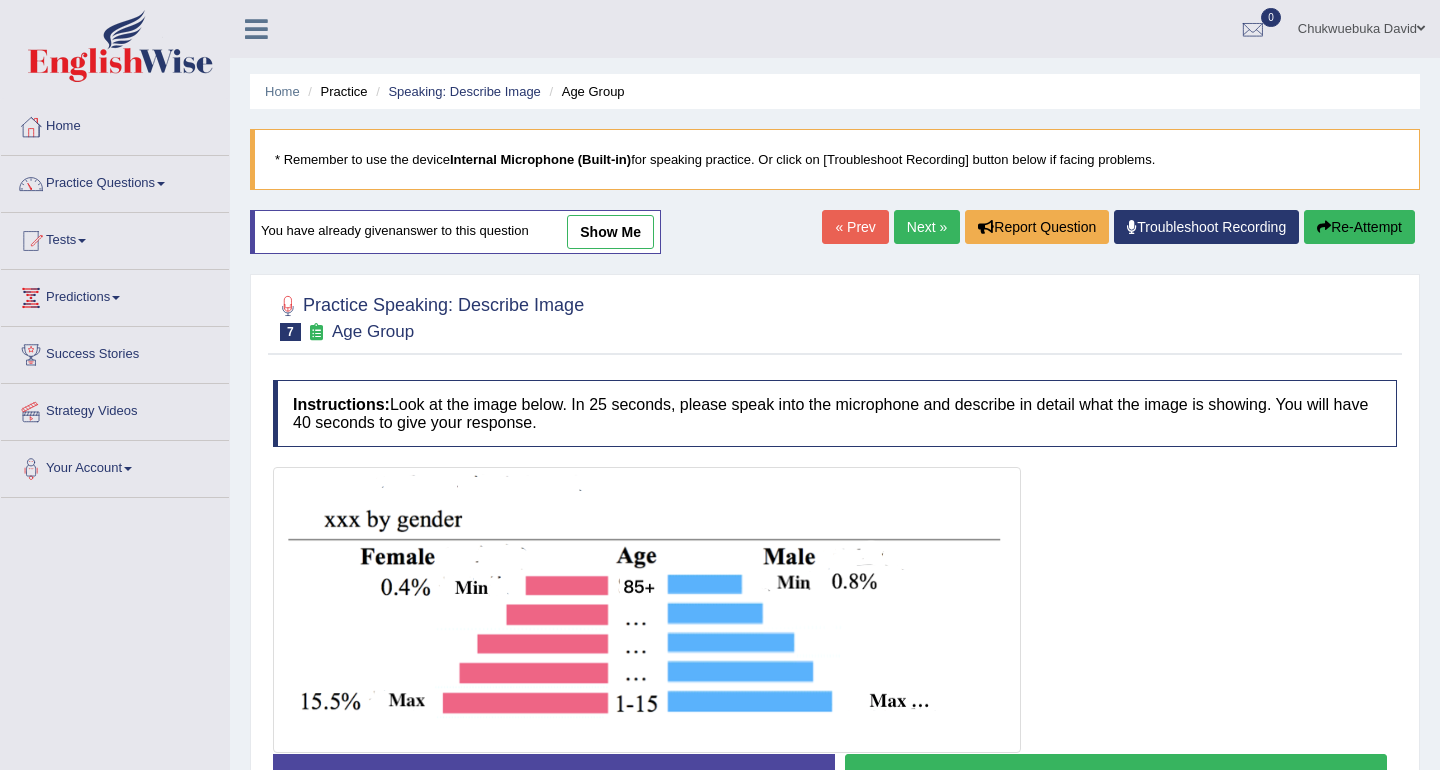 scroll, scrollTop: 138, scrollLeft: 0, axis: vertical 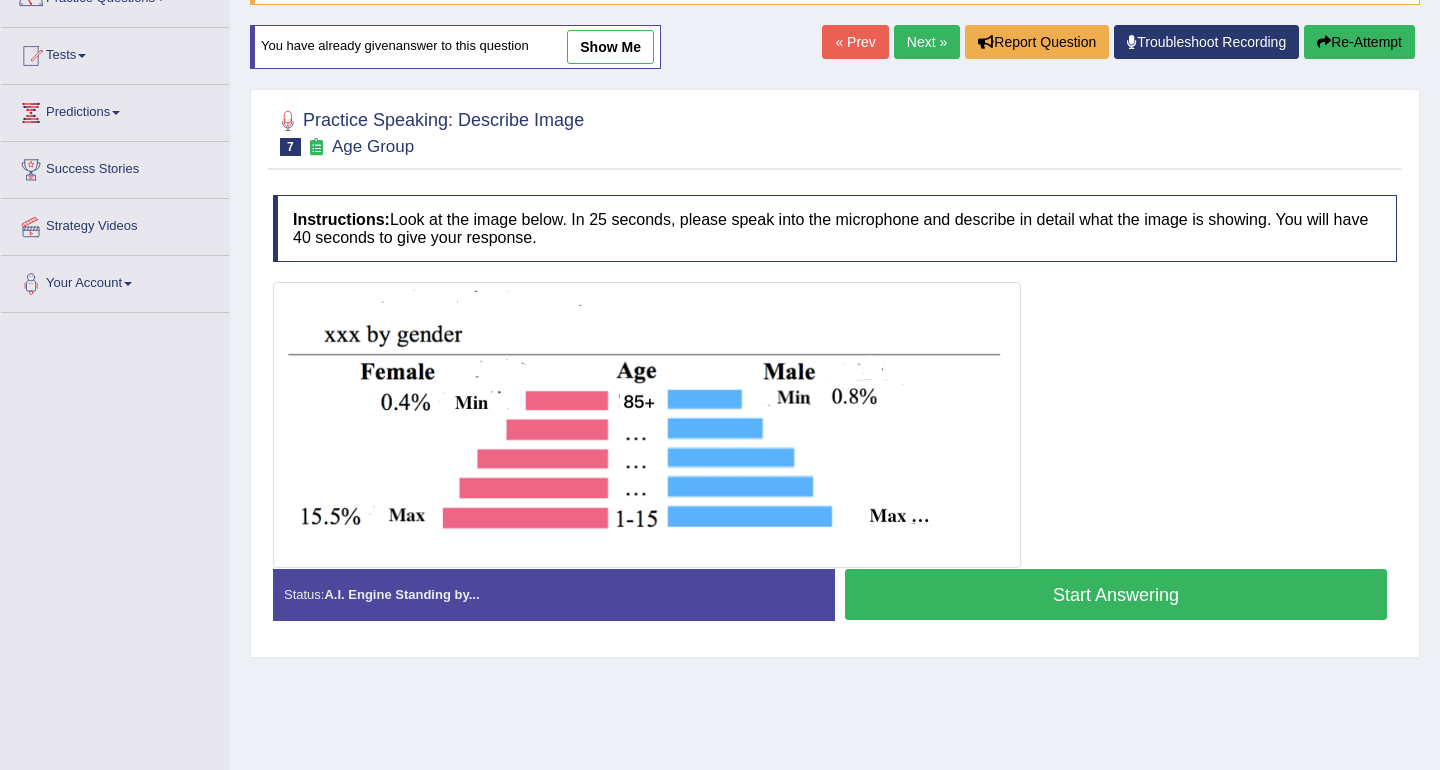 click on "Start Answering" at bounding box center (1116, 594) 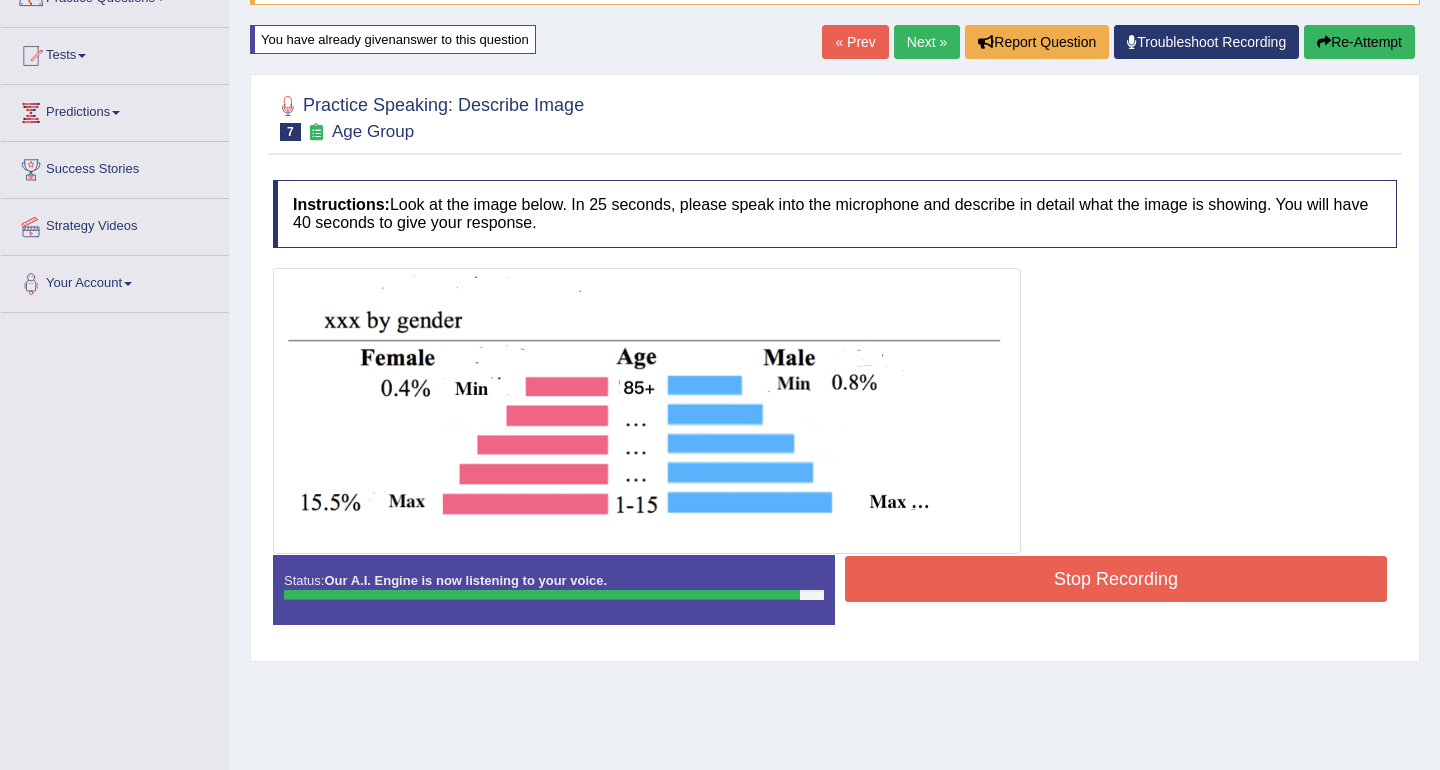 click on "Stop Recording" at bounding box center (1116, 579) 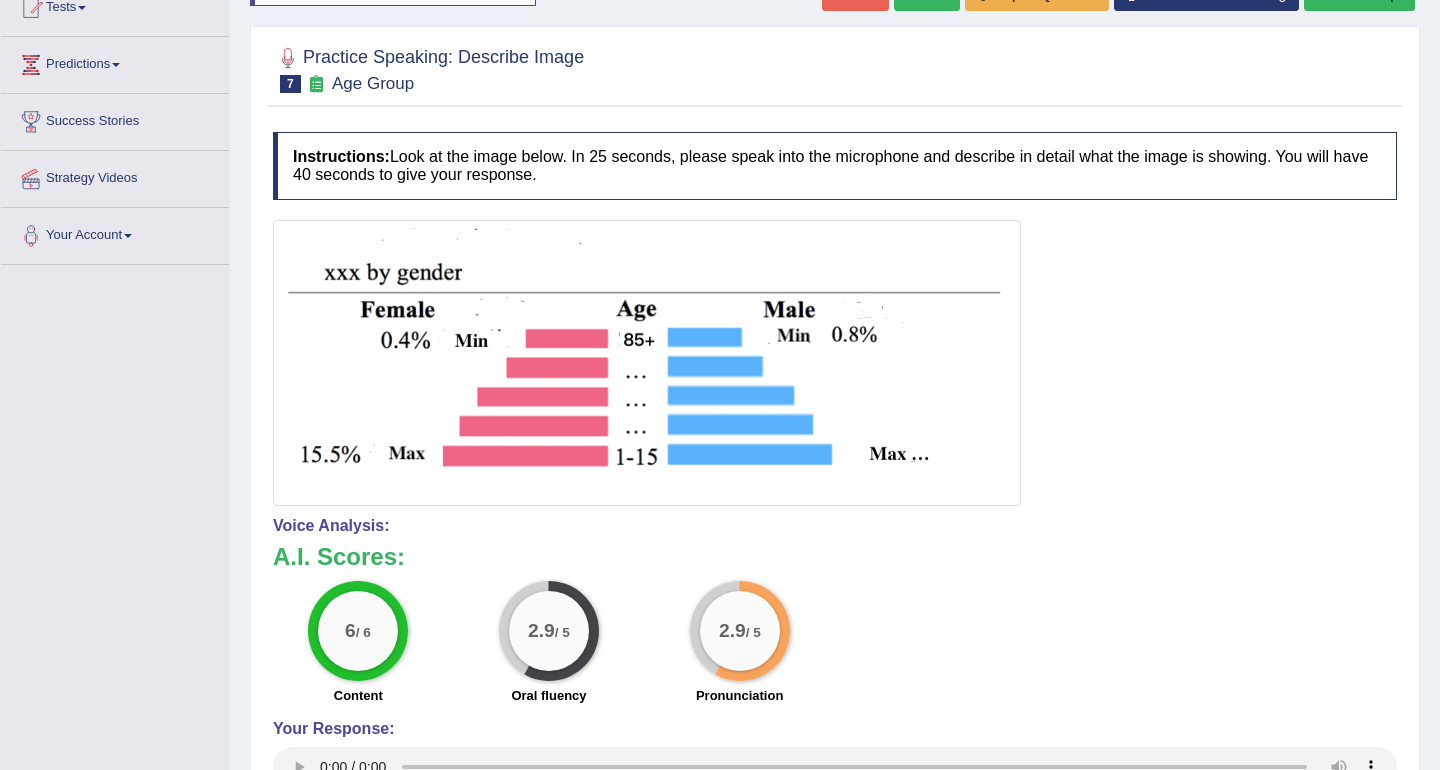 scroll, scrollTop: 198, scrollLeft: 0, axis: vertical 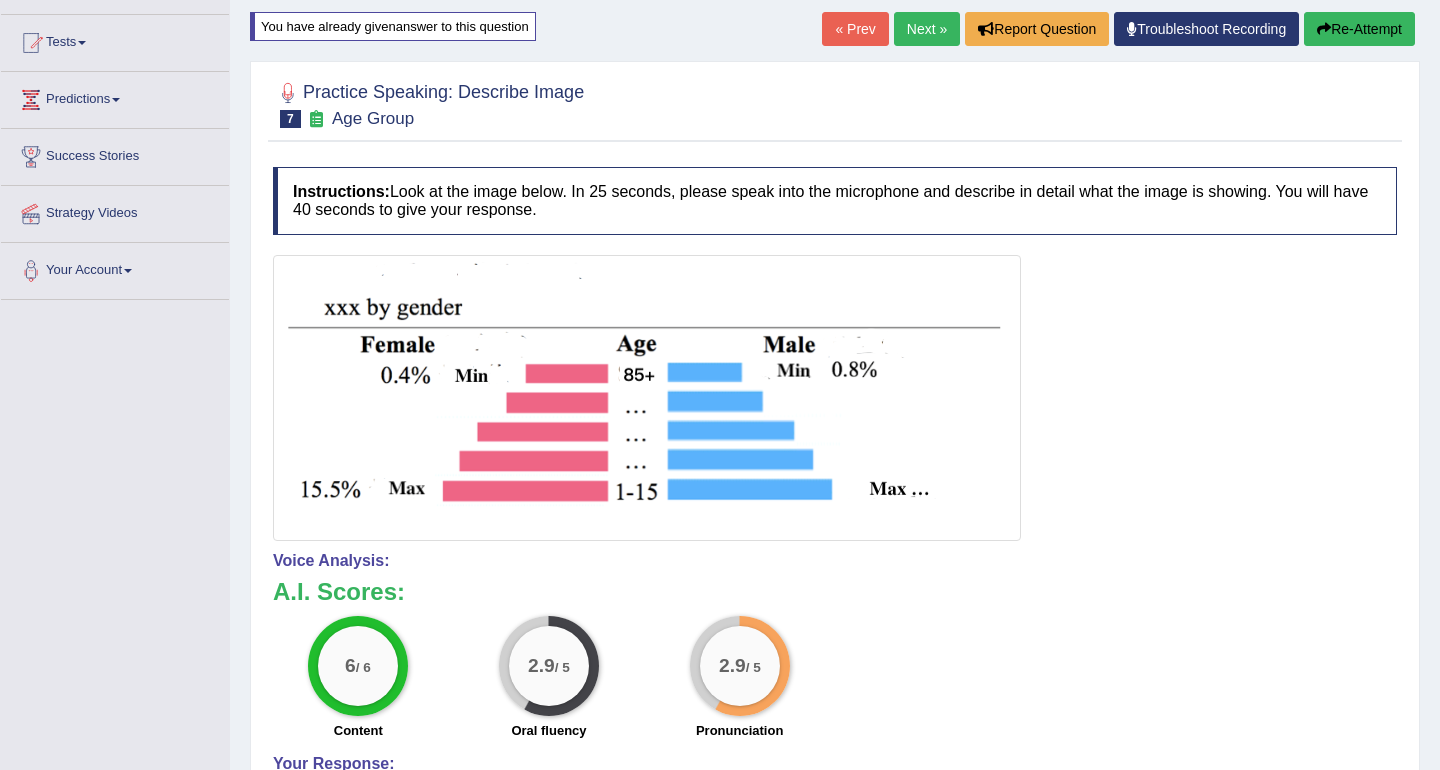 click on "« Prev Next »  Report Question  Troubleshoot Recording  Re-Attempt" at bounding box center [1121, 31] 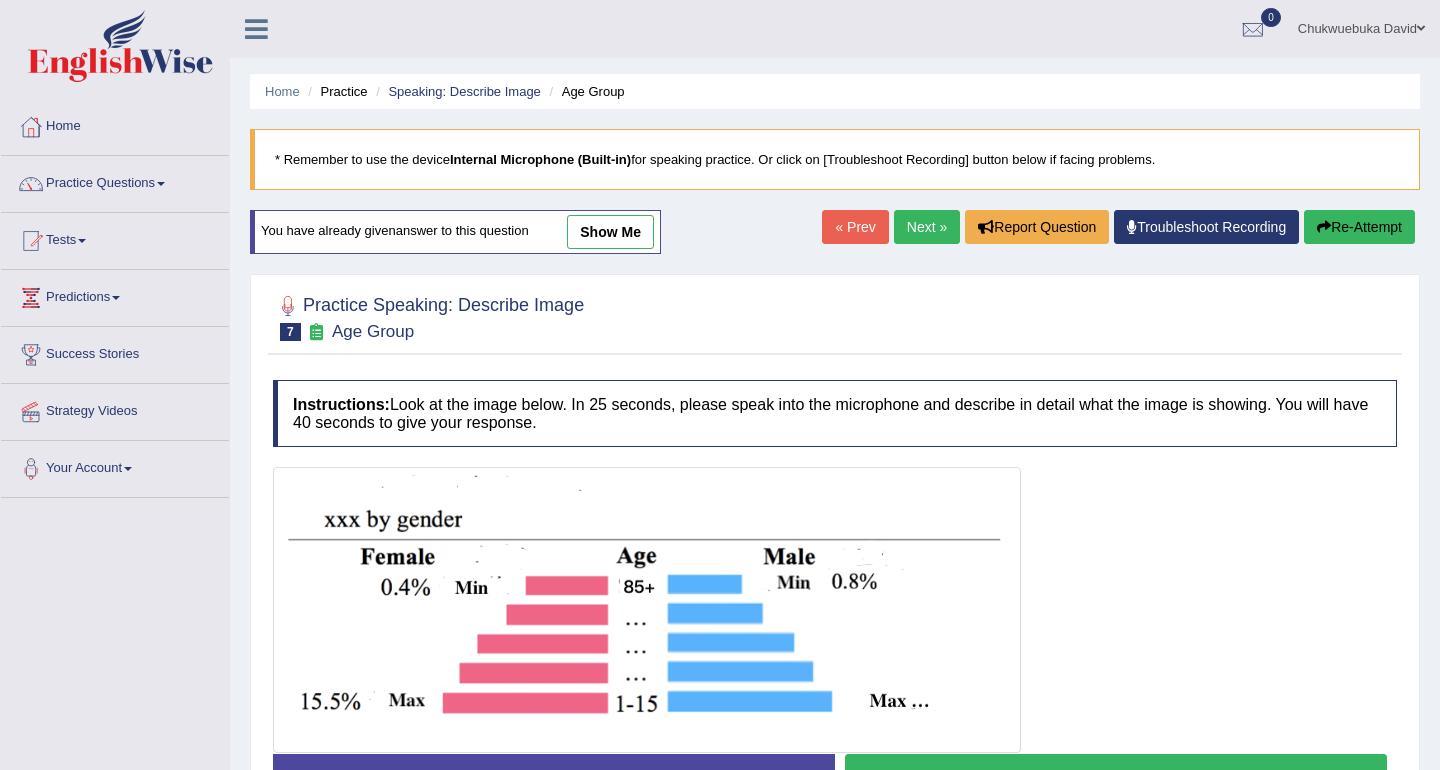 scroll, scrollTop: 280, scrollLeft: 0, axis: vertical 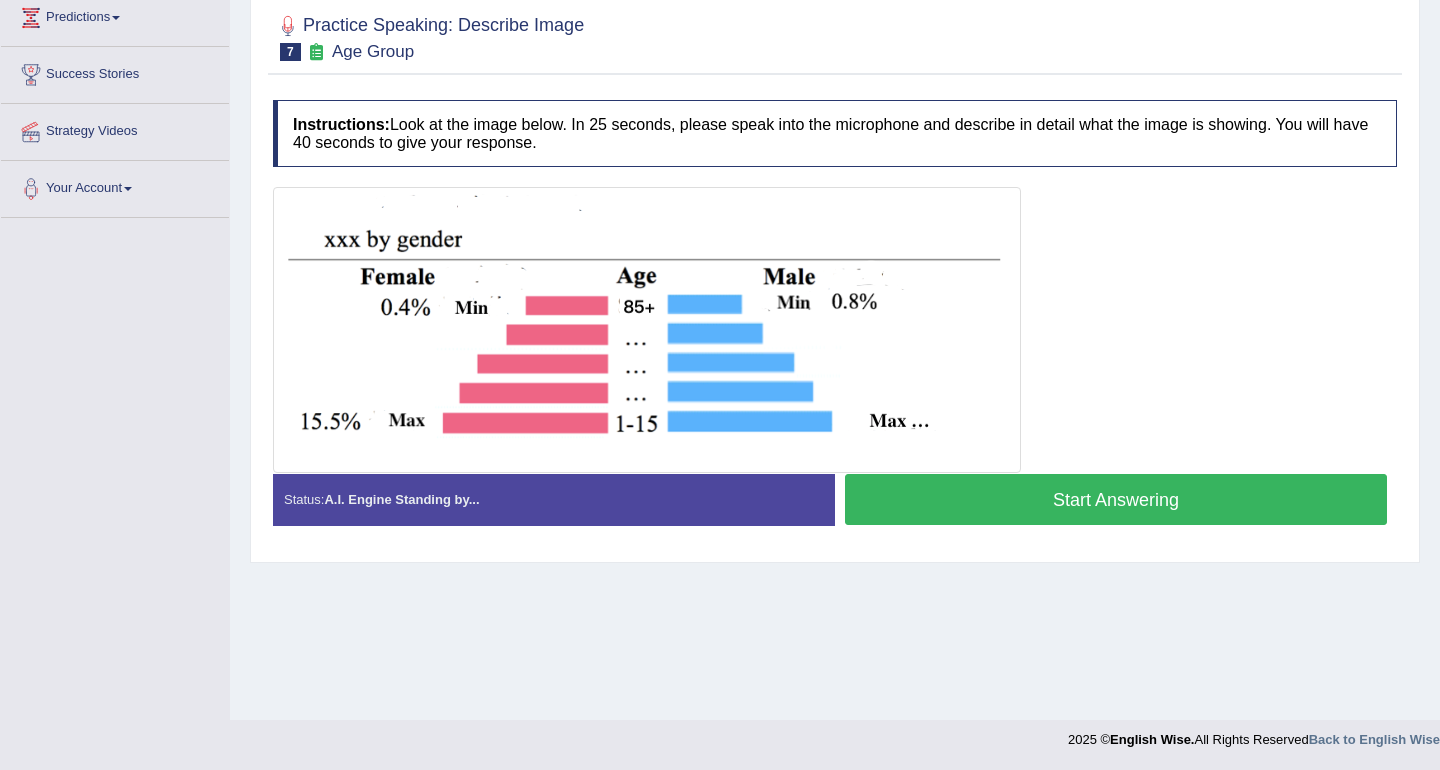 click on "Start Answering" at bounding box center [1116, 499] 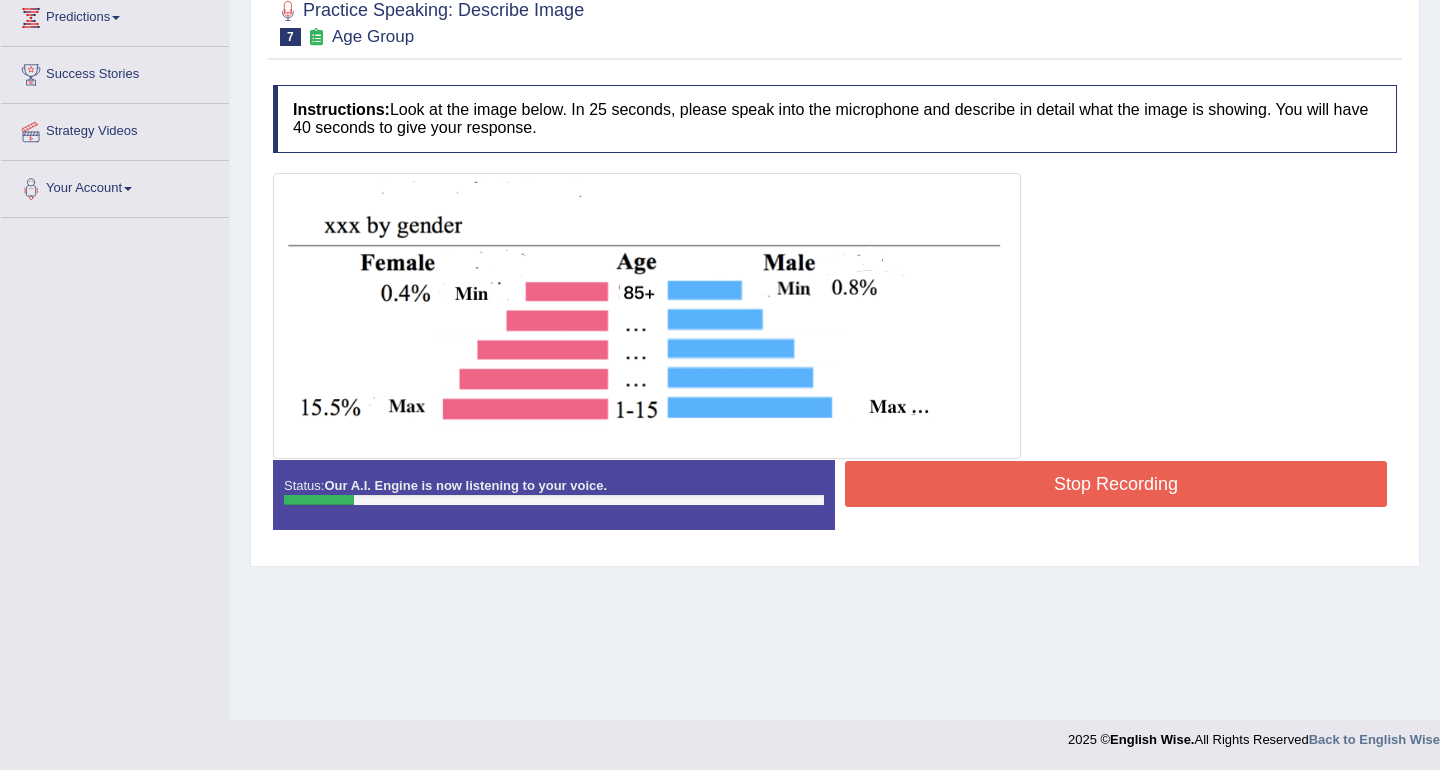 click on "Stop Recording" at bounding box center (1116, 484) 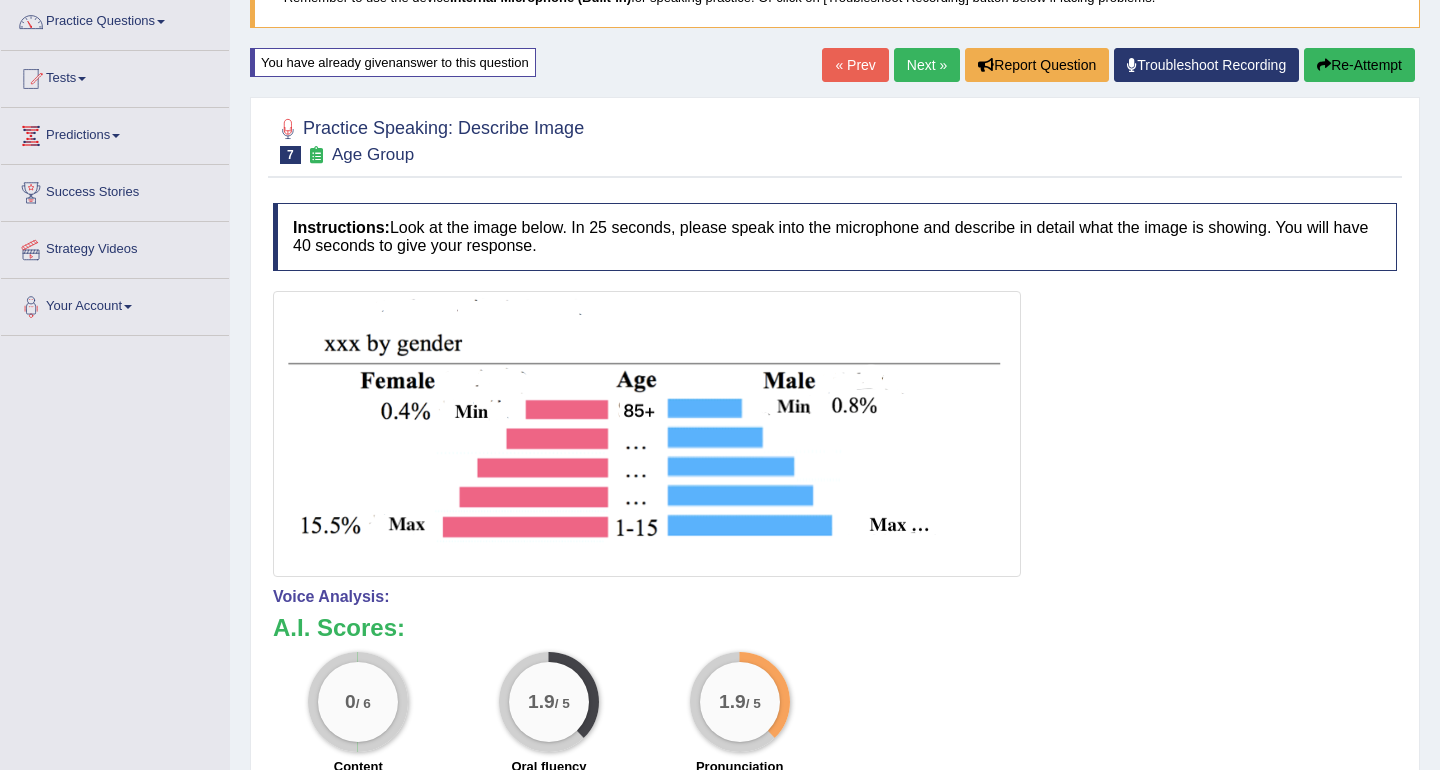 scroll, scrollTop: 121, scrollLeft: 0, axis: vertical 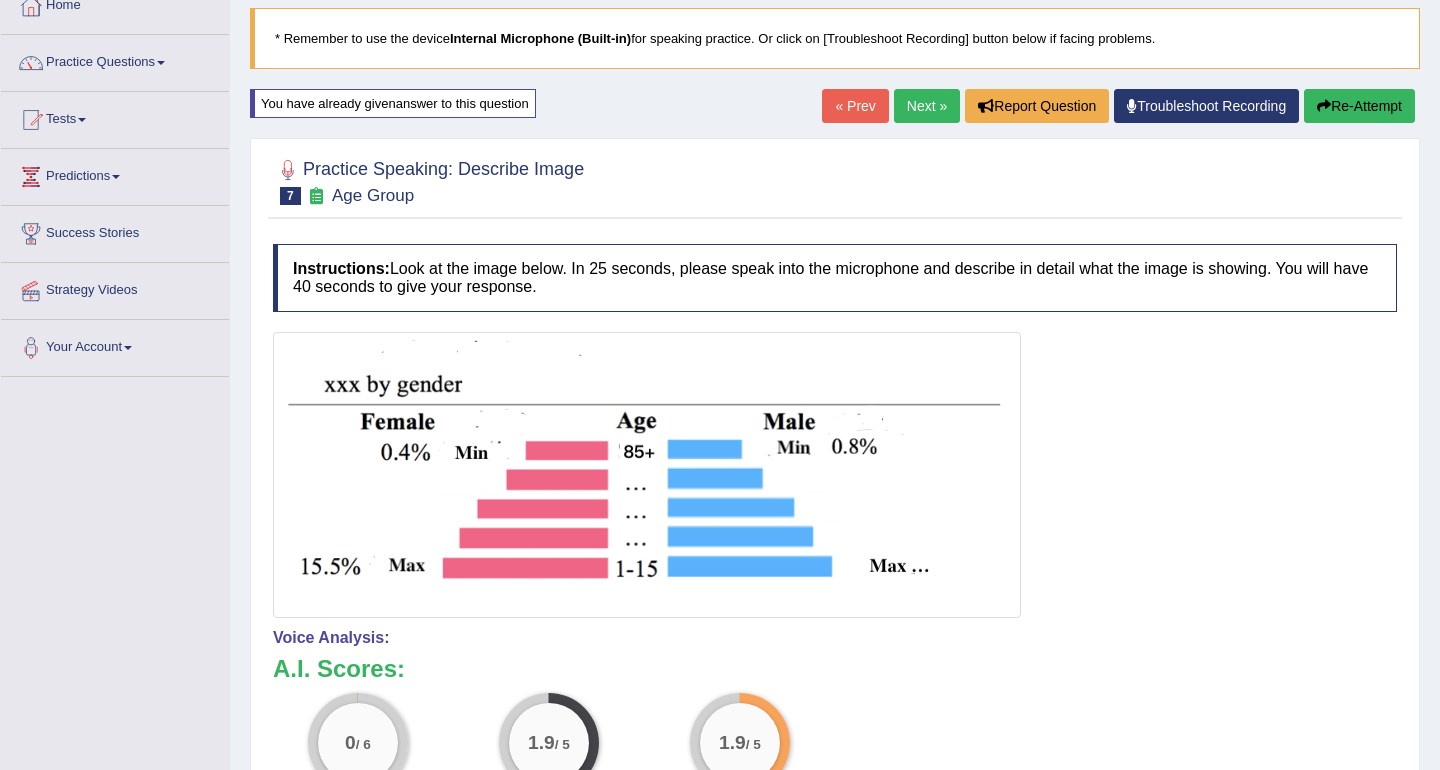 click on "Re-Attempt" at bounding box center (1359, 106) 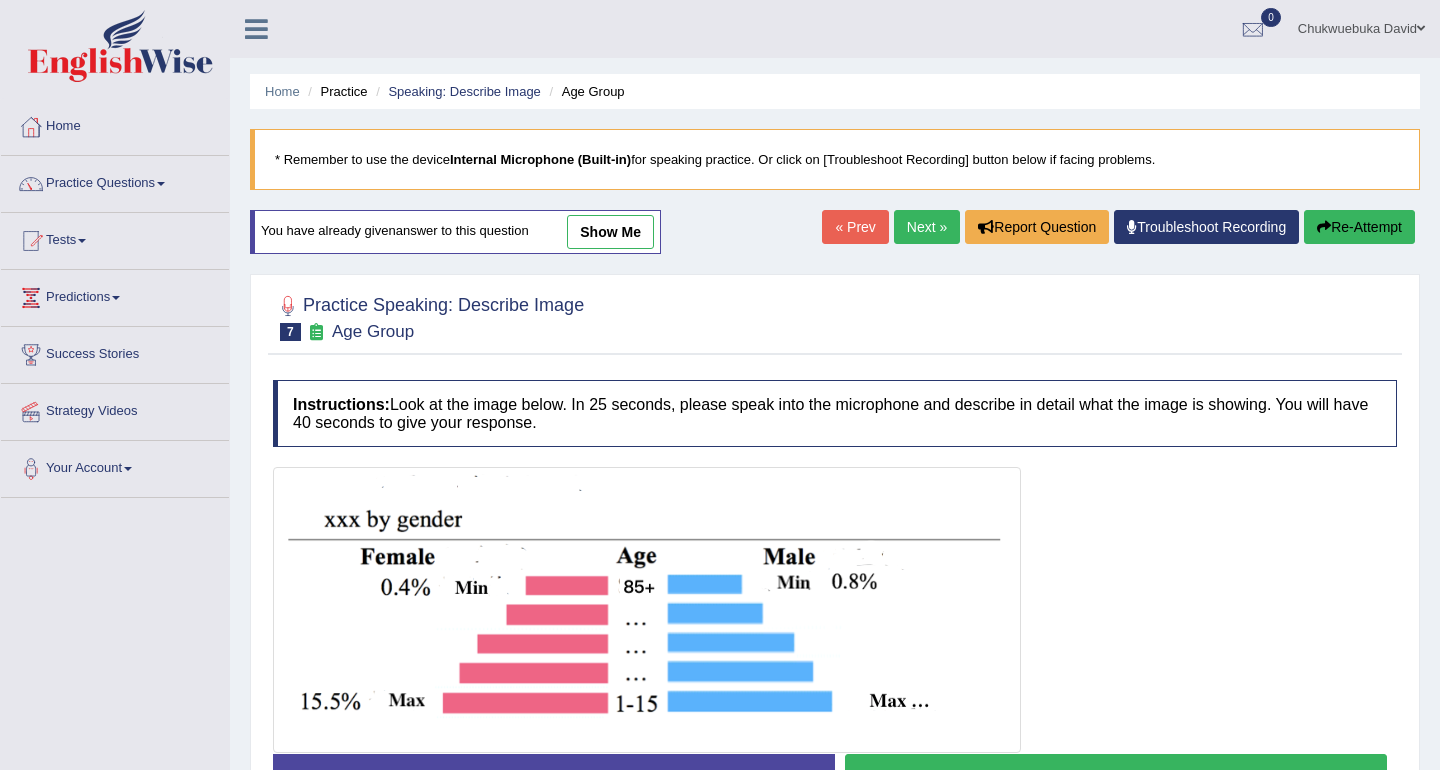 scroll, scrollTop: 121, scrollLeft: 0, axis: vertical 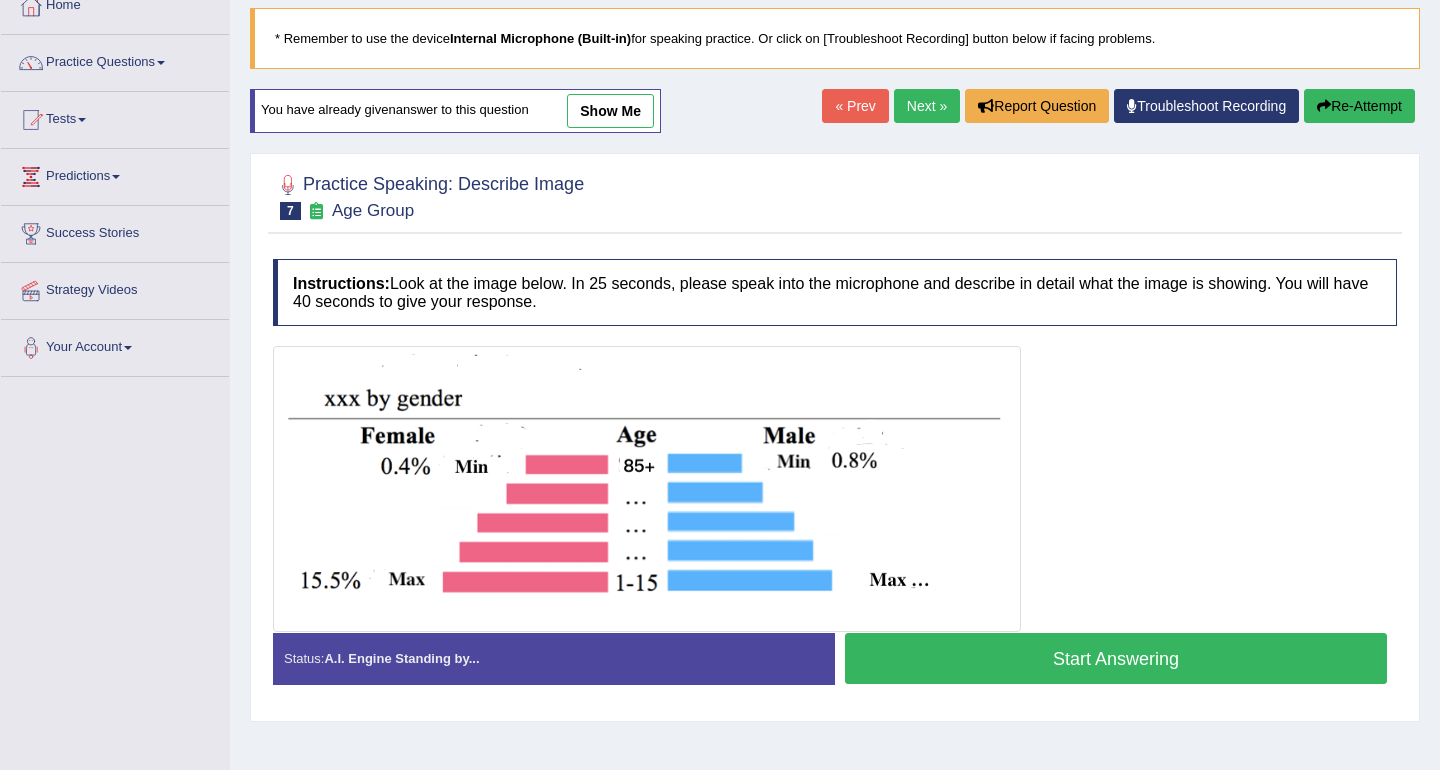 click on "Start Answering" at bounding box center (1116, 658) 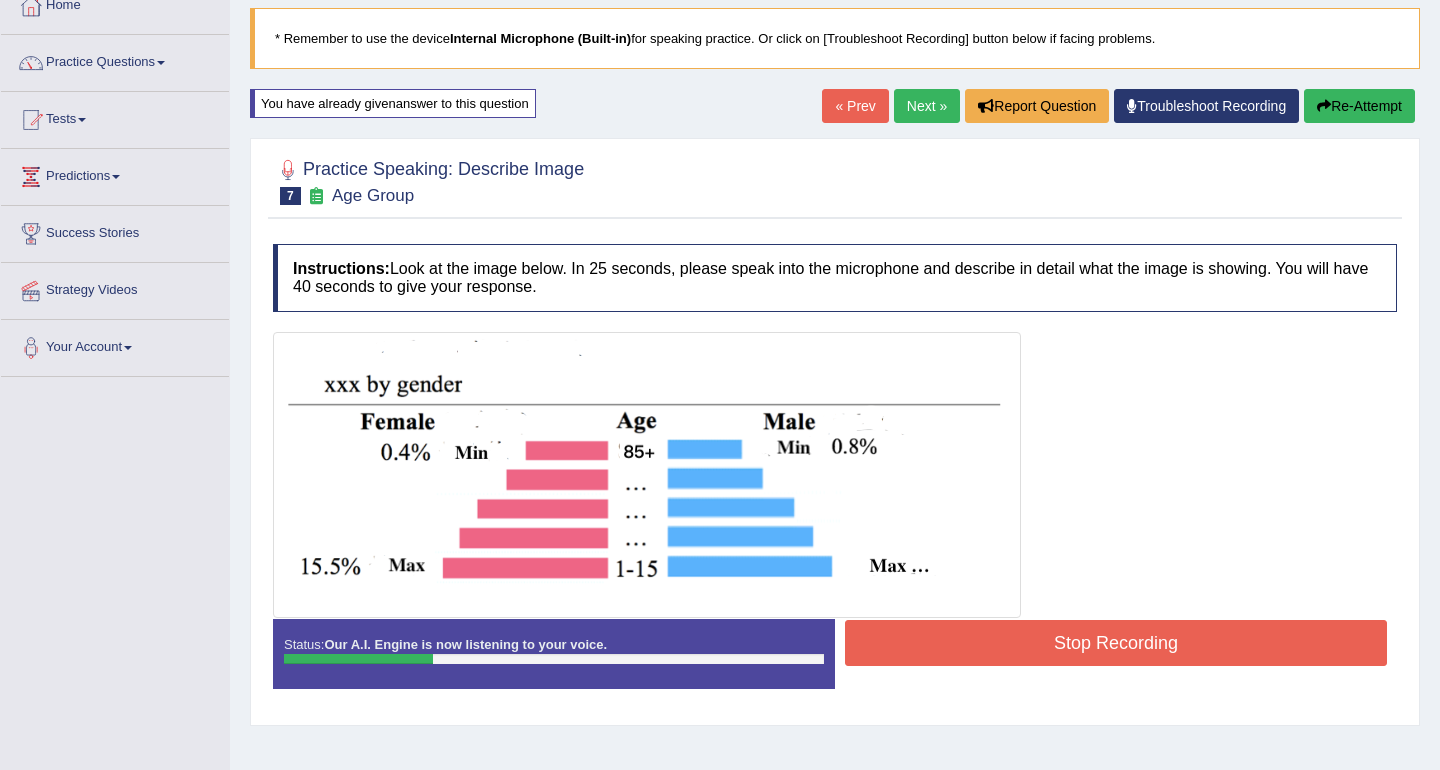 click on "Stop Recording" at bounding box center (1116, 645) 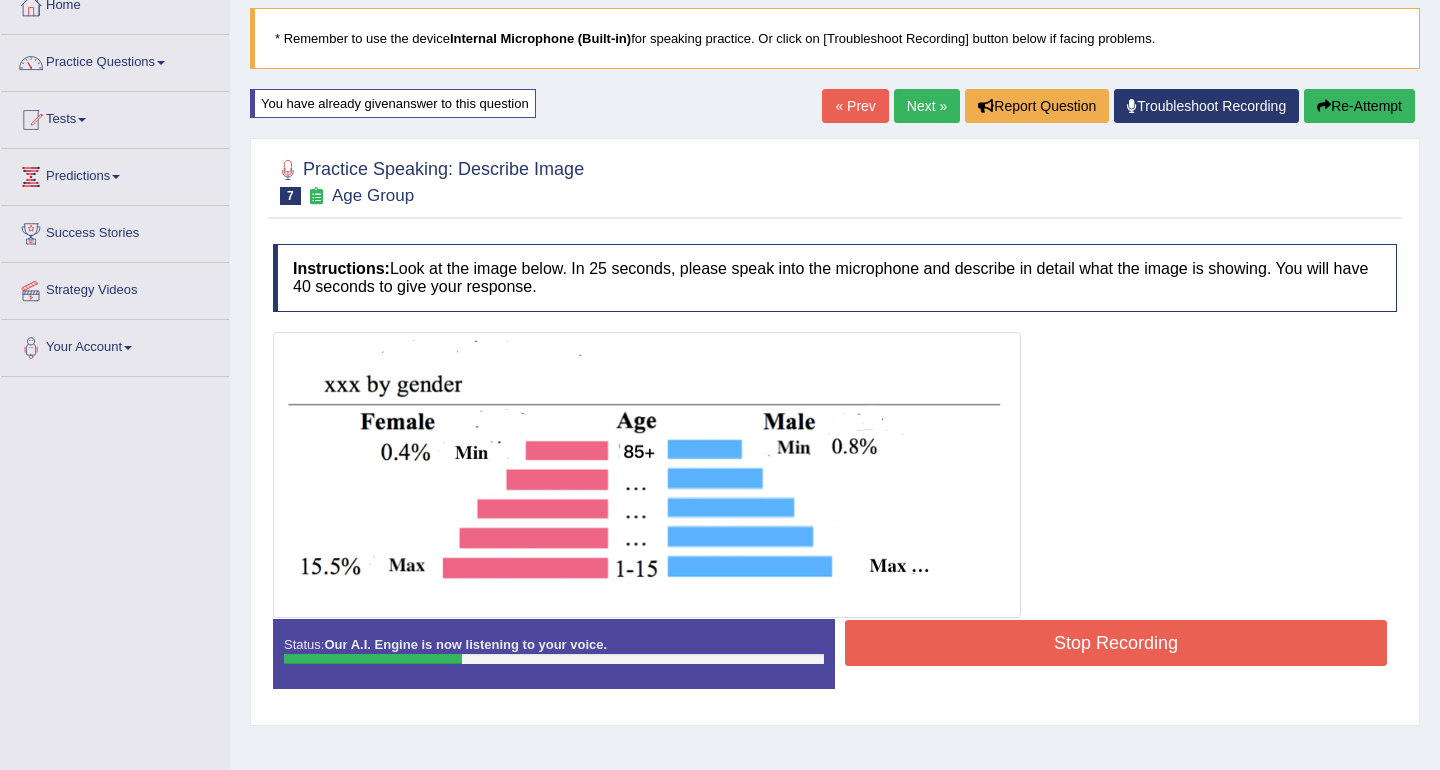 click on "Stop Recording" at bounding box center (1116, 643) 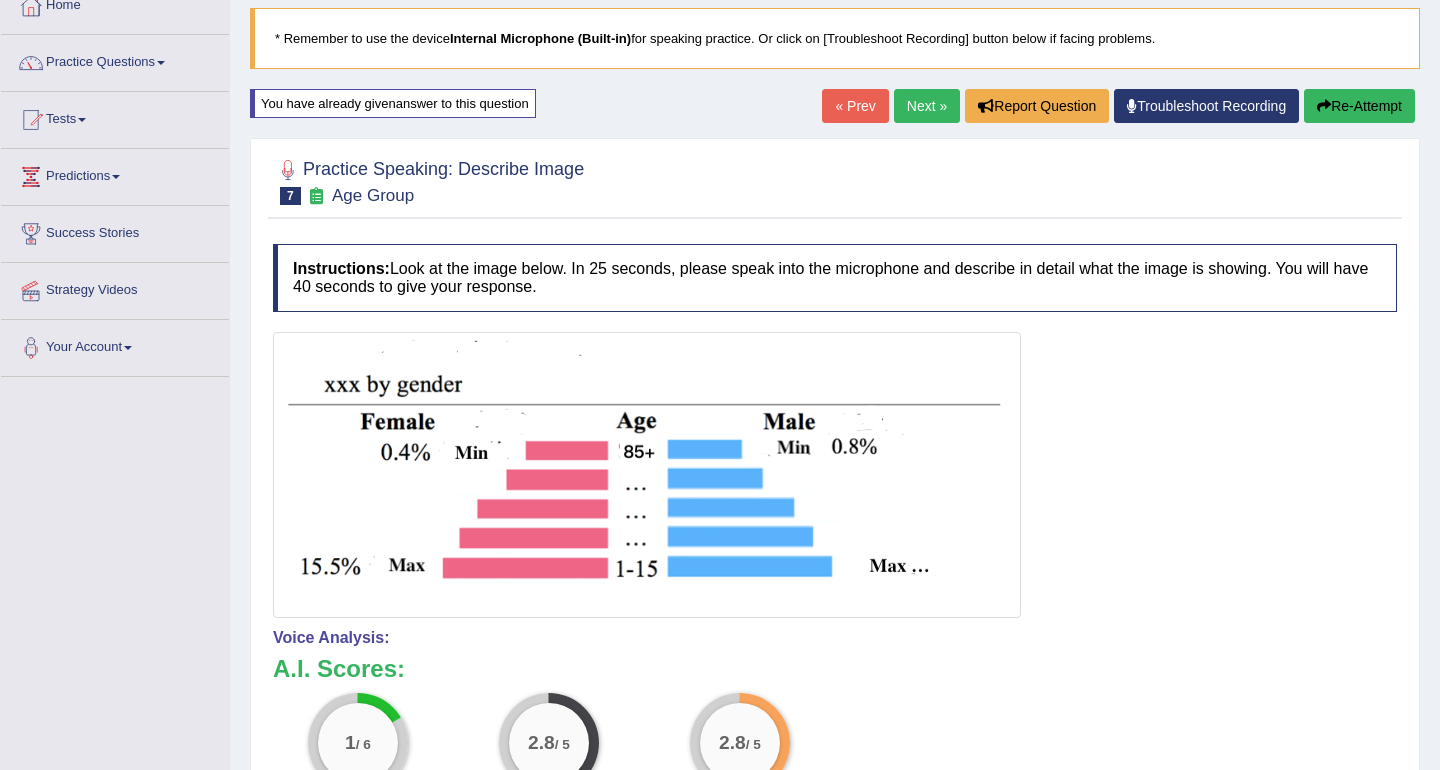 click on "Re-Attempt" at bounding box center (1359, 106) 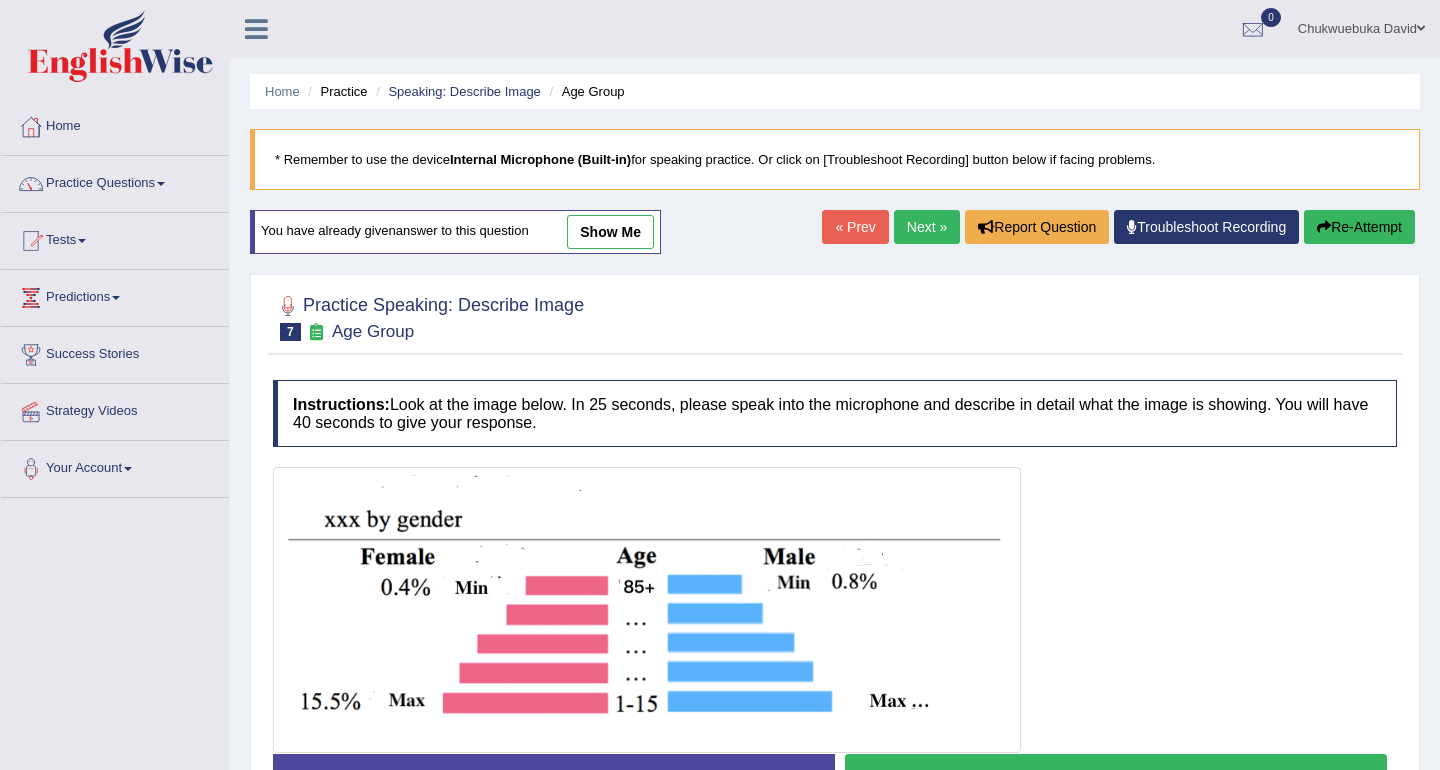 scroll, scrollTop: 280, scrollLeft: 0, axis: vertical 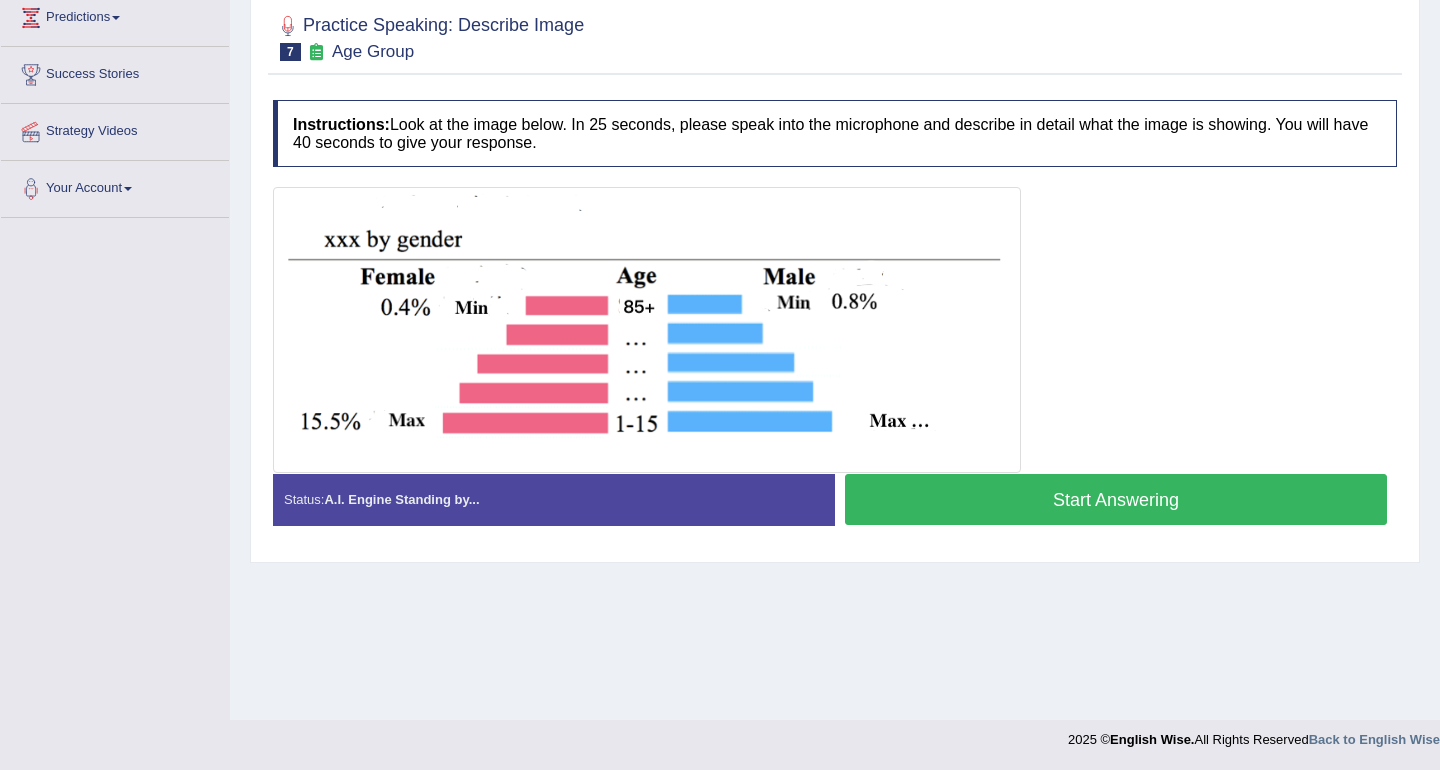 click on "Start Answering" at bounding box center [1116, 499] 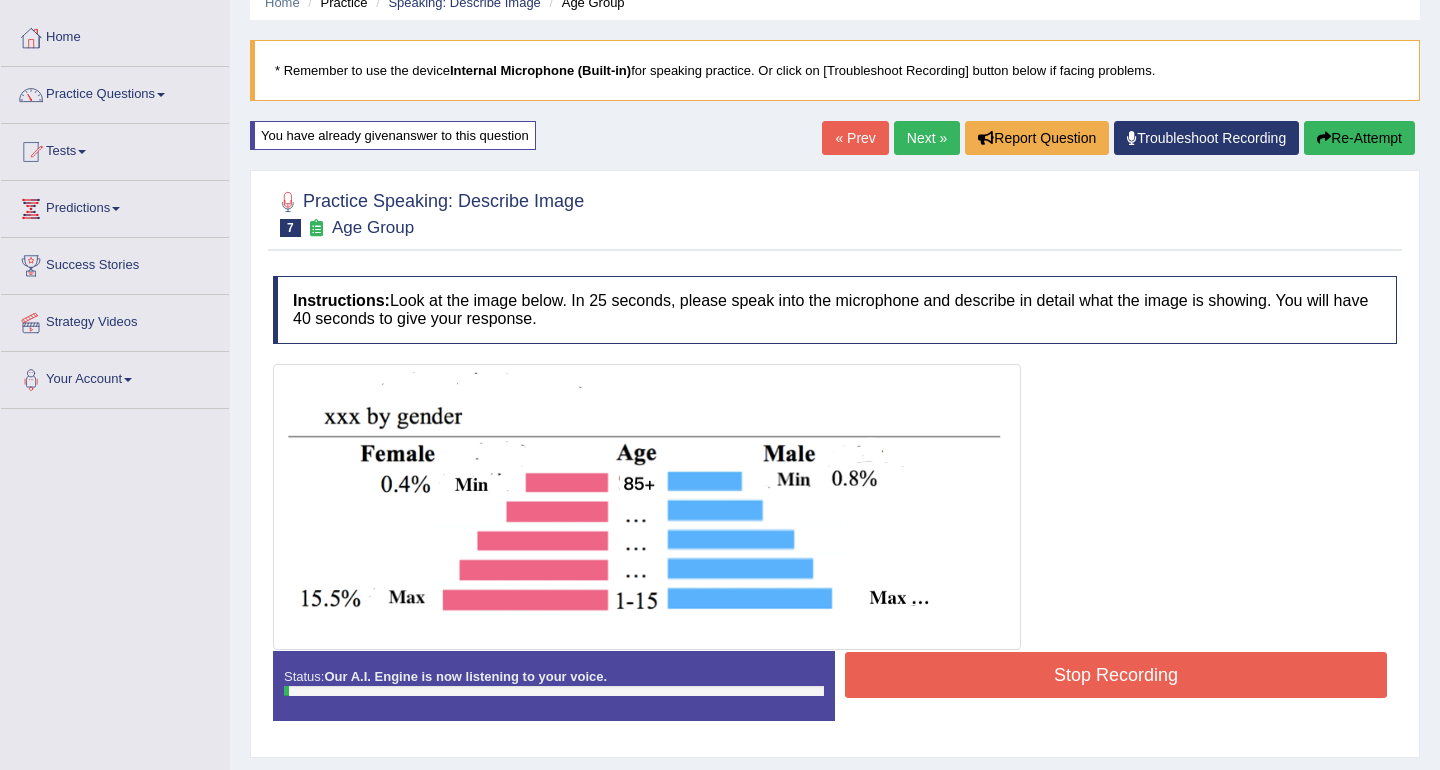 scroll, scrollTop: 138, scrollLeft: 0, axis: vertical 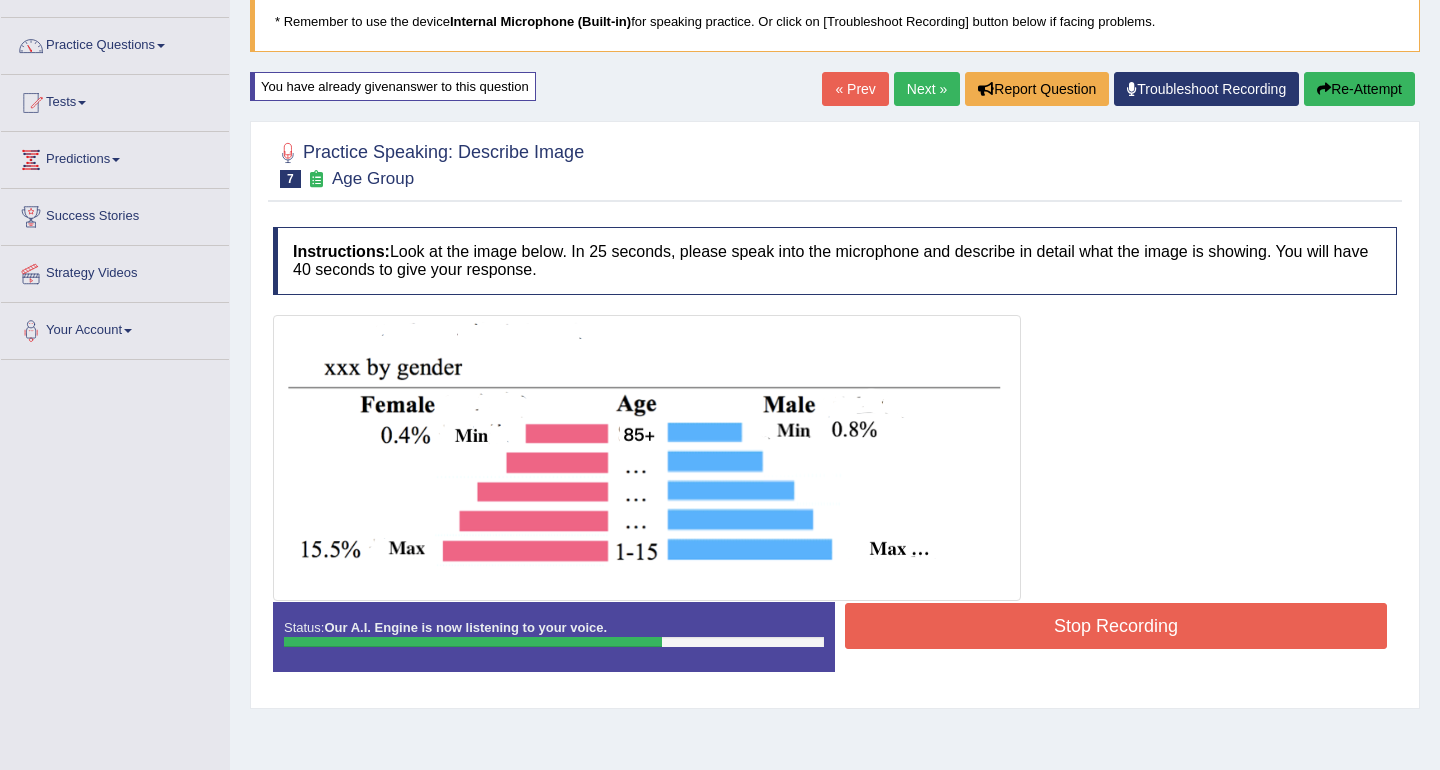 click on "Stop Recording" at bounding box center [1116, 626] 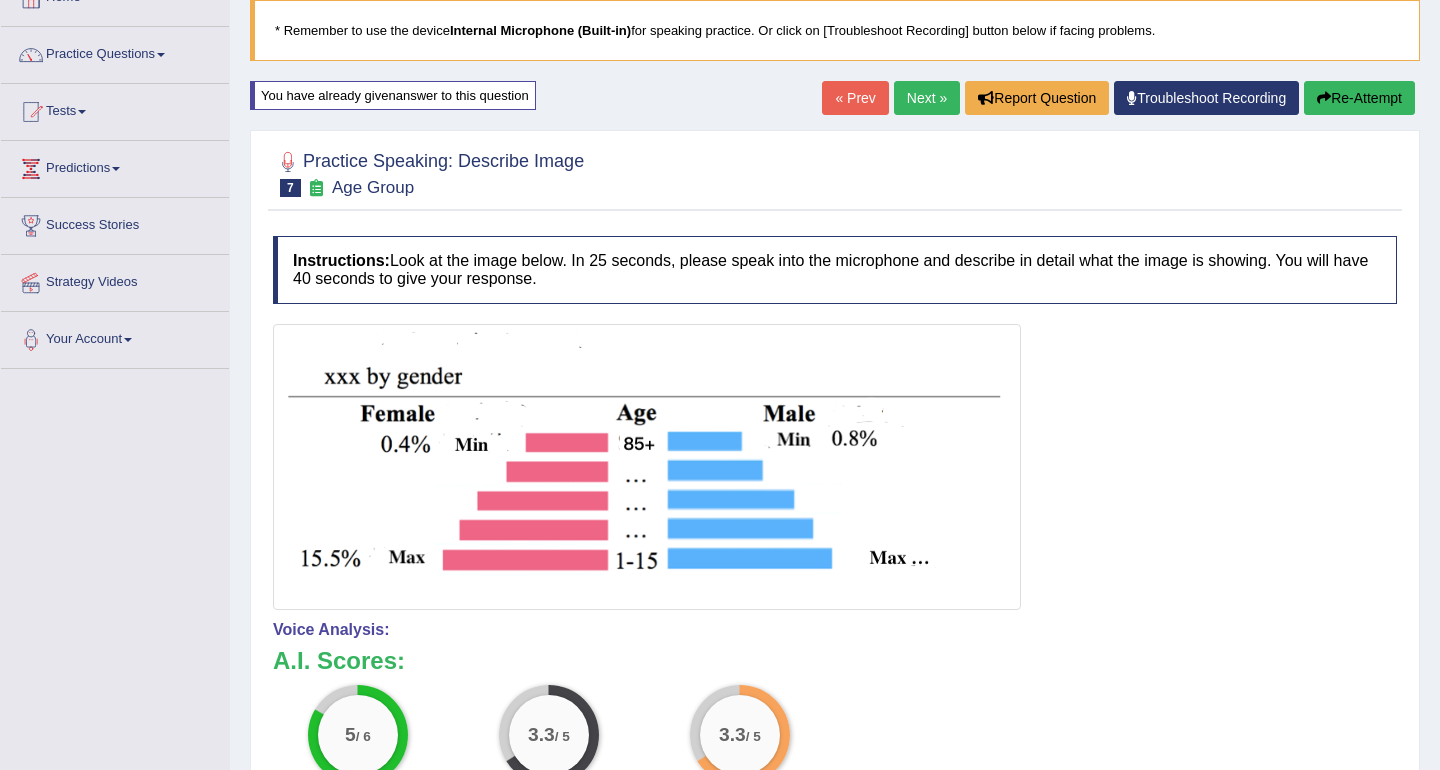 scroll, scrollTop: 111, scrollLeft: 0, axis: vertical 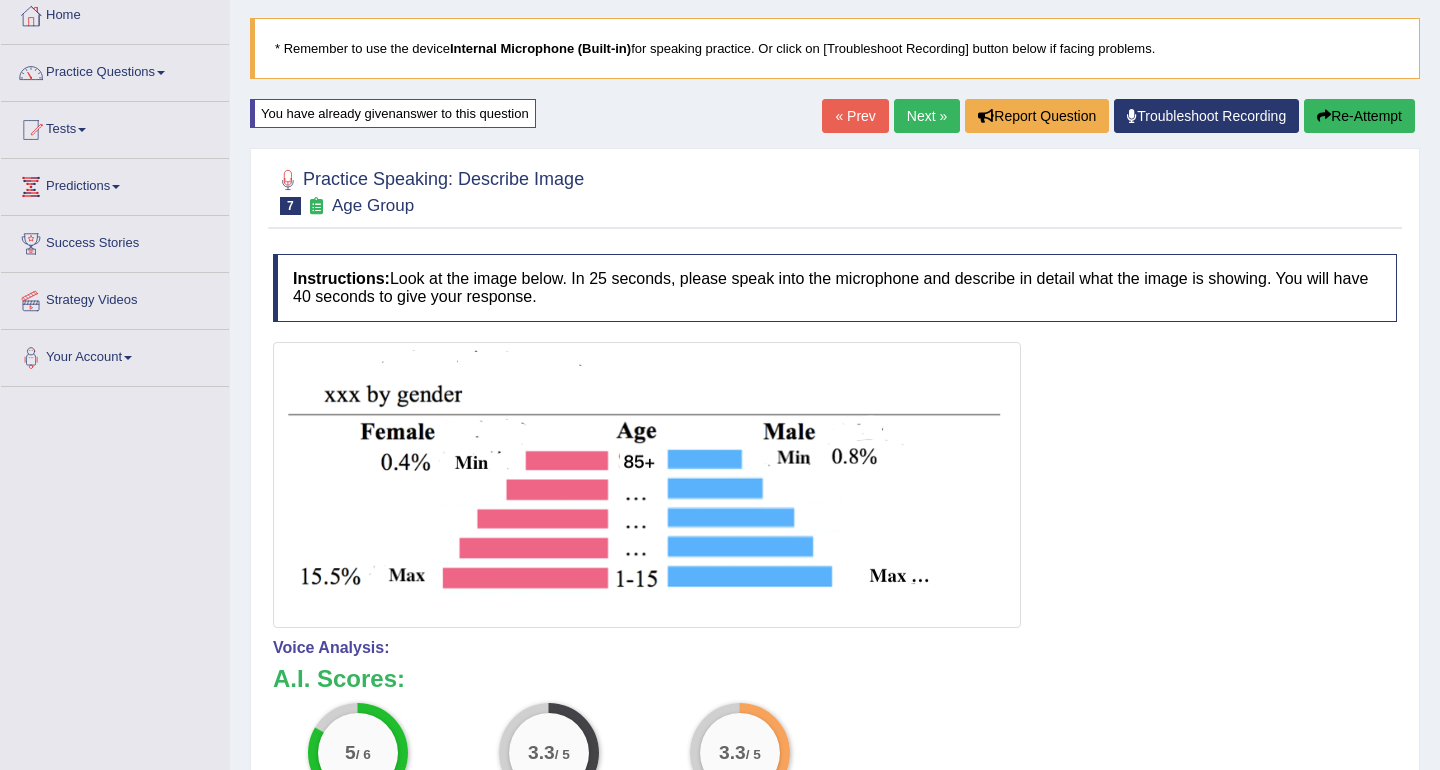 click at bounding box center [1324, 116] 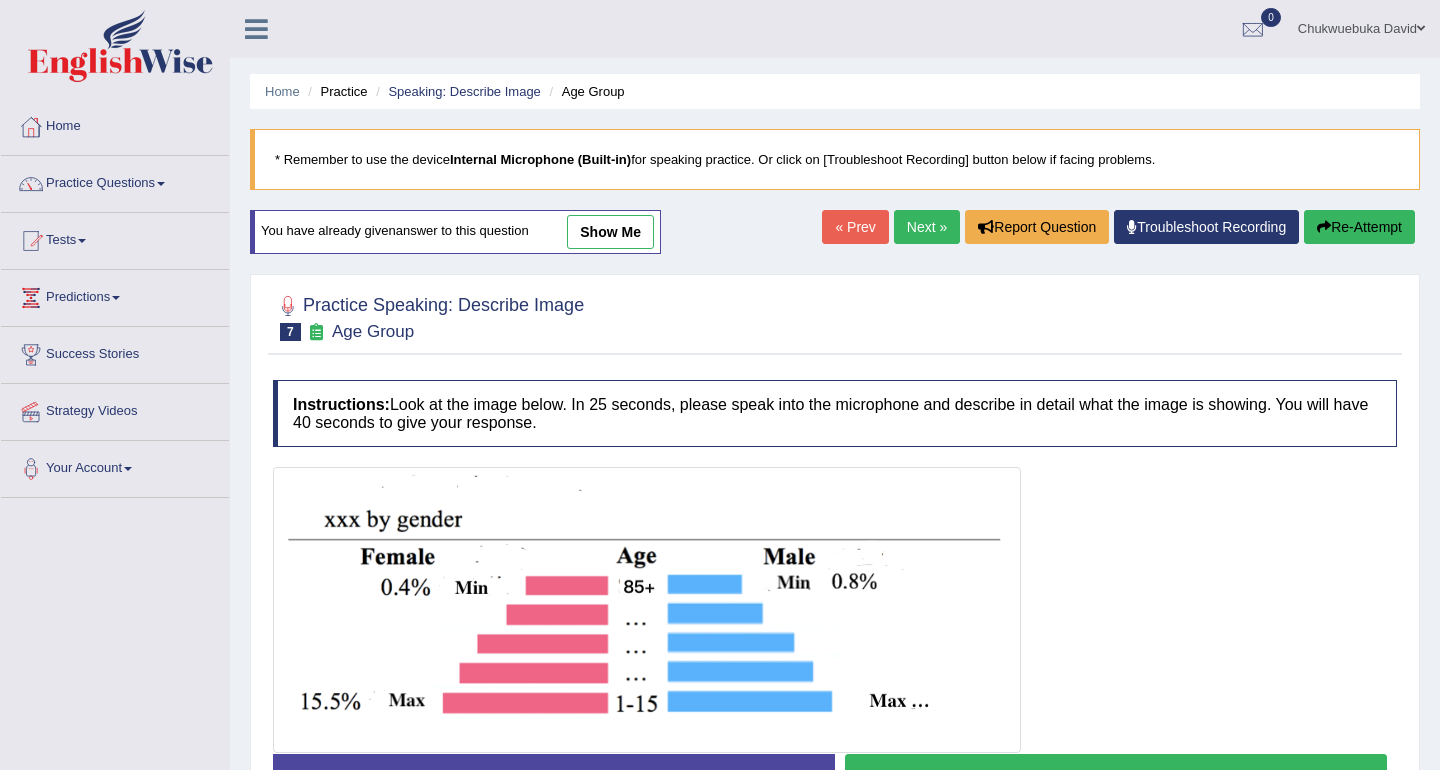 scroll, scrollTop: 280, scrollLeft: 0, axis: vertical 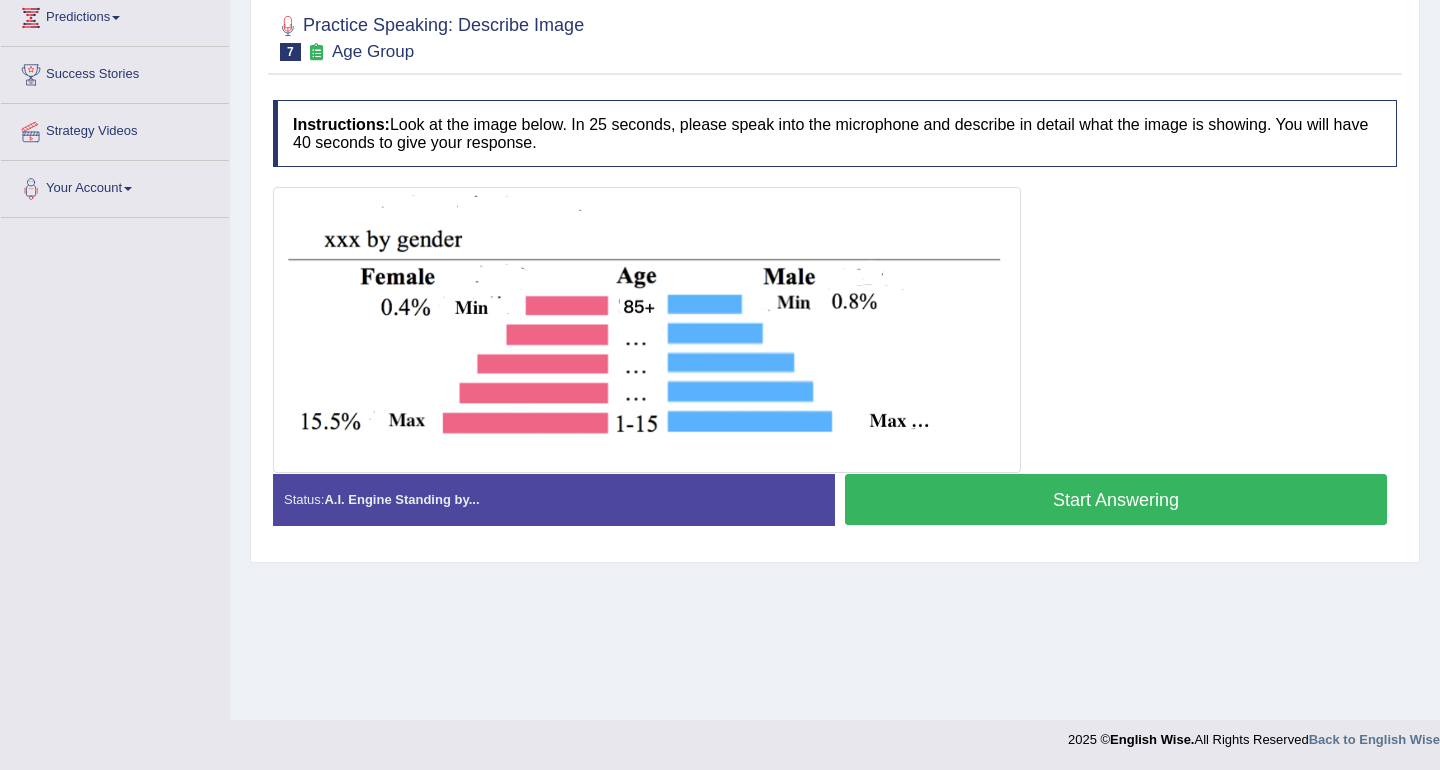 click on "Start Answering" at bounding box center [1116, 499] 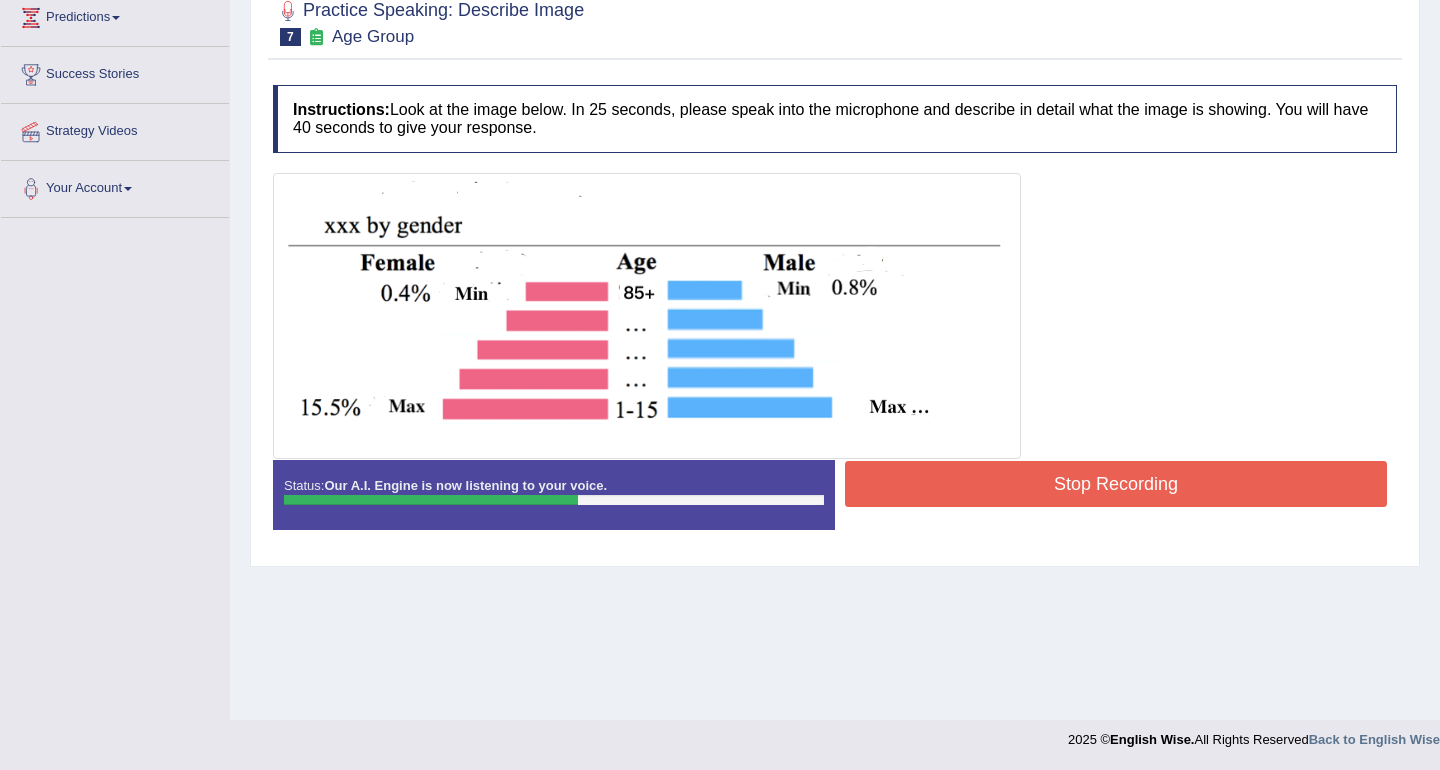 click on "Stop Recording" at bounding box center [1116, 484] 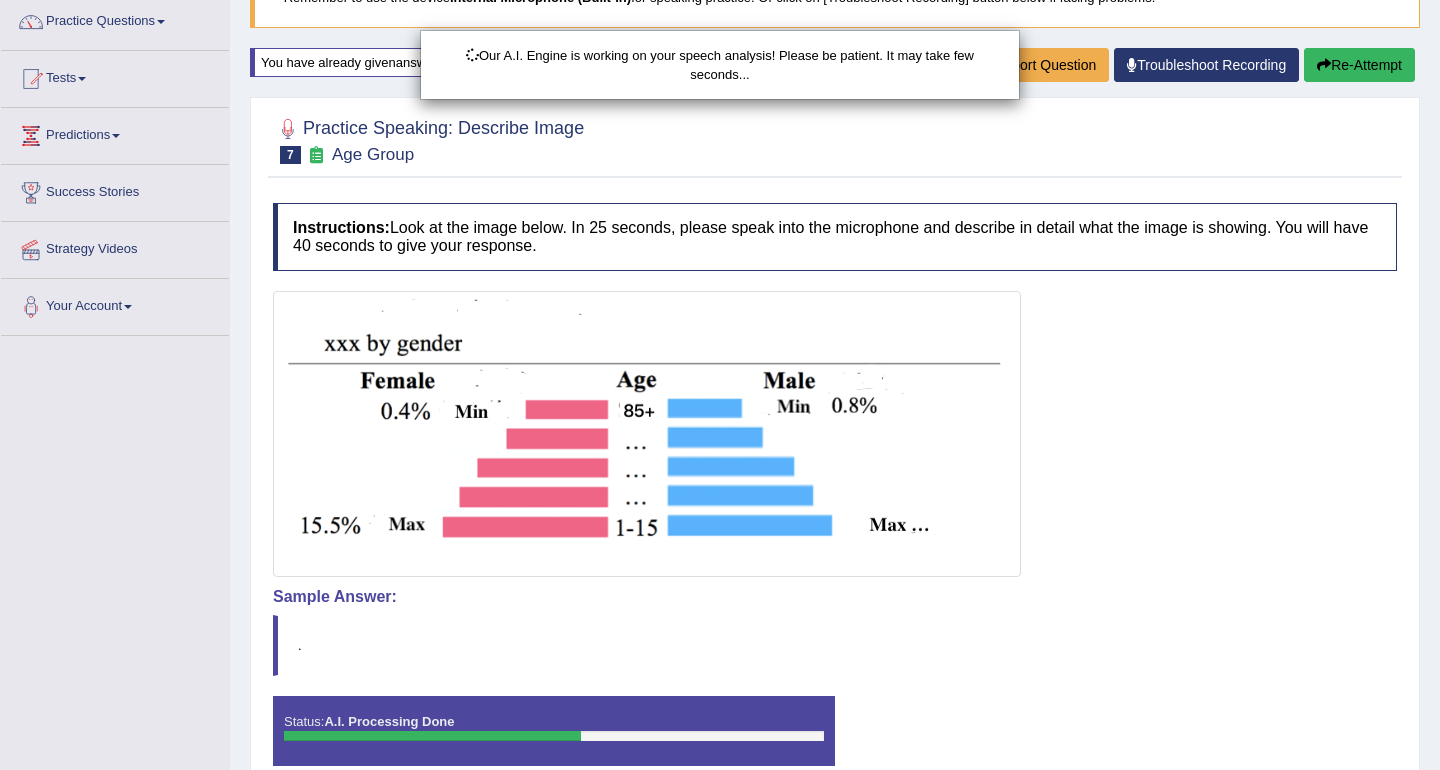scroll, scrollTop: 0, scrollLeft: 0, axis: both 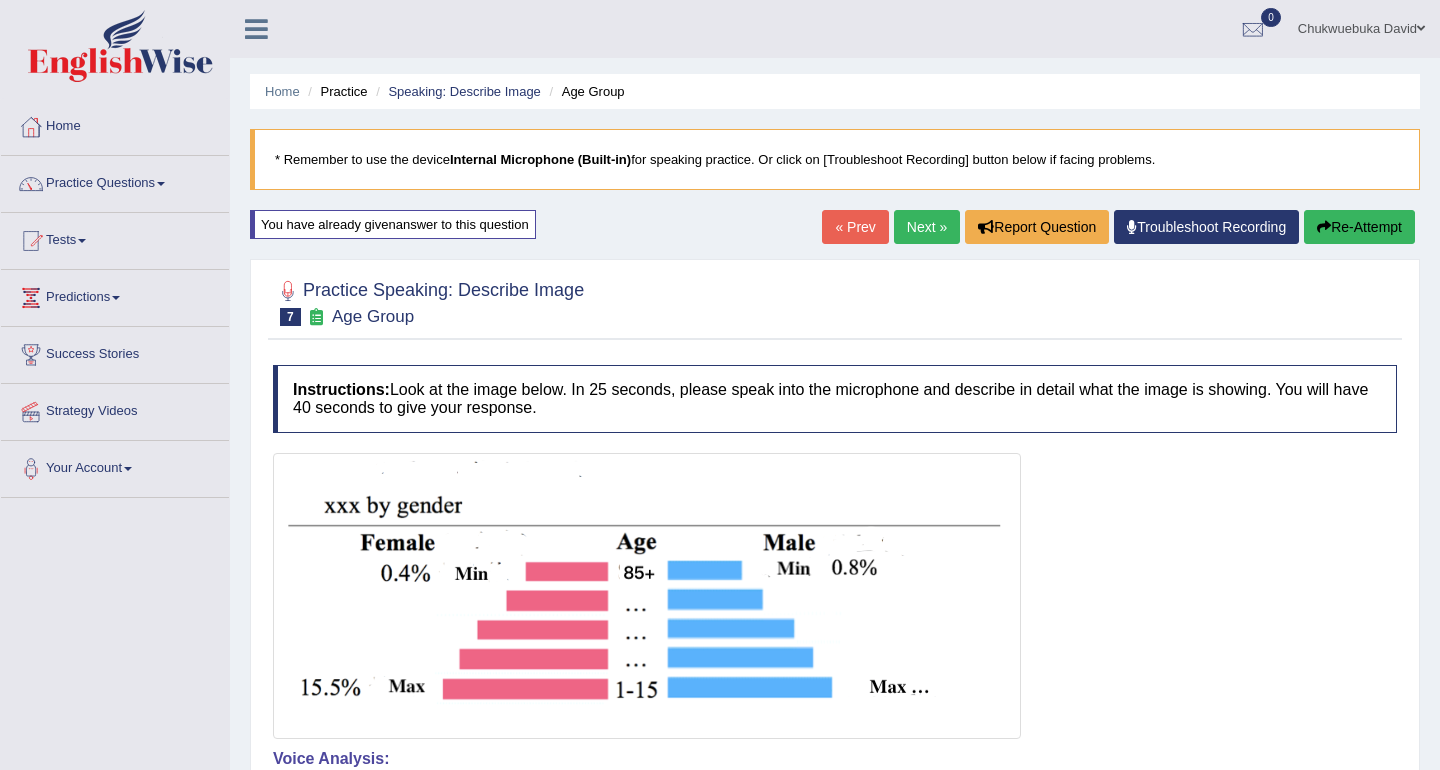 click on "Re-Attempt" at bounding box center (1359, 227) 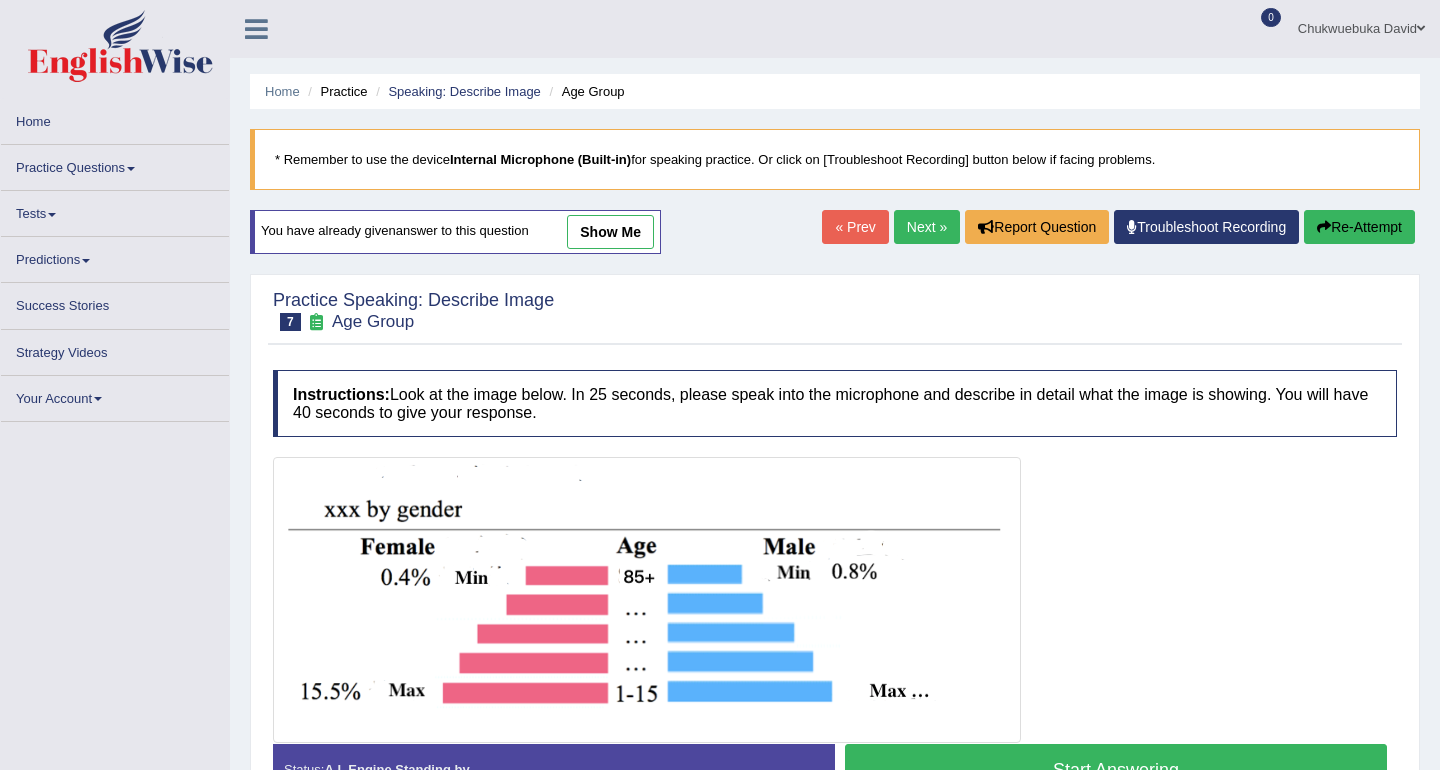 scroll, scrollTop: 40, scrollLeft: 0, axis: vertical 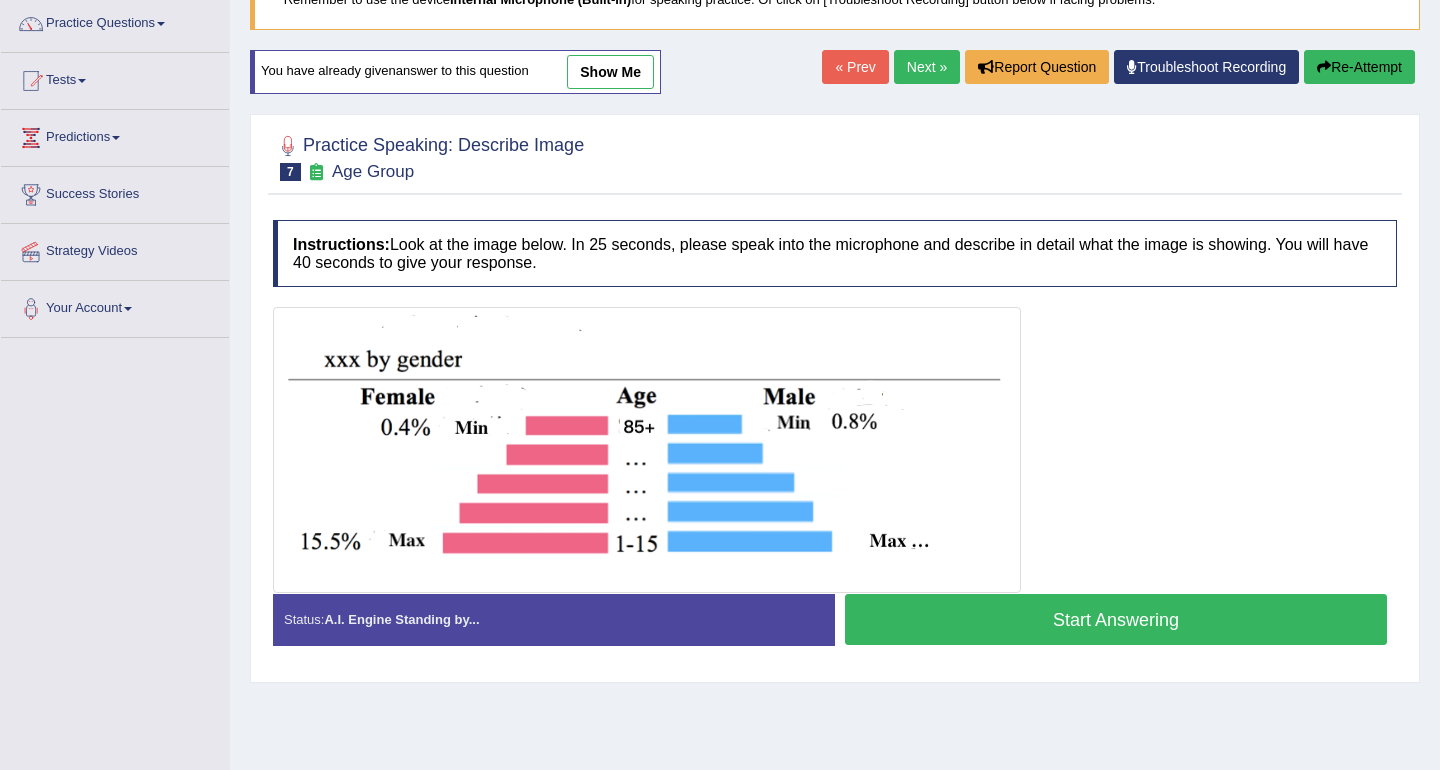 click on "Start Answering" at bounding box center [1116, 619] 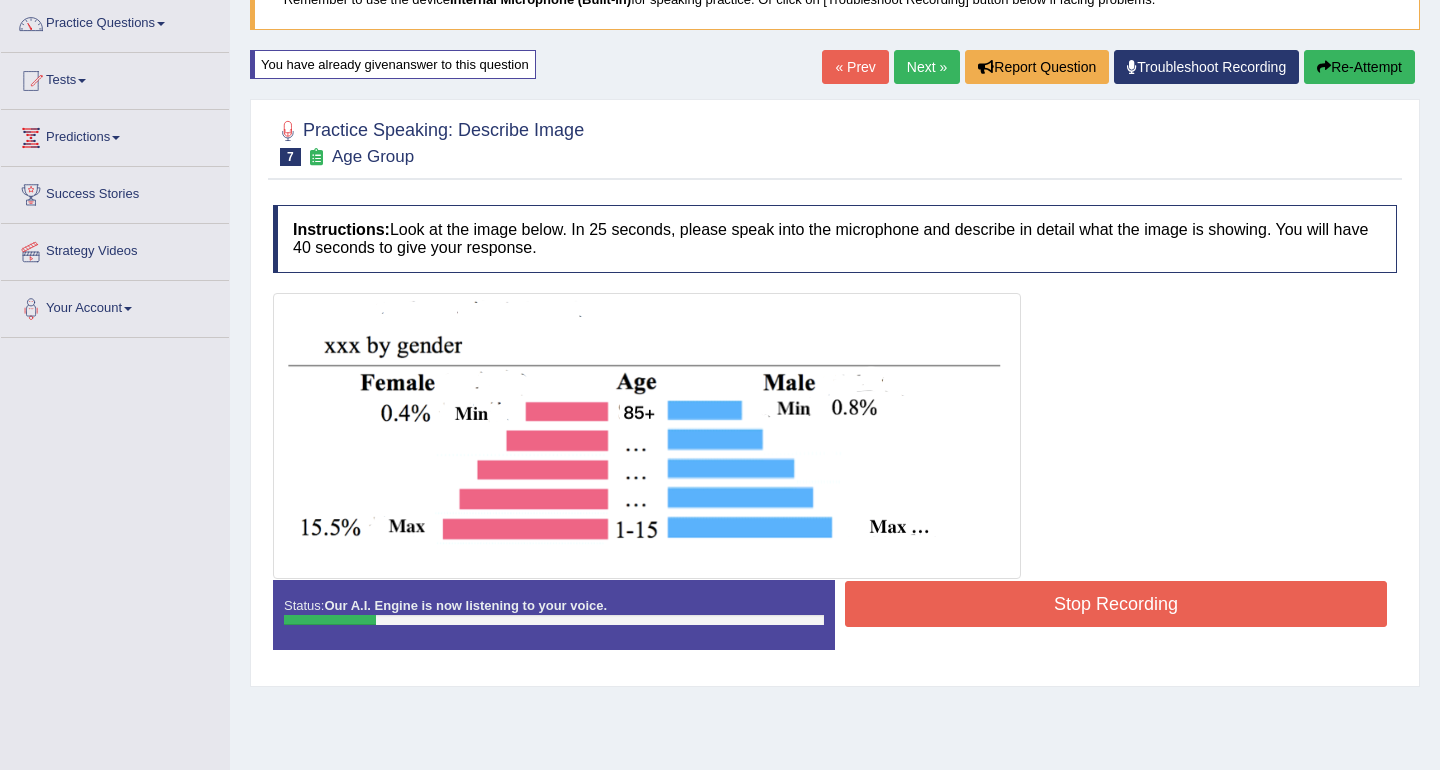 click at bounding box center [647, 436] 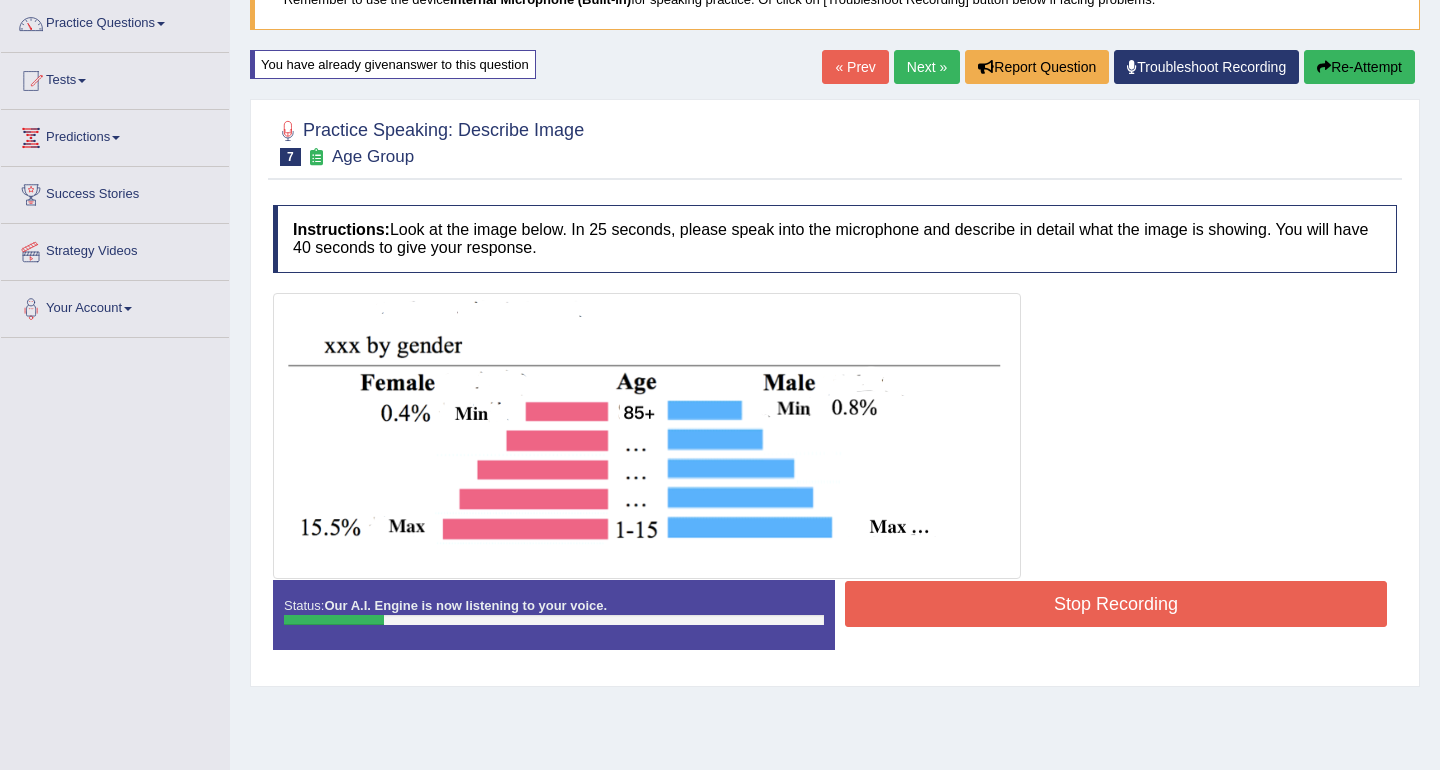 click on "Stop Recording" at bounding box center (1116, 604) 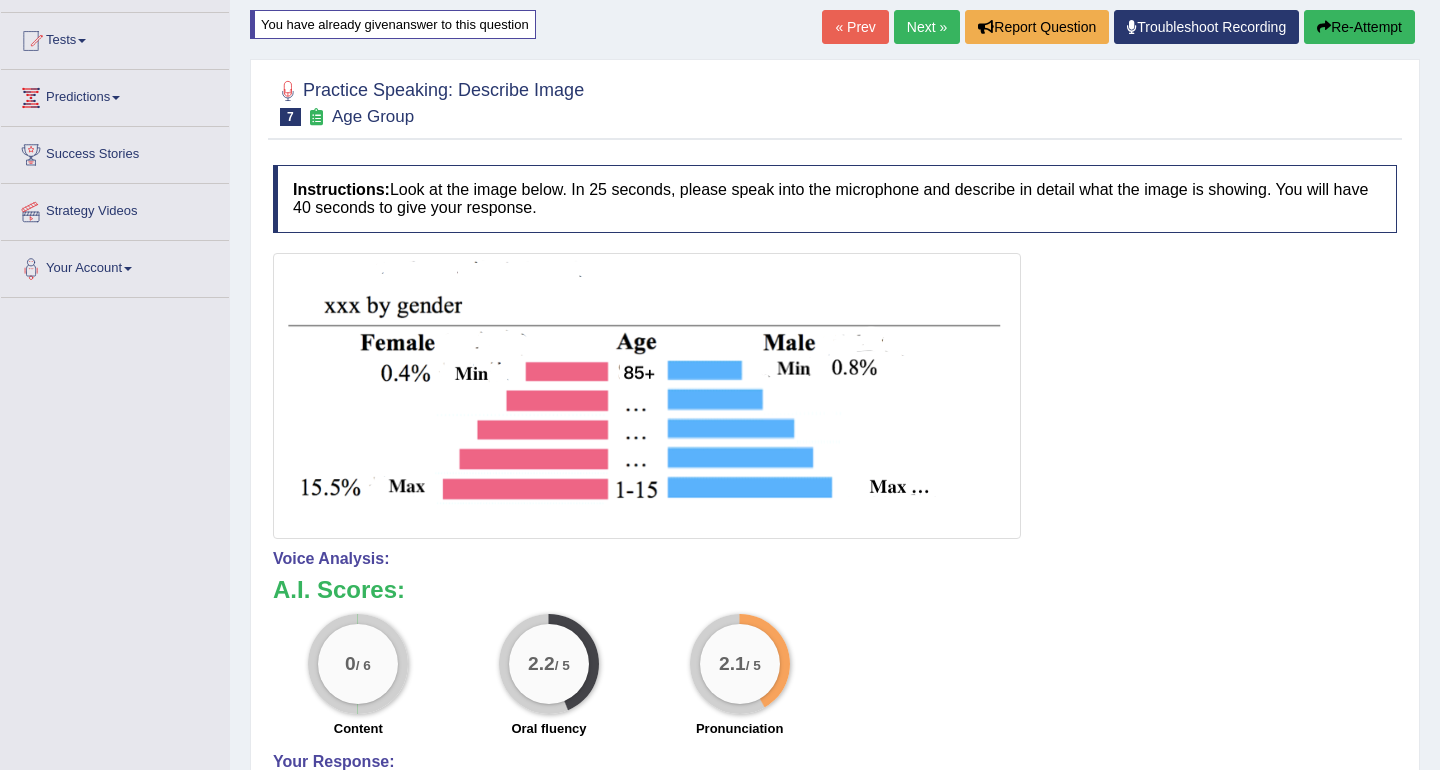 scroll, scrollTop: 190, scrollLeft: 0, axis: vertical 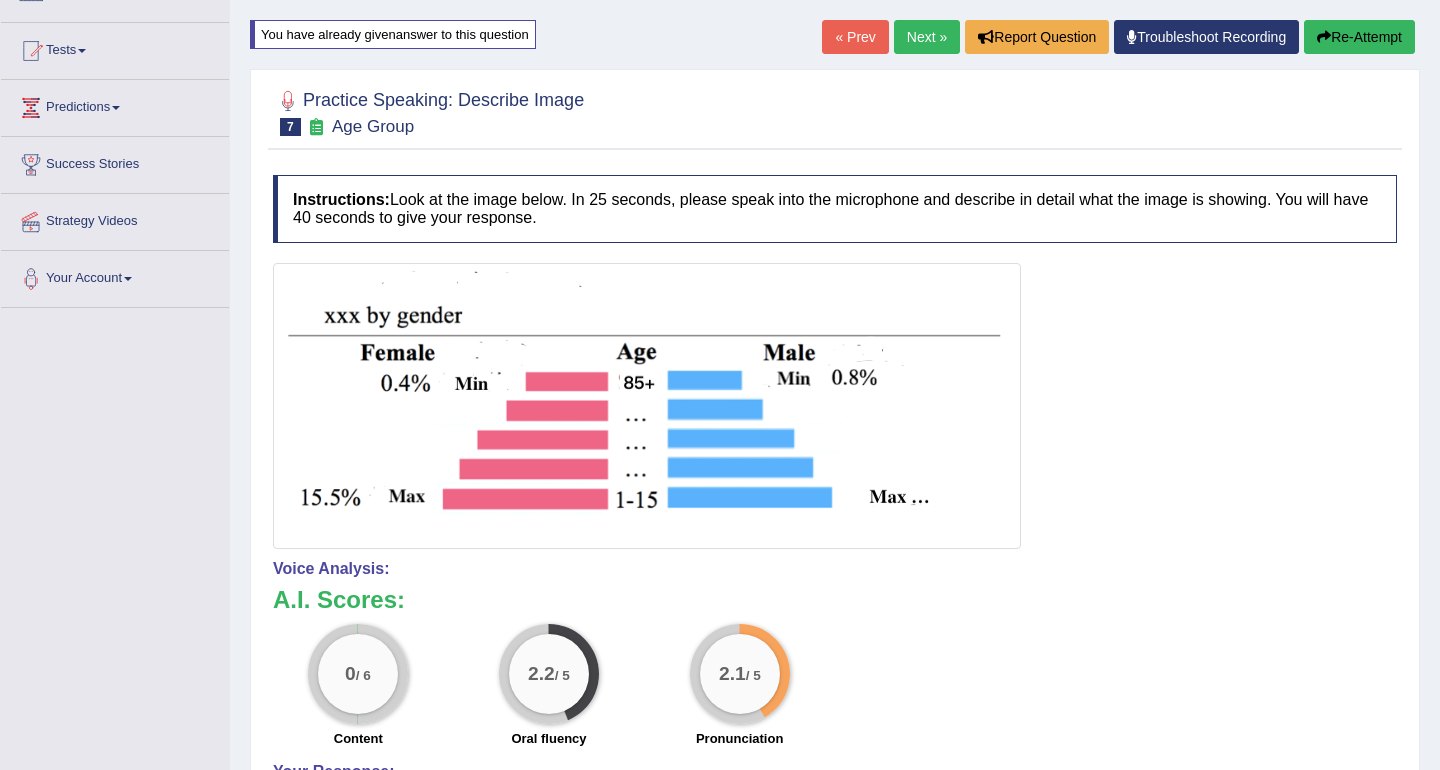 click on "Re-Attempt" at bounding box center (1359, 37) 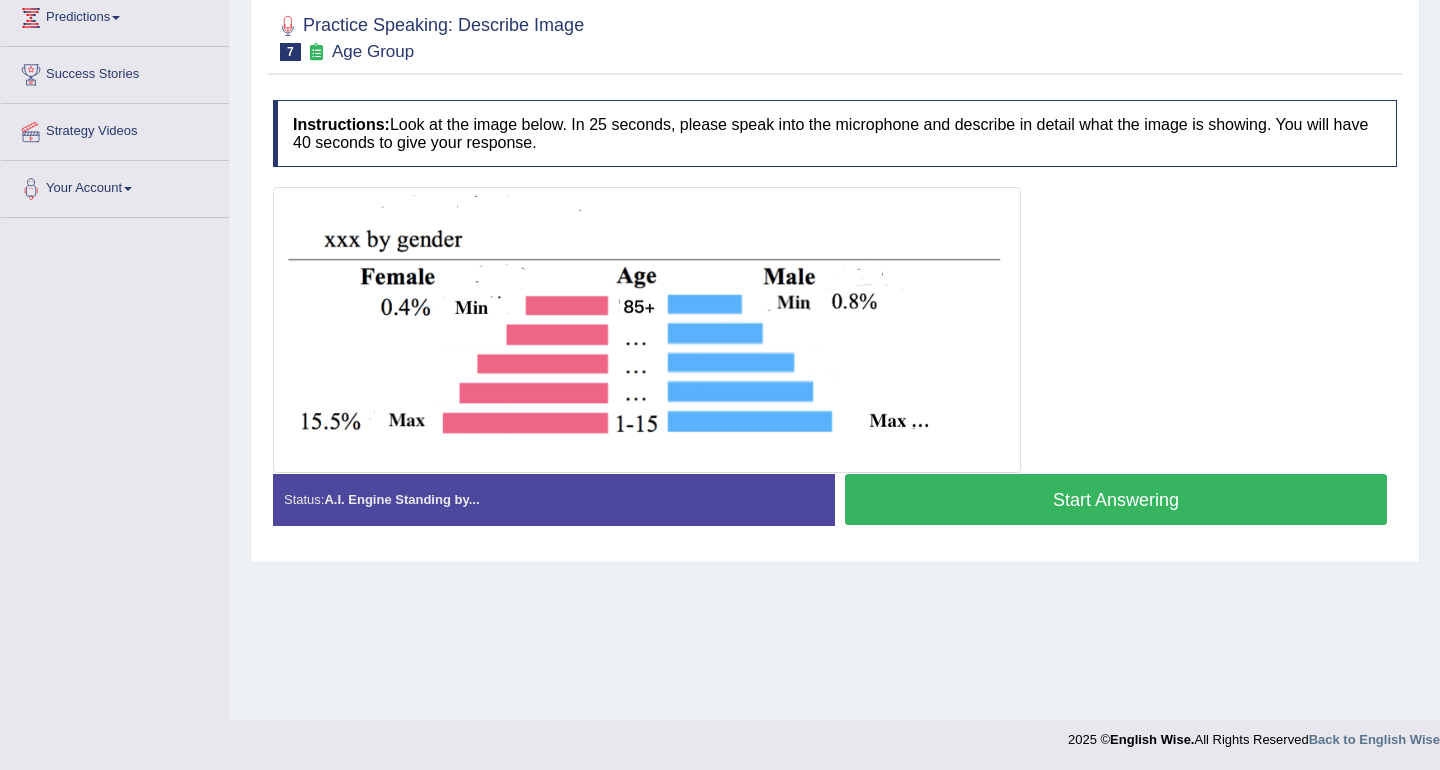 scroll, scrollTop: 280, scrollLeft: 0, axis: vertical 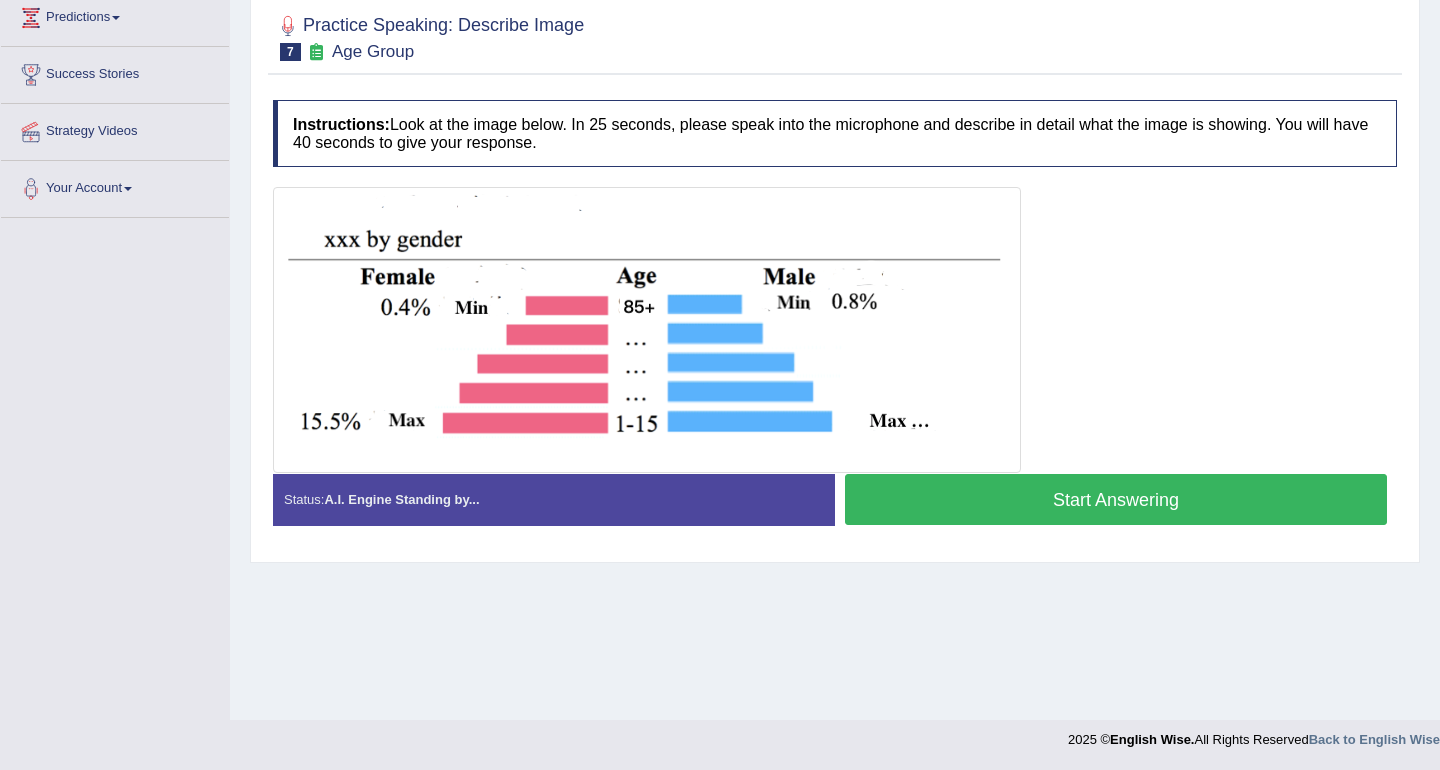 click on "Start Answering" at bounding box center (1116, 499) 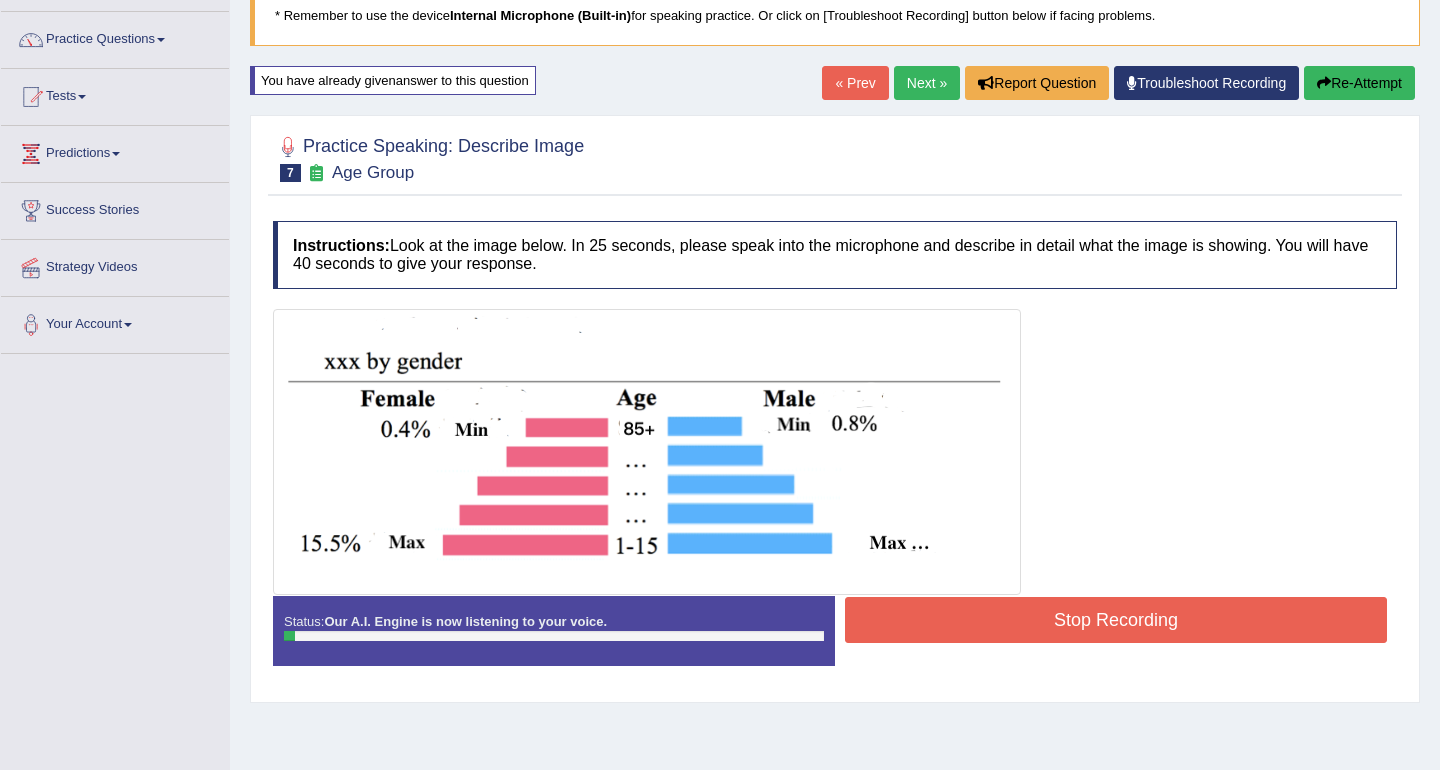 scroll, scrollTop: 142, scrollLeft: 0, axis: vertical 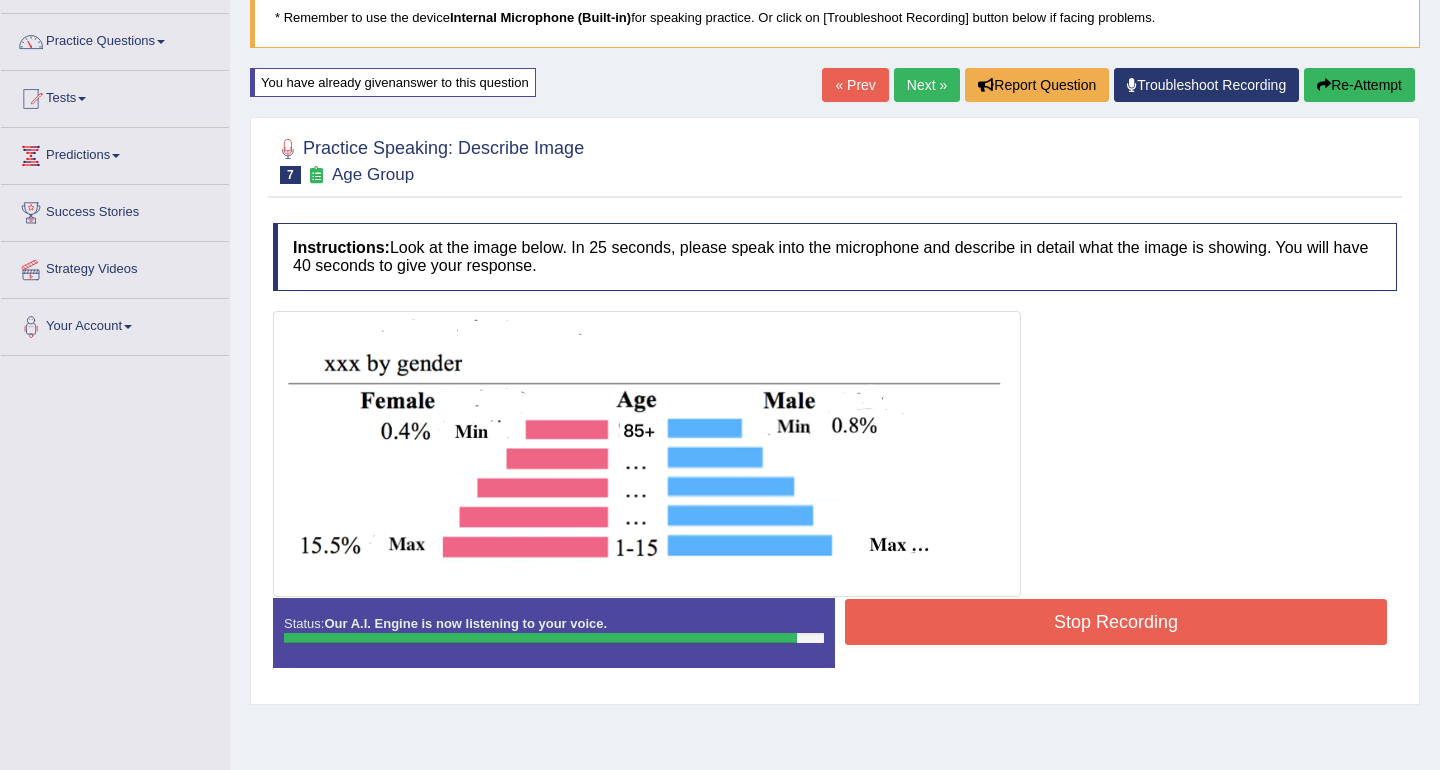 click on "Stop Recording" at bounding box center (1116, 622) 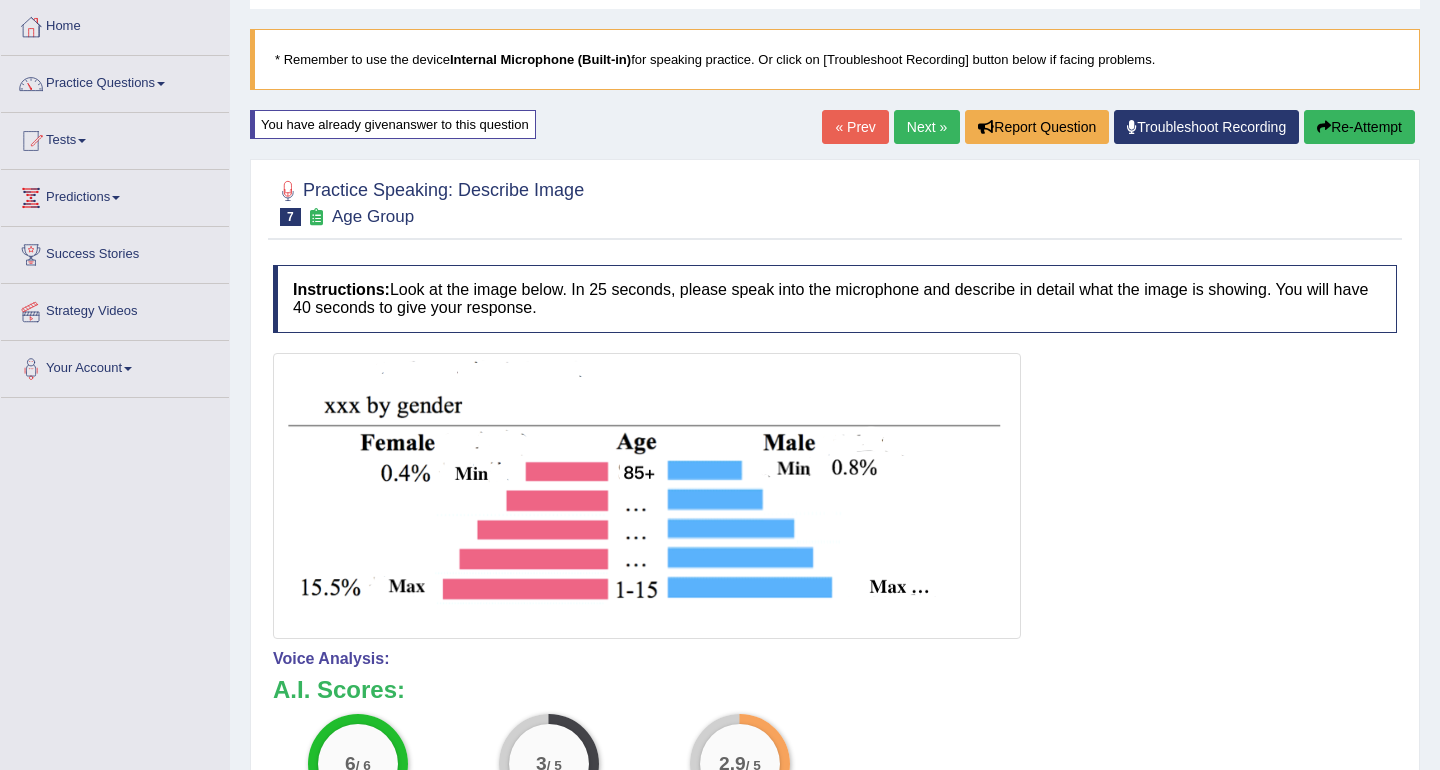 scroll, scrollTop: 125, scrollLeft: 0, axis: vertical 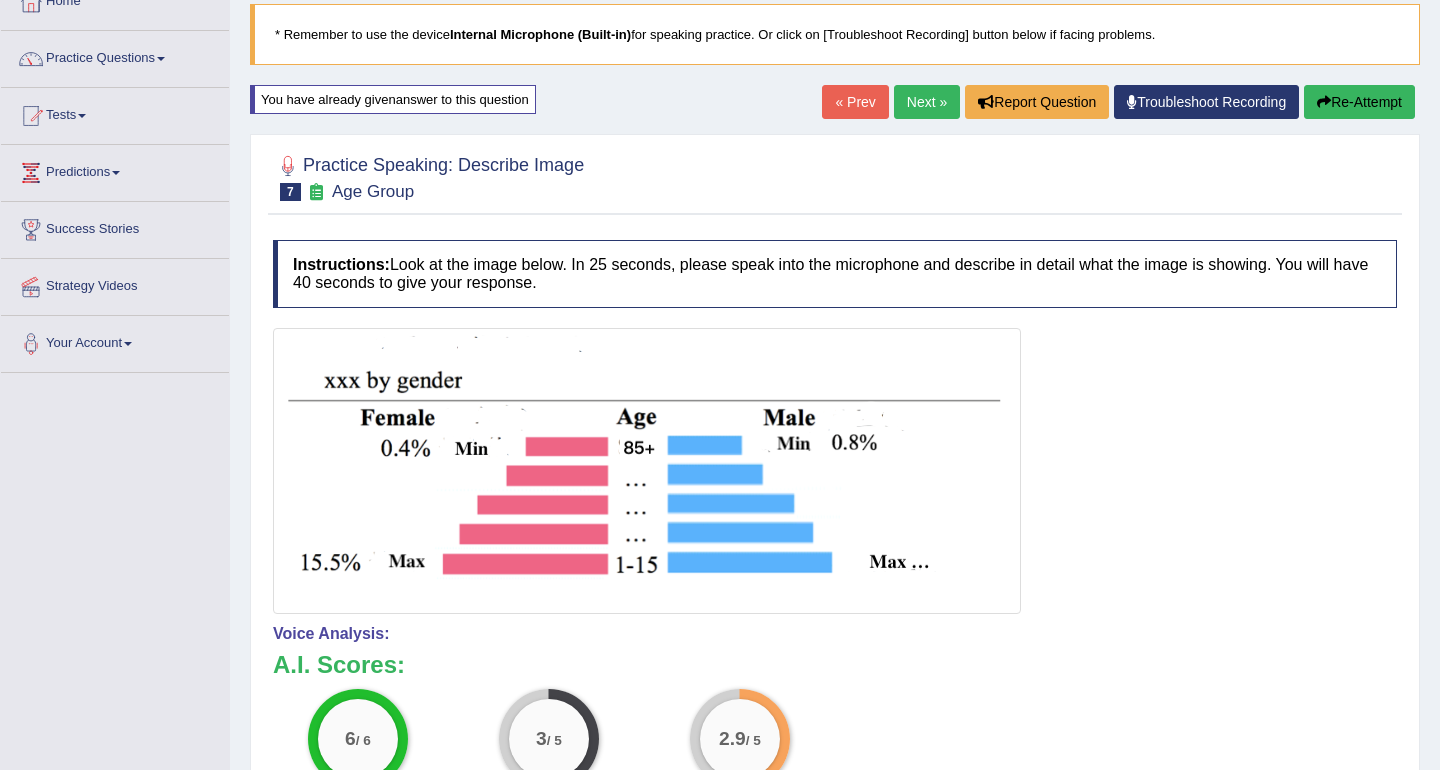 click at bounding box center [1324, 102] 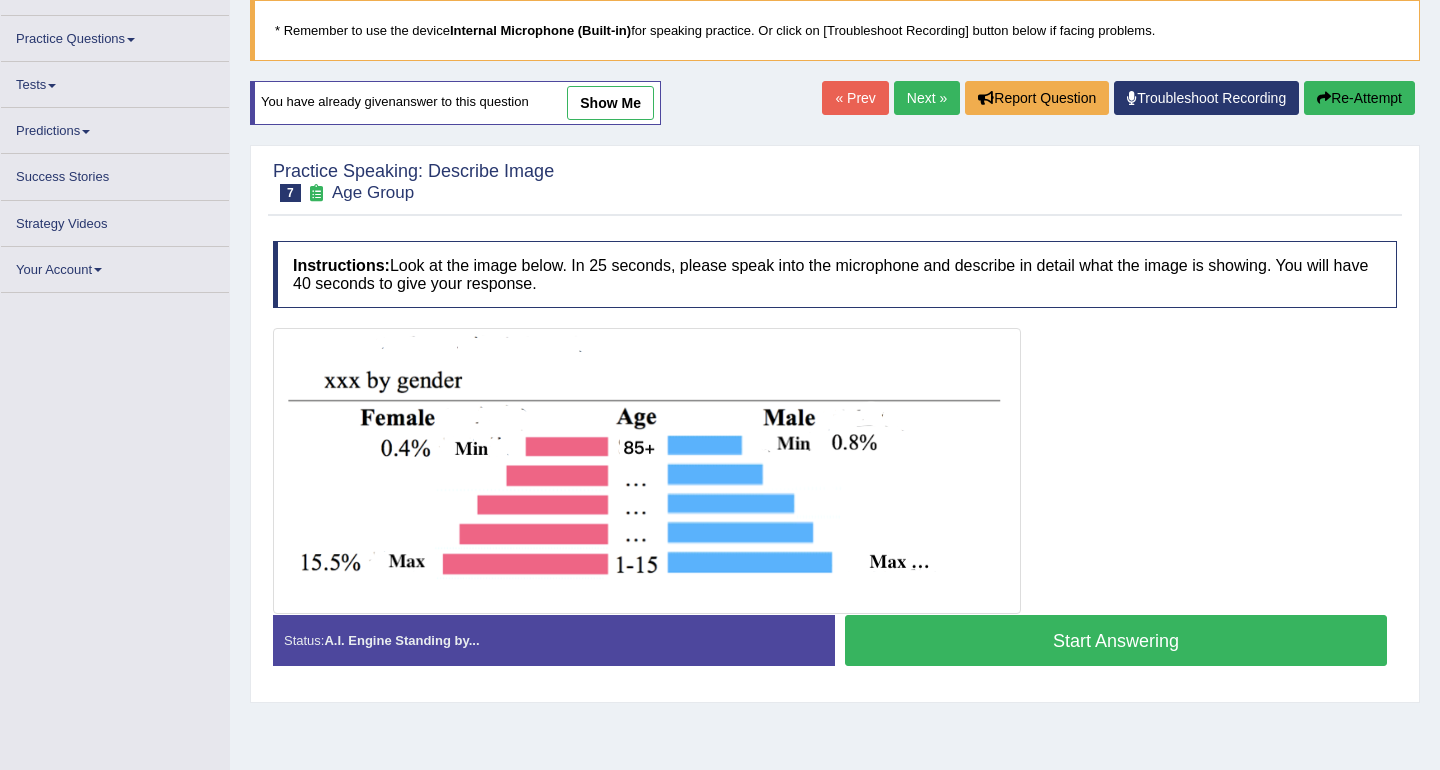 scroll, scrollTop: 129, scrollLeft: 0, axis: vertical 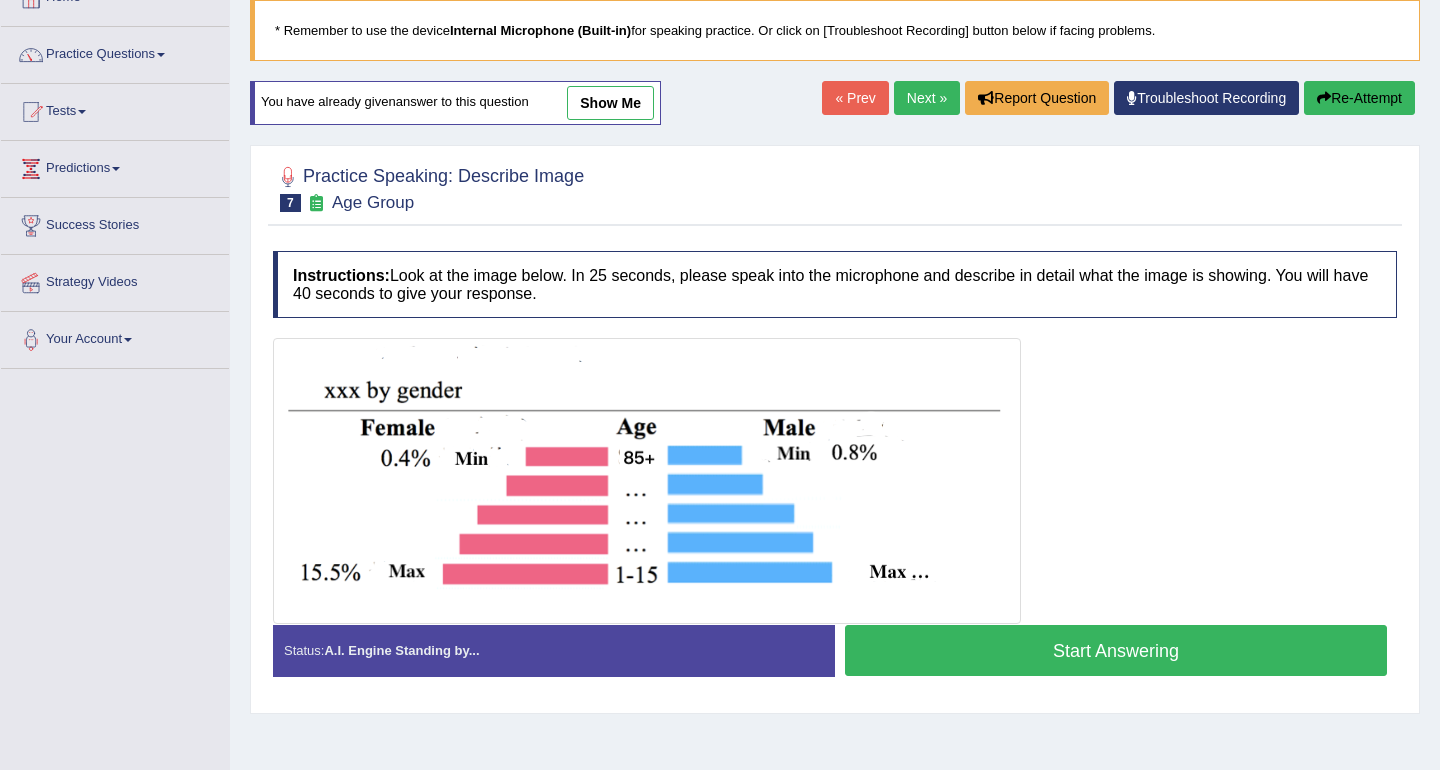 click on "Start Answering" at bounding box center [1116, 650] 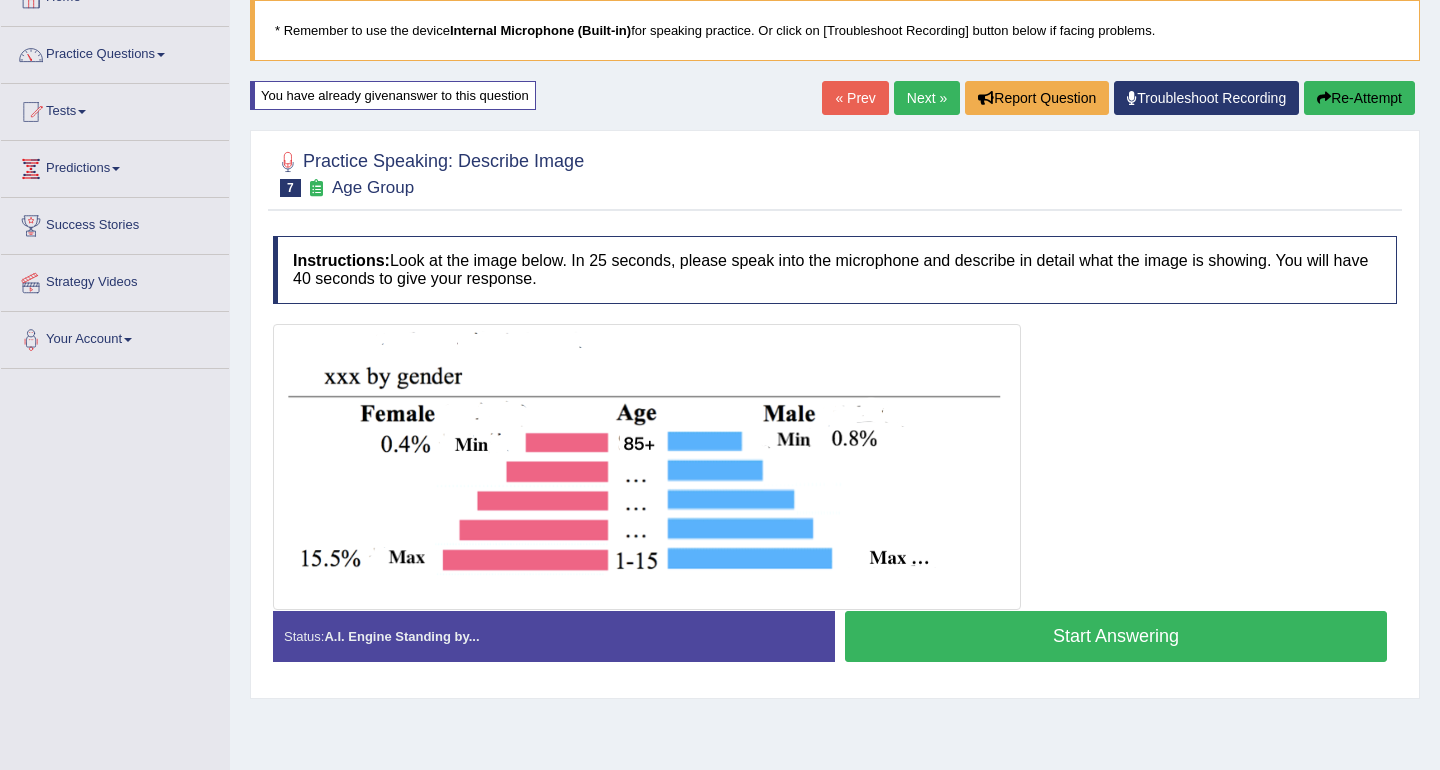 scroll, scrollTop: 125, scrollLeft: 0, axis: vertical 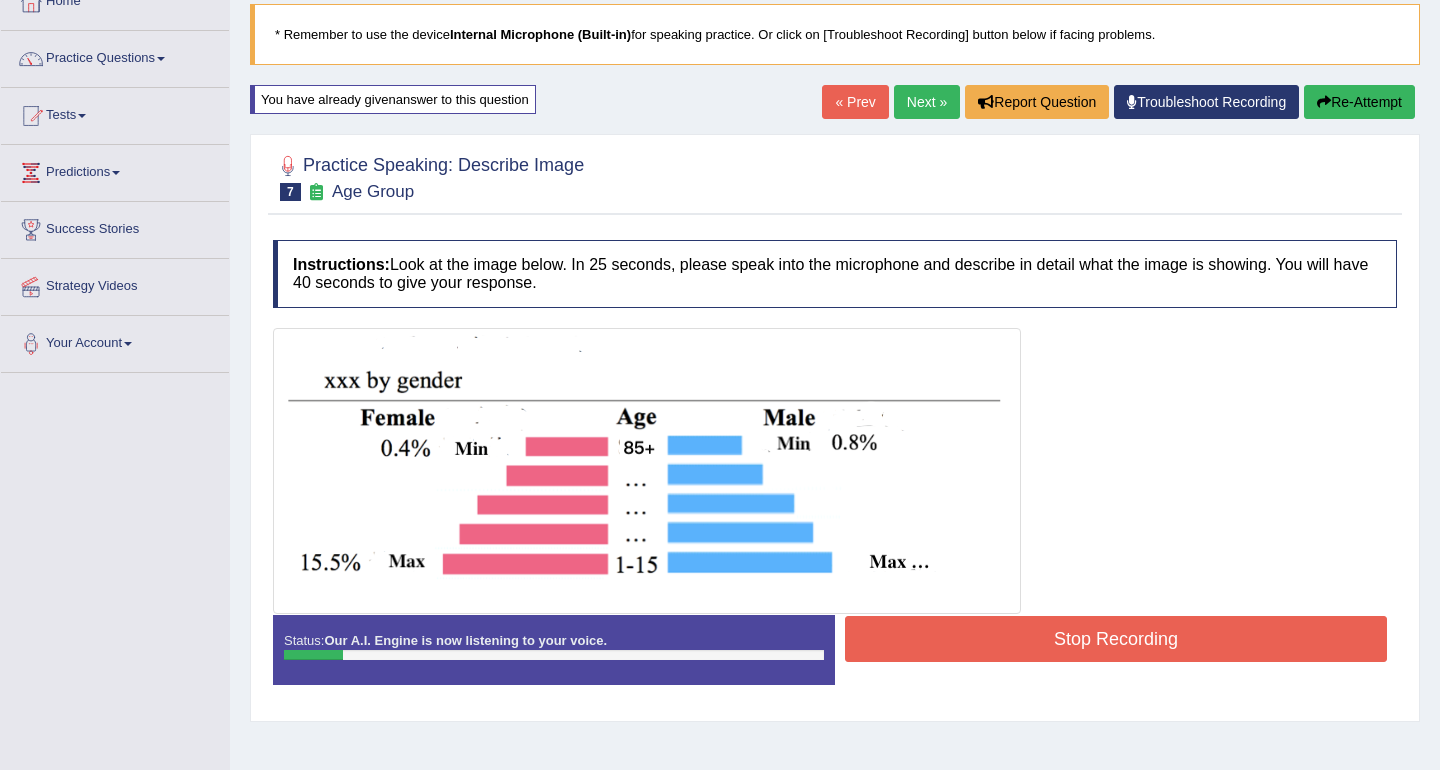 click on "Re-Attempt" at bounding box center (1359, 102) 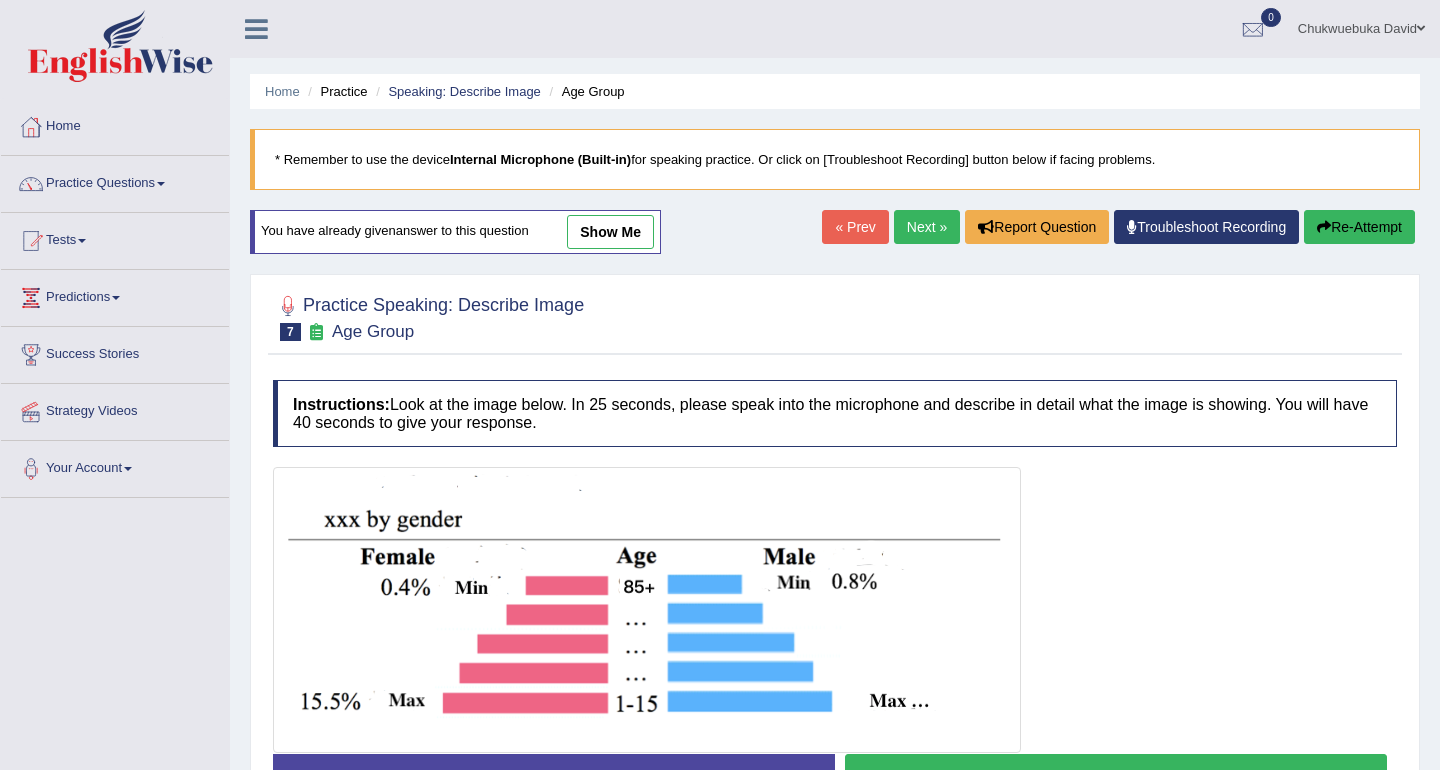scroll, scrollTop: 125, scrollLeft: 0, axis: vertical 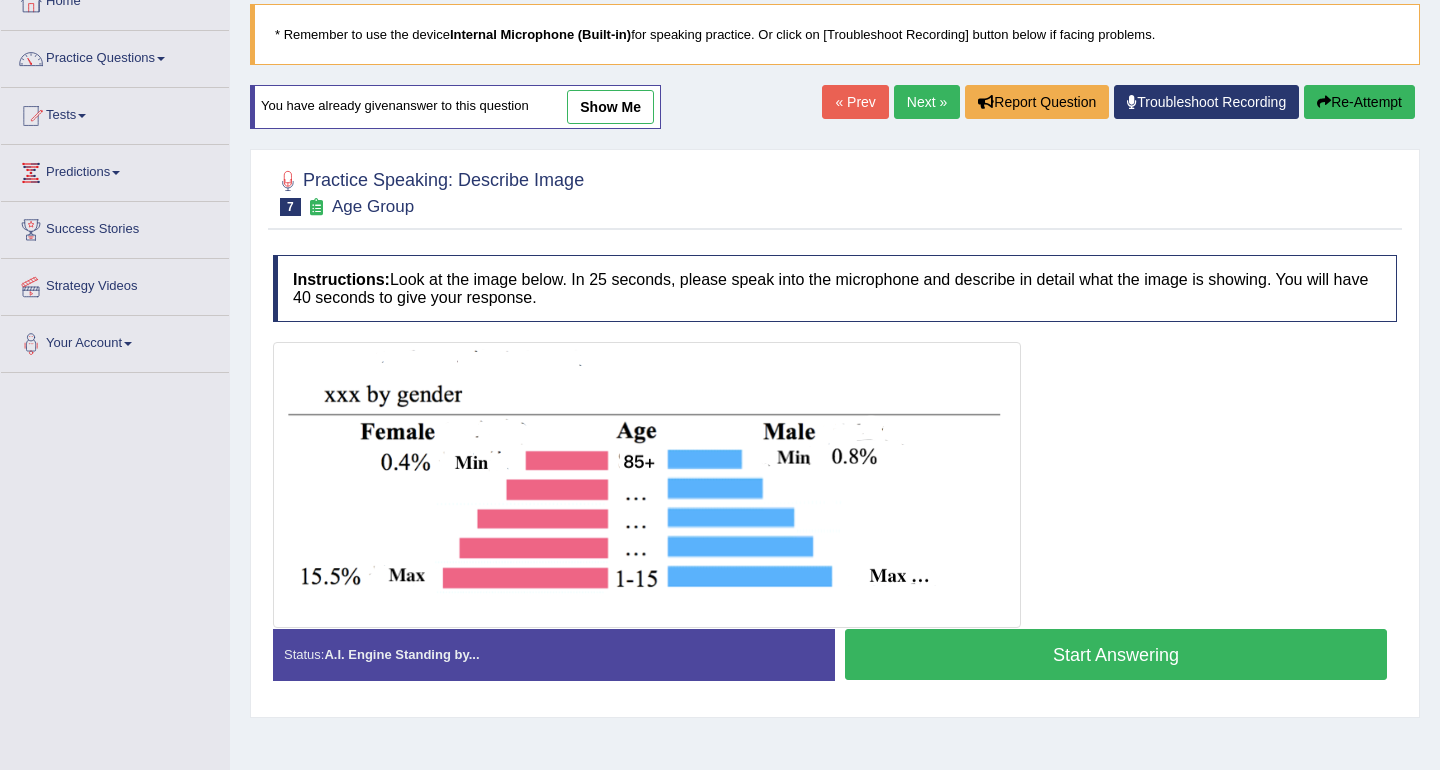 click on "Start Answering" at bounding box center (1116, 654) 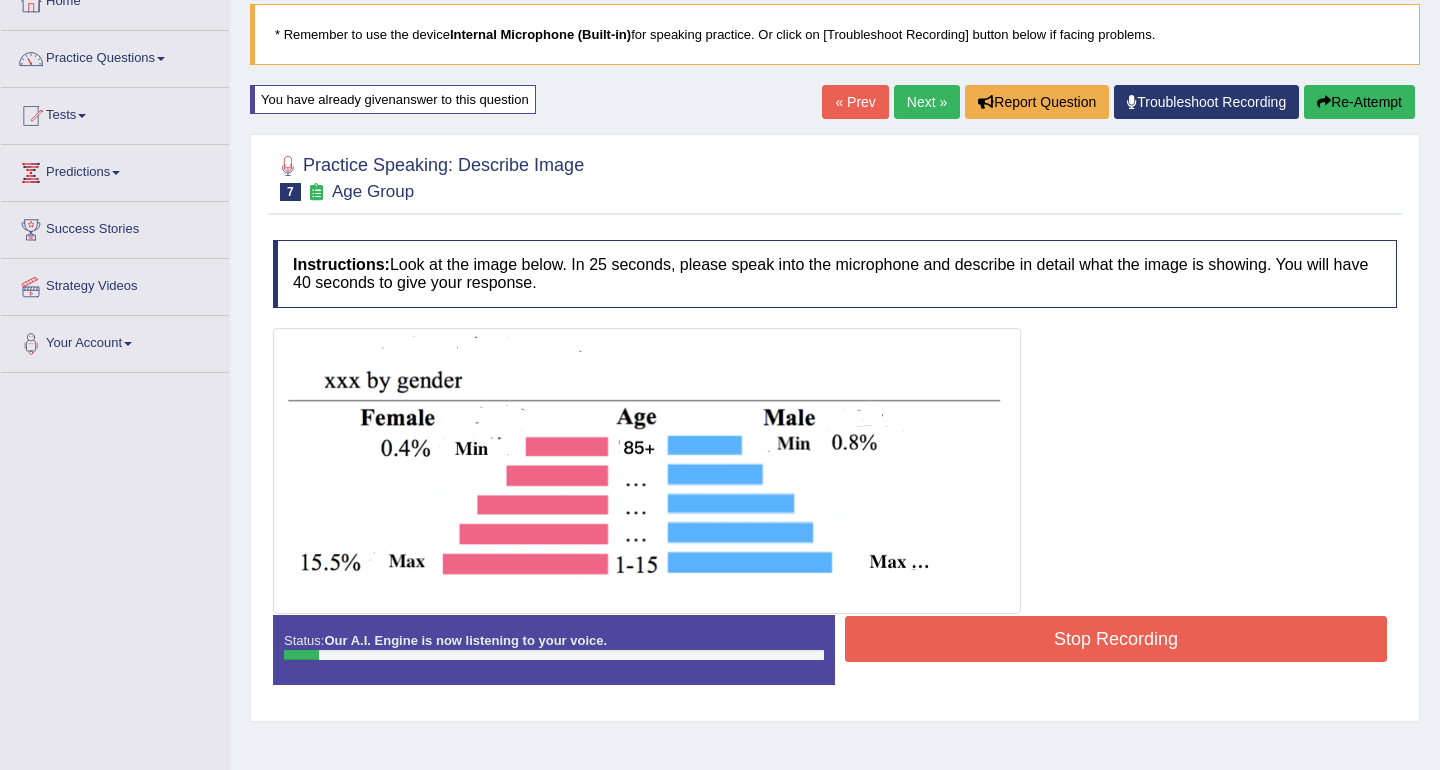 click on "Stop Recording" at bounding box center (1116, 639) 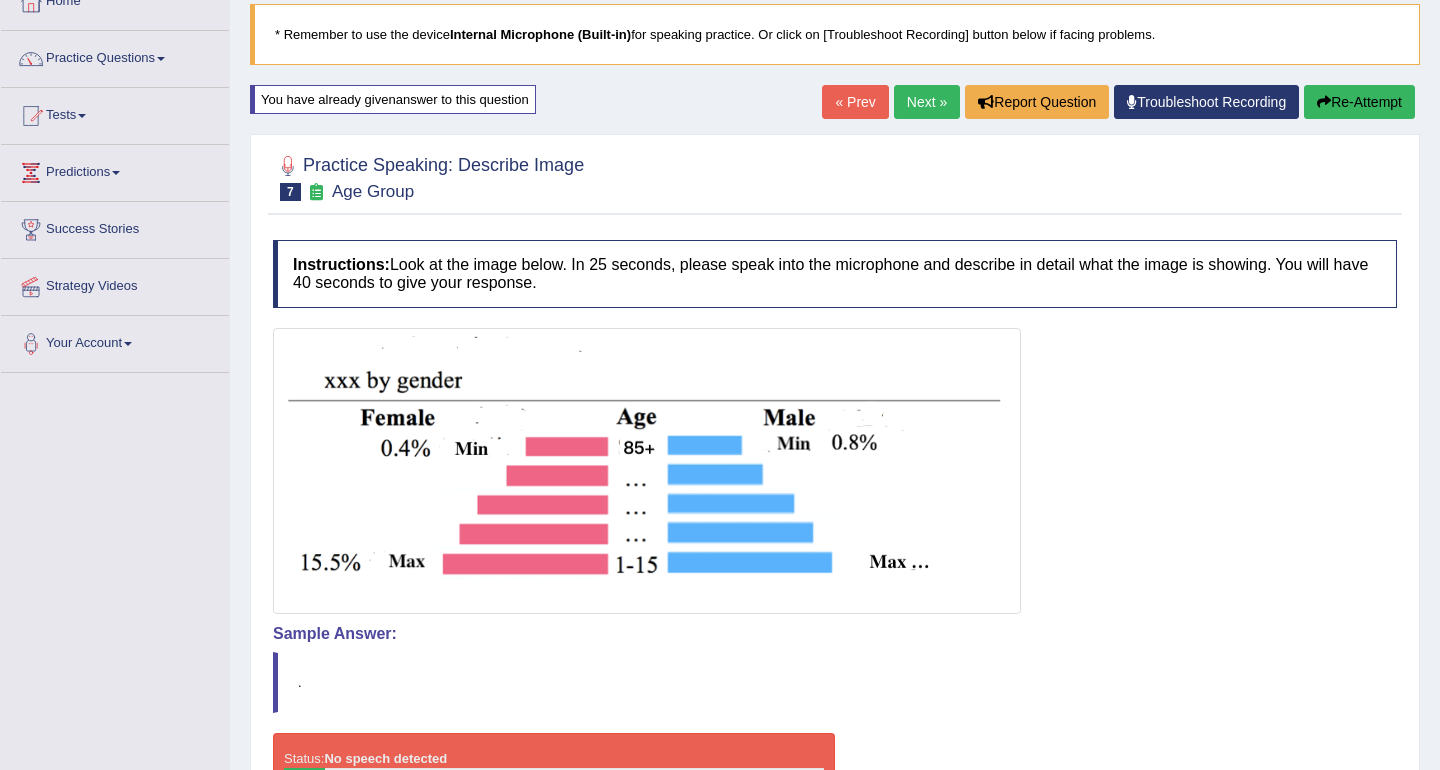 click on "Re-Attempt" at bounding box center [1359, 102] 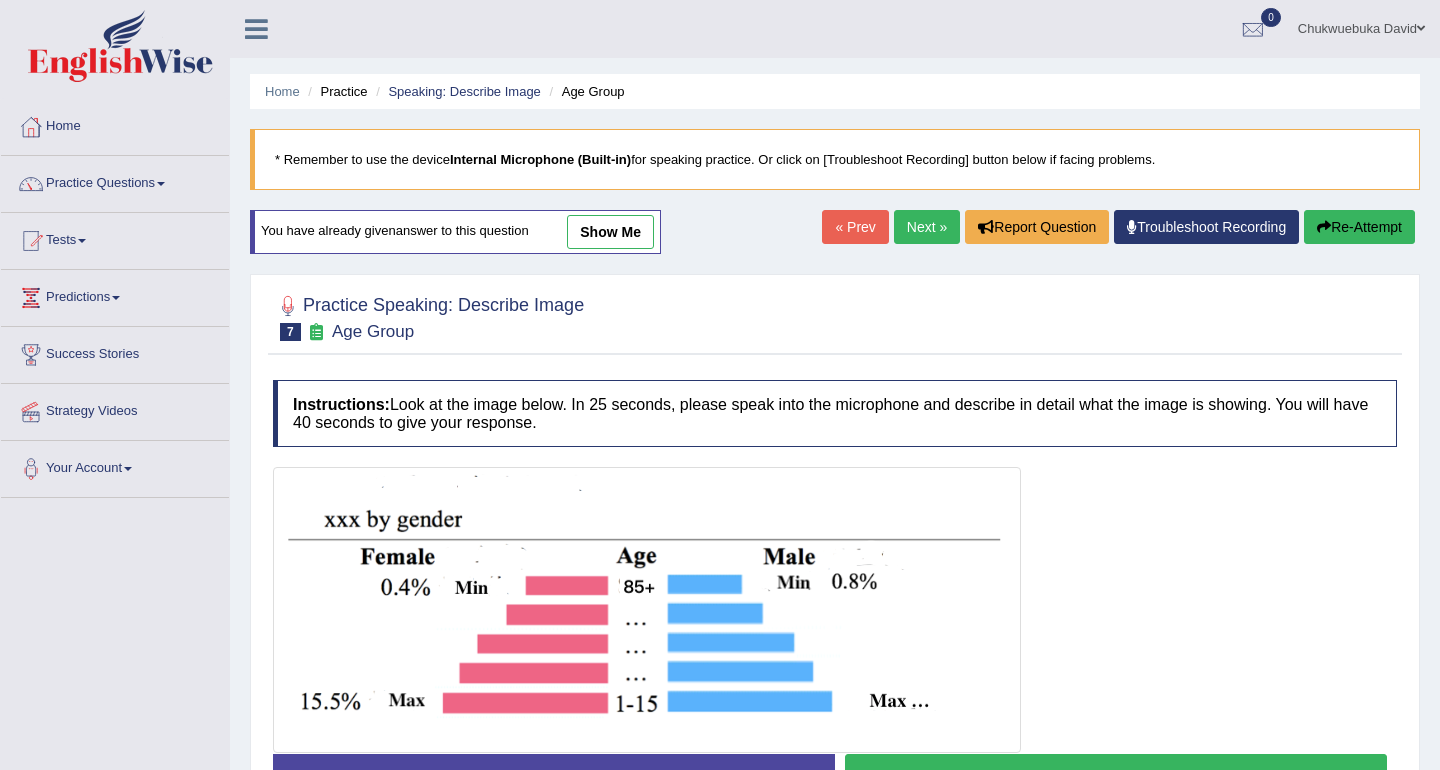 scroll, scrollTop: 129, scrollLeft: 0, axis: vertical 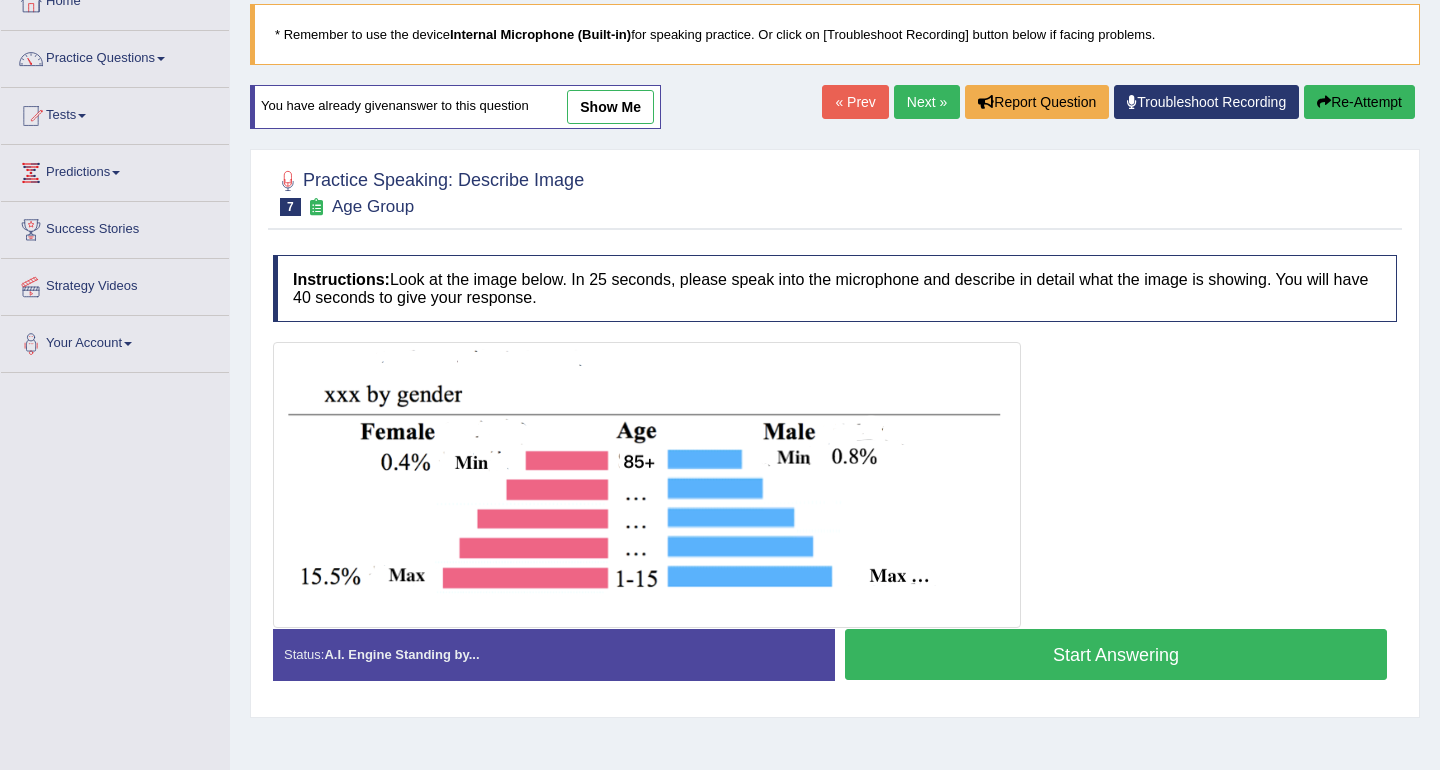 click on "Start Answering" at bounding box center (1116, 654) 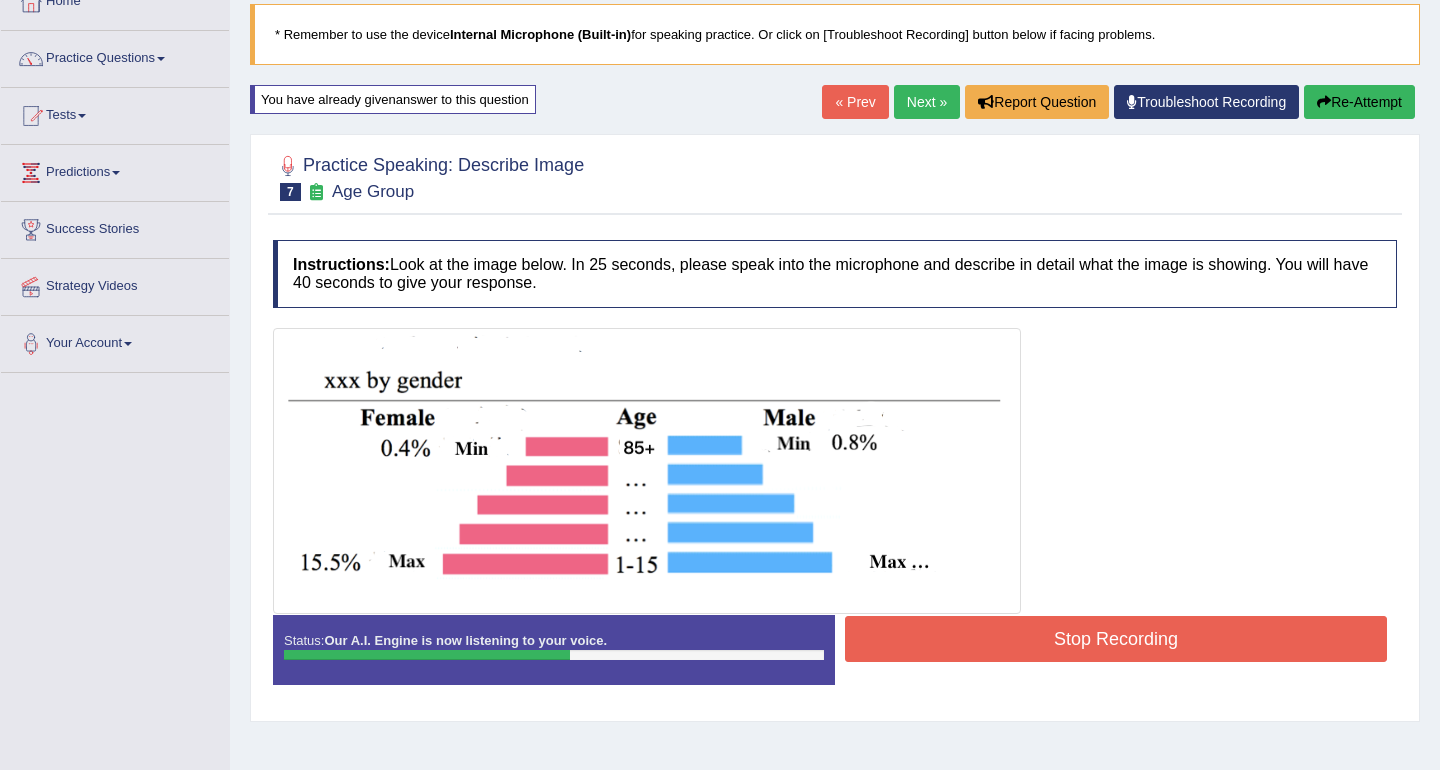 click on "Stop Recording" at bounding box center (1116, 639) 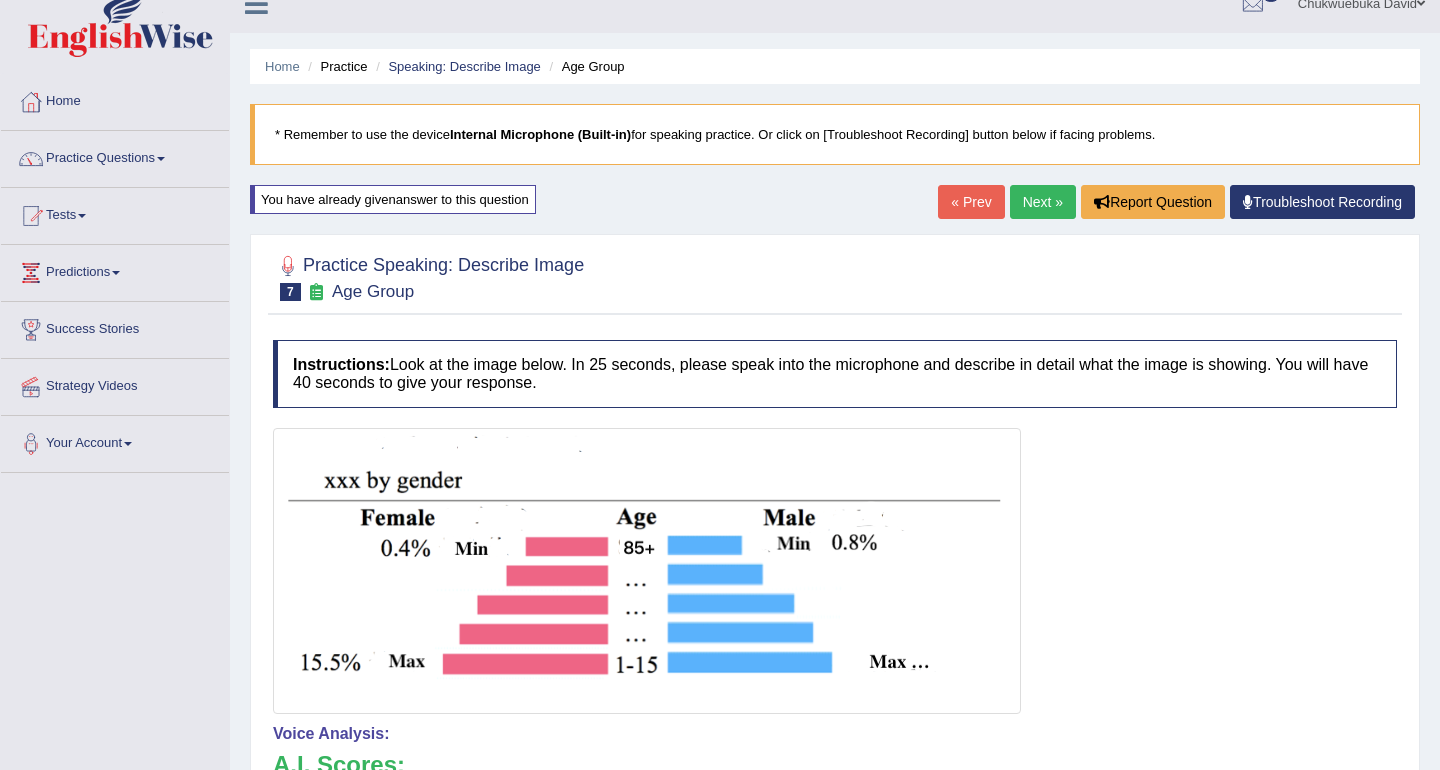 scroll, scrollTop: 0, scrollLeft: 0, axis: both 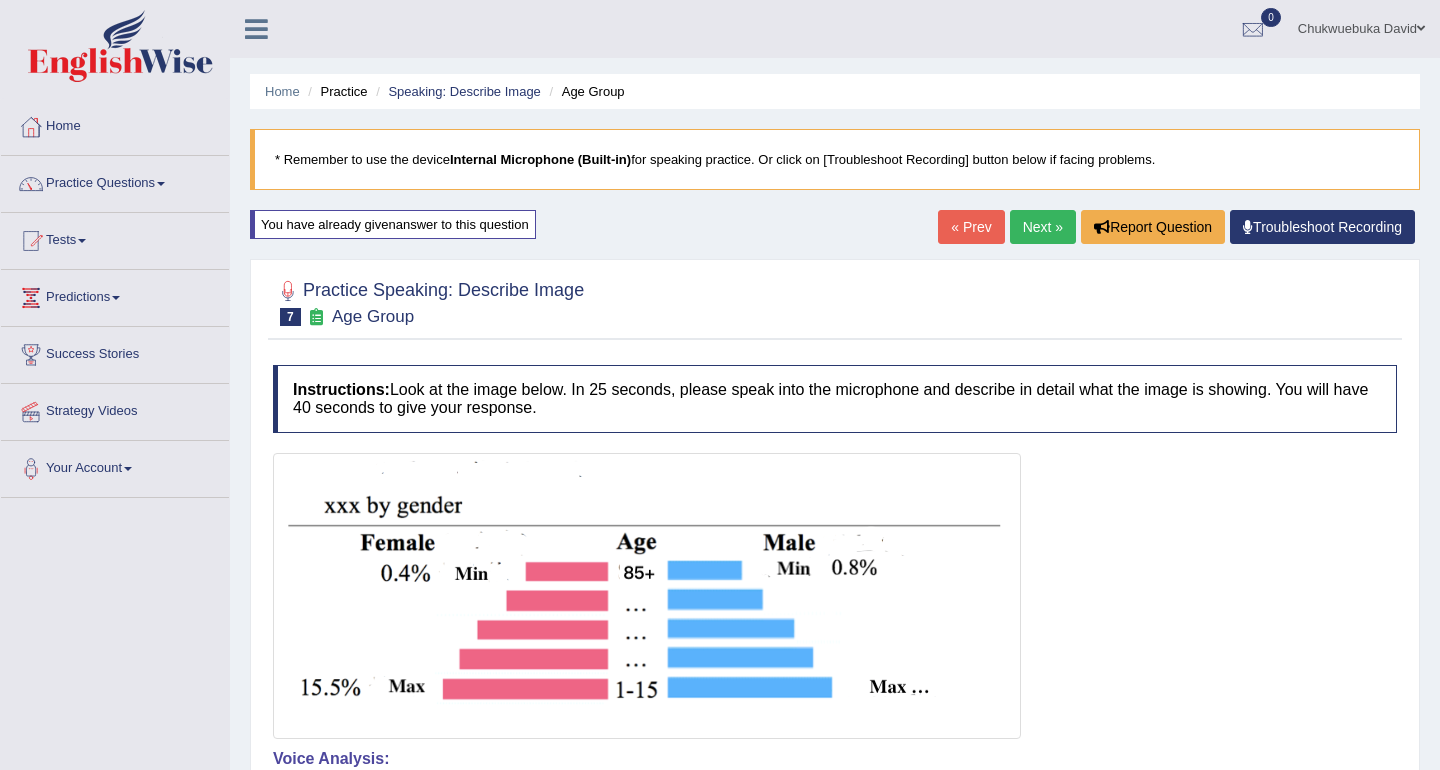 click on "Next »" at bounding box center [1043, 227] 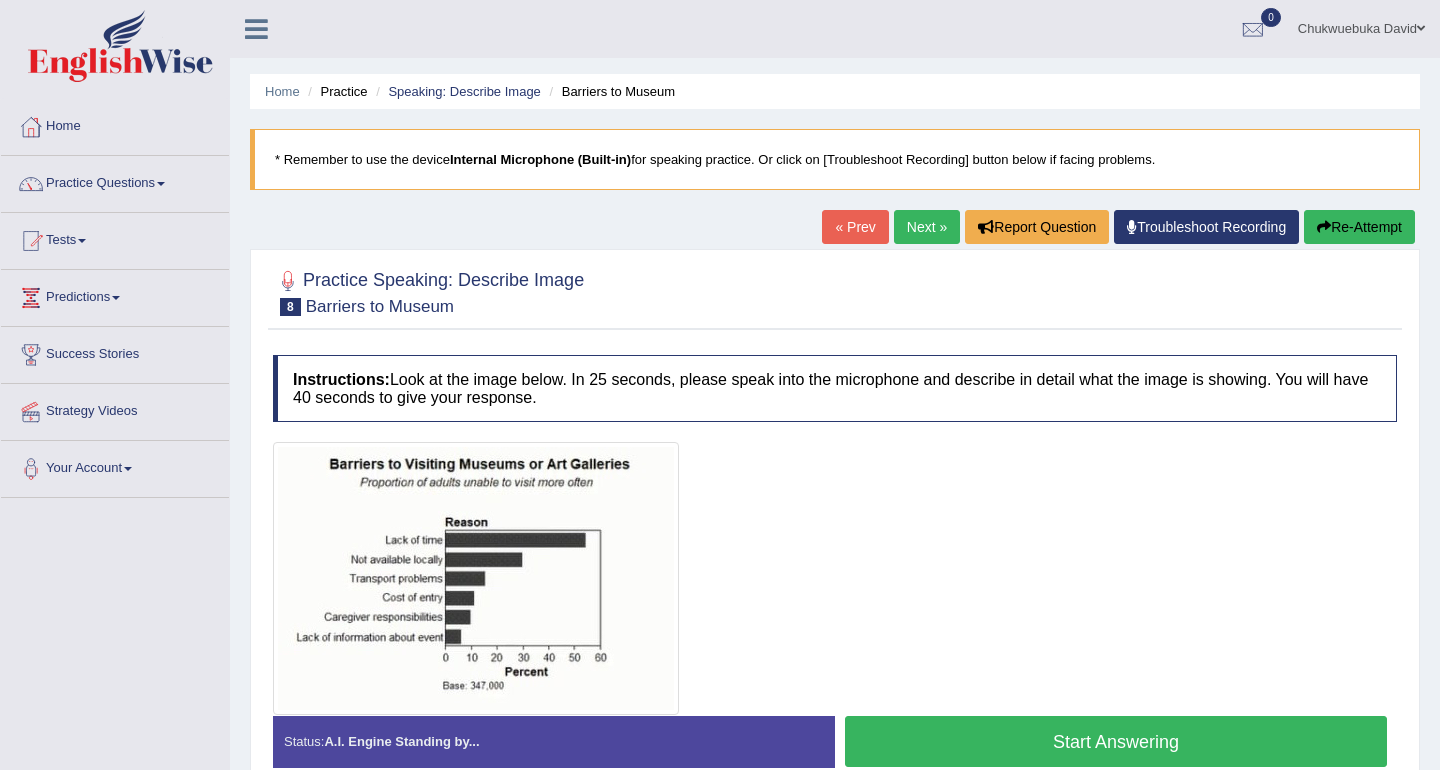 scroll, scrollTop: 165, scrollLeft: 0, axis: vertical 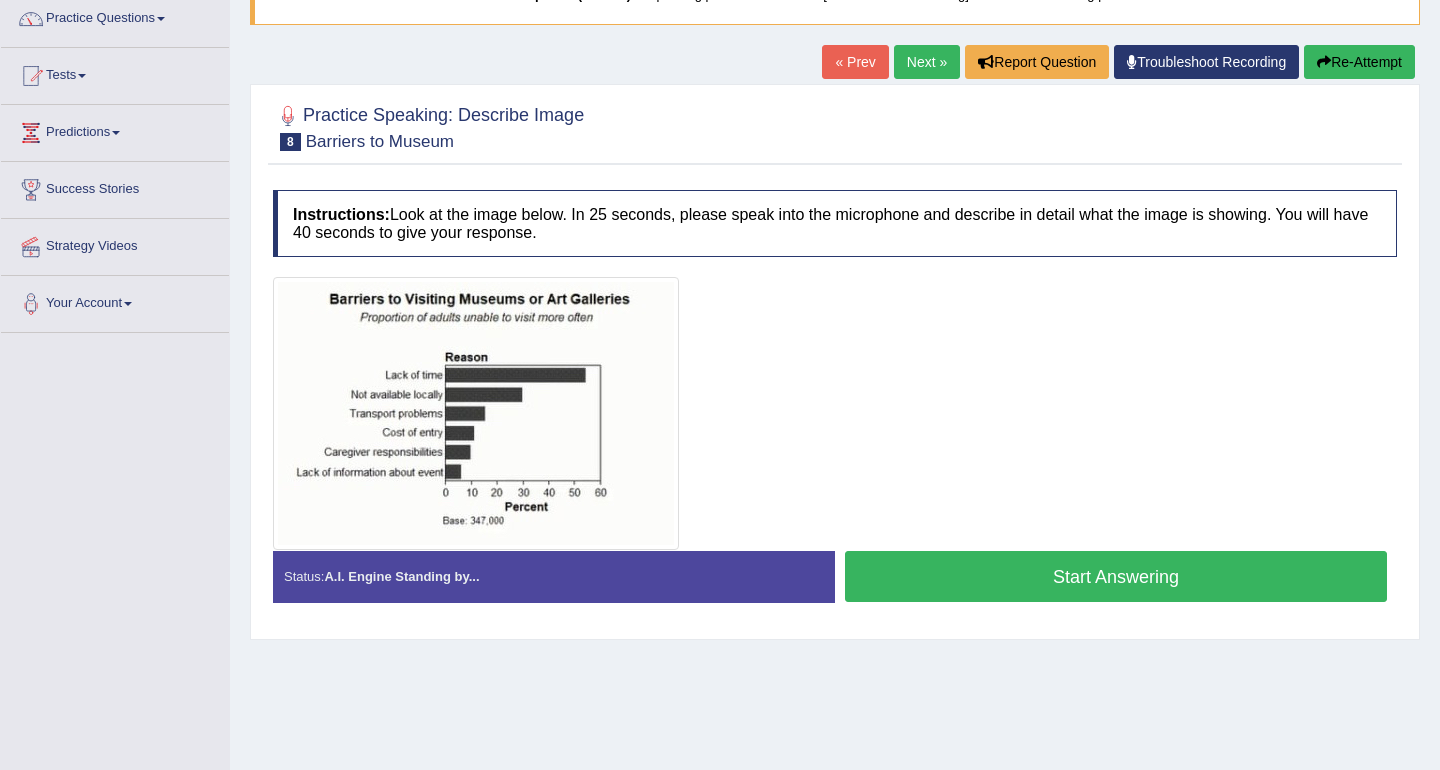 click on "Start Answering" at bounding box center (1116, 576) 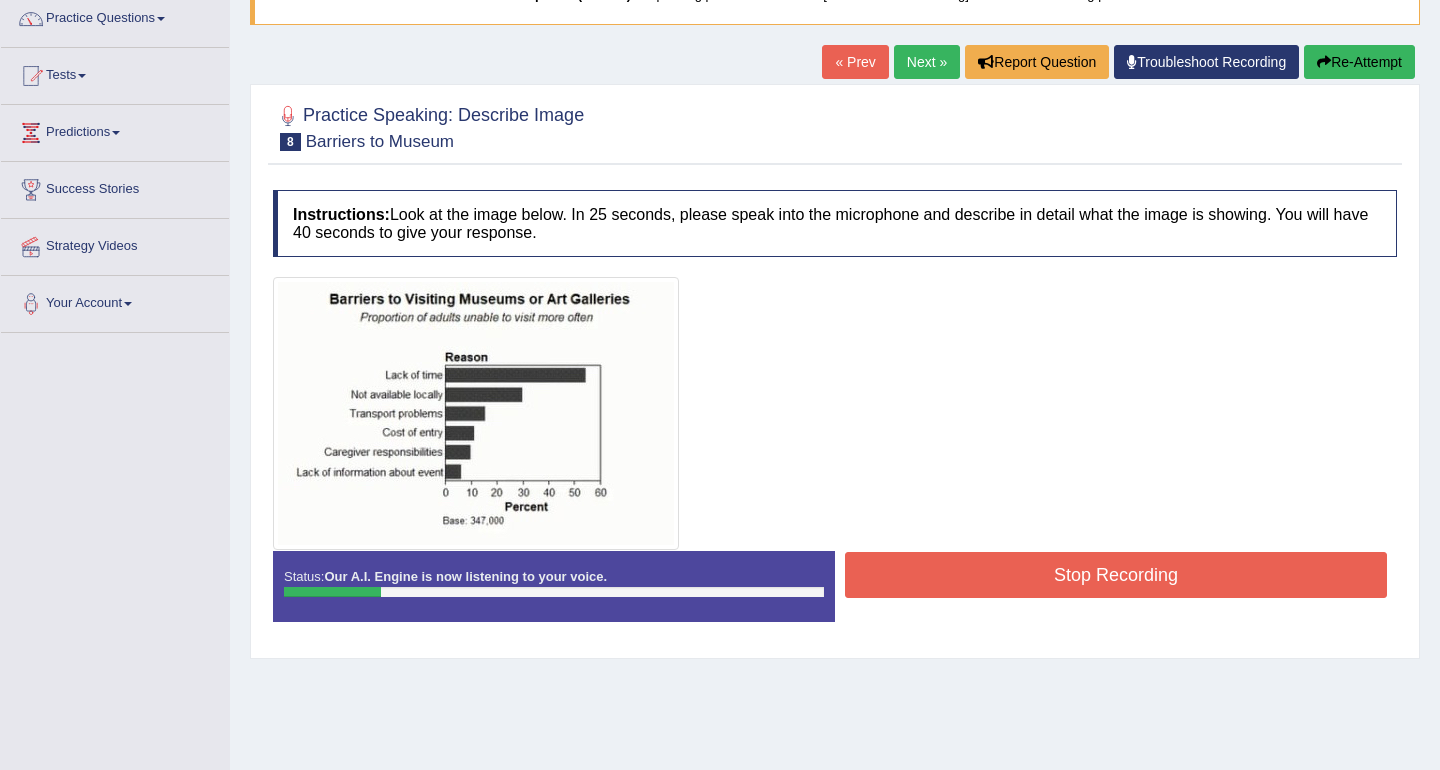 click on "Stop Recording" at bounding box center (1116, 577) 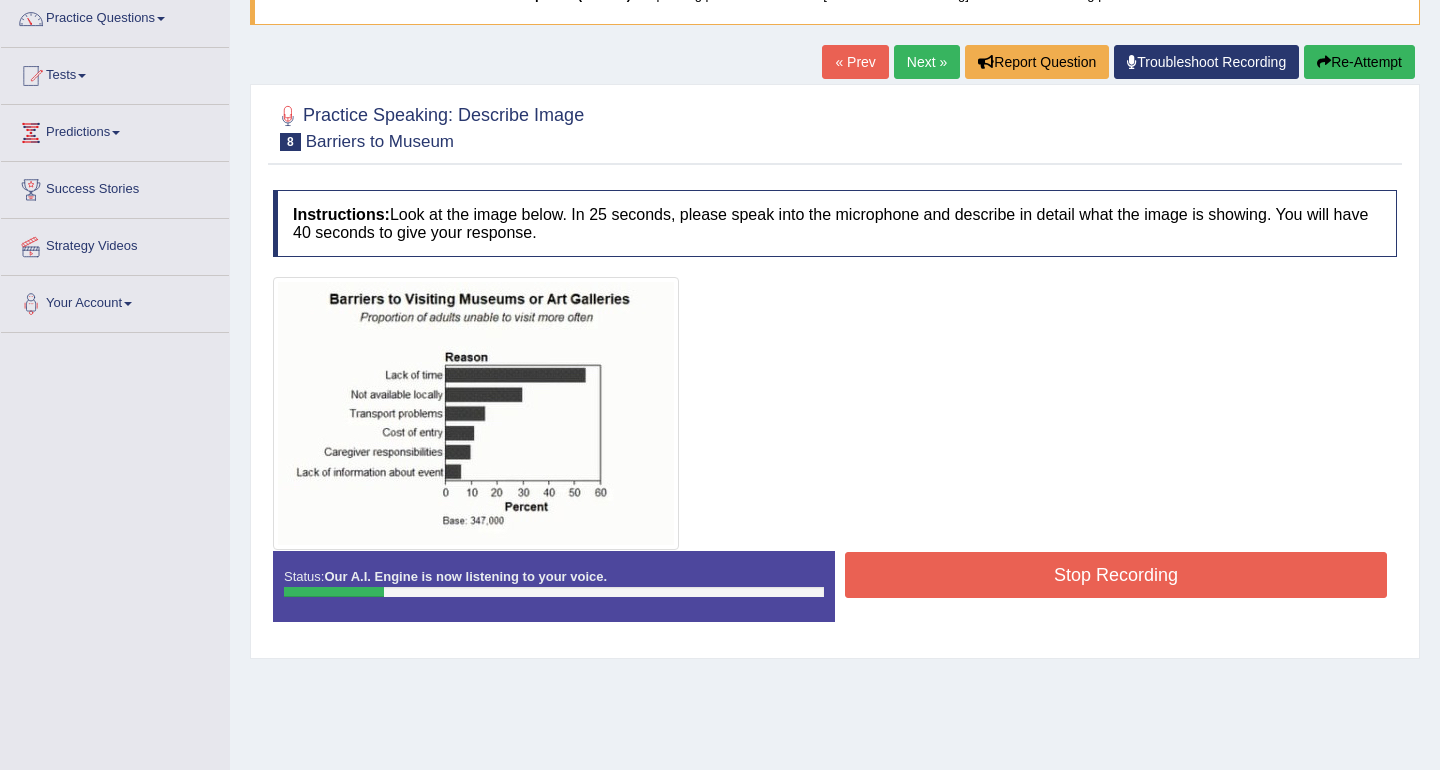 click on "Stop Recording" at bounding box center [1116, 577] 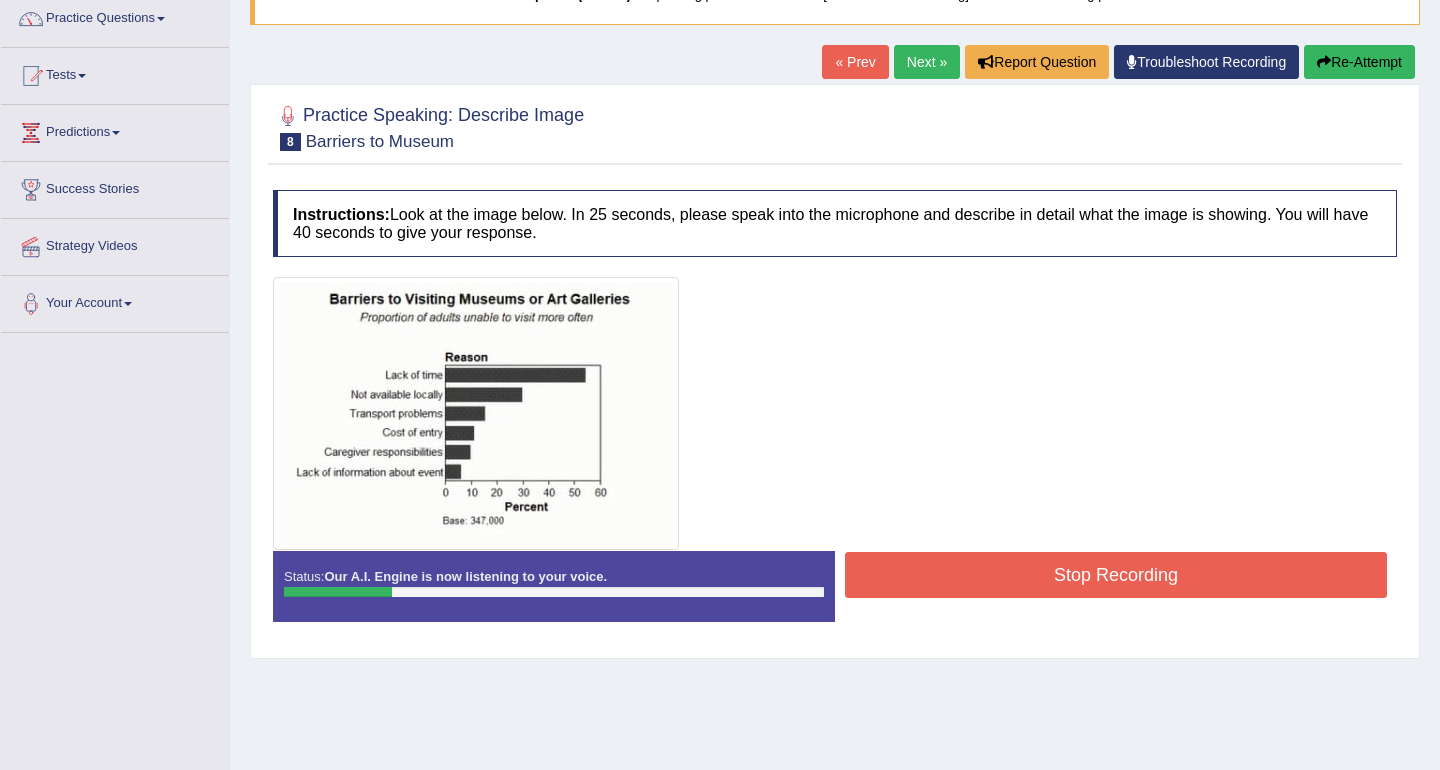 click on "Stop Recording" at bounding box center [1116, 577] 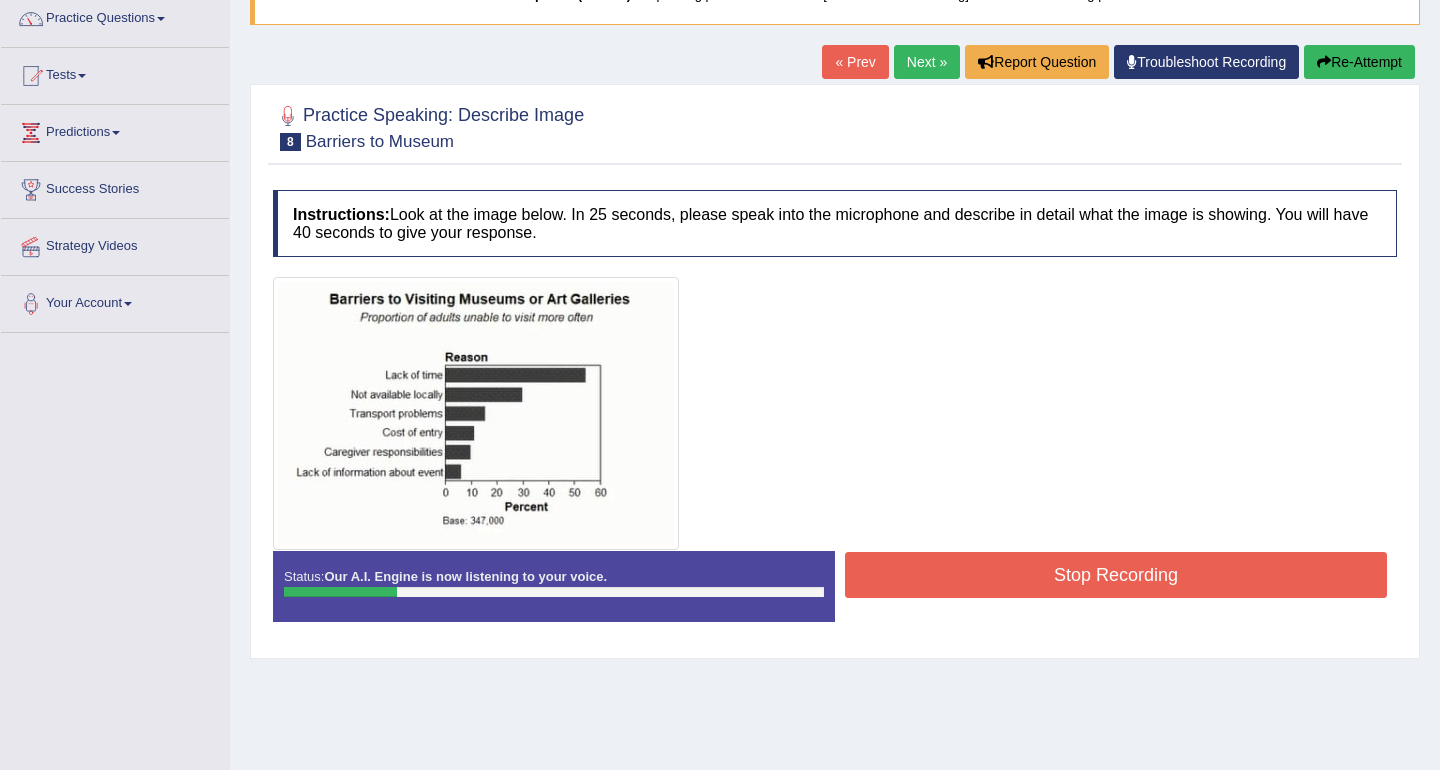 click on "Stop Recording" at bounding box center [1116, 575] 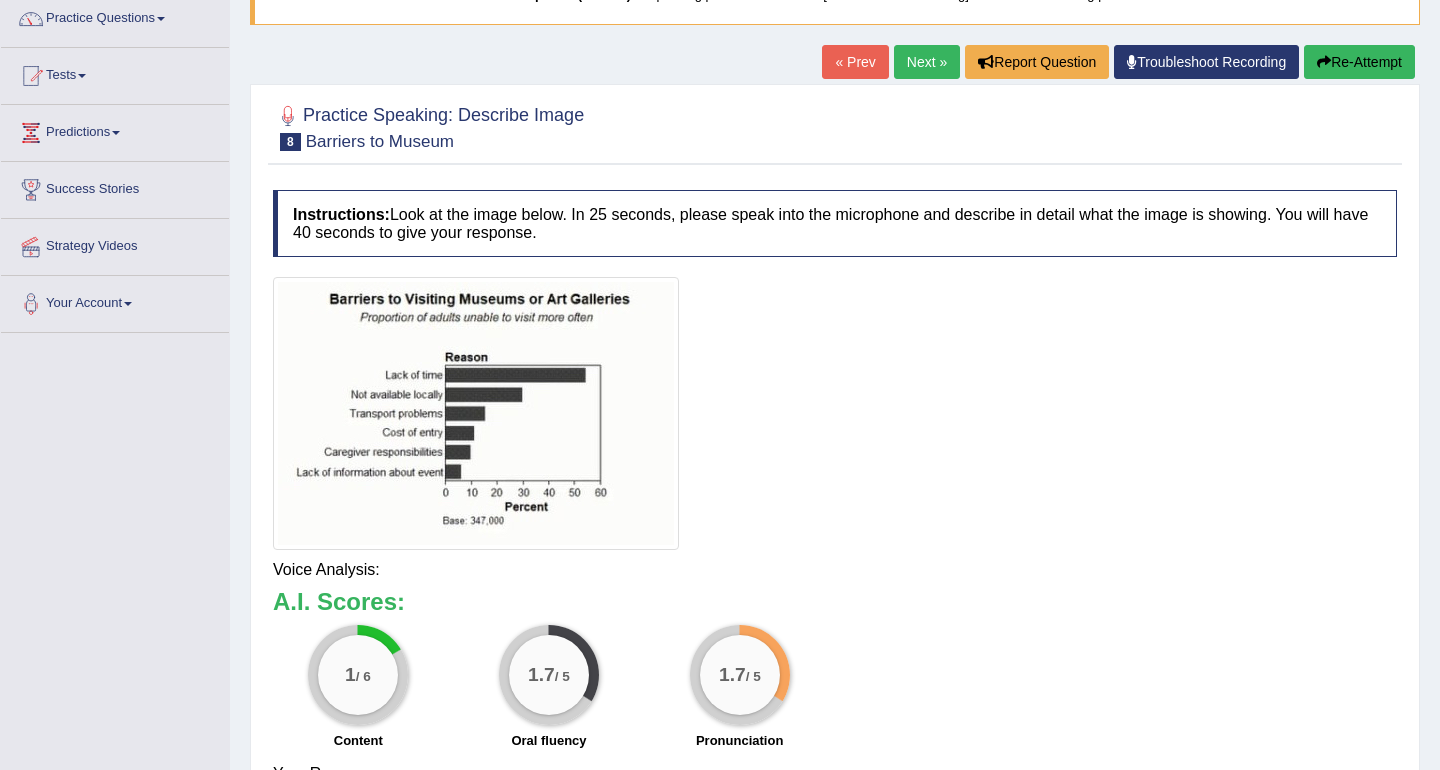 click on "Our A.I. Engine is working on your speech analysis! Please be patient. It may take few seconds..." at bounding box center [720, 385] 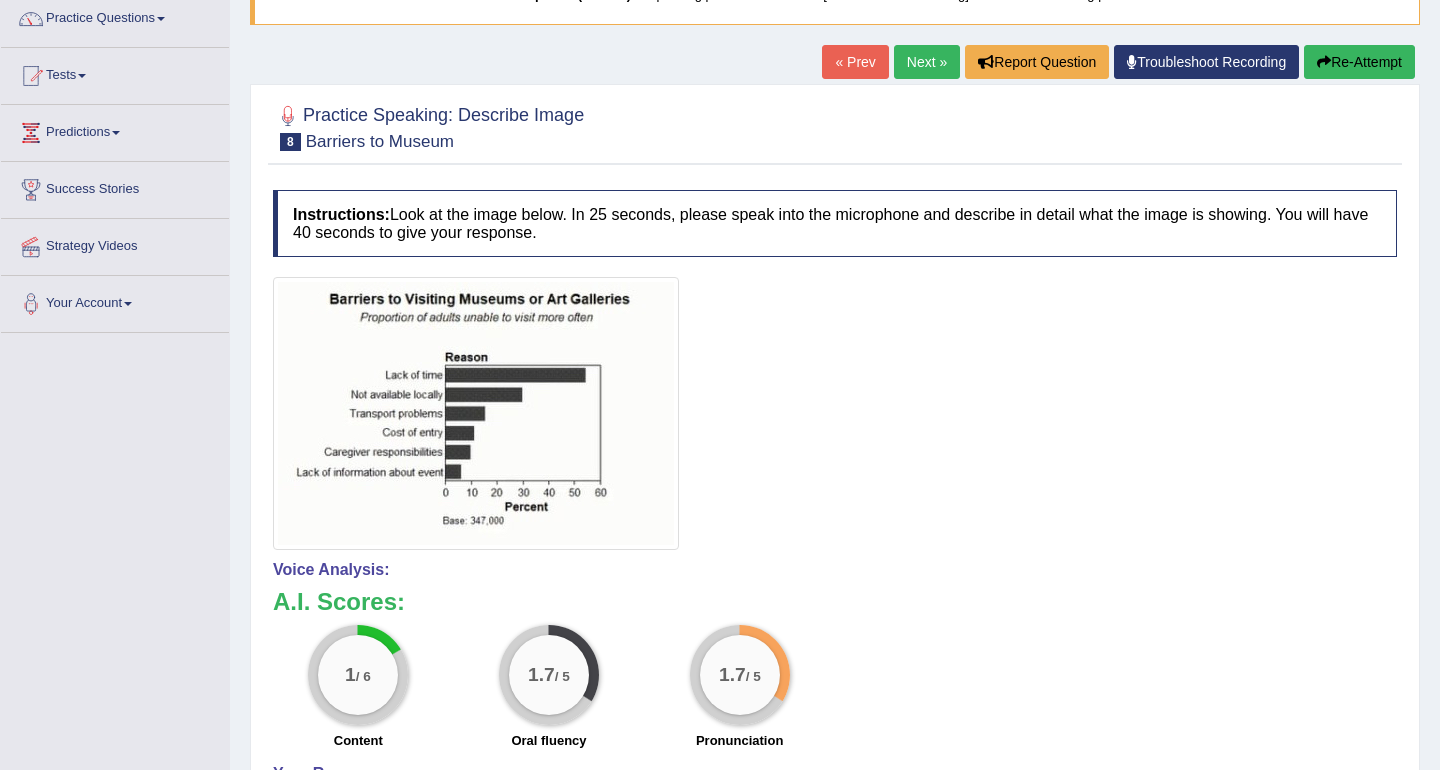 click on "Re-Attempt" at bounding box center (1359, 62) 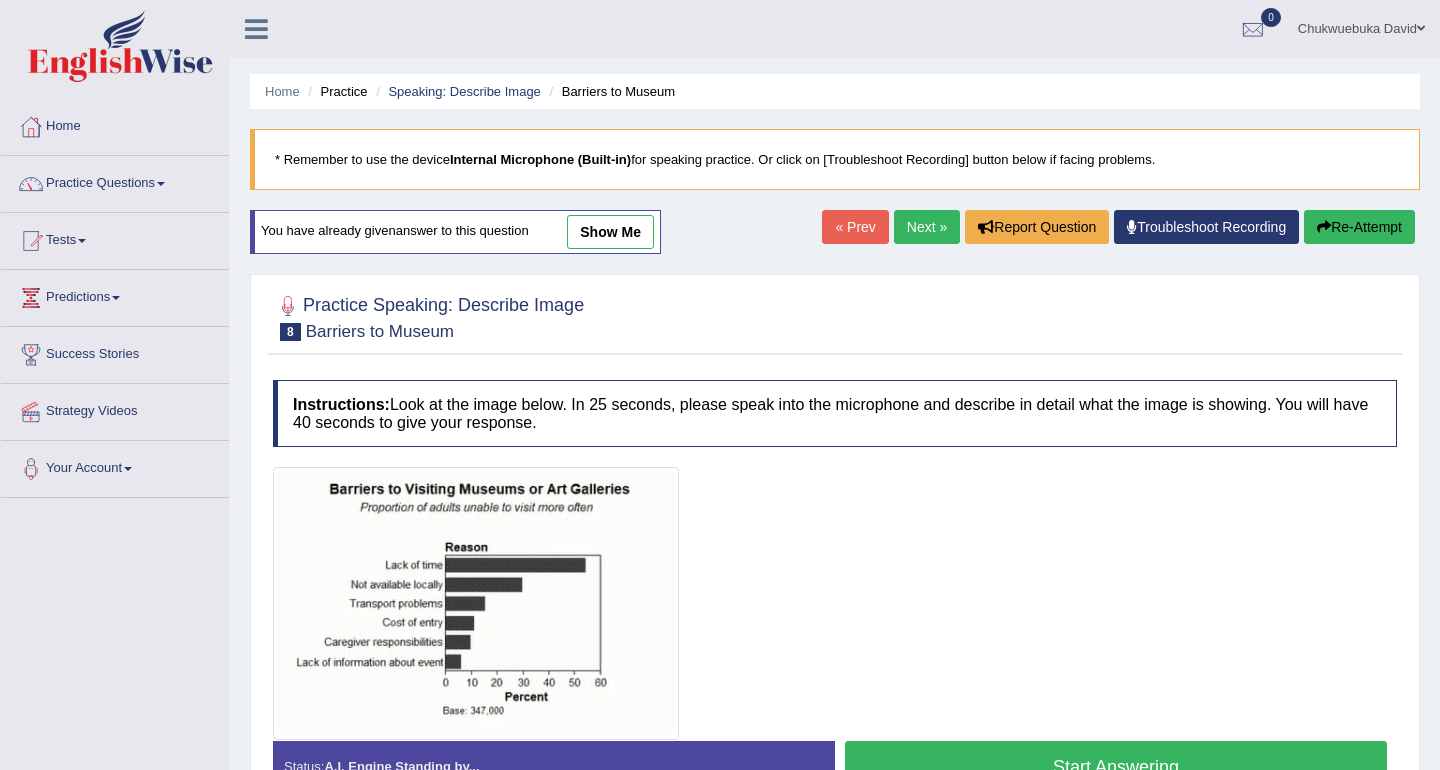 scroll, scrollTop: 251, scrollLeft: 0, axis: vertical 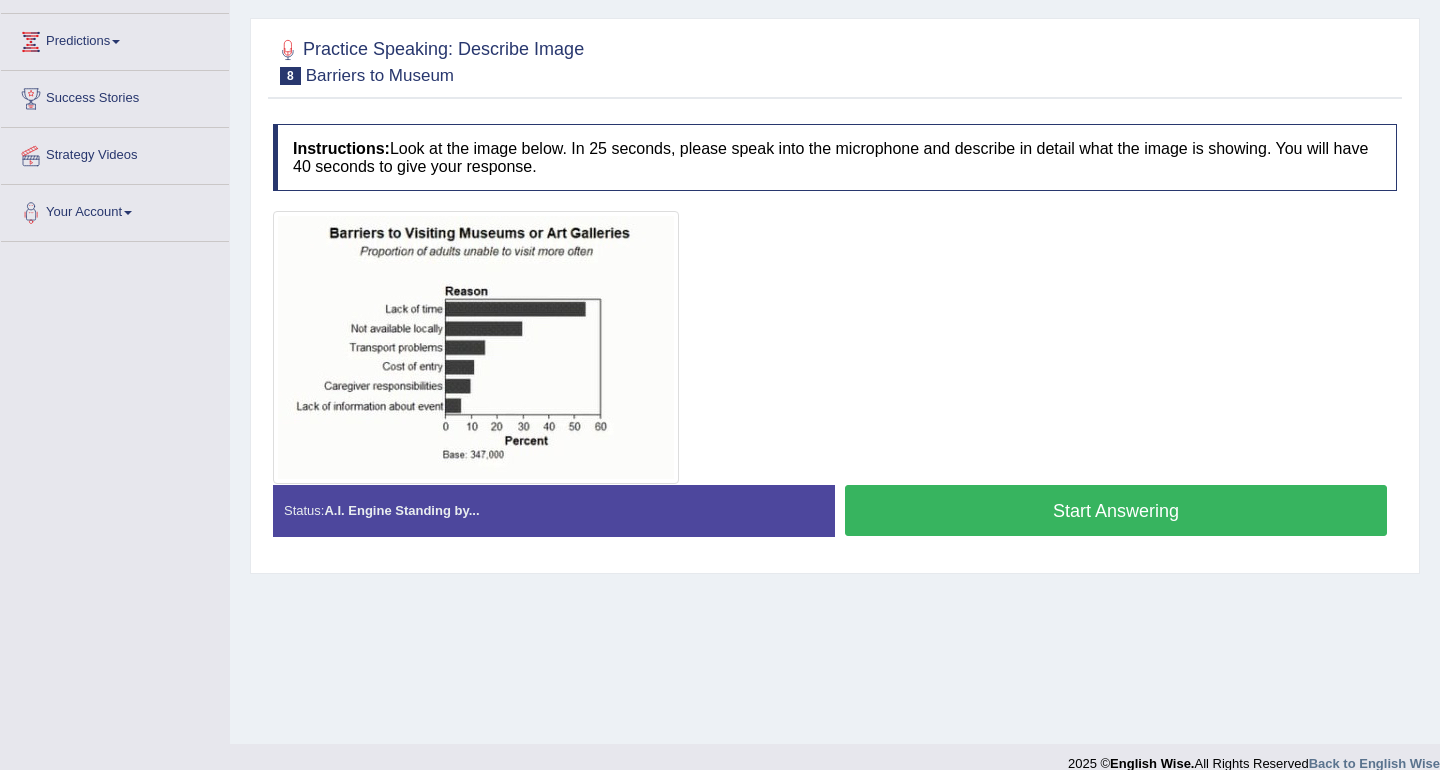 click on "Start Answering" at bounding box center (1116, 510) 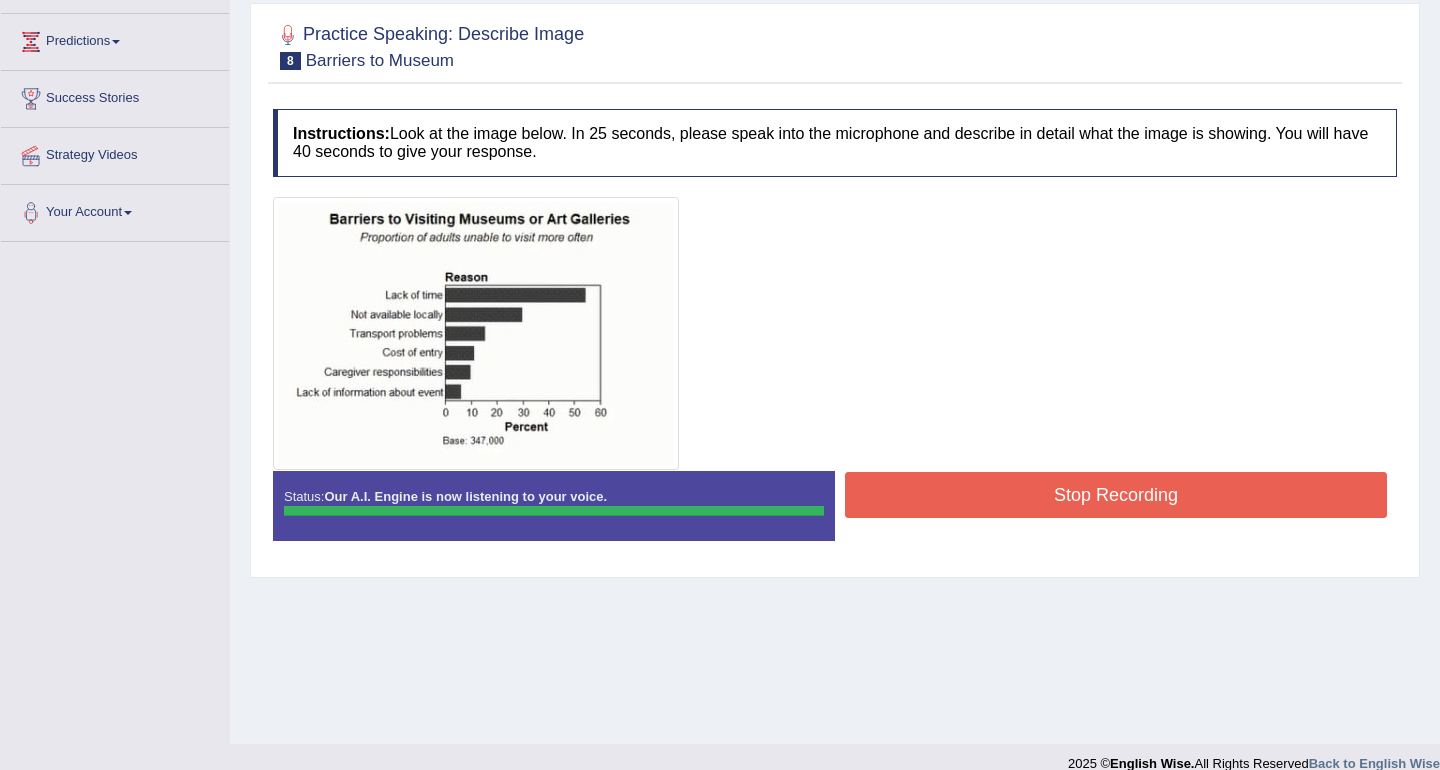 click on "." at bounding box center [0, 0] 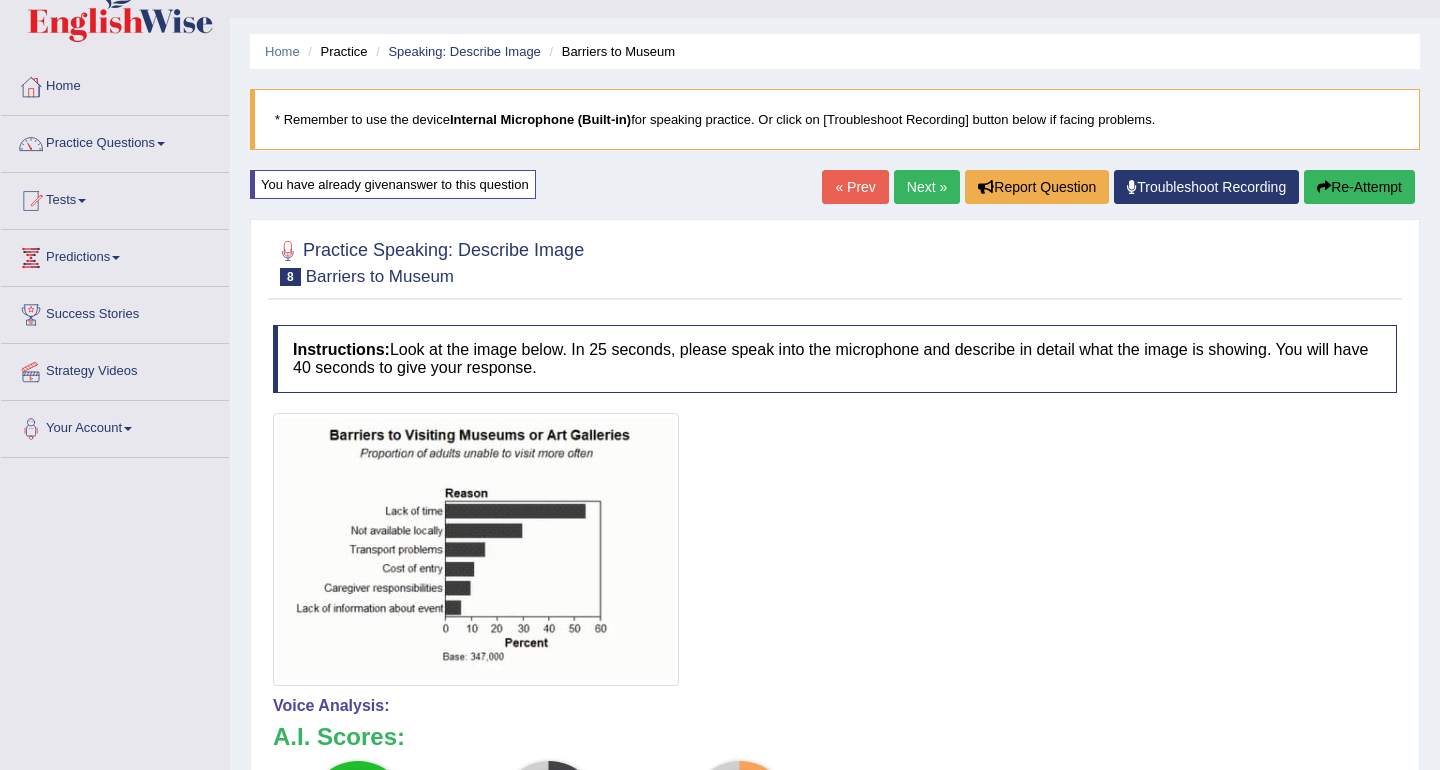 scroll, scrollTop: 0, scrollLeft: 0, axis: both 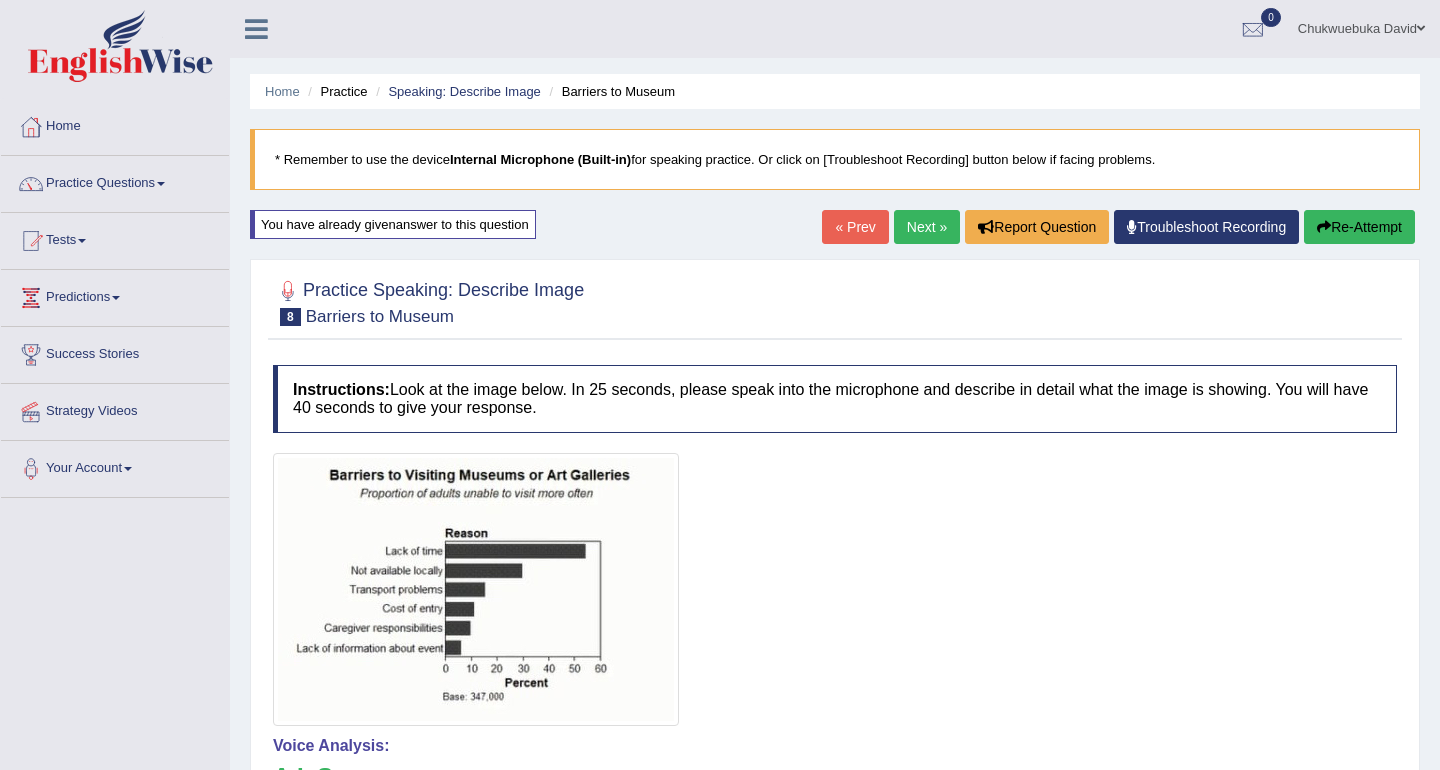 click on "Next »" at bounding box center [927, 227] 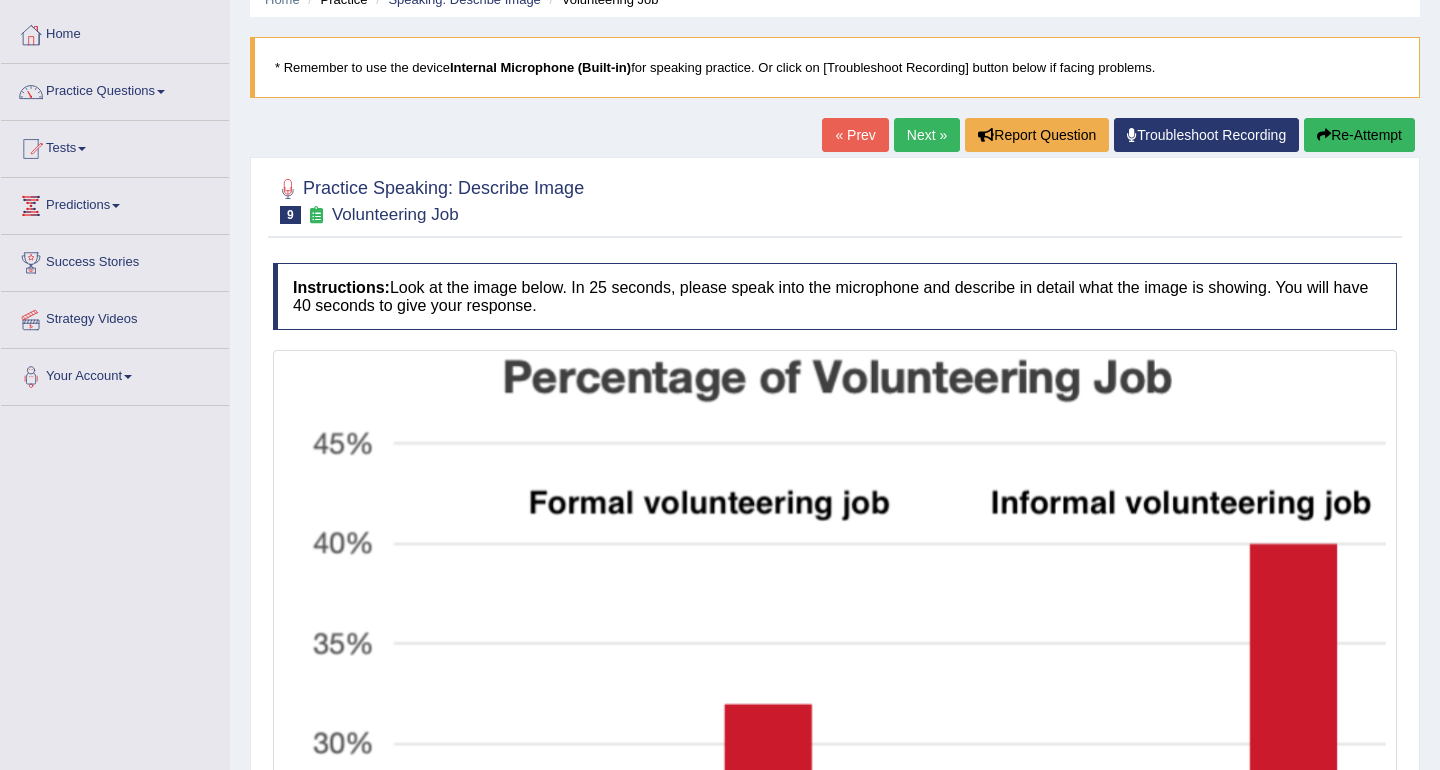 scroll, scrollTop: 92, scrollLeft: 0, axis: vertical 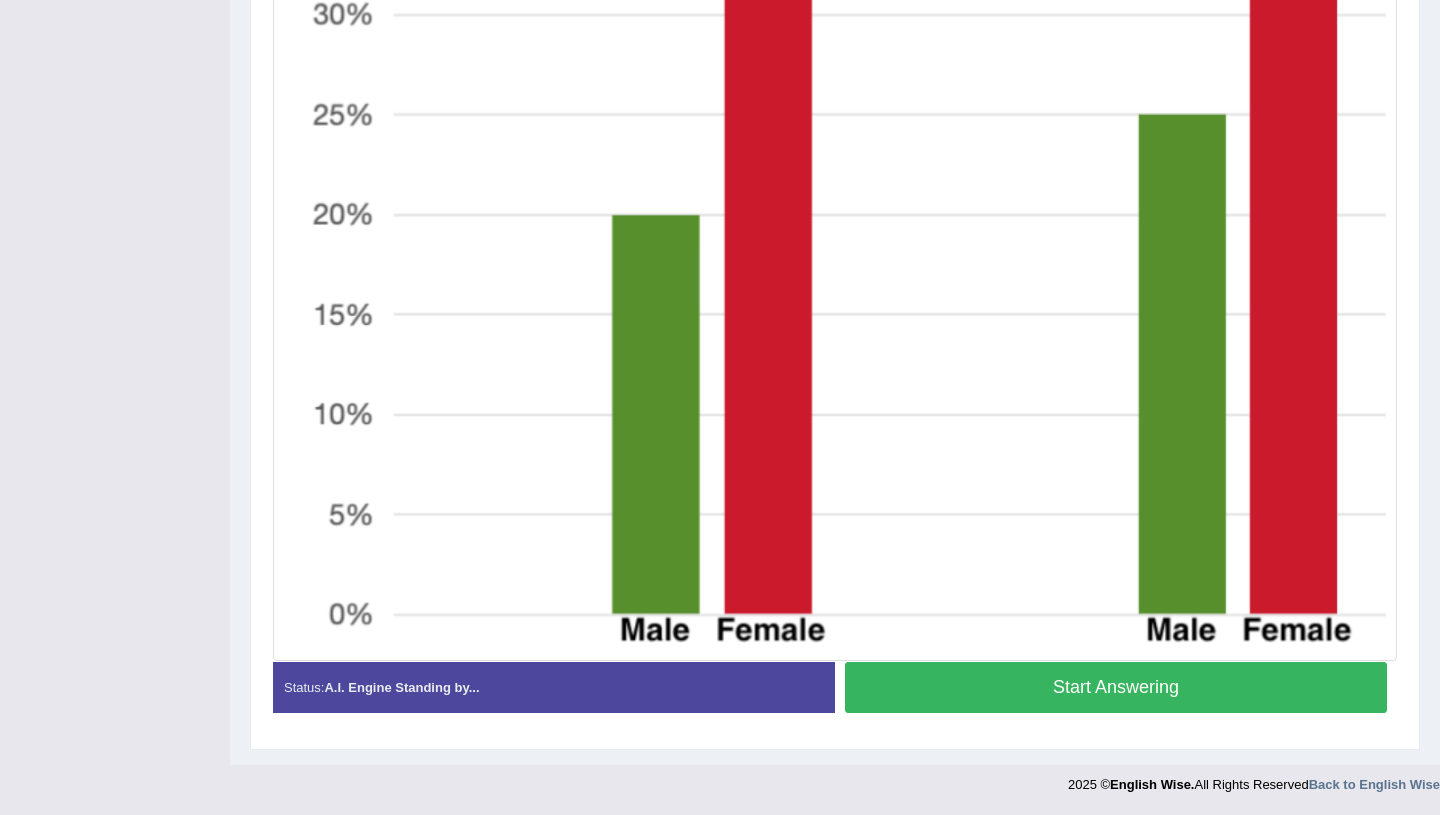 click on "Start Answering" at bounding box center [1116, 687] 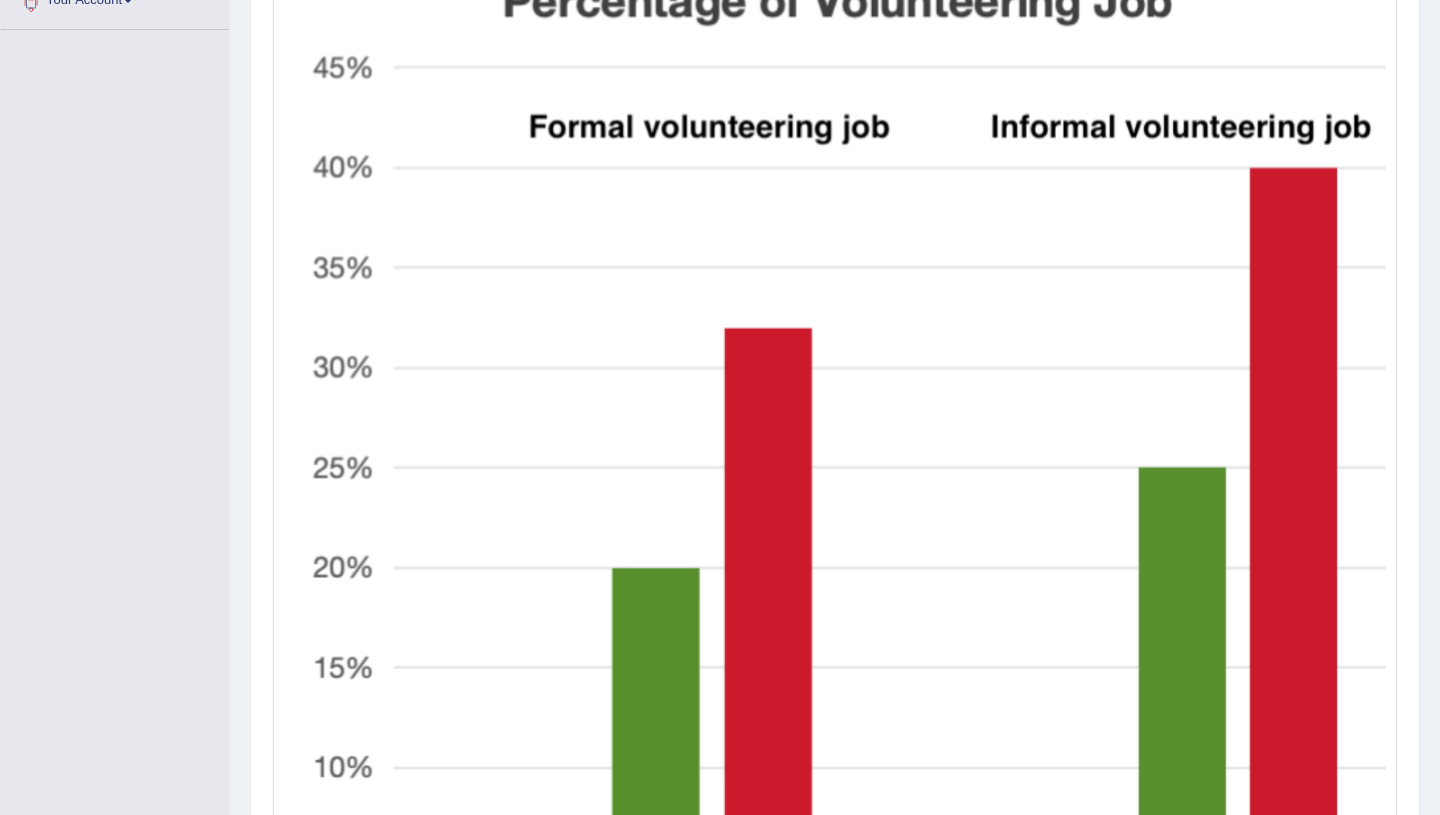 scroll, scrollTop: 467, scrollLeft: 0, axis: vertical 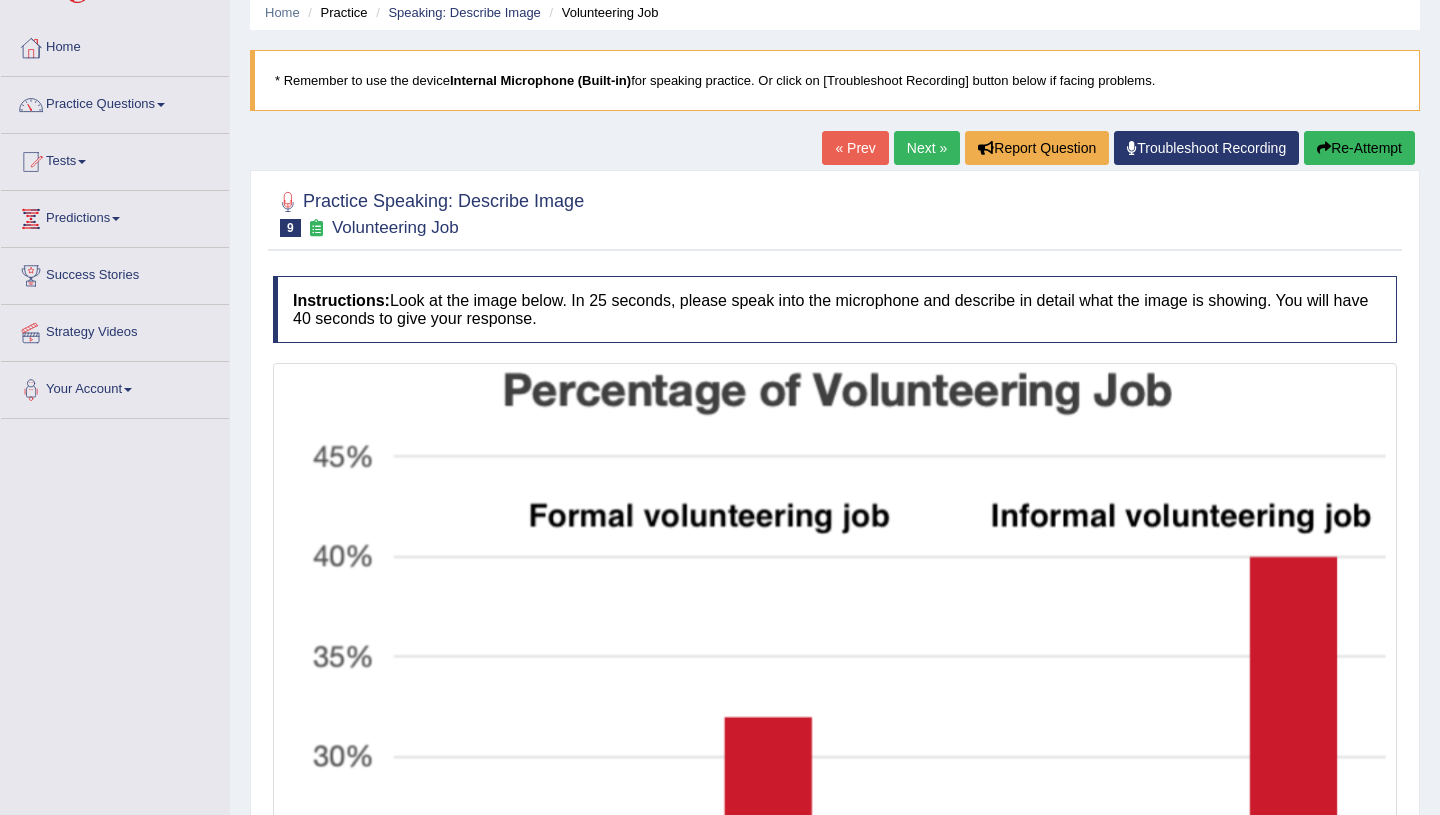 click on "Re-Attempt" at bounding box center (1359, 148) 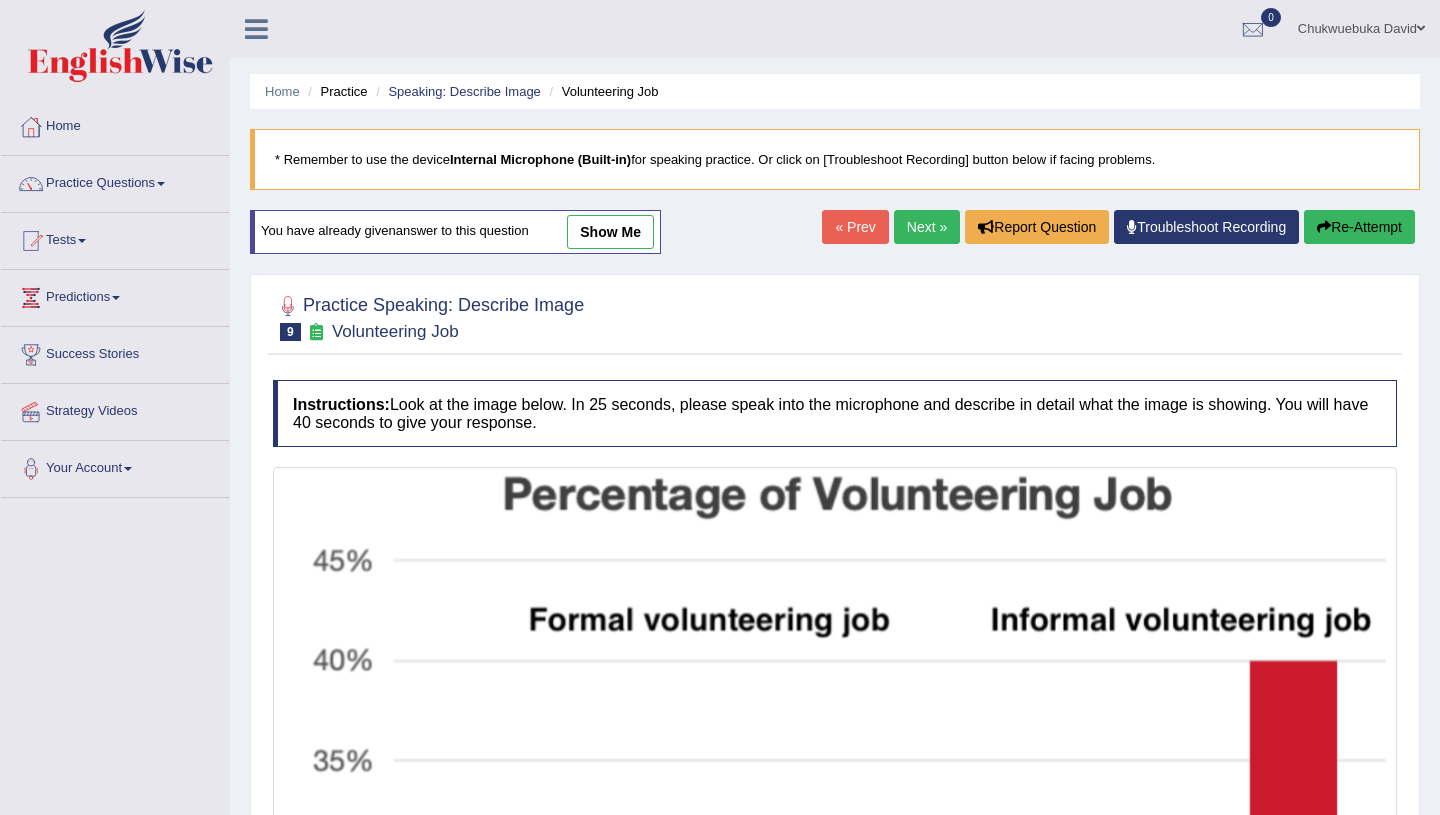 scroll, scrollTop: 846, scrollLeft: 0, axis: vertical 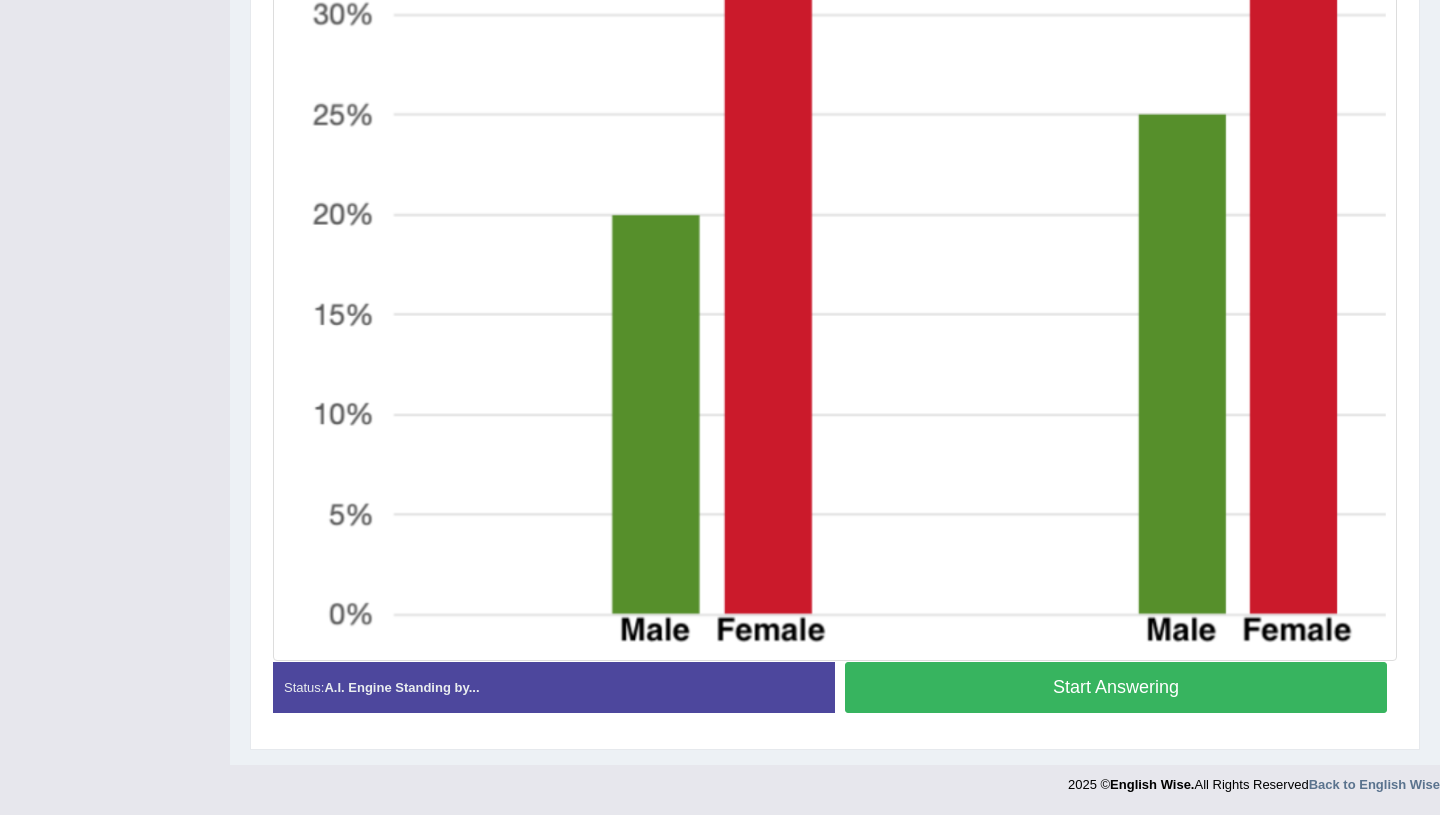 click on "Start Answering" at bounding box center [1116, 687] 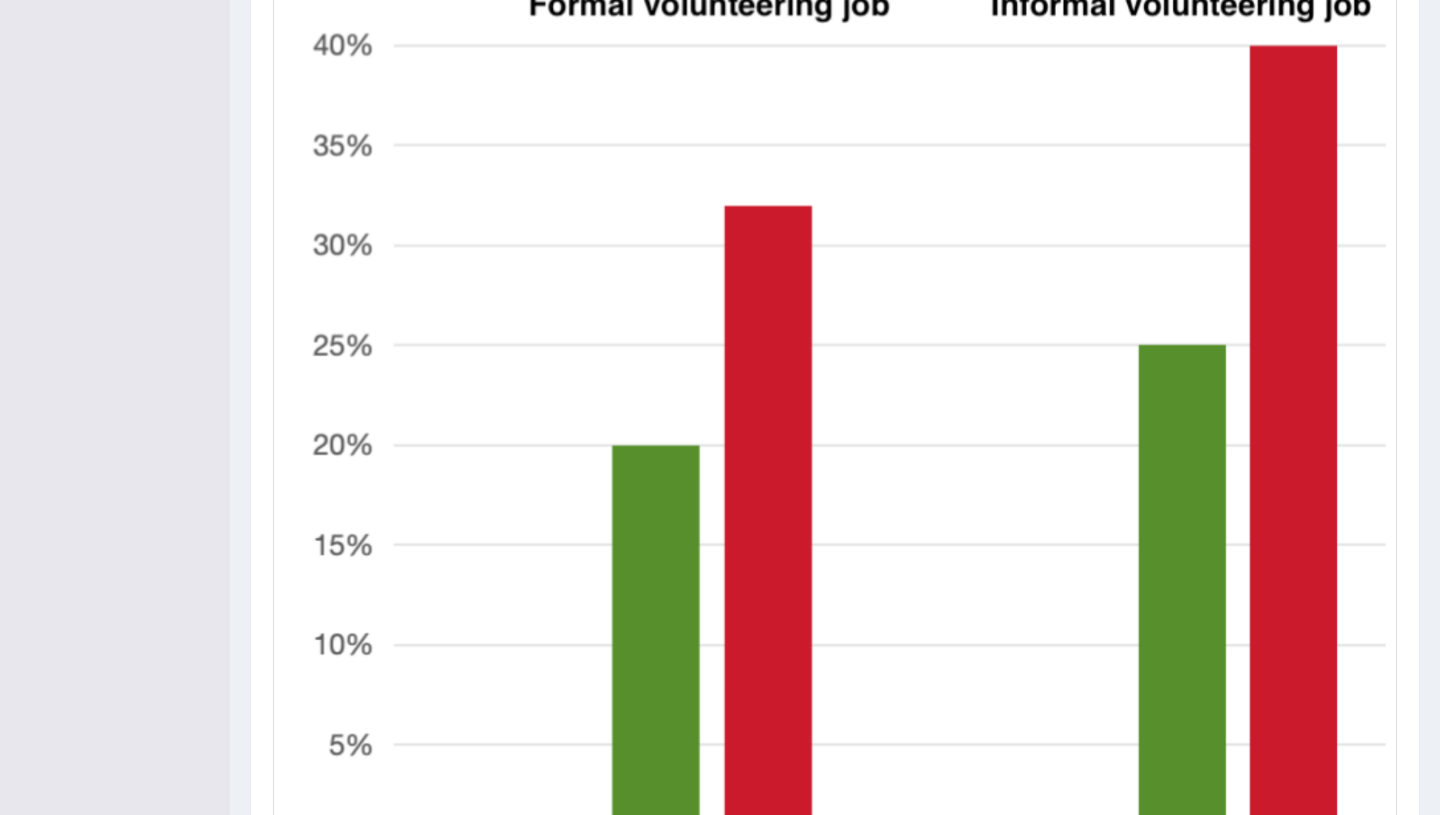 scroll, scrollTop: 850, scrollLeft: 0, axis: vertical 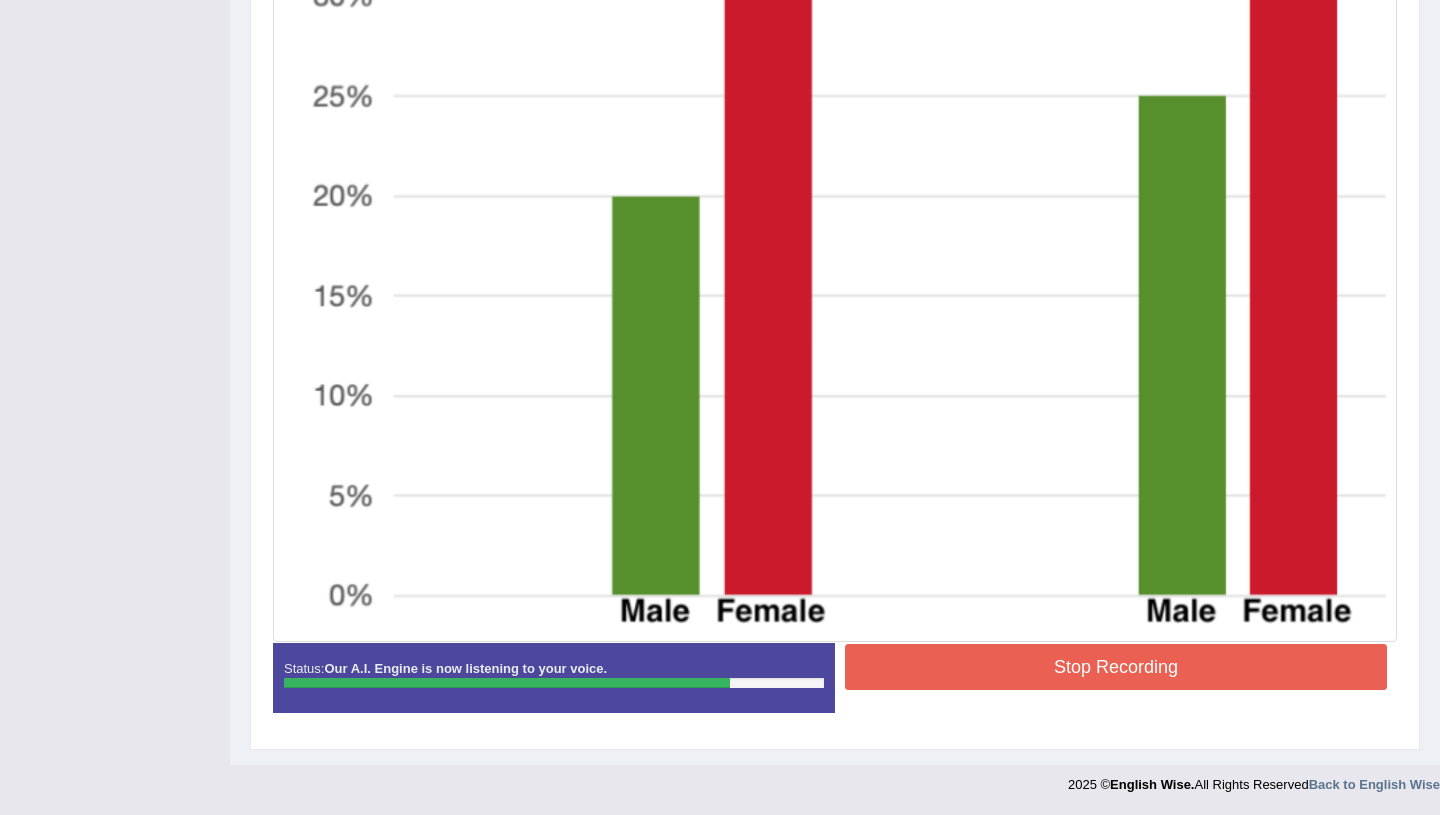 click on "Stop Recording" at bounding box center [1116, 667] 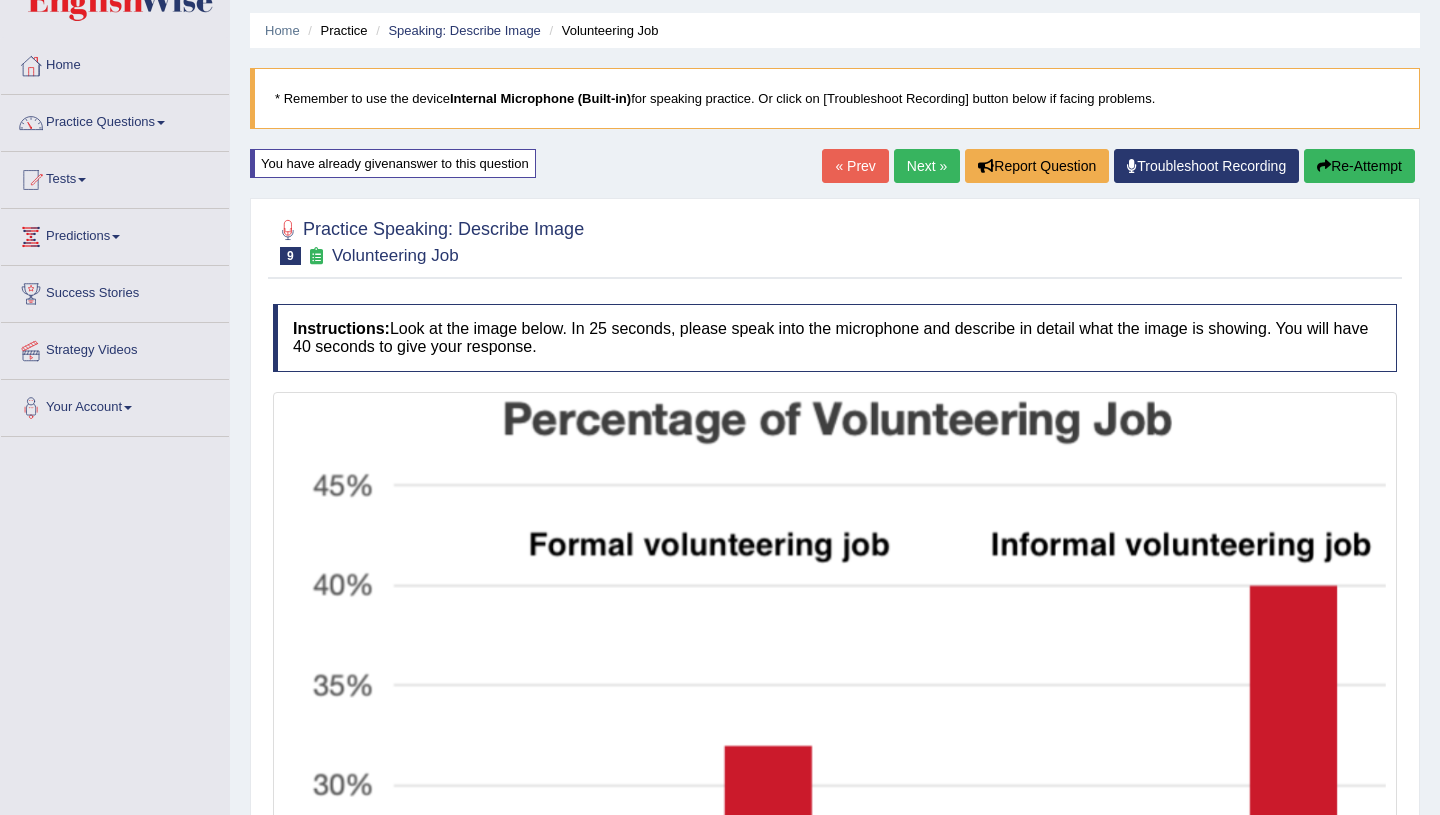 scroll, scrollTop: 0, scrollLeft: 0, axis: both 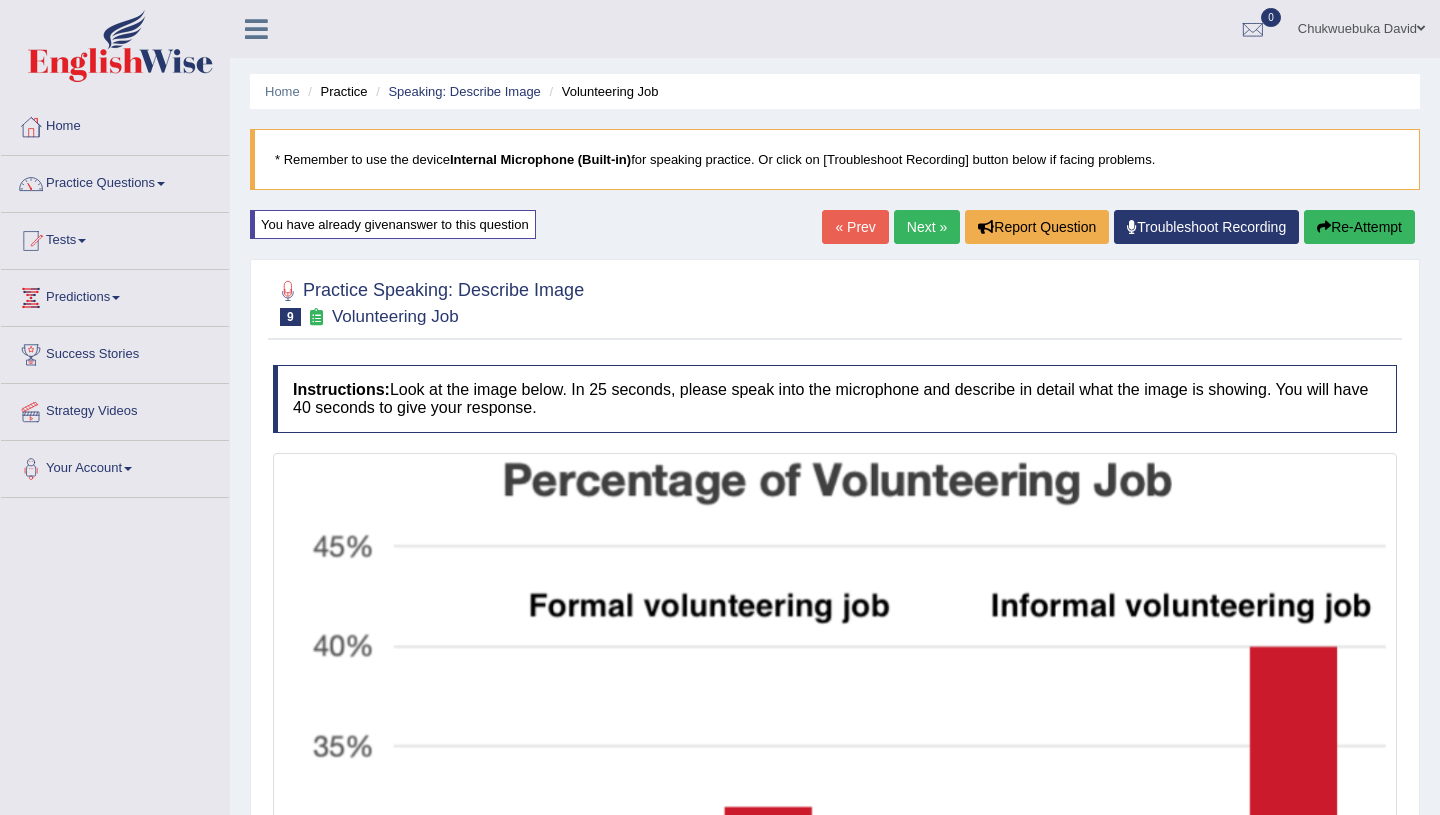 click on "Next »" at bounding box center (927, 227) 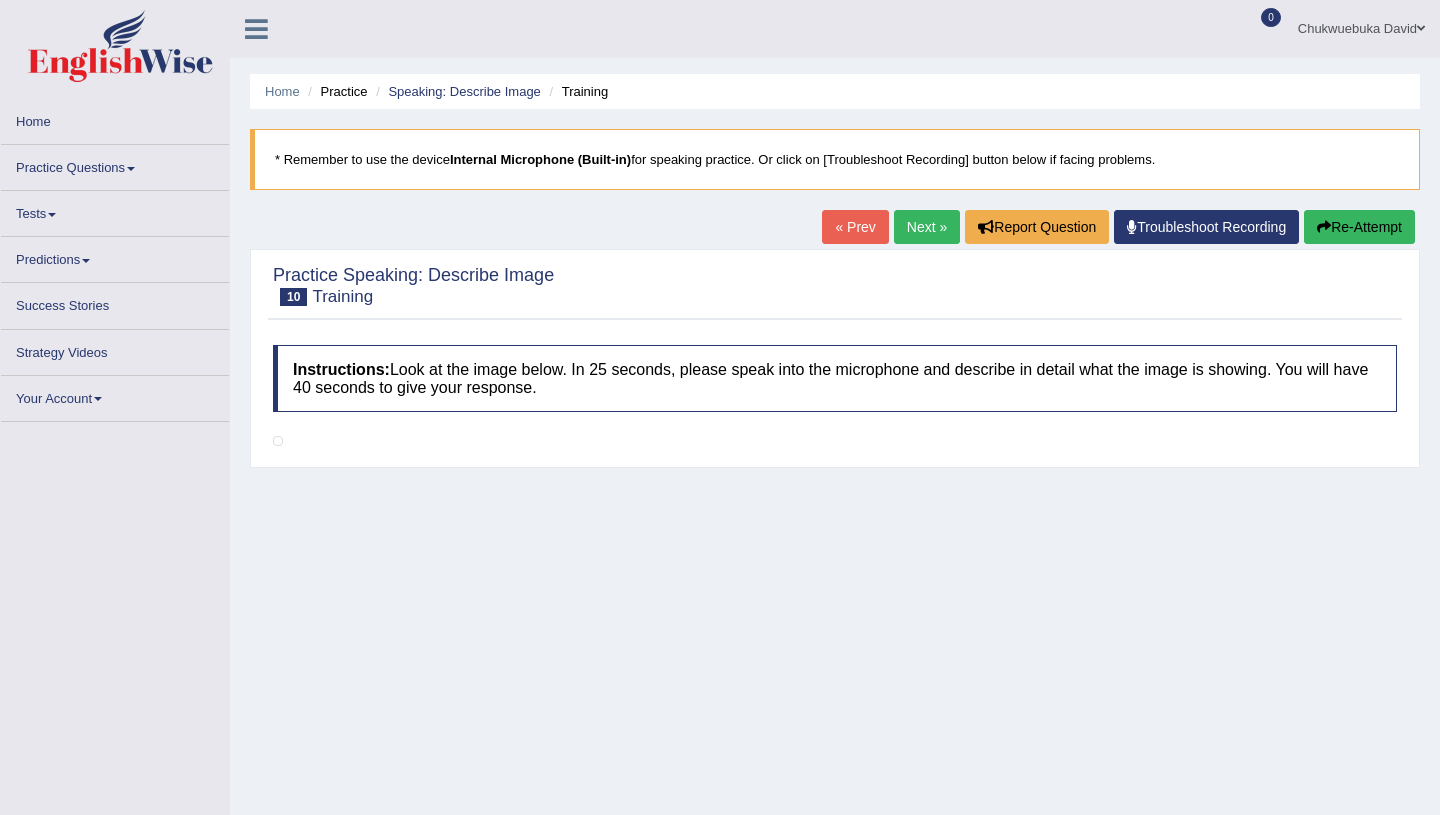 scroll, scrollTop: 225, scrollLeft: 0, axis: vertical 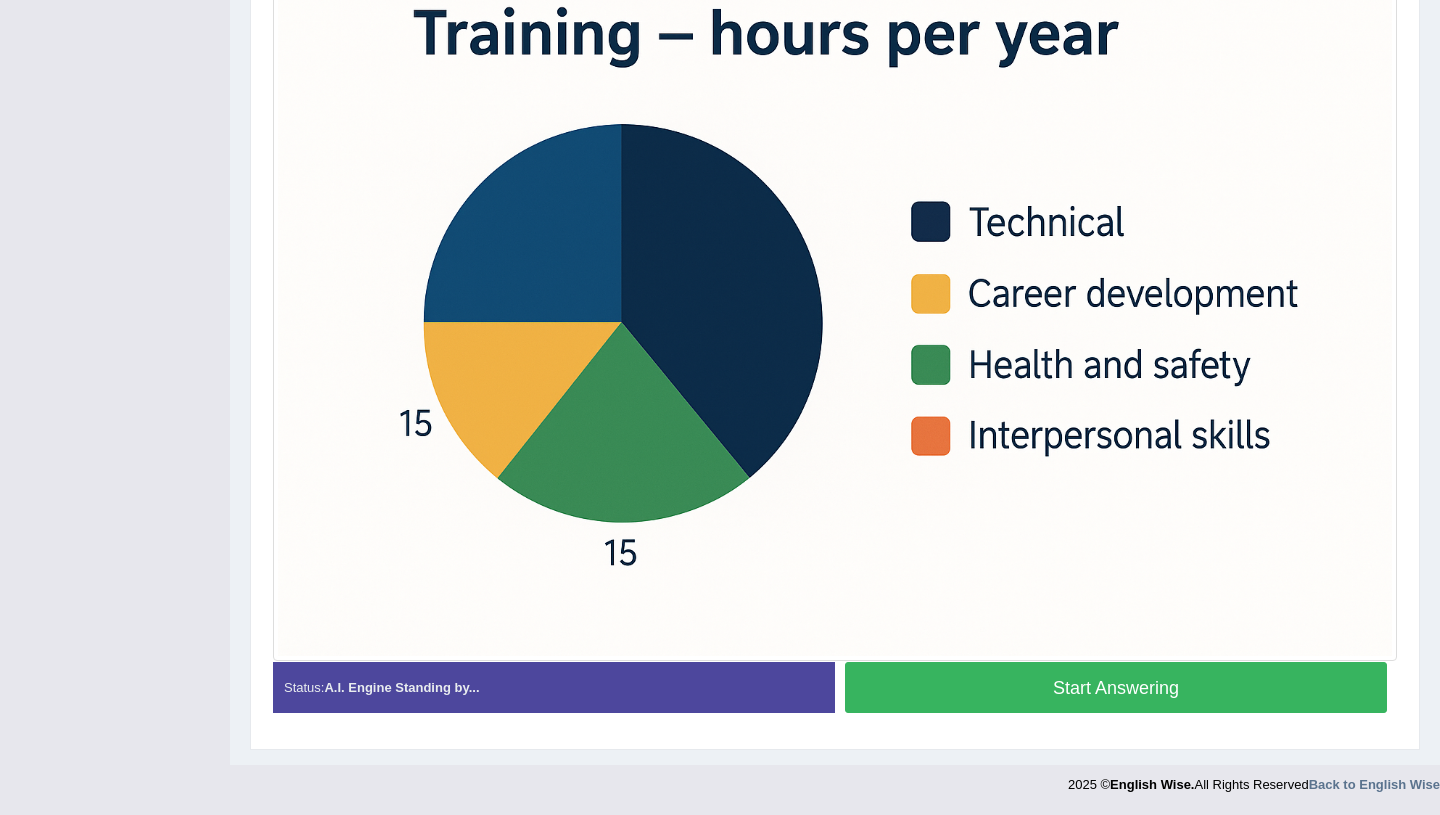 click on "Start Answering" at bounding box center (1116, 687) 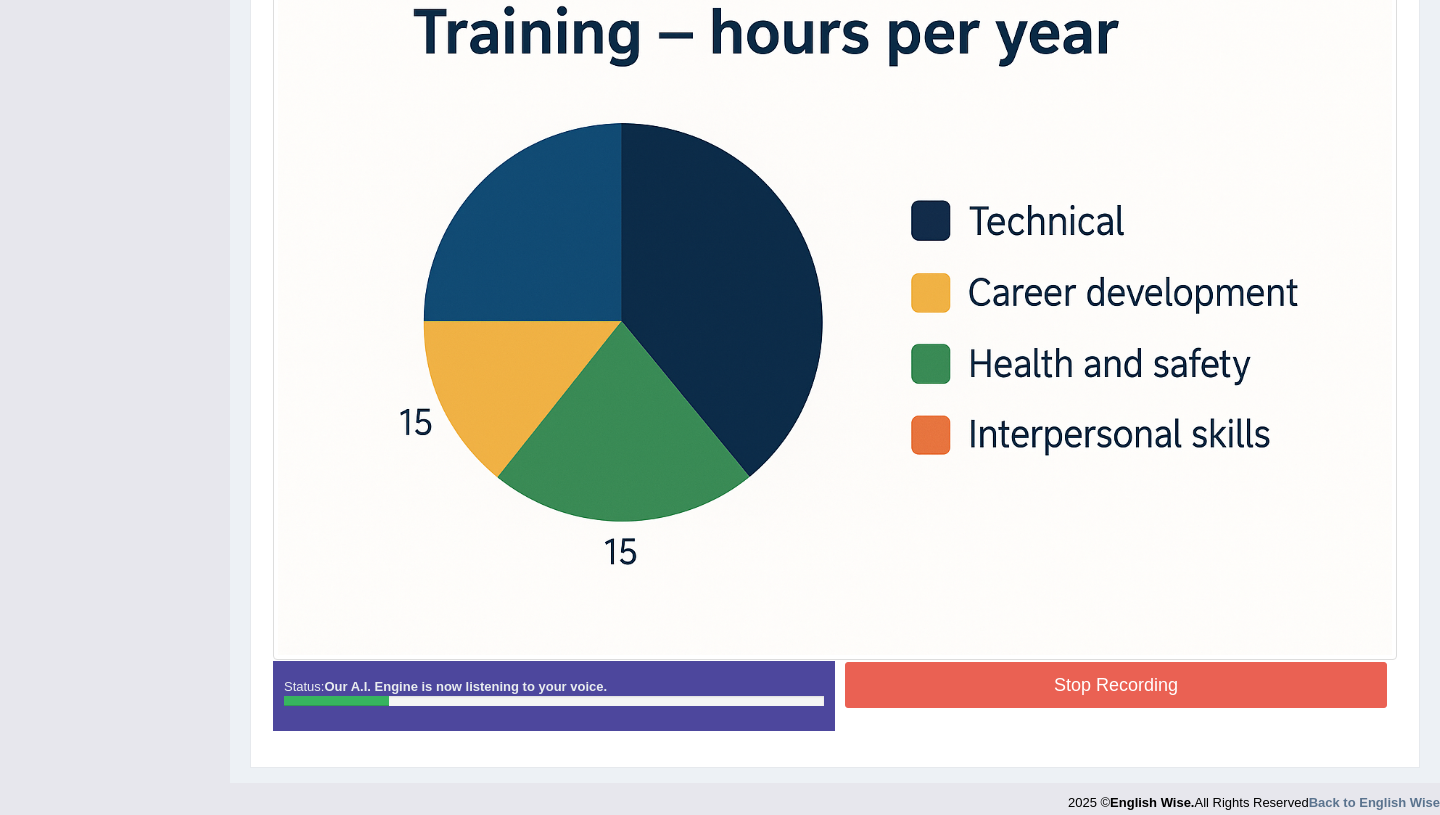 click on "Stop Recording" at bounding box center (1116, 685) 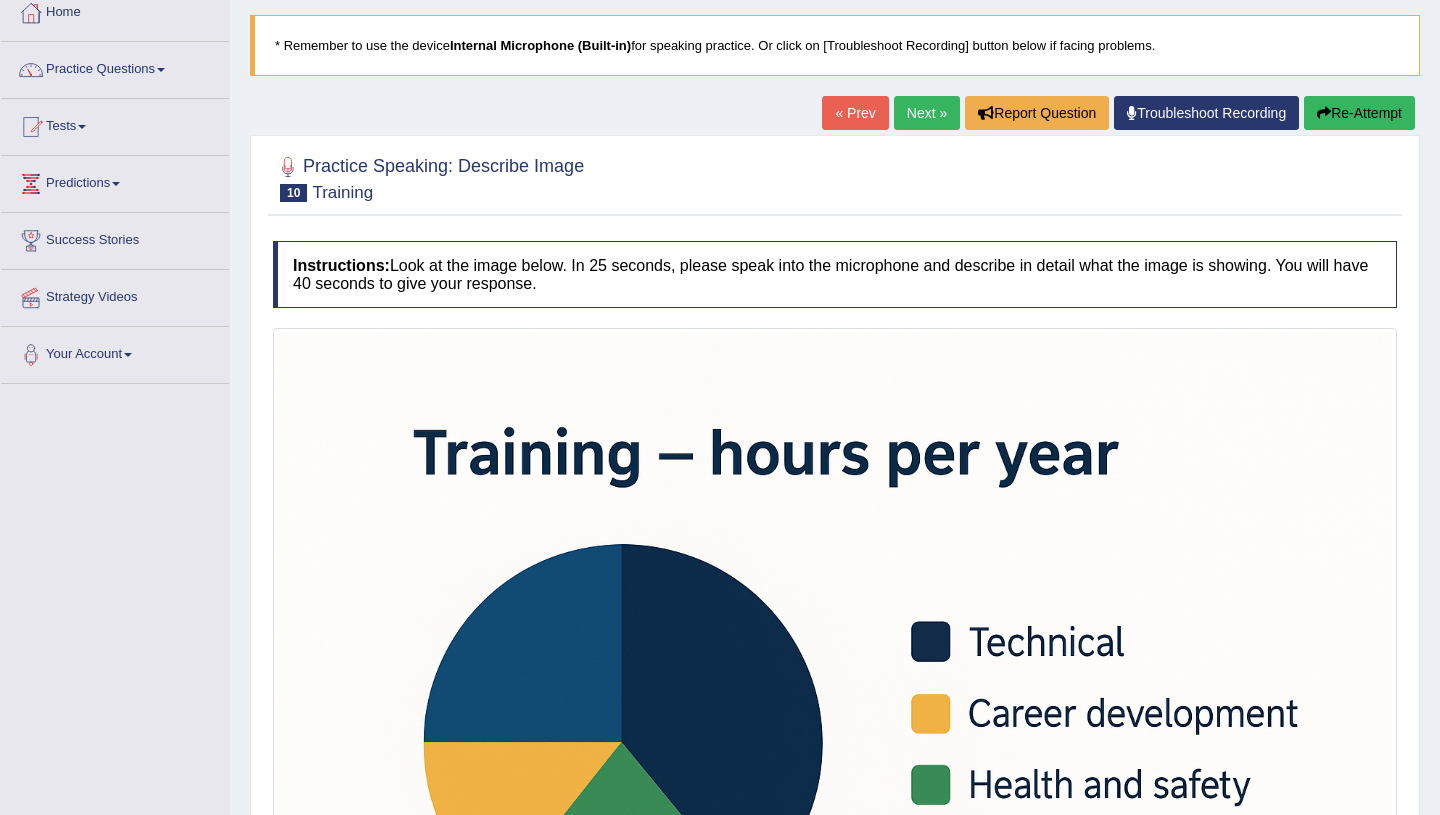 scroll, scrollTop: 0, scrollLeft: 0, axis: both 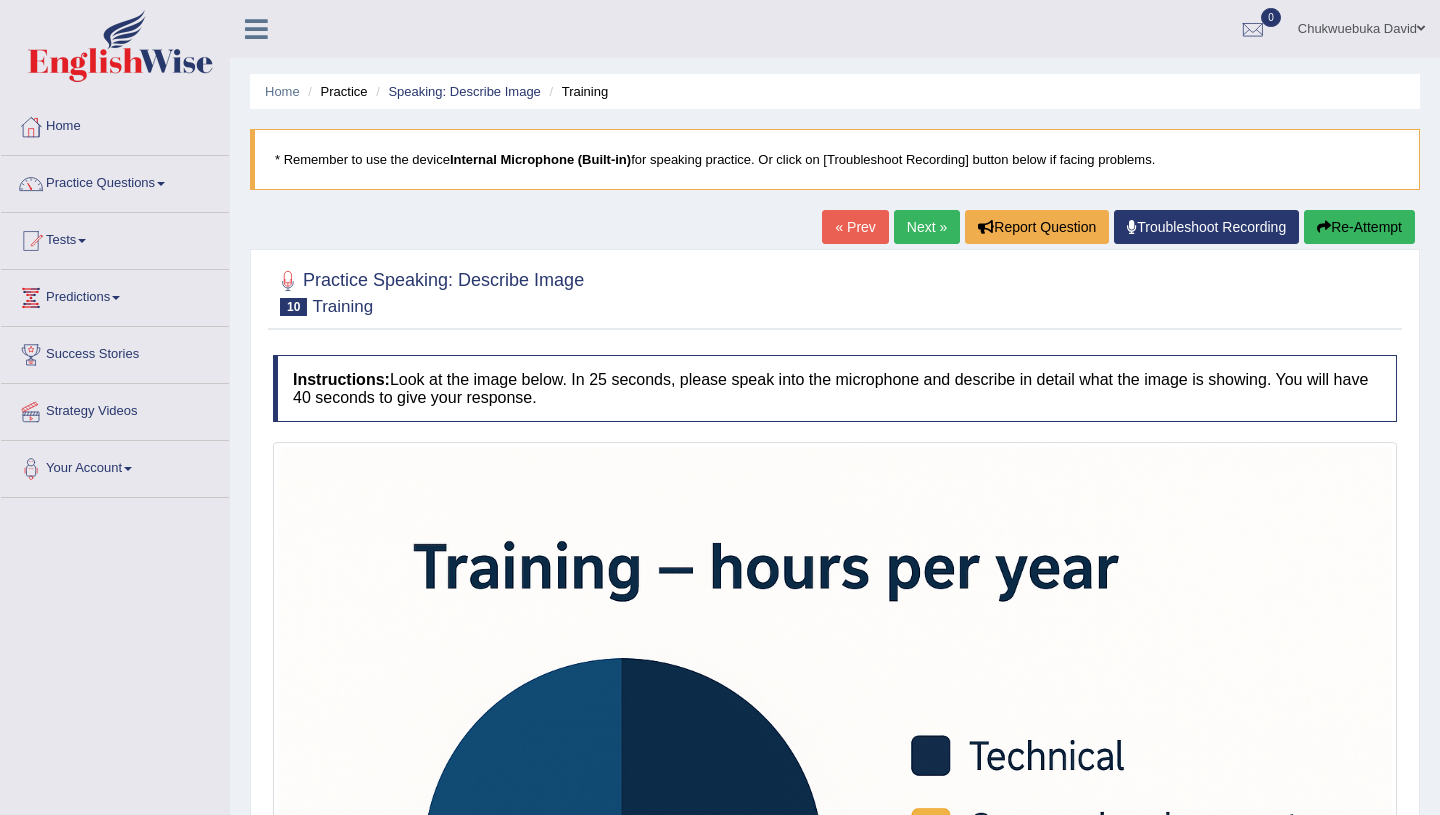 click on "Re-Attempt" at bounding box center [1359, 227] 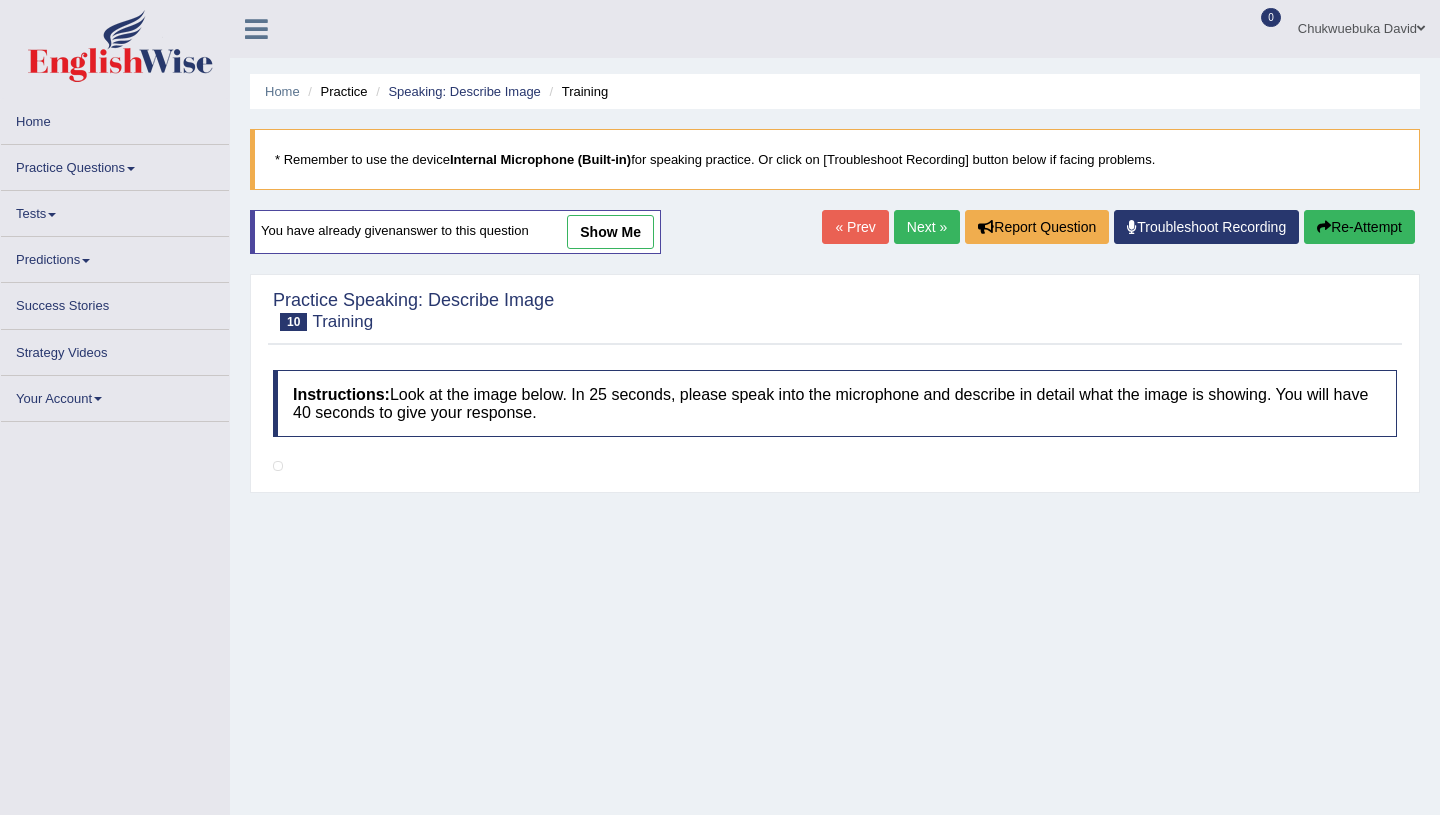 scroll, scrollTop: 0, scrollLeft: 0, axis: both 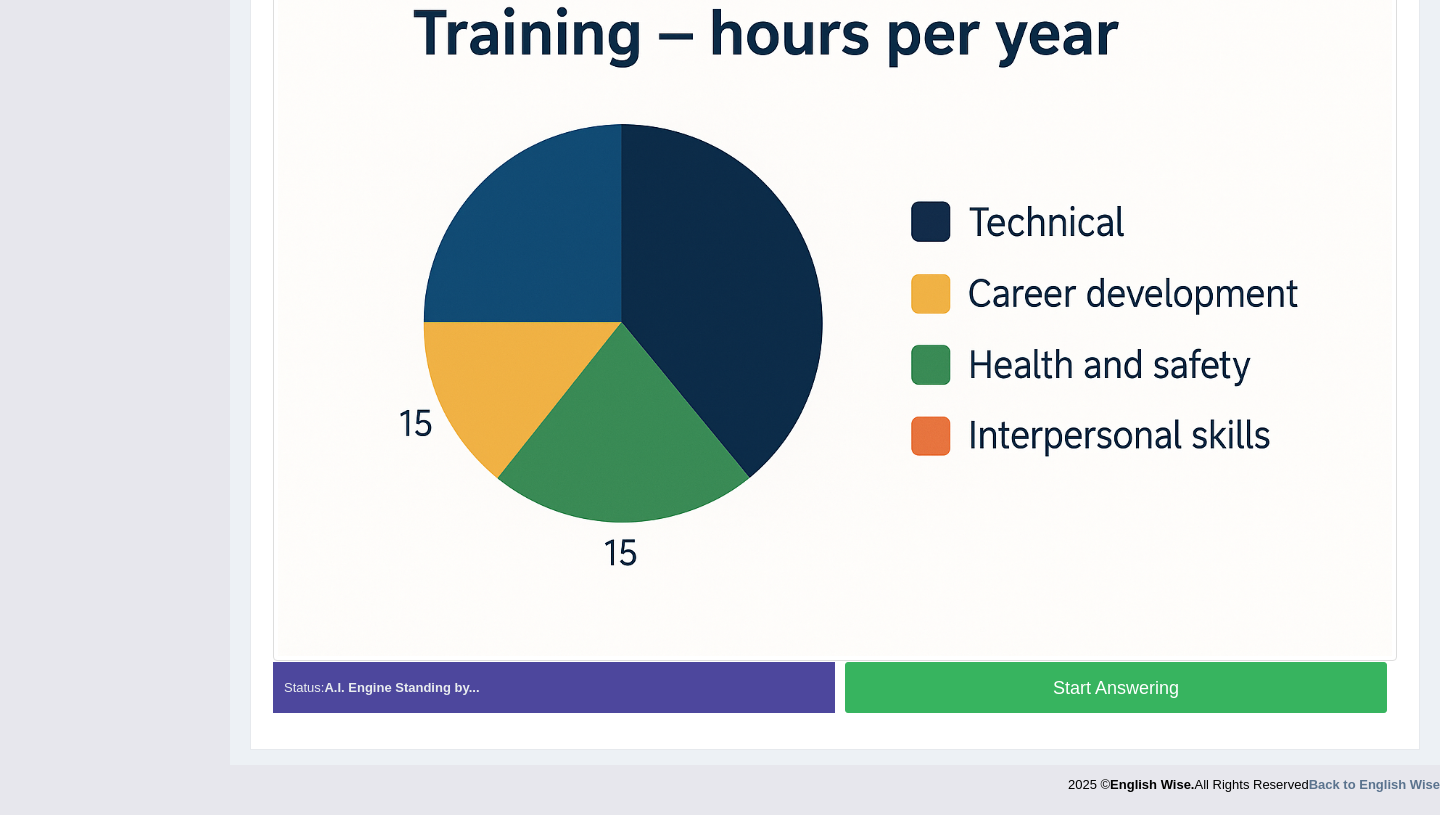 click on "Start Answering" at bounding box center [1116, 687] 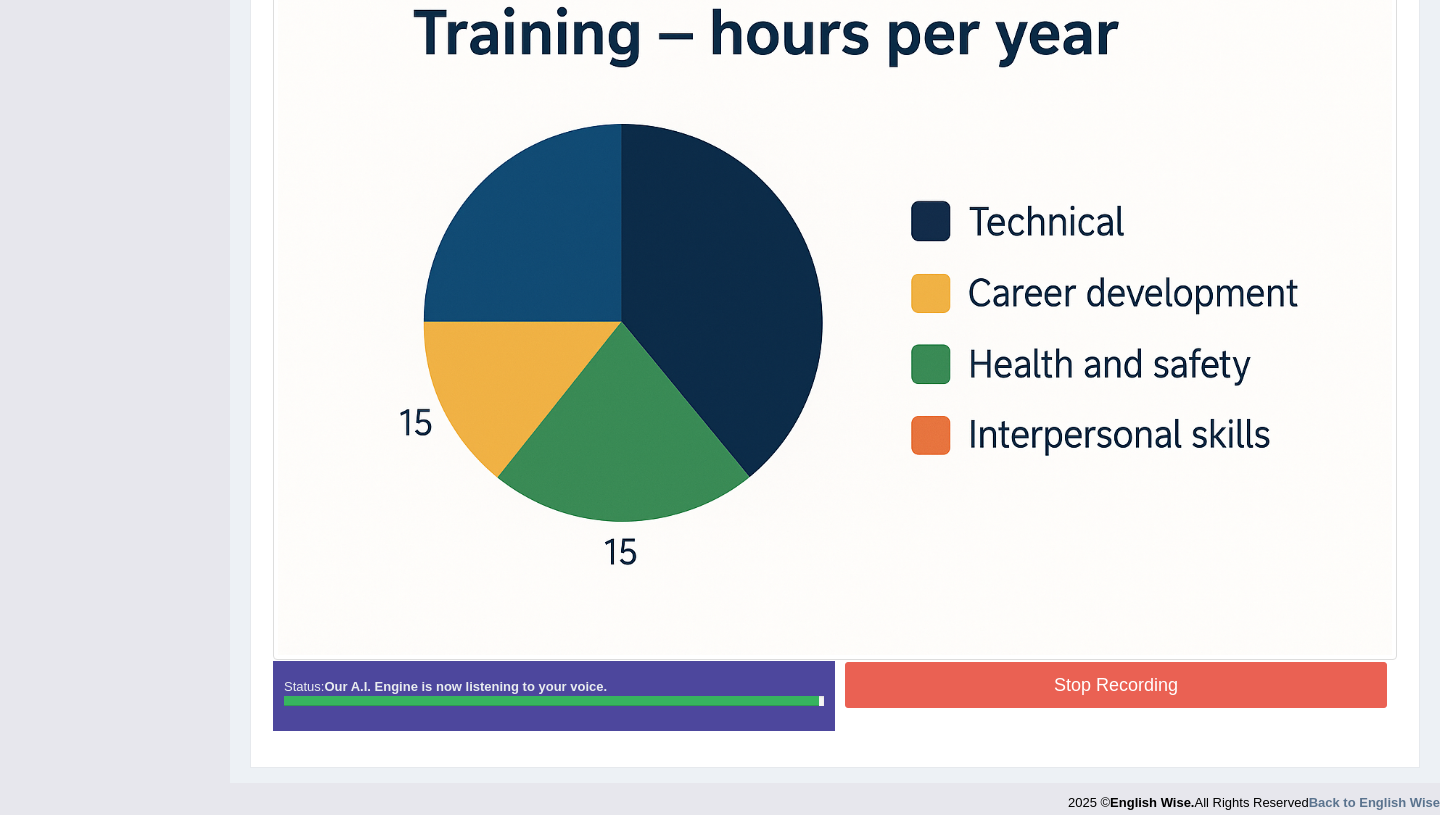 click on "Stop Recording" at bounding box center [1116, 685] 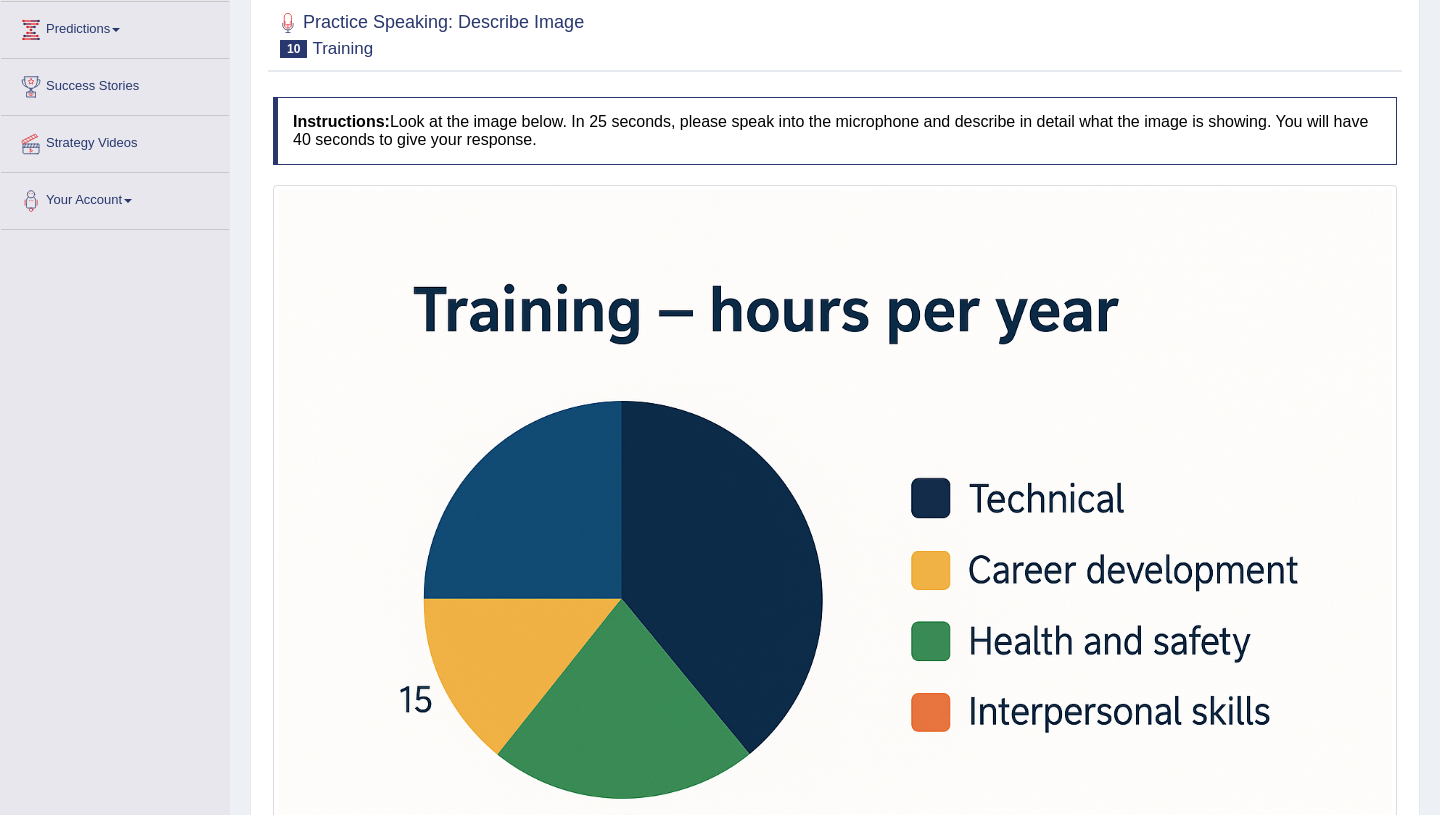 scroll, scrollTop: 0, scrollLeft: 0, axis: both 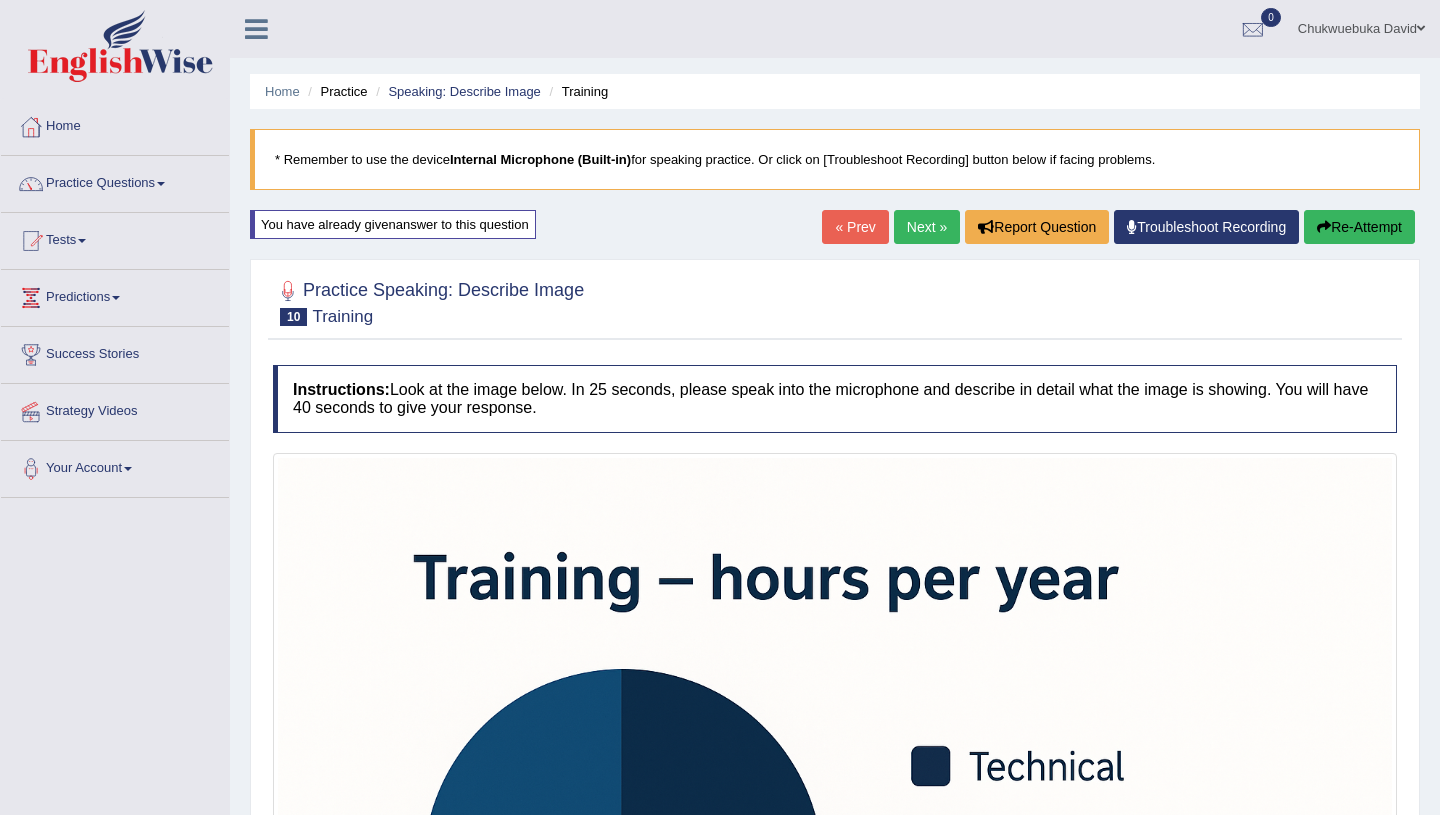 click at bounding box center [1324, 227] 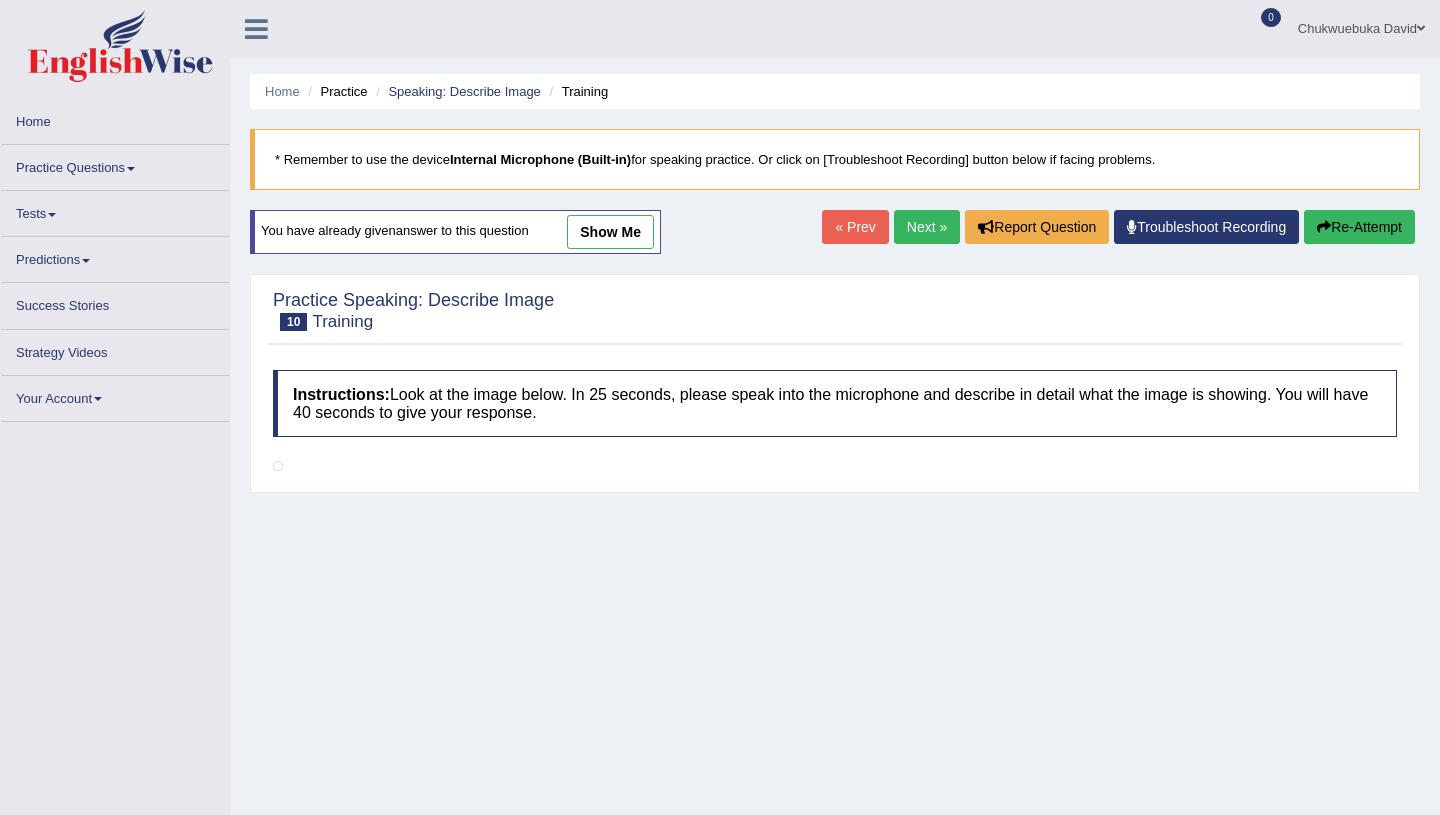 scroll, scrollTop: 225, scrollLeft: 0, axis: vertical 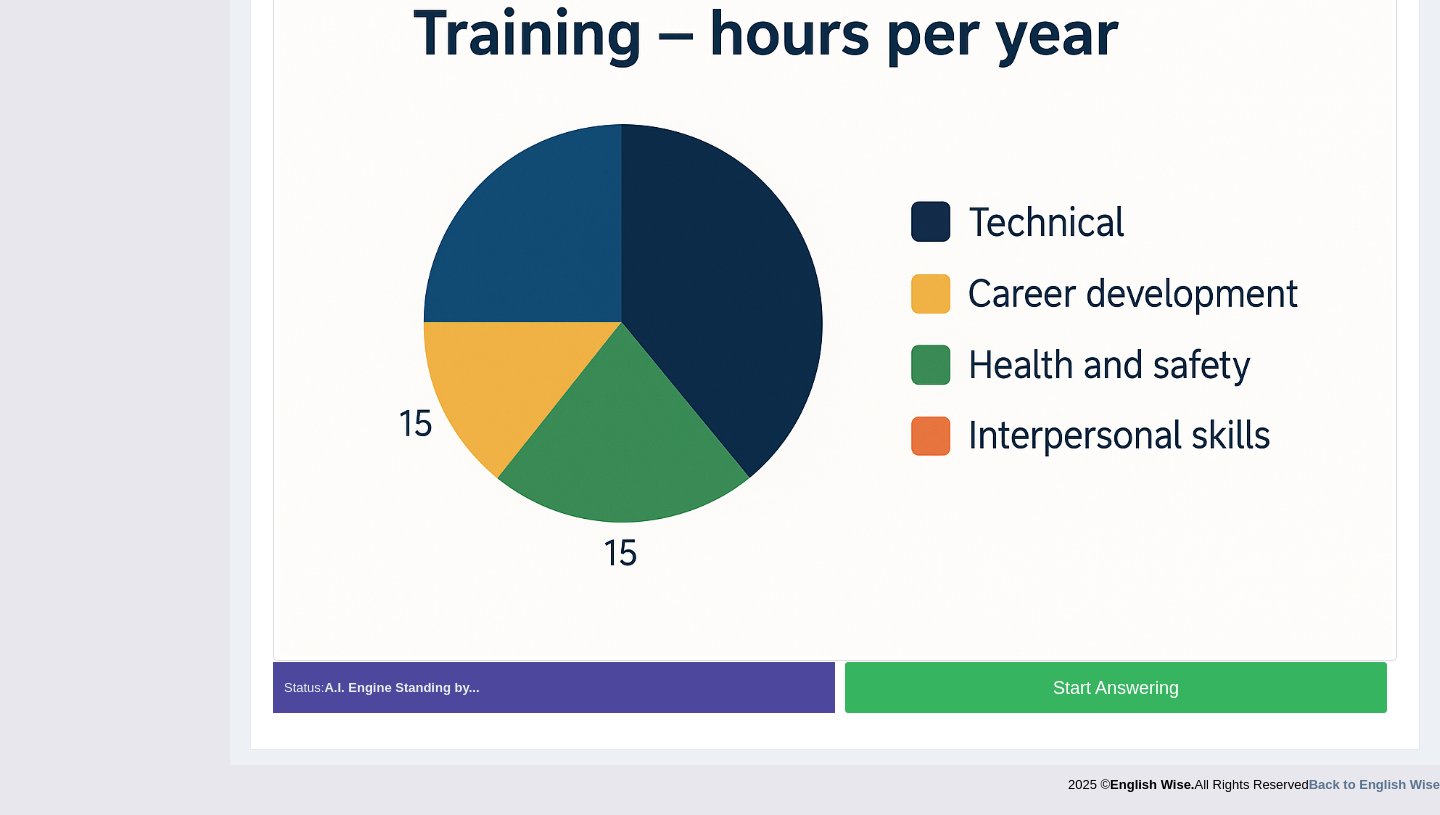 click on "Start Answering" at bounding box center (1116, 687) 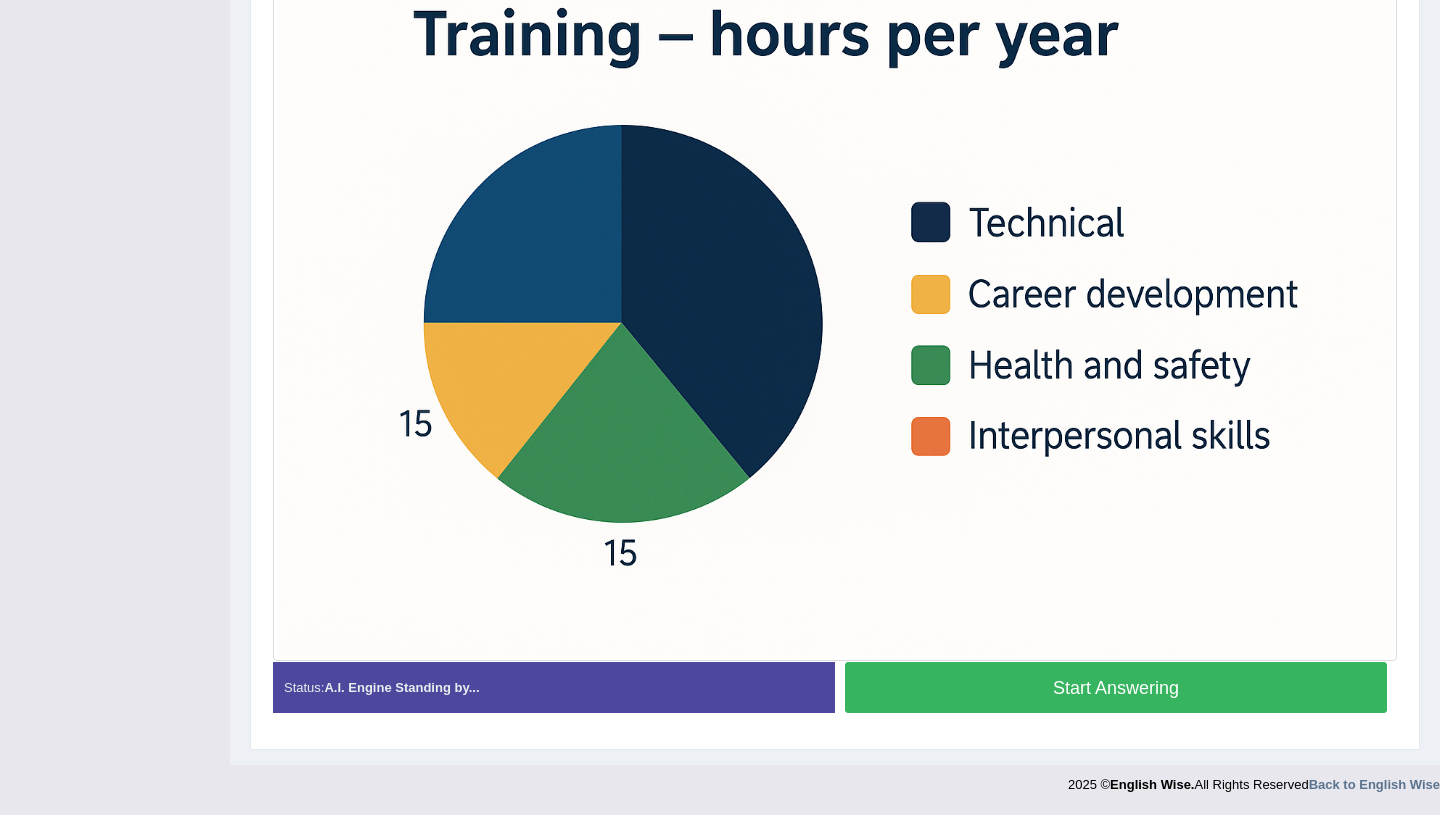 scroll, scrollTop: 545, scrollLeft: 0, axis: vertical 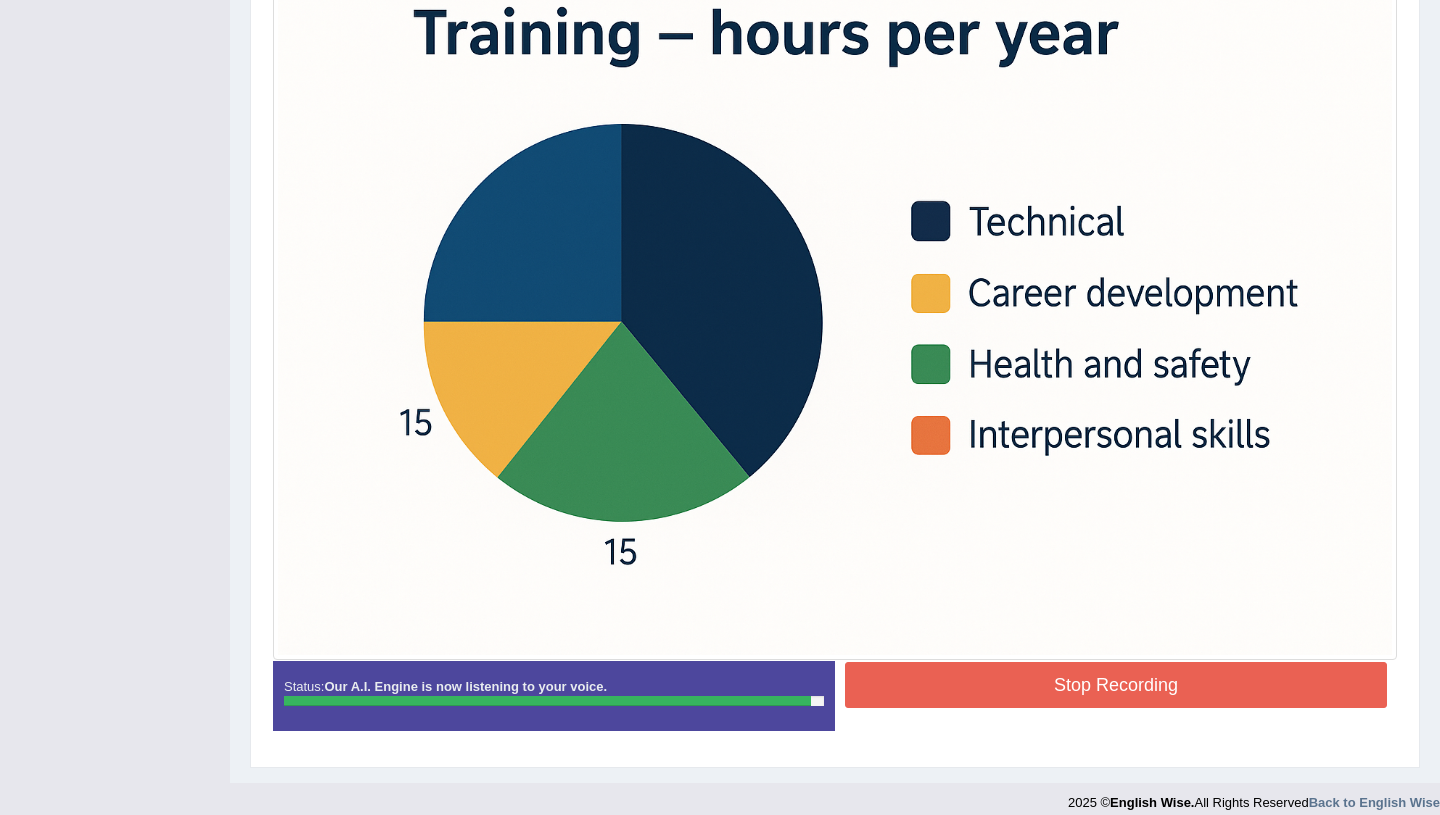 drag, startPoint x: 1018, startPoint y: 701, endPoint x: 884, endPoint y: 814, distance: 175.28548 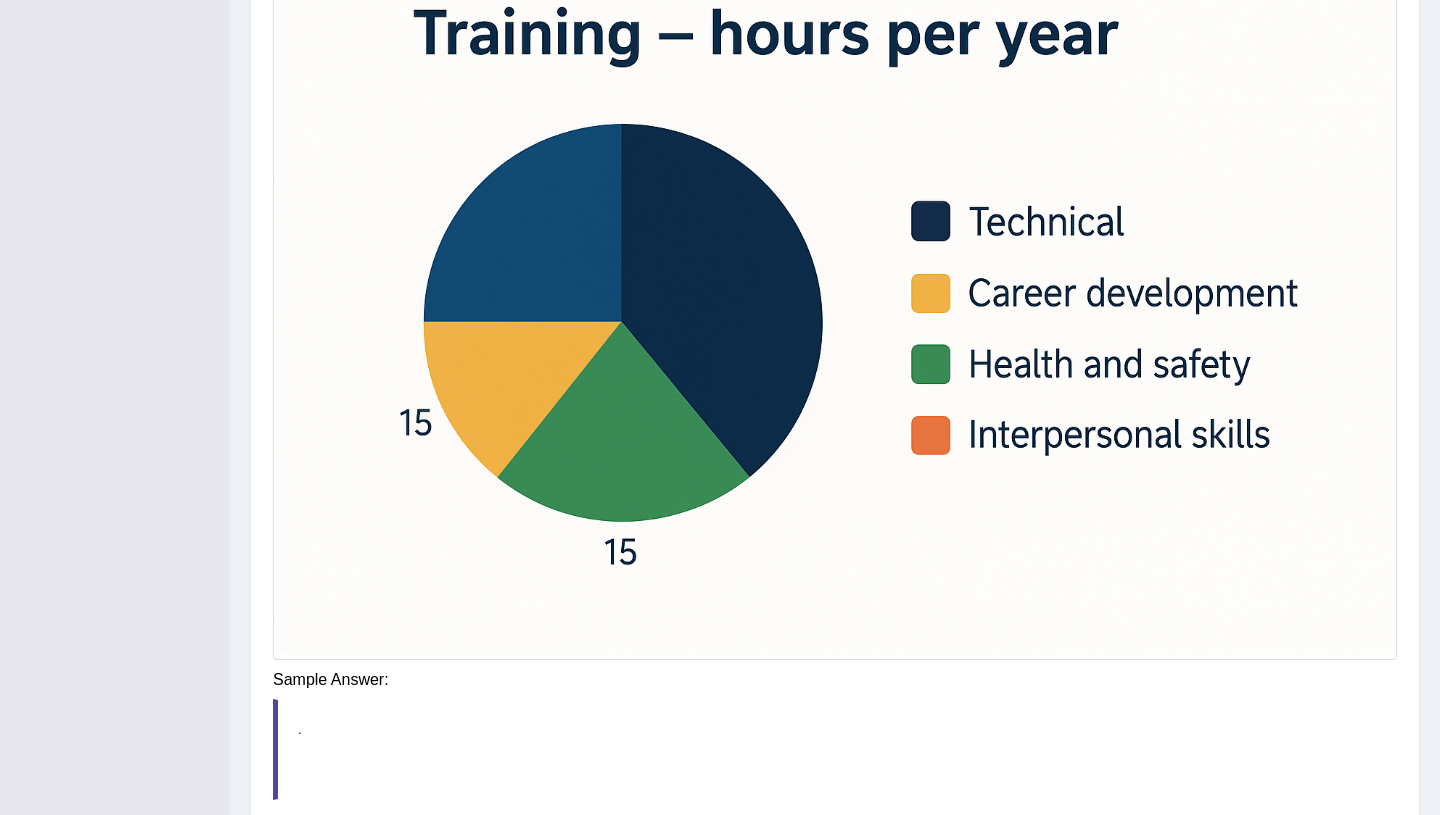 click on "Toggle navigation
Home
Practice Questions   Speaking Practice Read Aloud
Repeat Sentence
Describe Image
Re-tell Lecture
Answer Short Question
Summarize Group Discussion
Respond To A Situation
Writing Practice  Summarize Written Text
Write Essay
Reading Practice  Reading & Writing: Fill In The Blanks
Choose Multiple Answers
Re-order Paragraphs
Fill In The Blanks
Choose Single Answer
Listening Practice  Summarize Spoken Text
Highlight Incorrect Words
Highlight Correct Summary
Select Missing Word
Choose Single Answer
Choose Multiple Answers
Fill In The Blanks
Write From Dictation
Pronunciation
Tests  Take Practice Sectional Test" at bounding box center (720, -138) 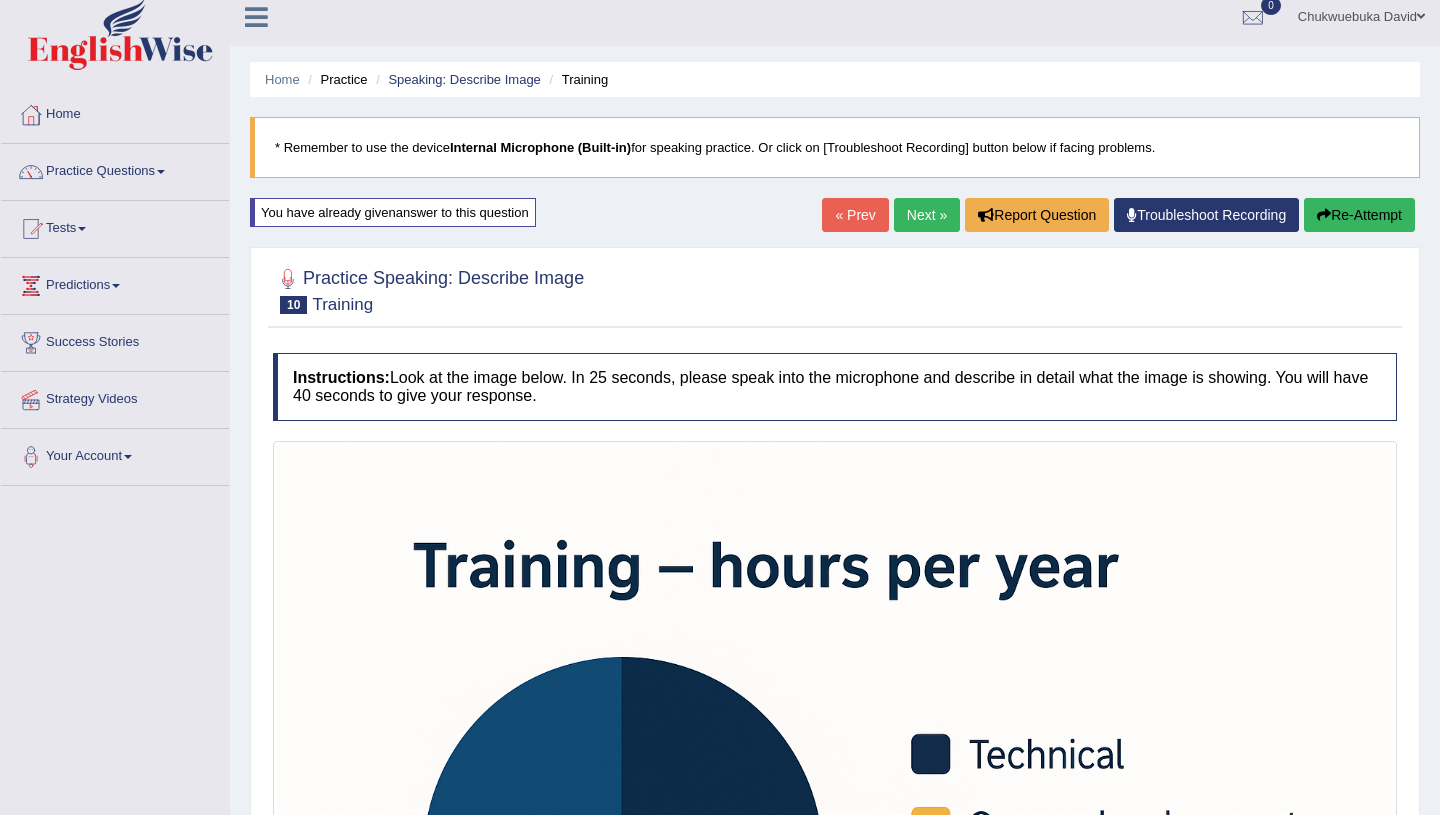 scroll, scrollTop: 0, scrollLeft: 0, axis: both 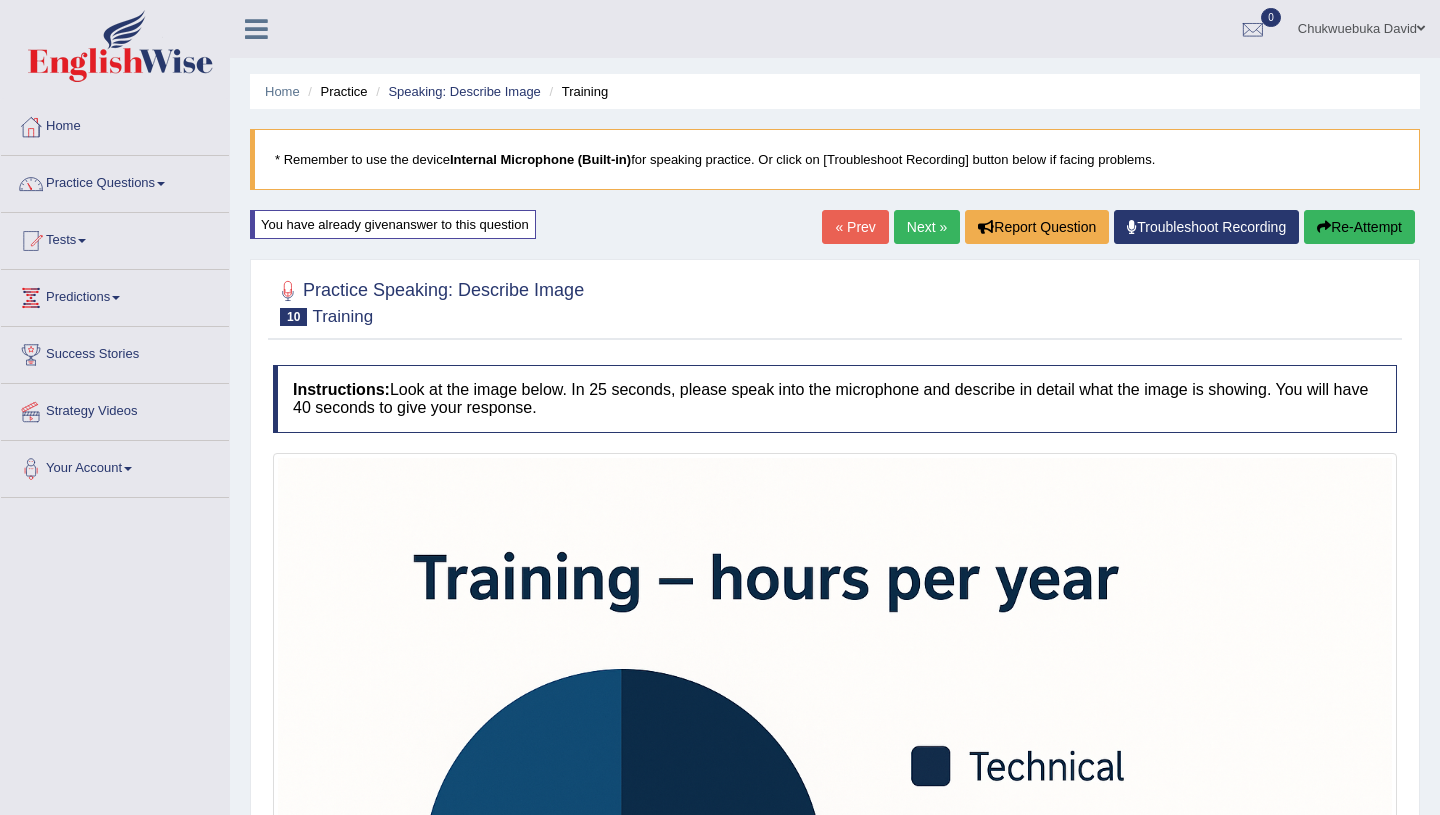 click on "Next »" at bounding box center [927, 227] 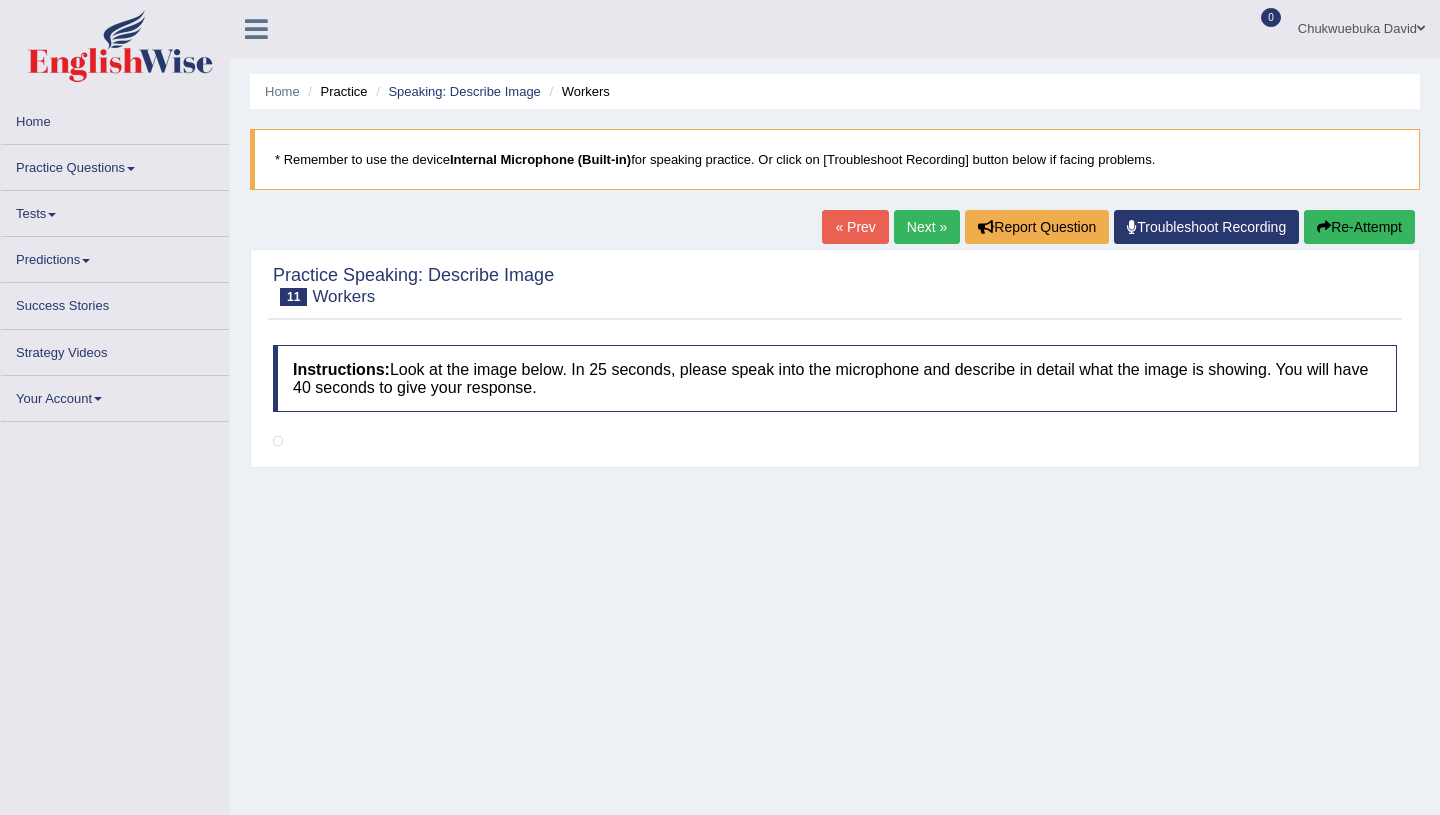 scroll, scrollTop: 0, scrollLeft: 0, axis: both 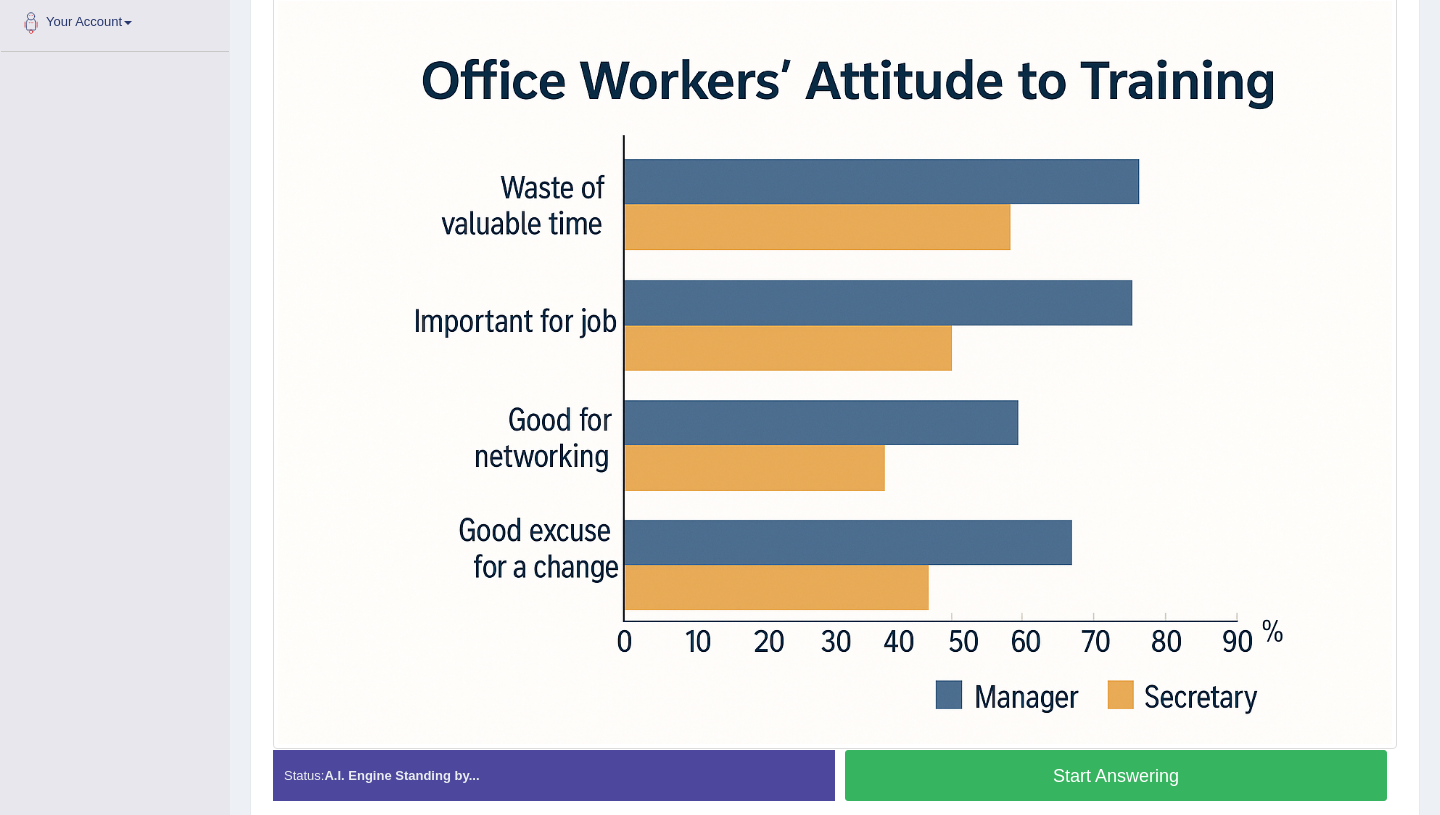 click on "Start Answering" at bounding box center [1116, 775] 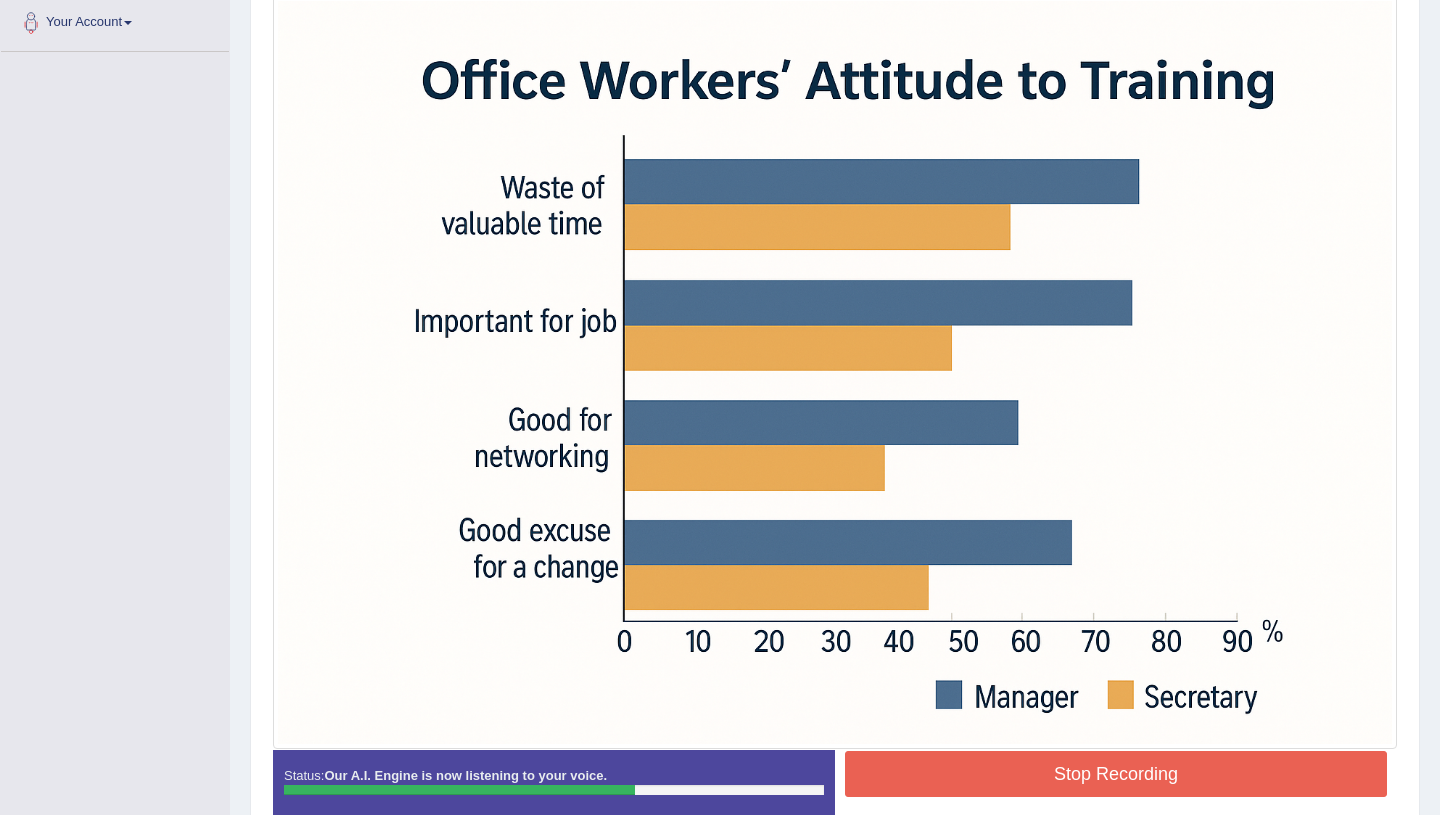 click on "Stop Recording" at bounding box center [1116, 774] 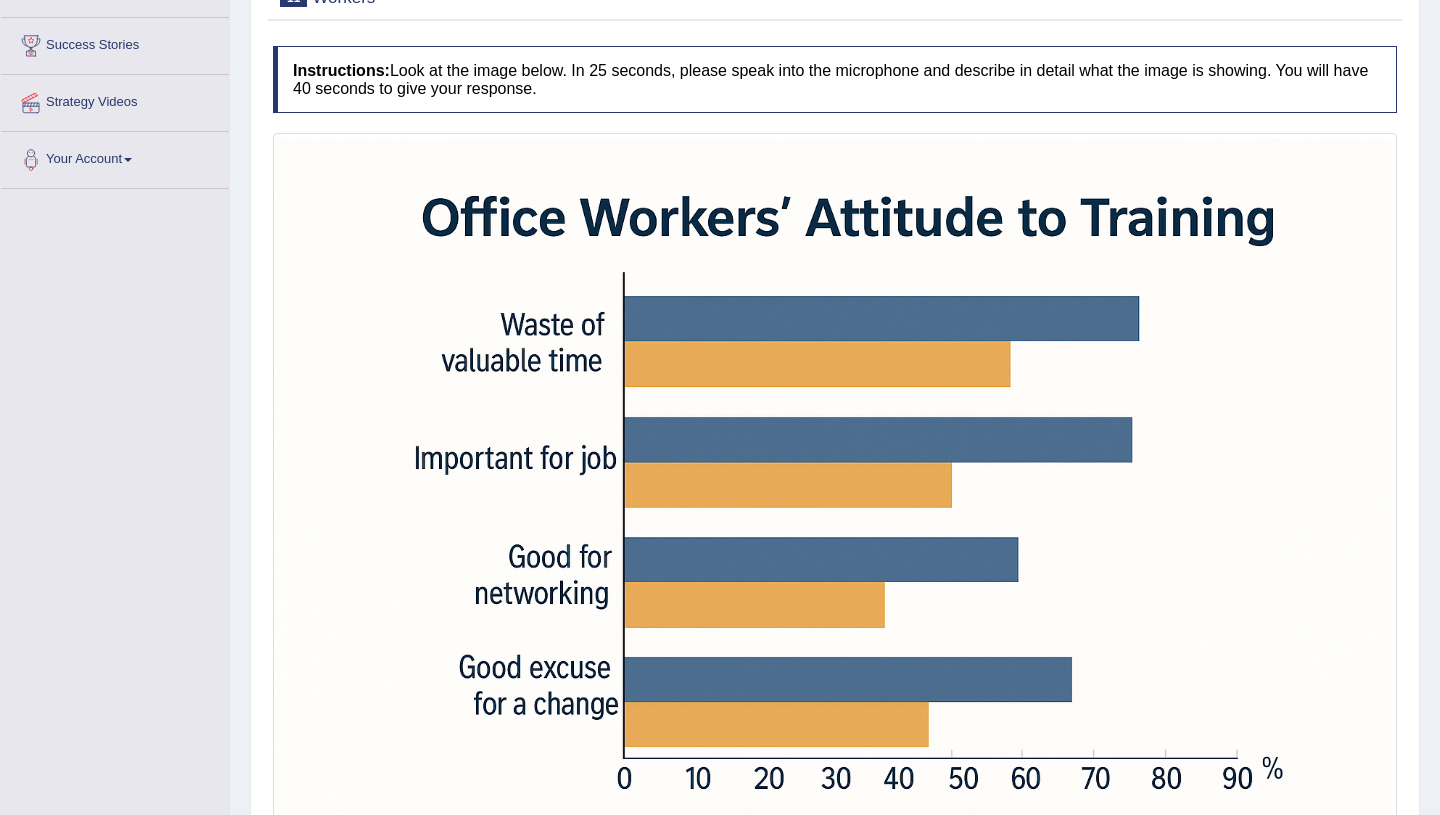 scroll, scrollTop: 216, scrollLeft: 0, axis: vertical 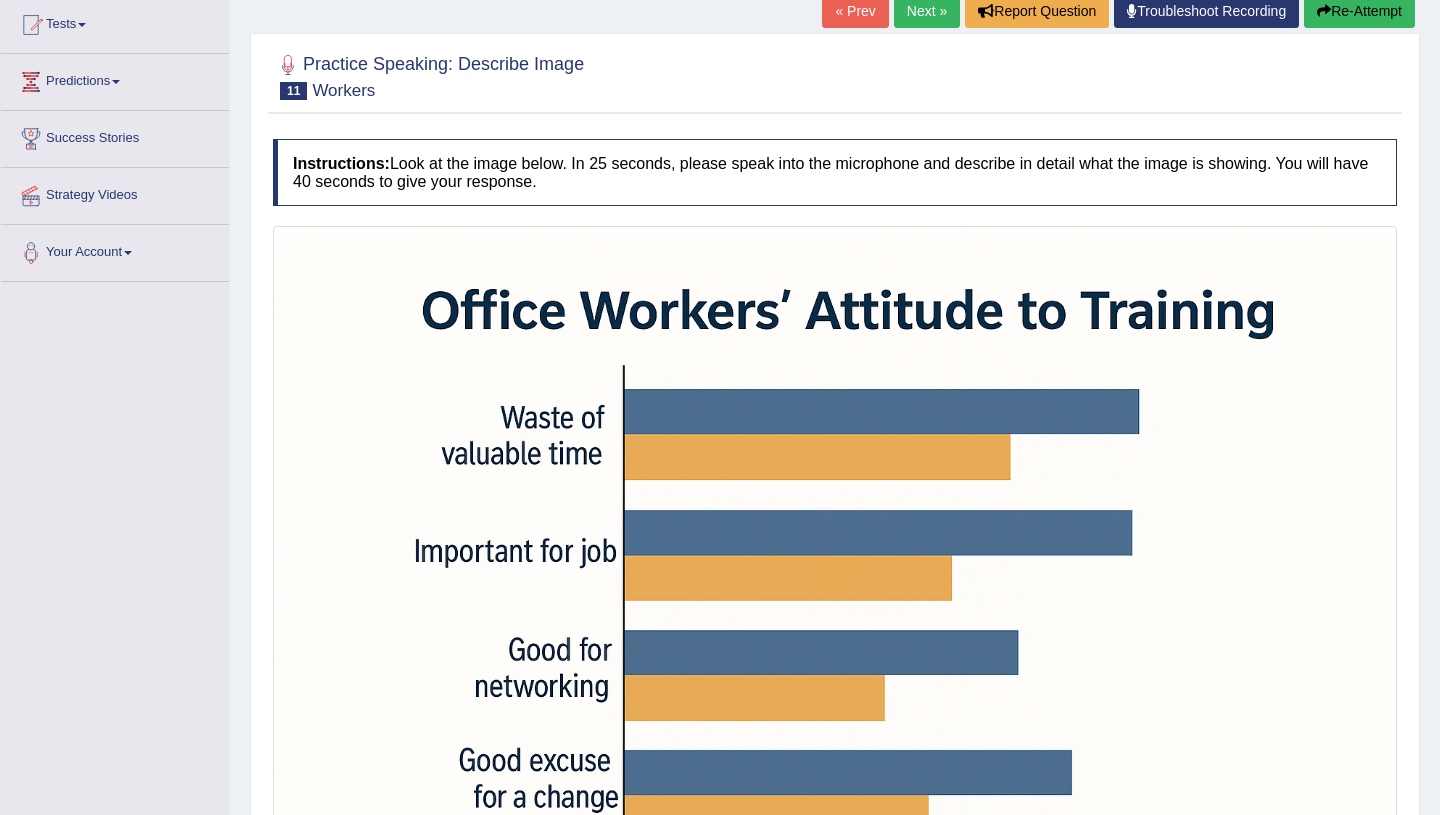 click on "Re-Attempt" at bounding box center (1359, 11) 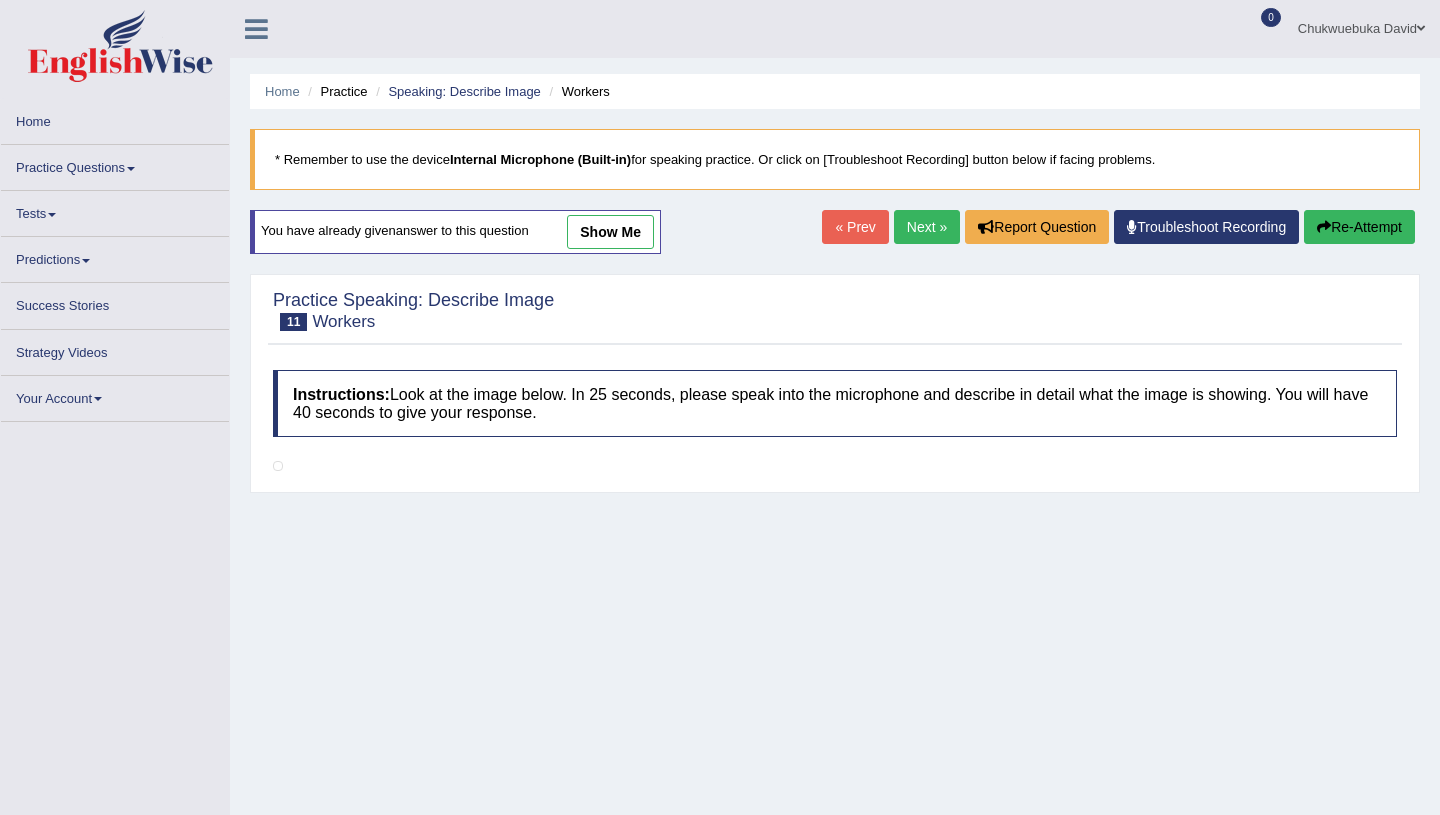 scroll, scrollTop: 62, scrollLeft: 0, axis: vertical 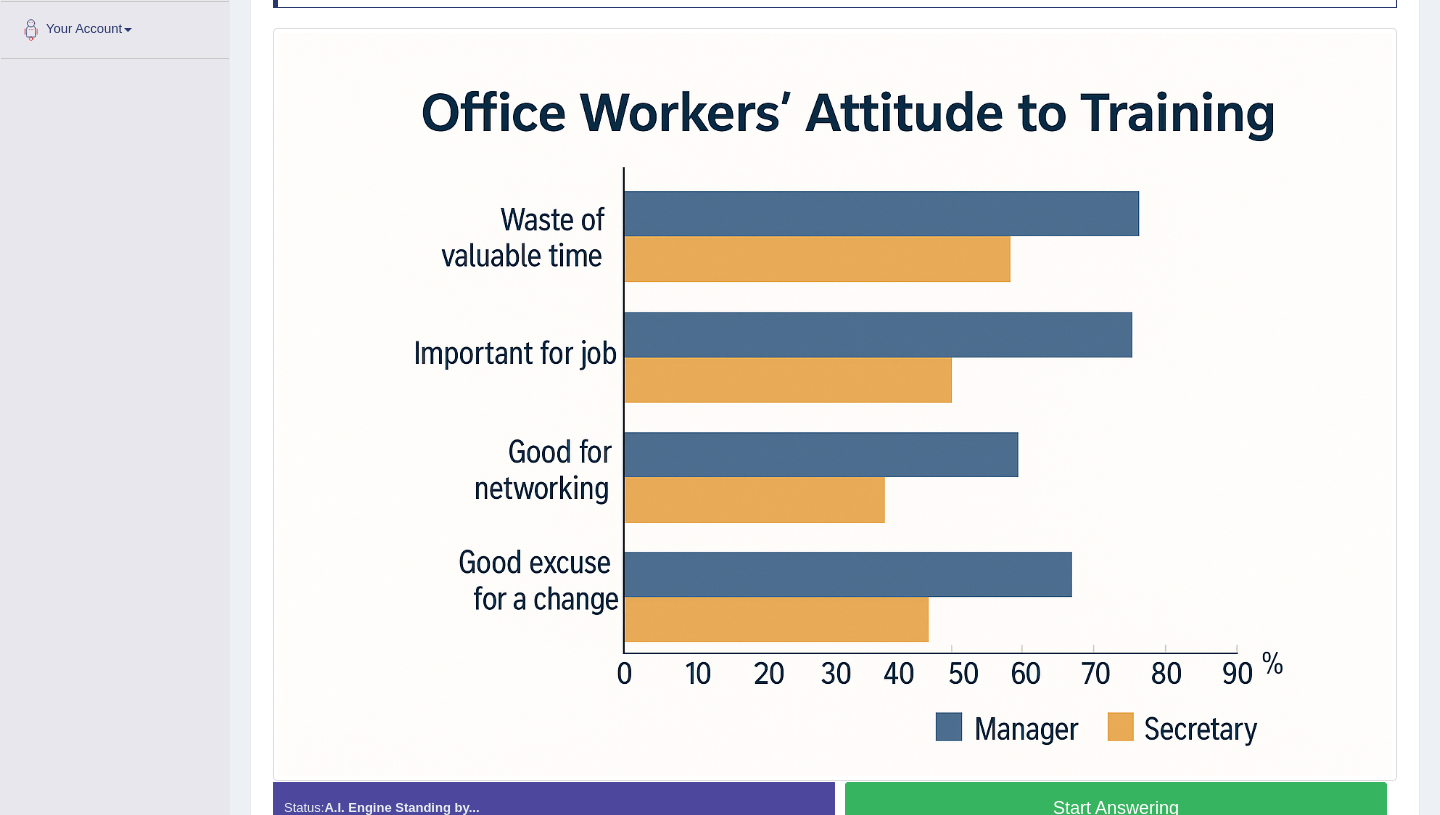 click on "Start Answering" at bounding box center (1116, 807) 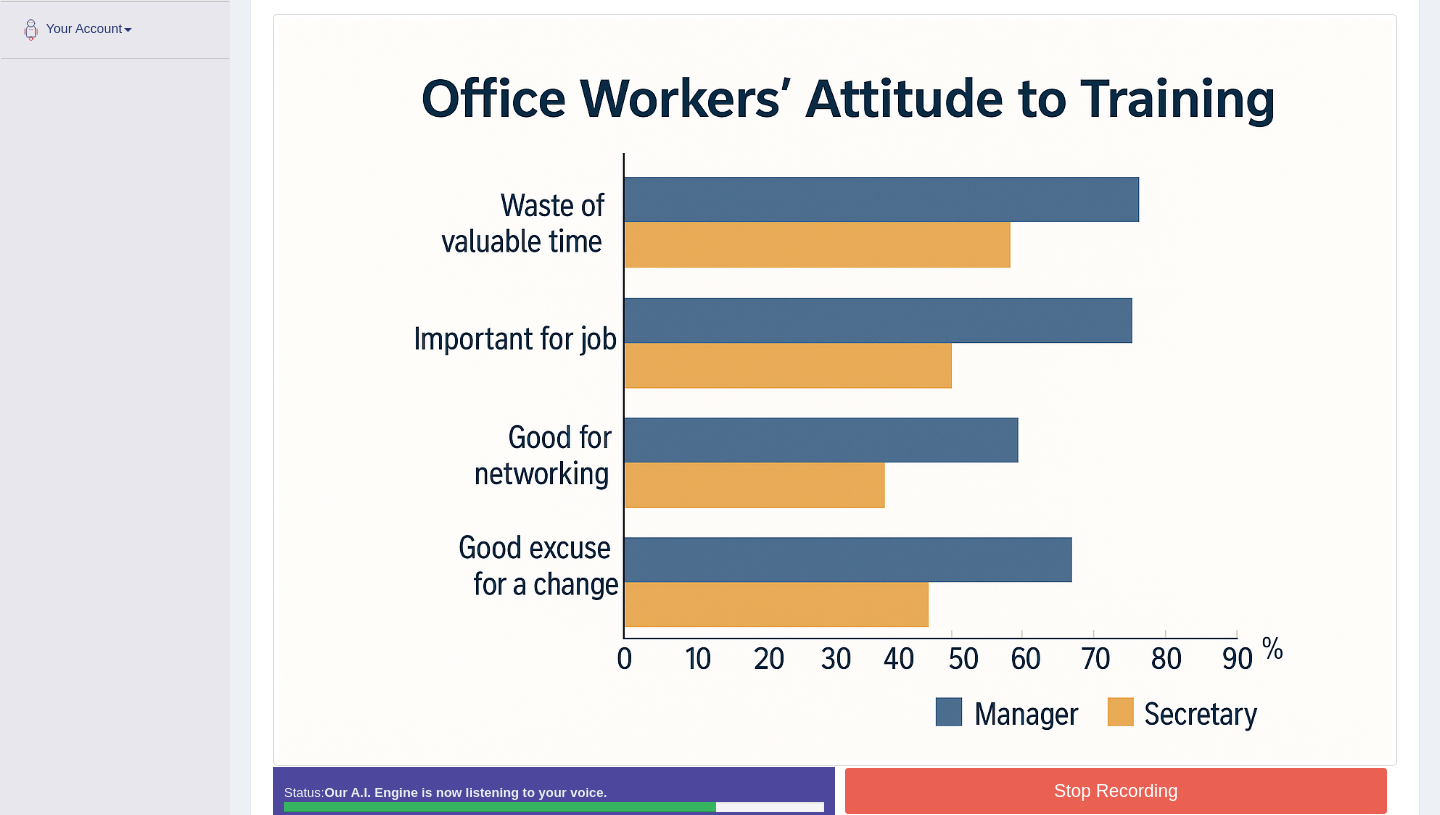 click on "Stop Recording" at bounding box center (1116, 791) 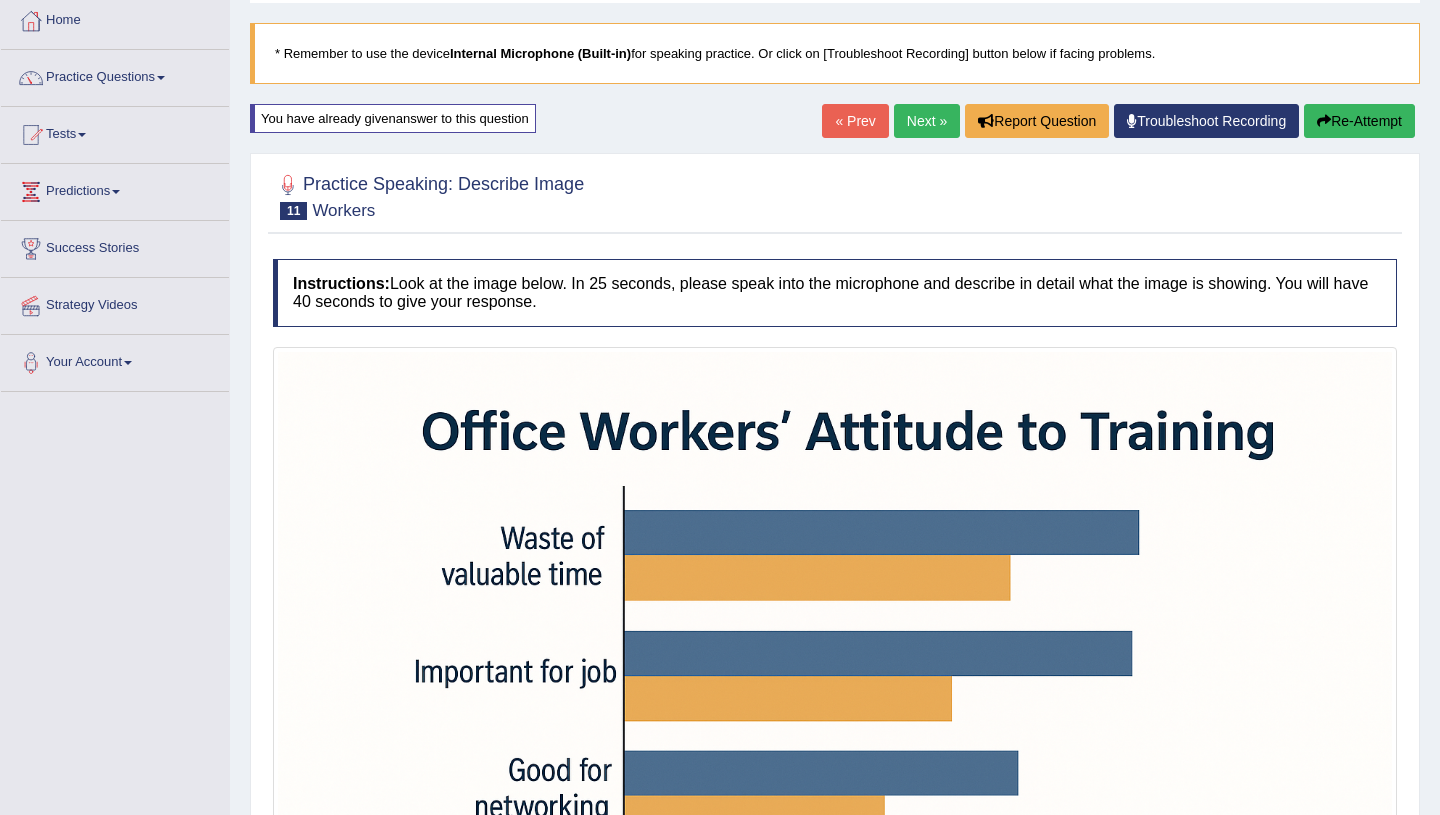 scroll, scrollTop: 27, scrollLeft: 0, axis: vertical 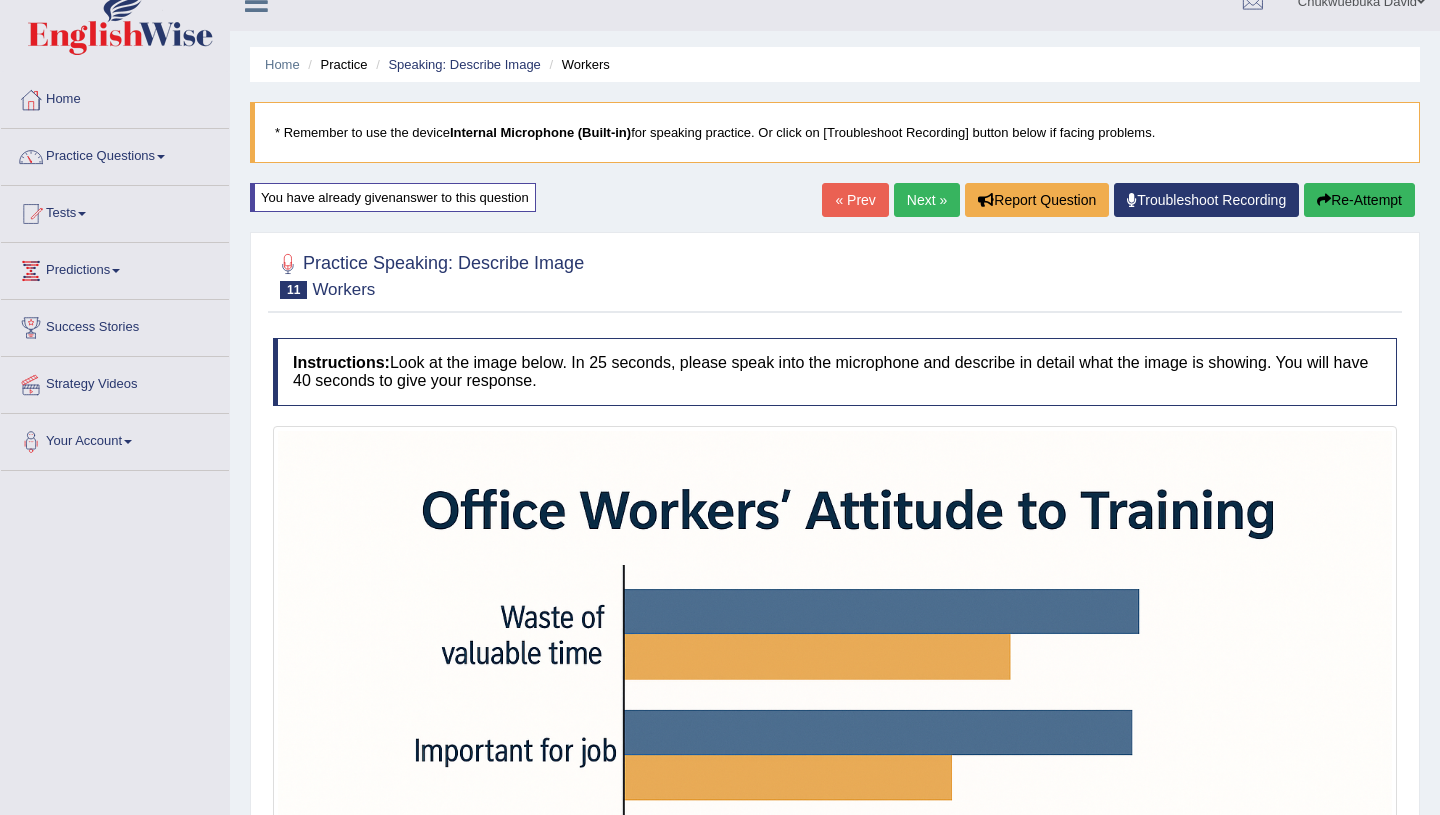 click on "Re-Attempt" at bounding box center [1359, 200] 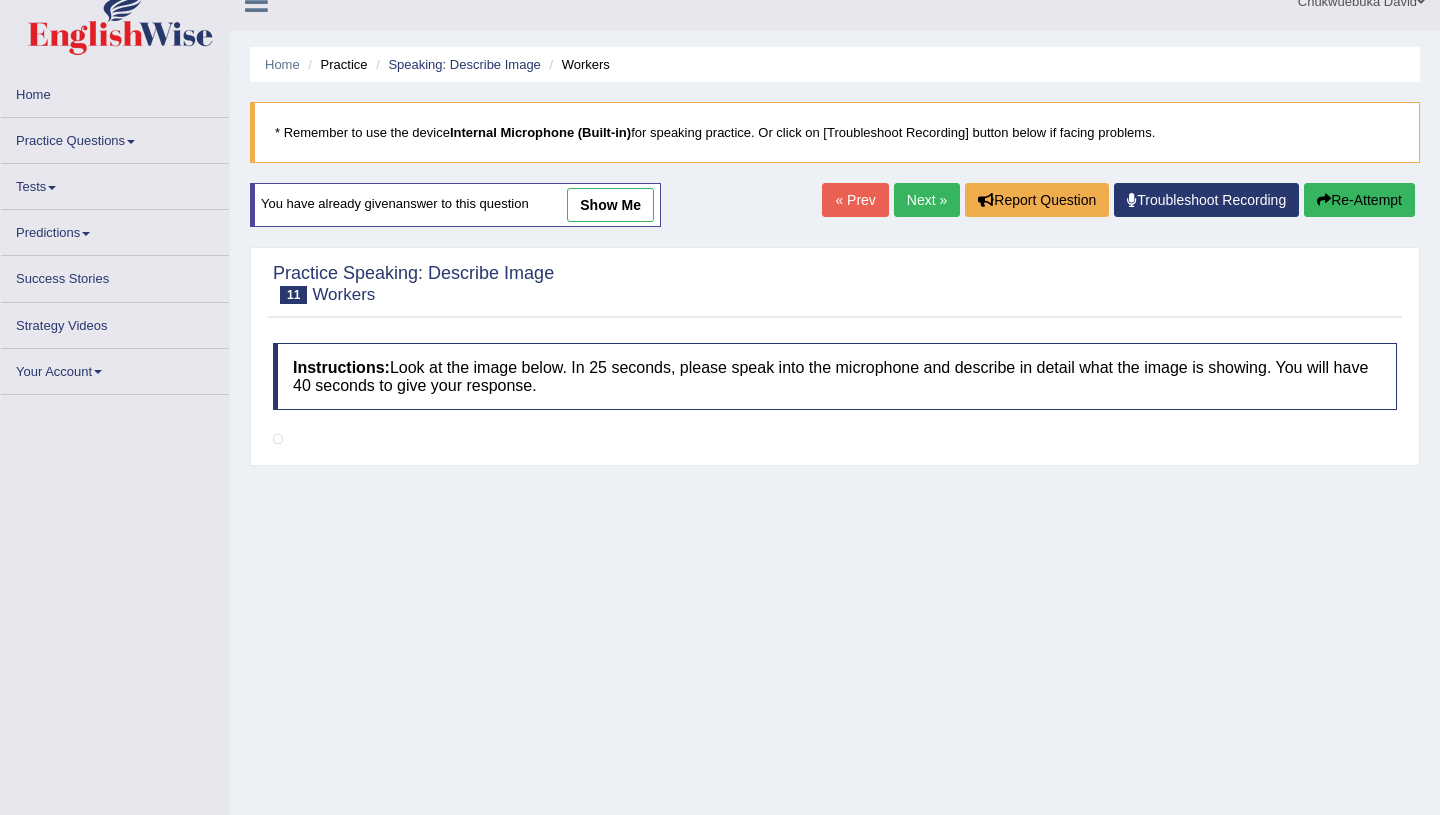 scroll, scrollTop: 0, scrollLeft: 0, axis: both 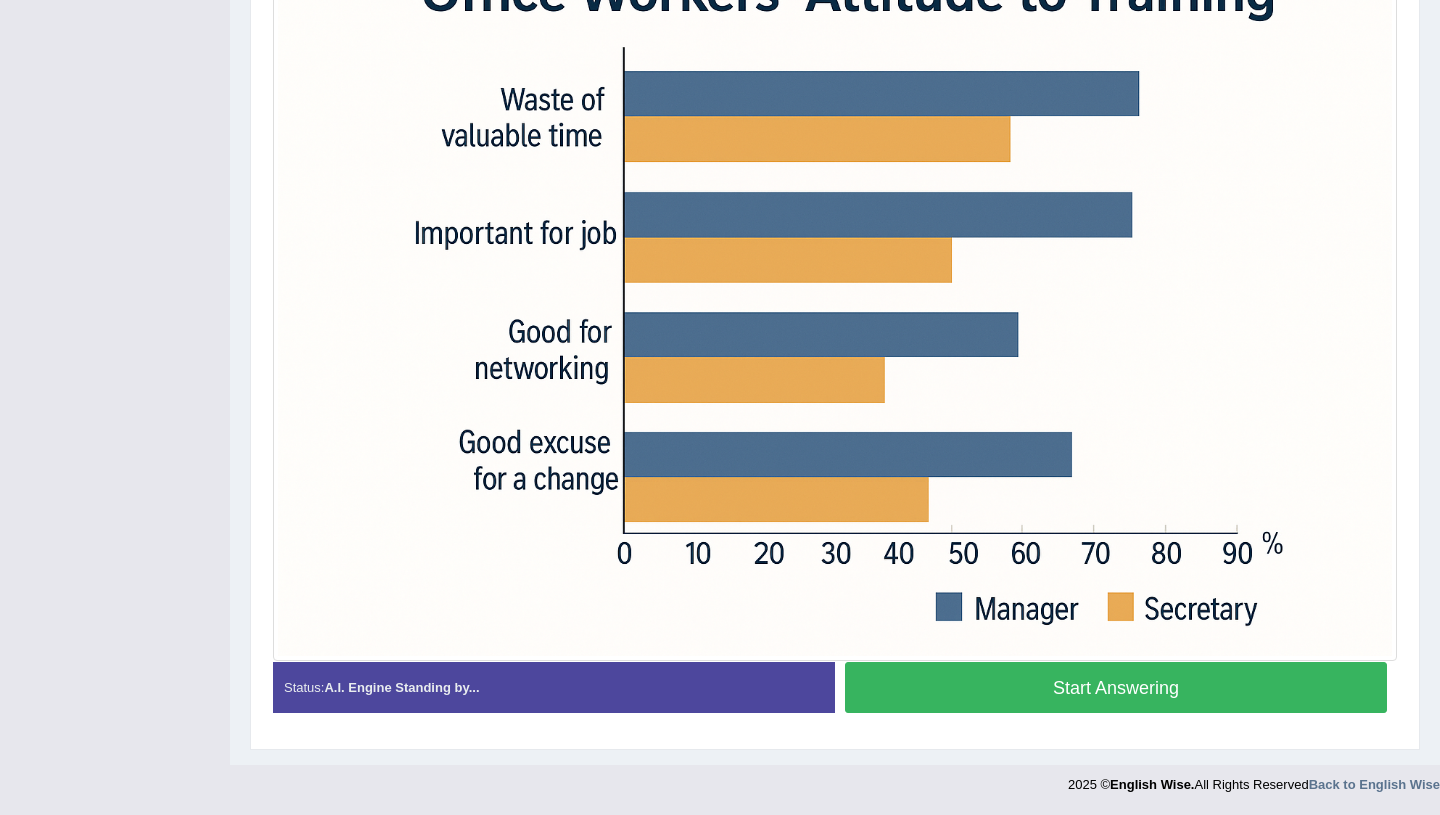 click at bounding box center (835, 284) 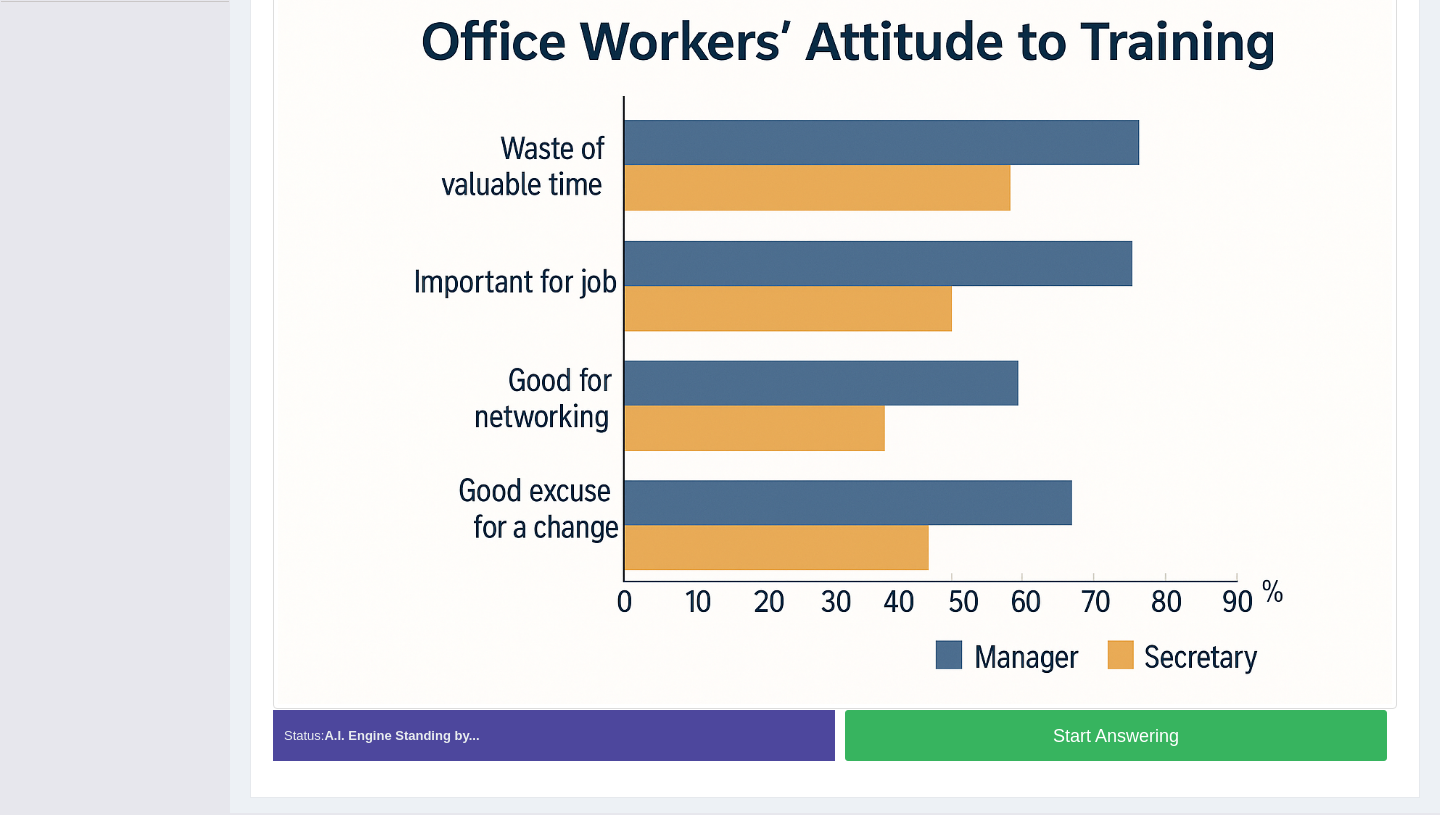 scroll, scrollTop: 488, scrollLeft: 0, axis: vertical 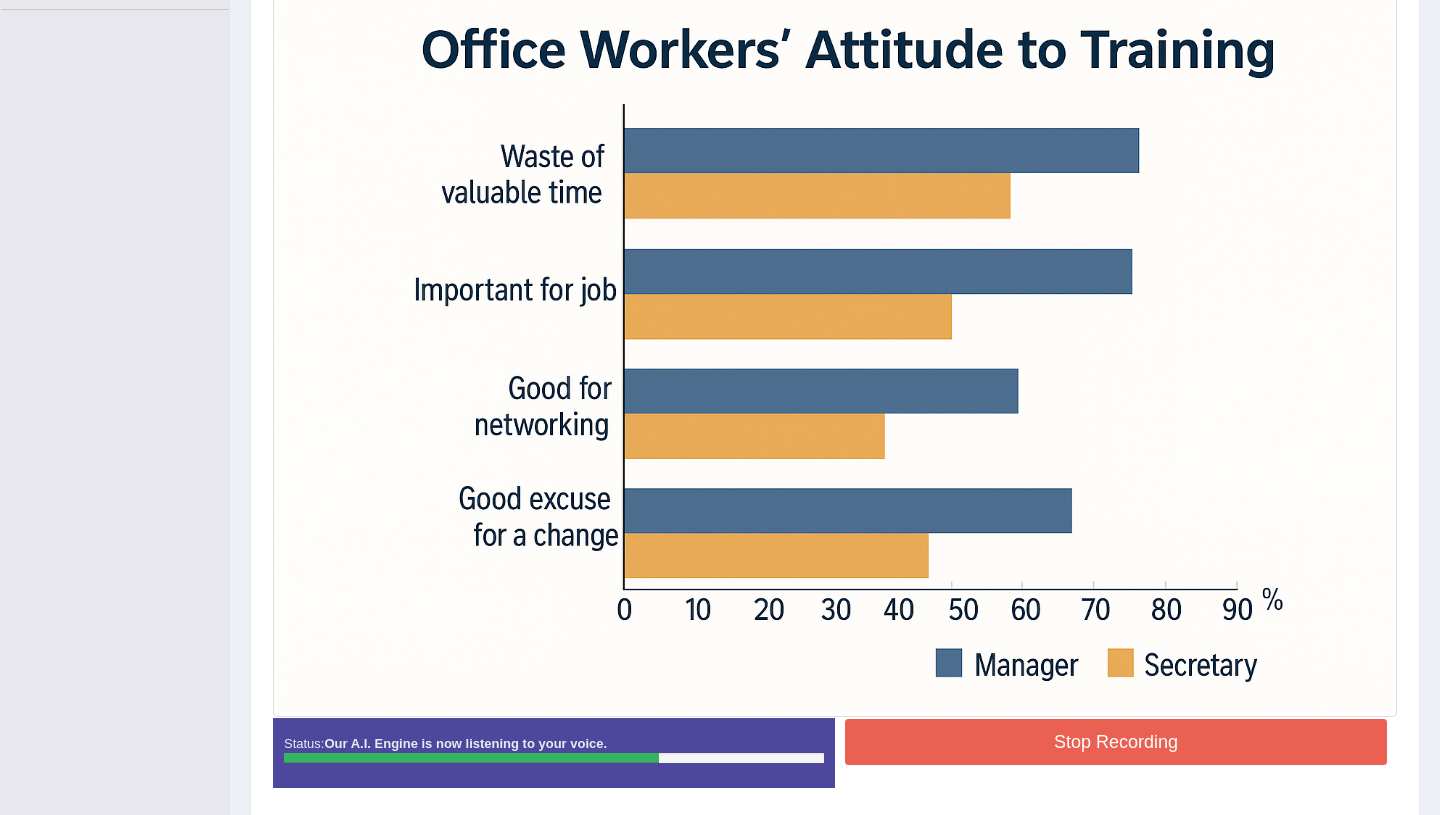 click on "Stop Recording" at bounding box center [1116, 742] 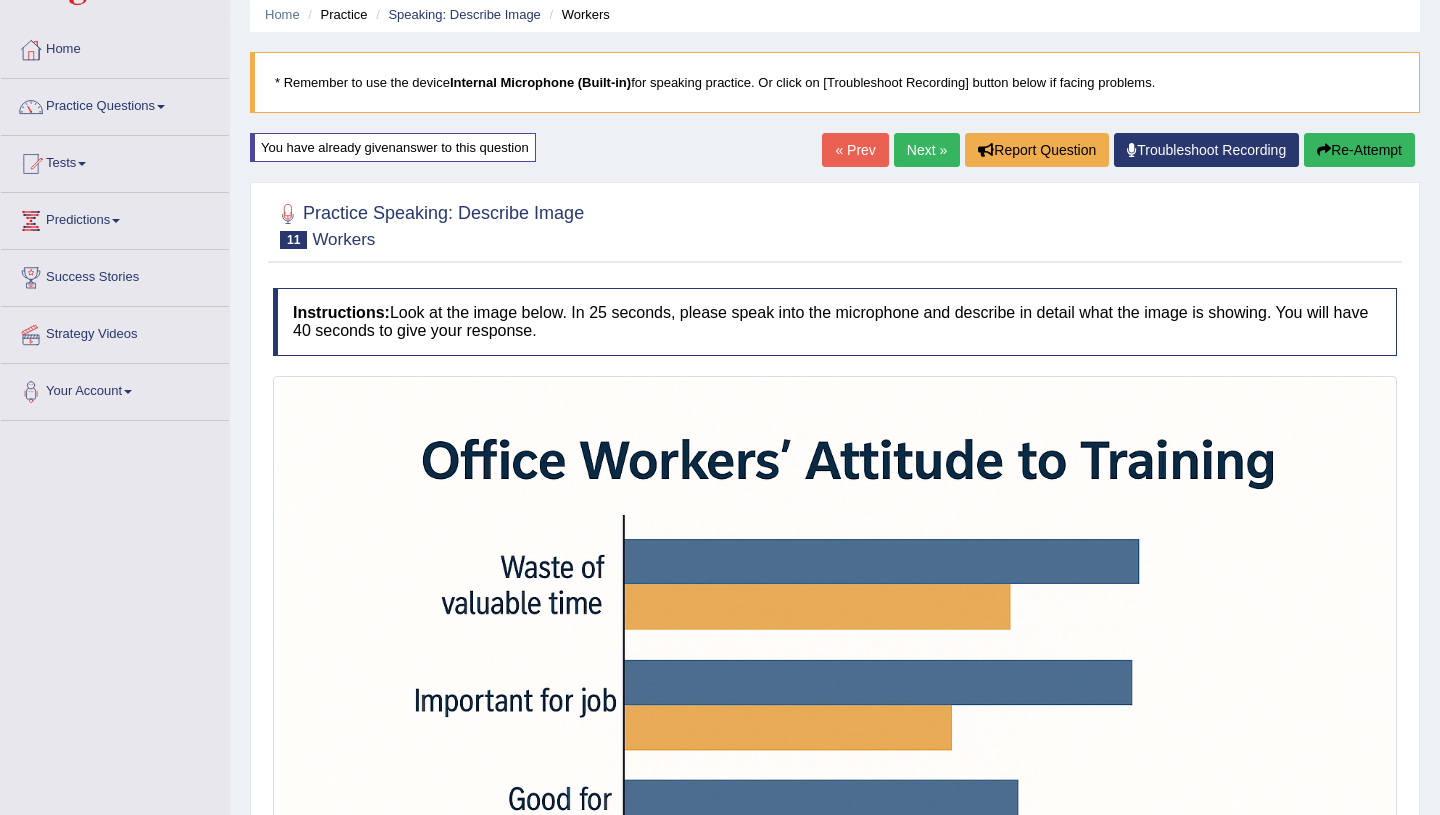 scroll, scrollTop: 70, scrollLeft: 0, axis: vertical 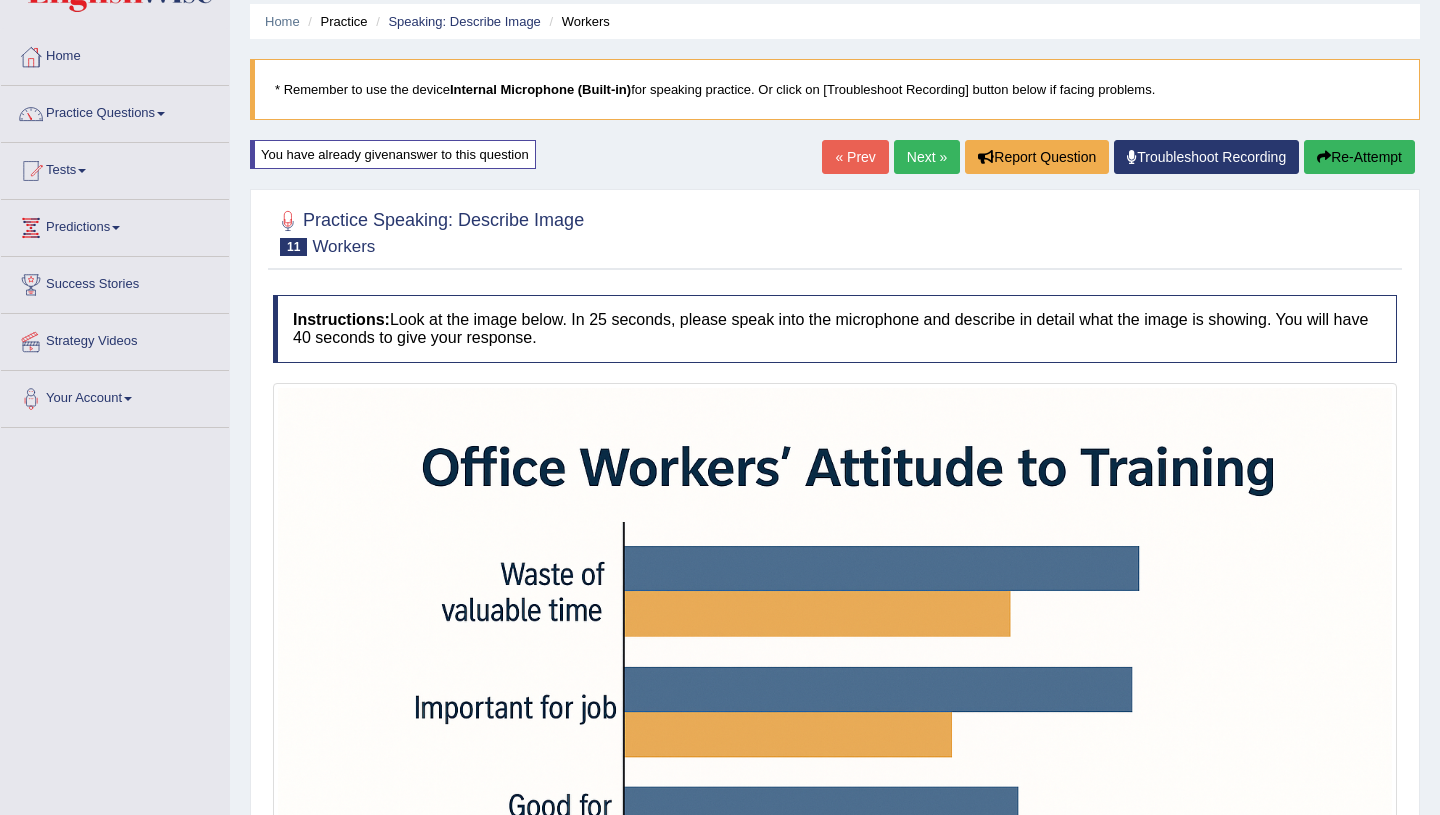 click on "Re-Attempt" at bounding box center (1359, 157) 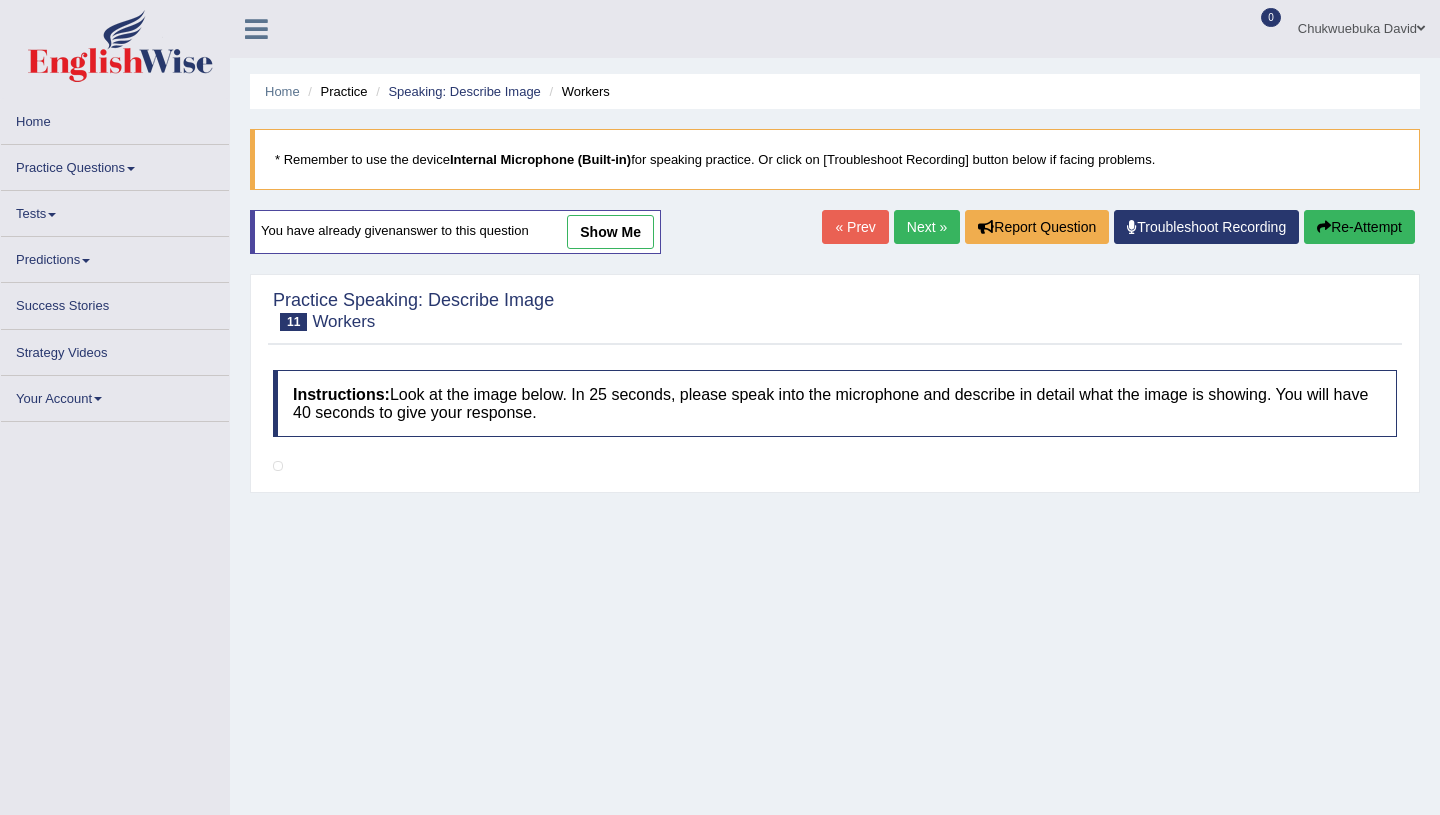 scroll, scrollTop: 70, scrollLeft: 0, axis: vertical 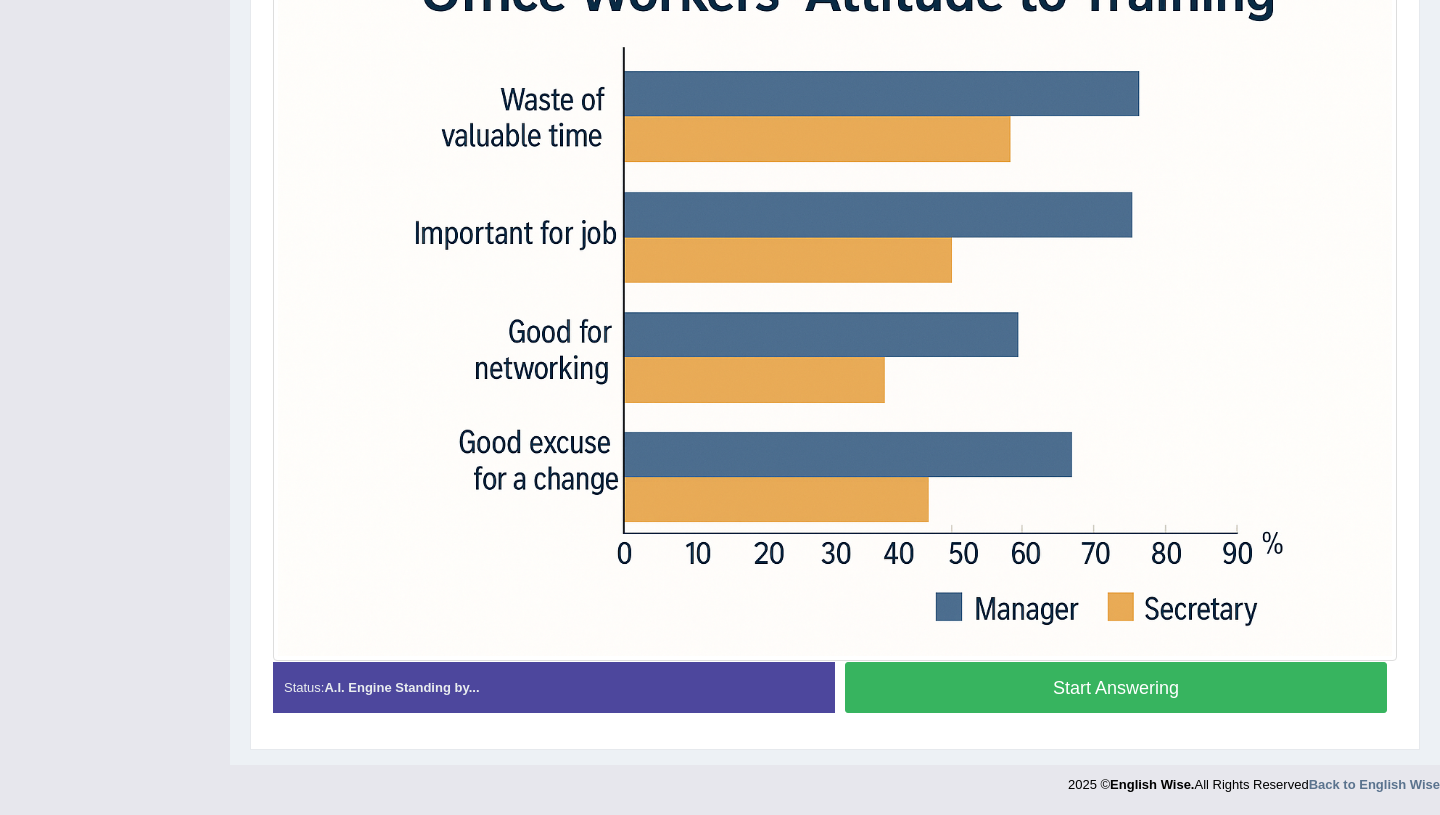 click on "Start Answering" at bounding box center (1116, 687) 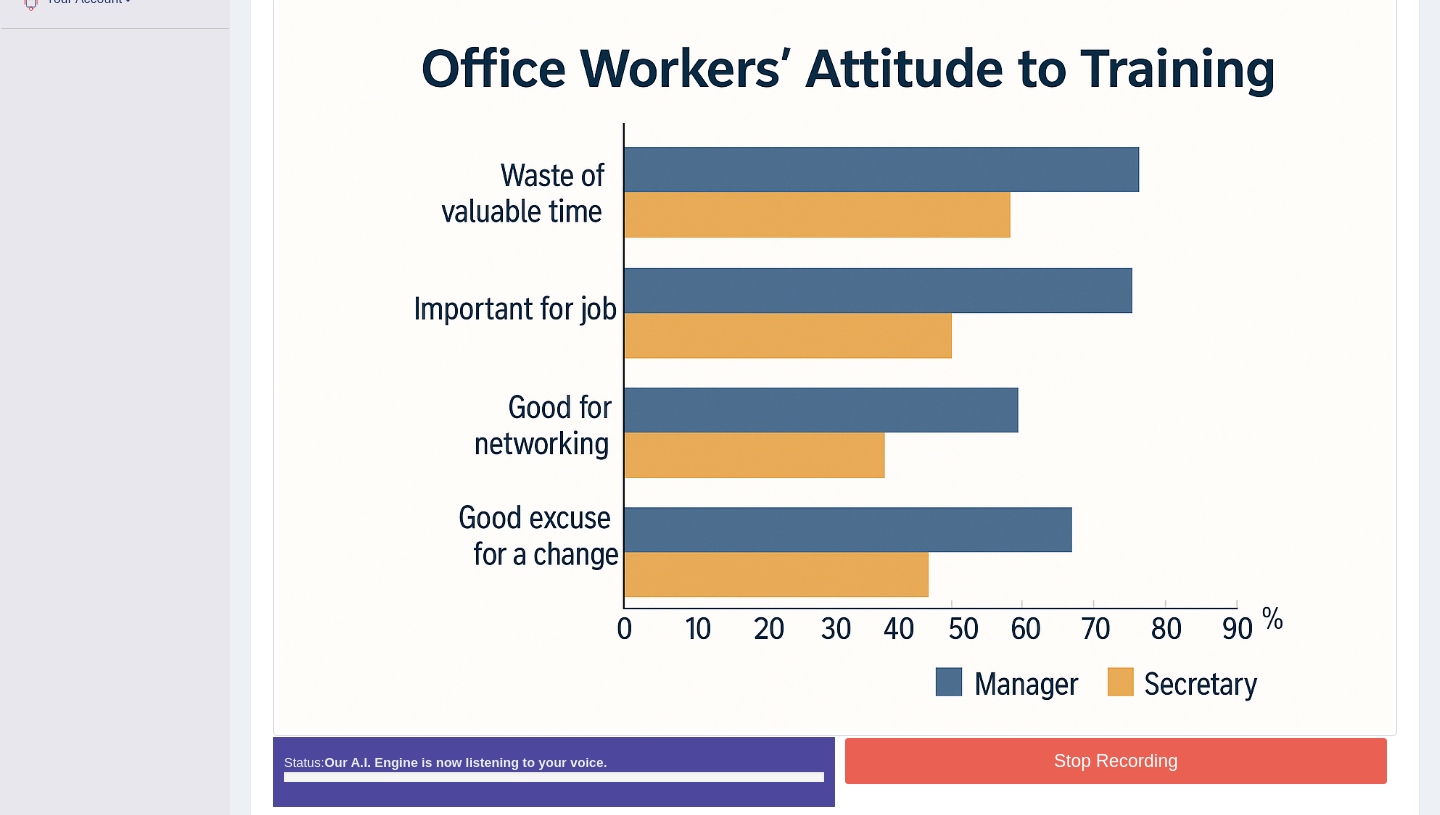 scroll, scrollTop: 469, scrollLeft: 0, axis: vertical 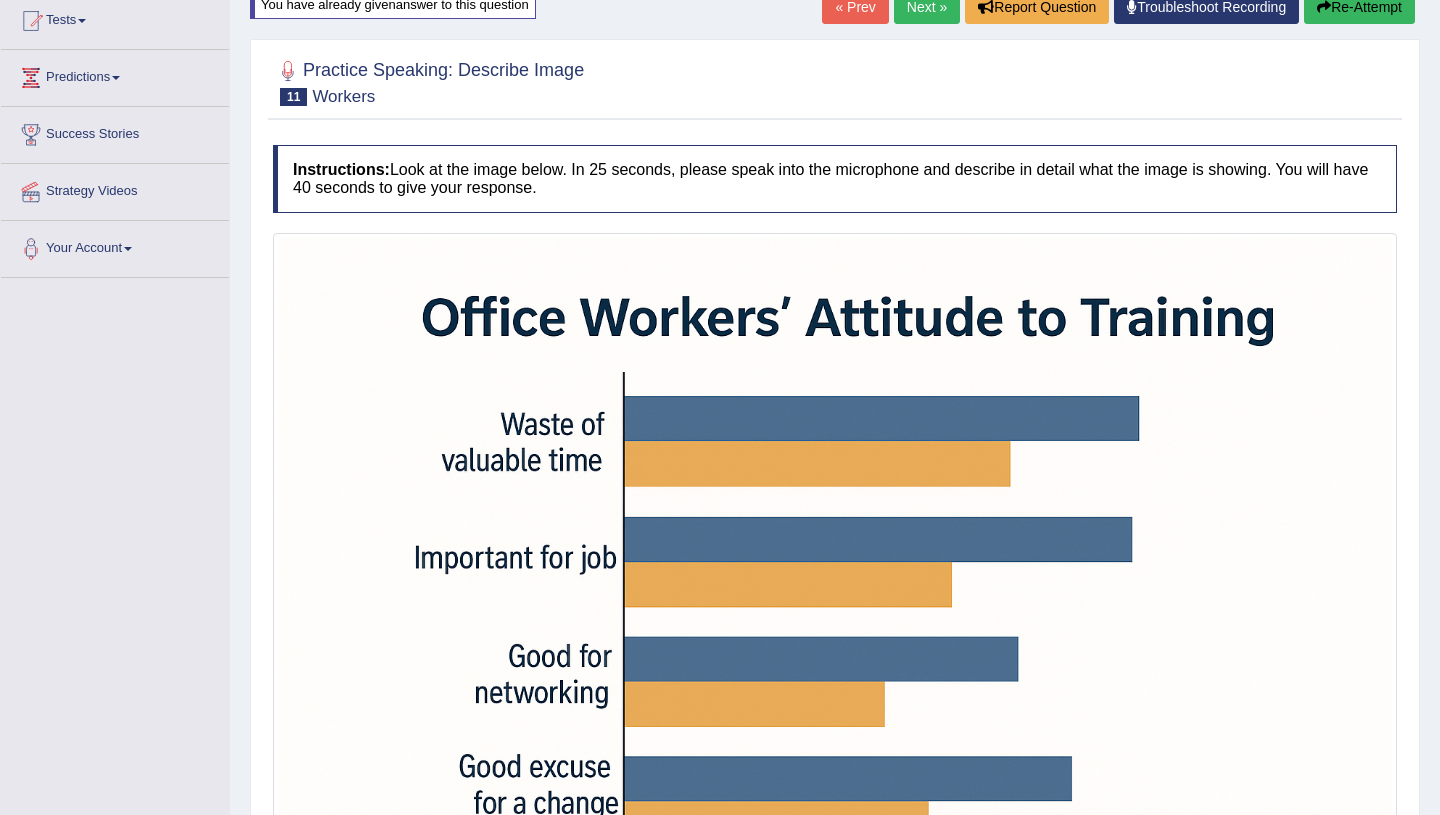 click on "Re-Attempt" at bounding box center [1359, 7] 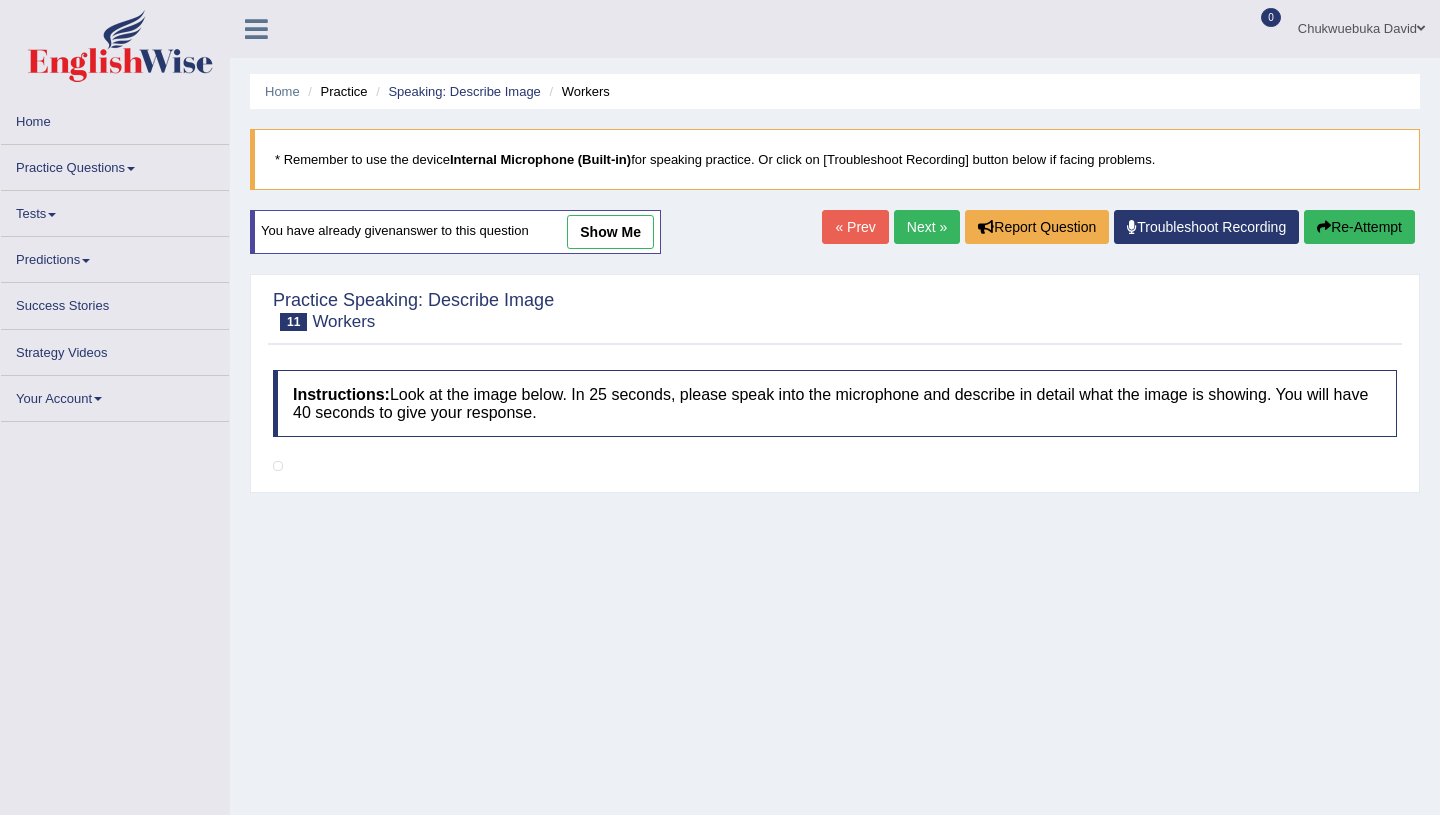 scroll, scrollTop: 200, scrollLeft: 0, axis: vertical 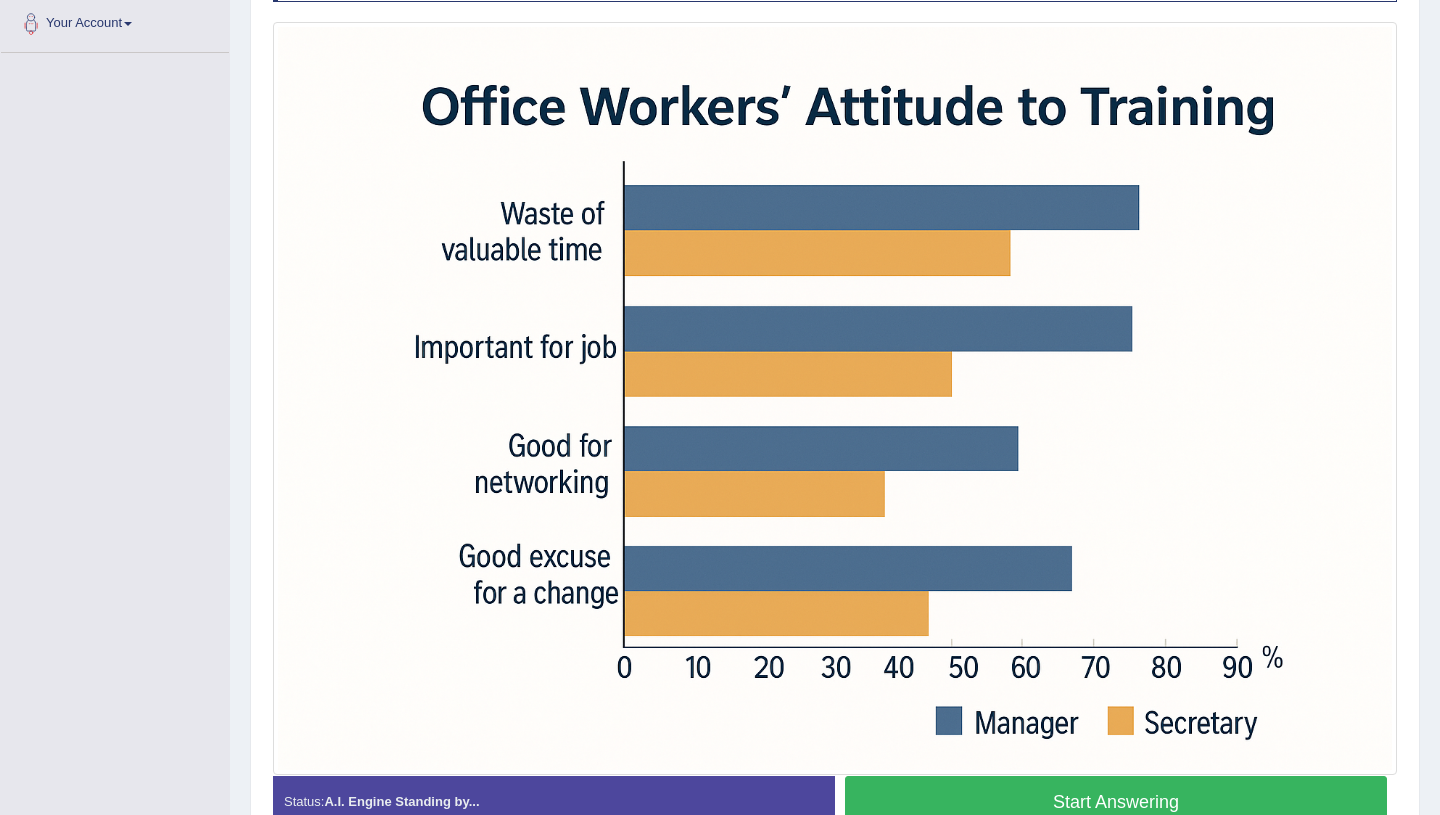 click on "Start Answering" at bounding box center (1116, 801) 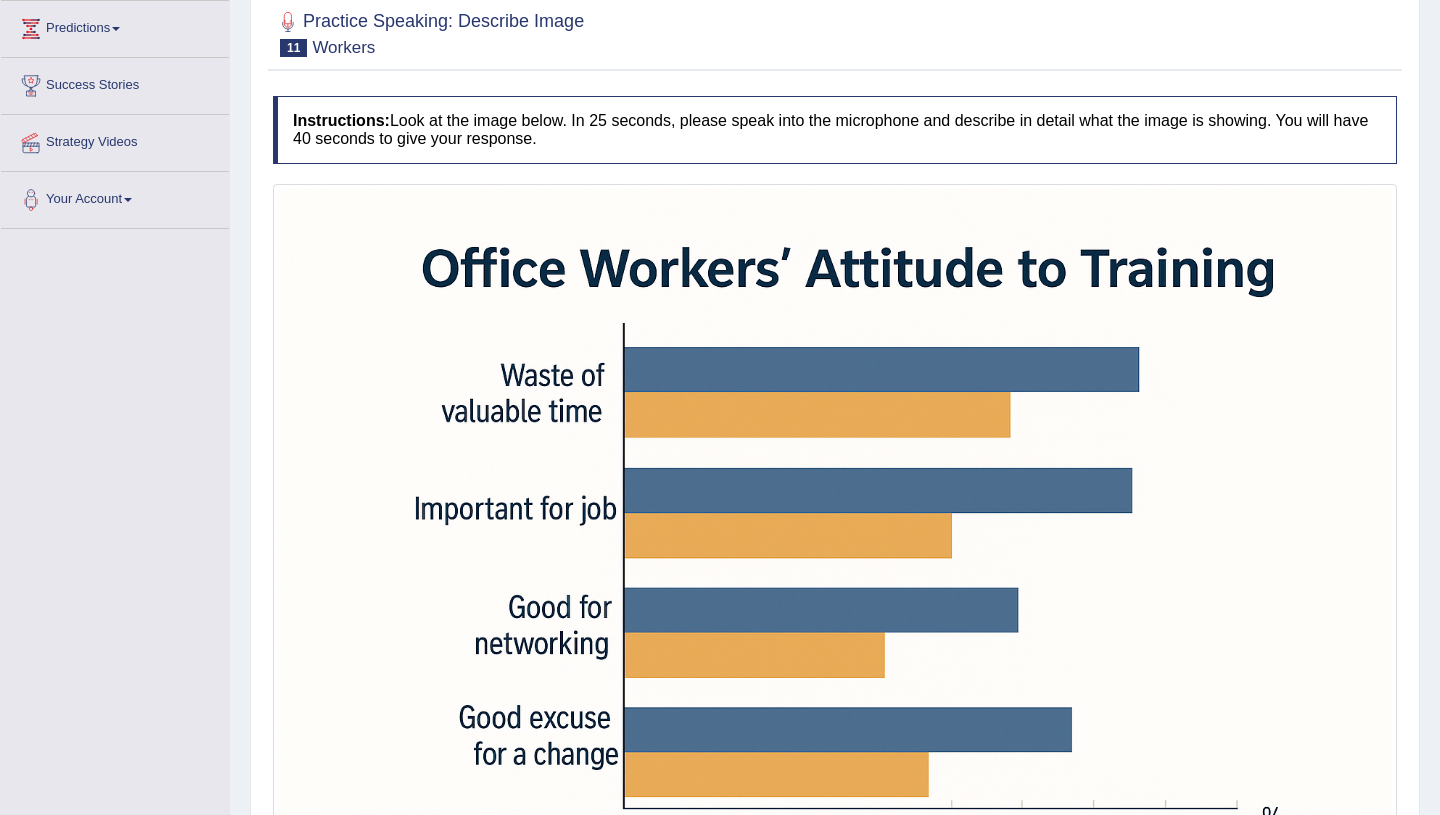 scroll, scrollTop: 0, scrollLeft: 0, axis: both 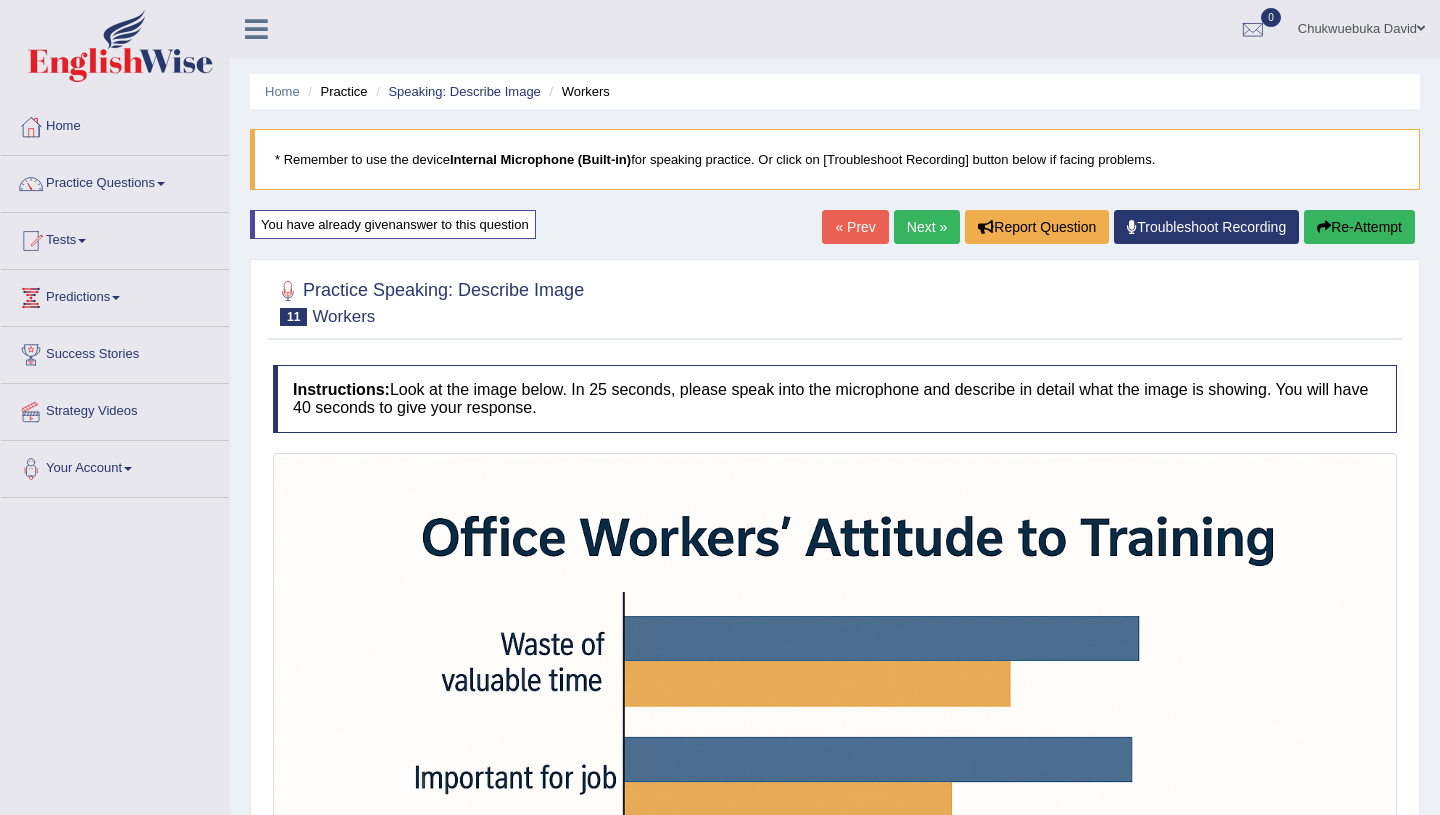 click on "Next »" at bounding box center (927, 227) 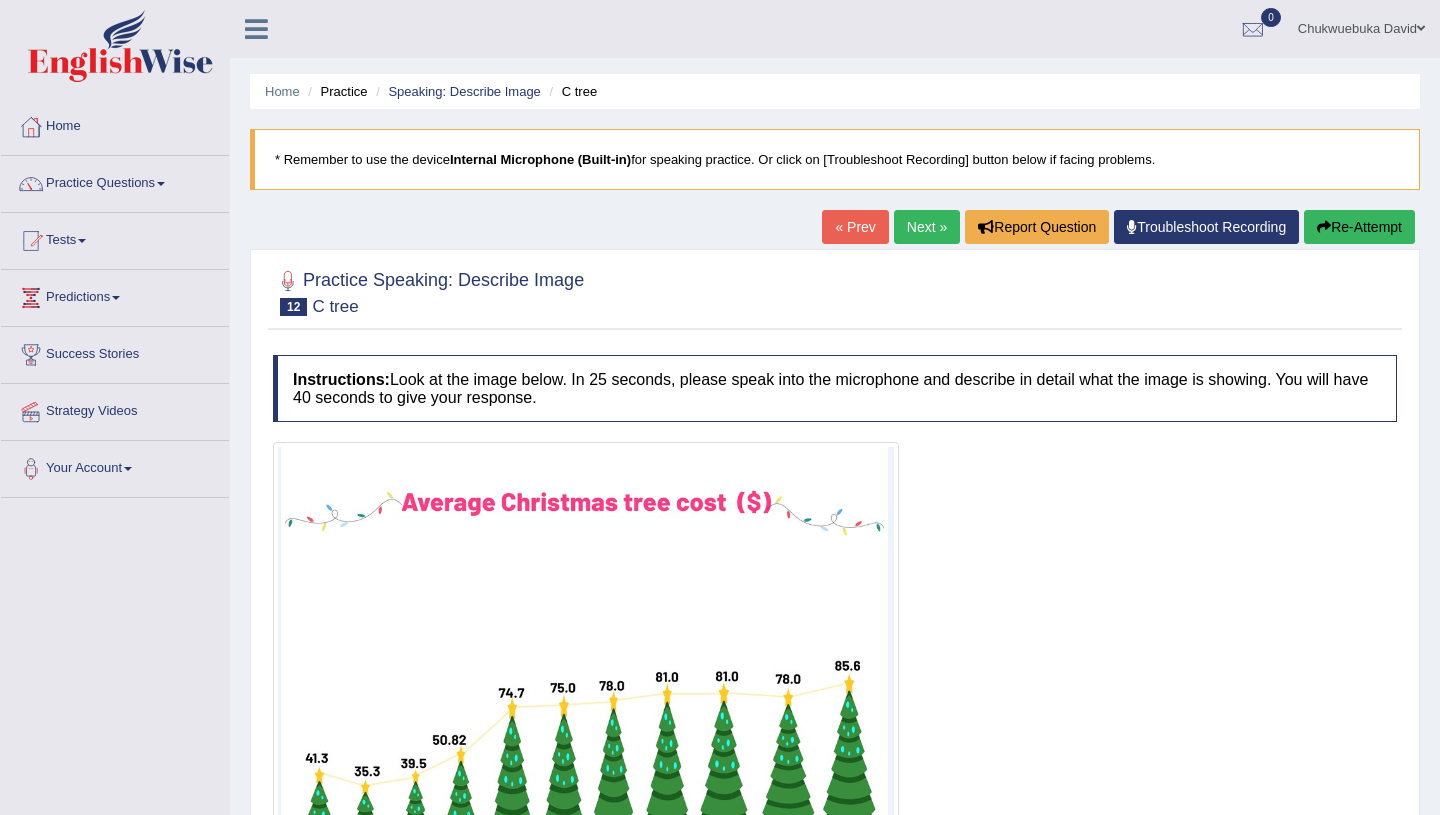 scroll, scrollTop: 264, scrollLeft: 0, axis: vertical 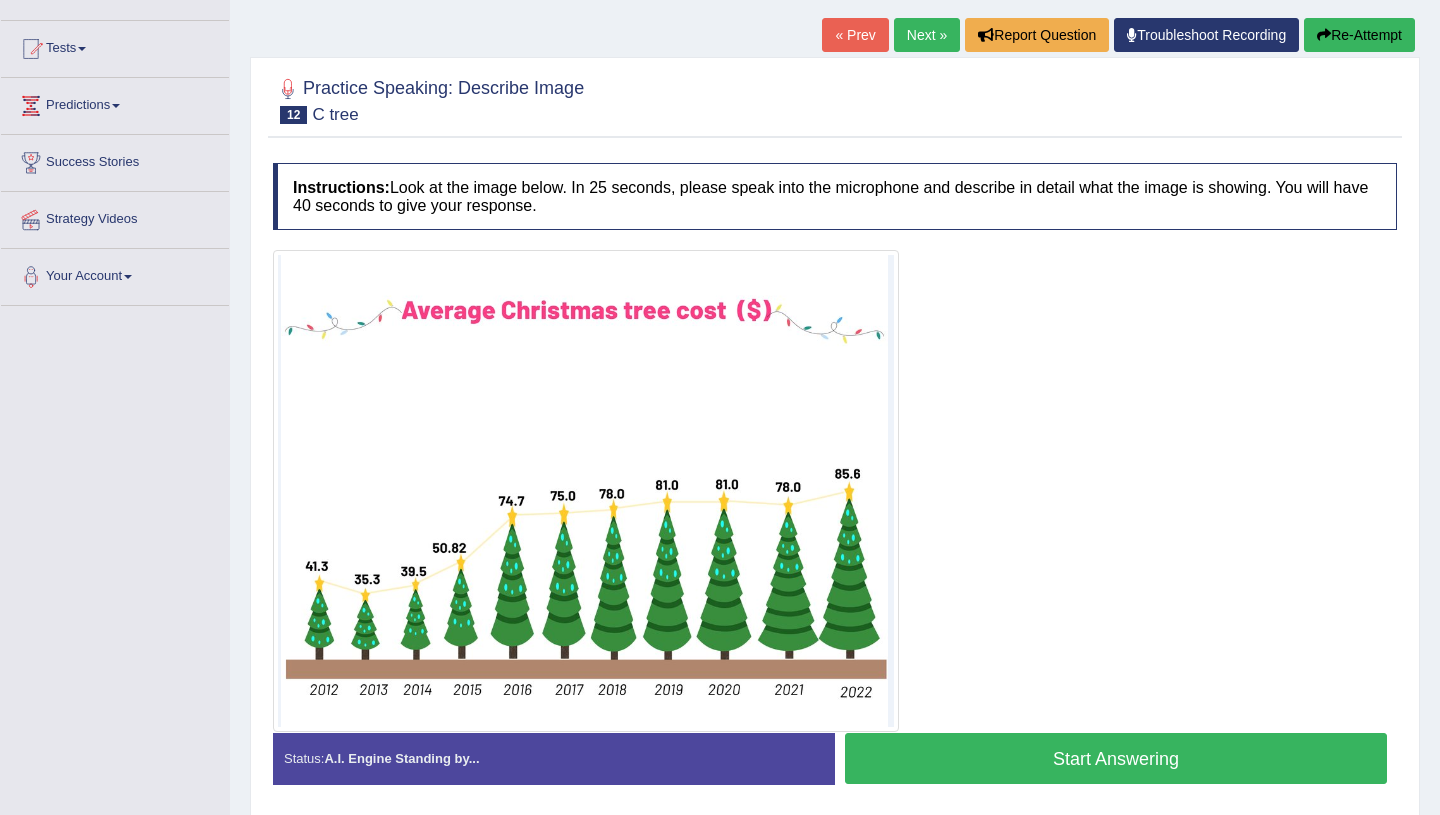 click on "« Prev" at bounding box center [855, 35] 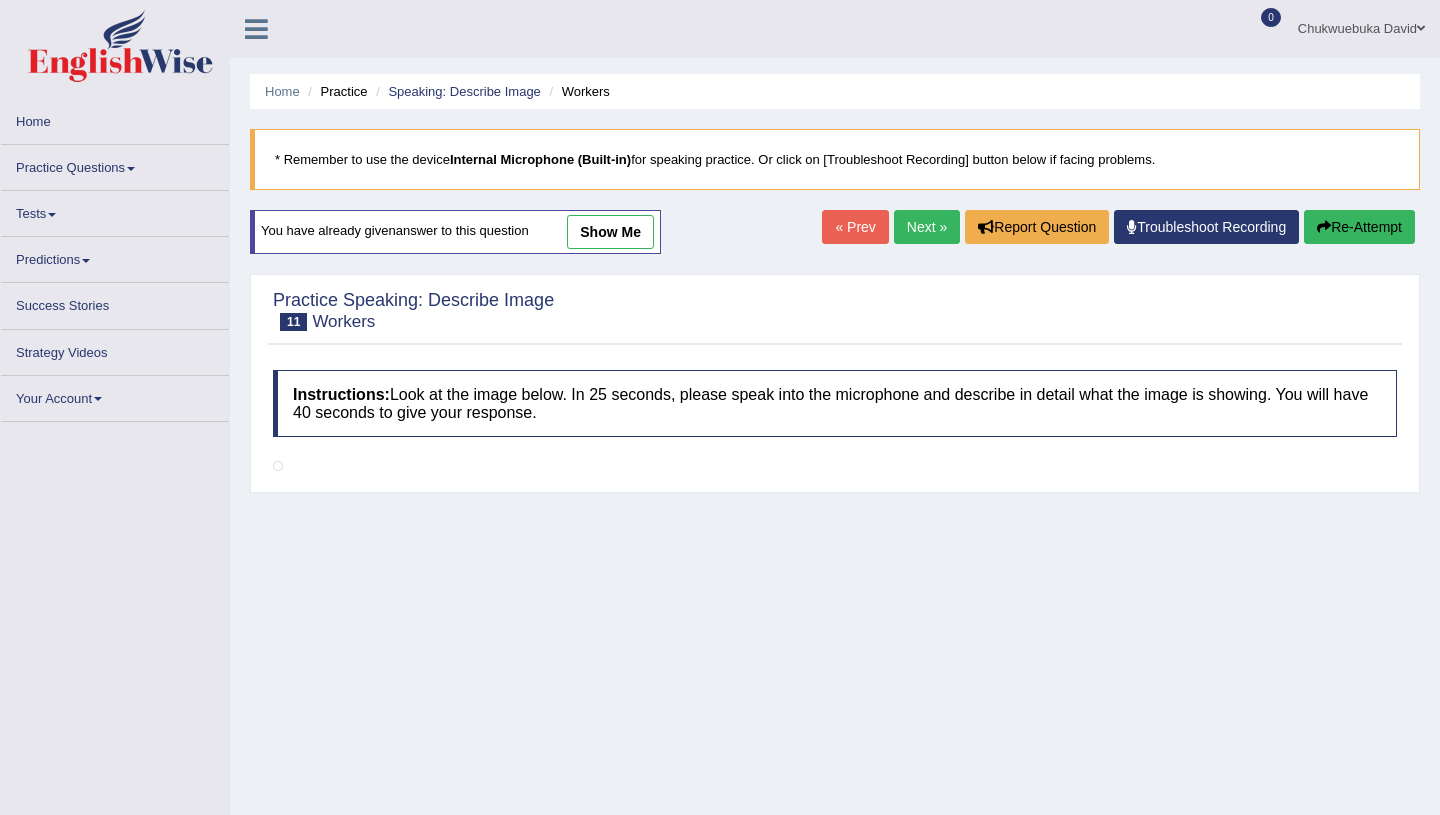 scroll, scrollTop: 0, scrollLeft: 0, axis: both 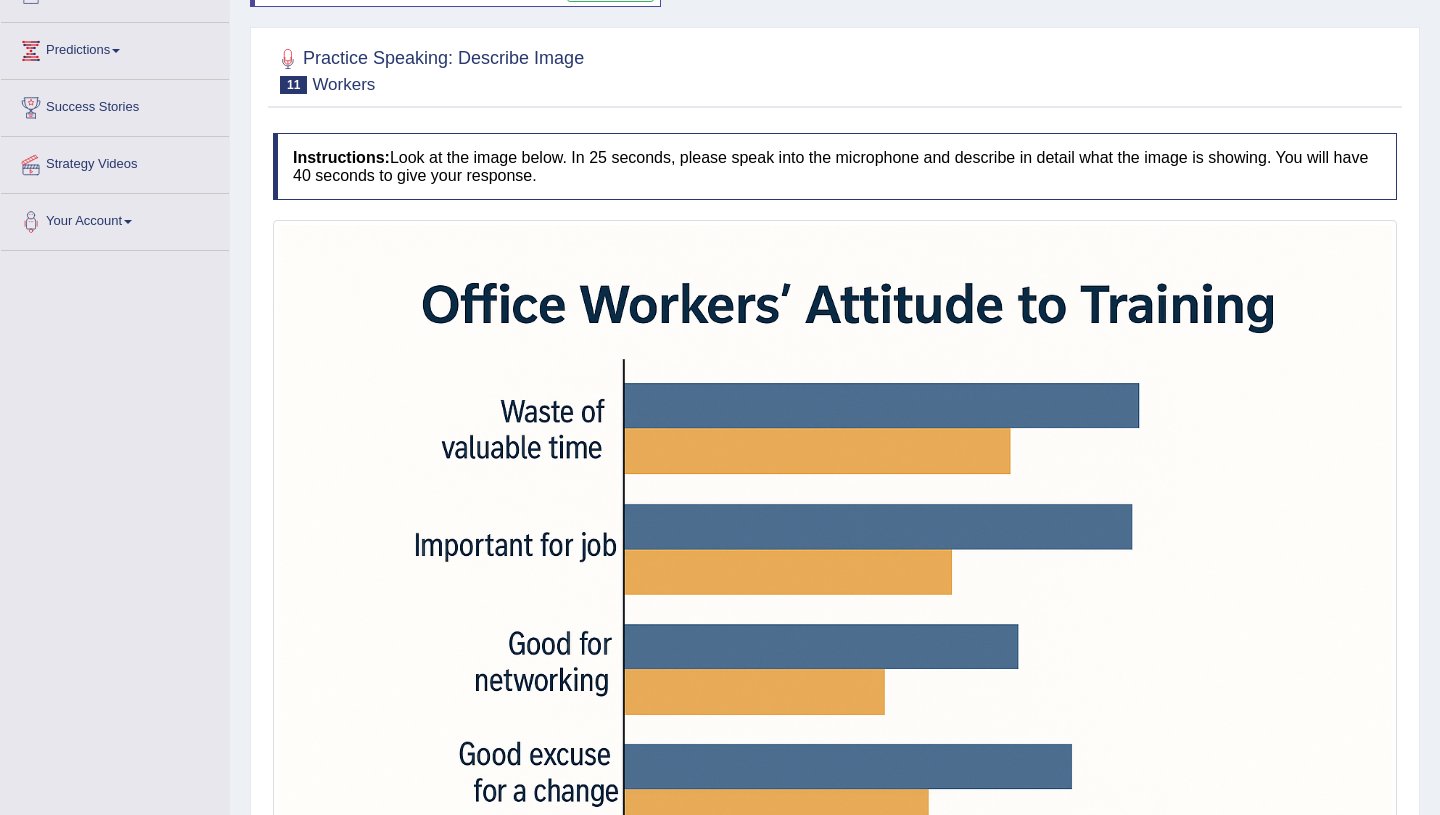 click at bounding box center (835, 69) 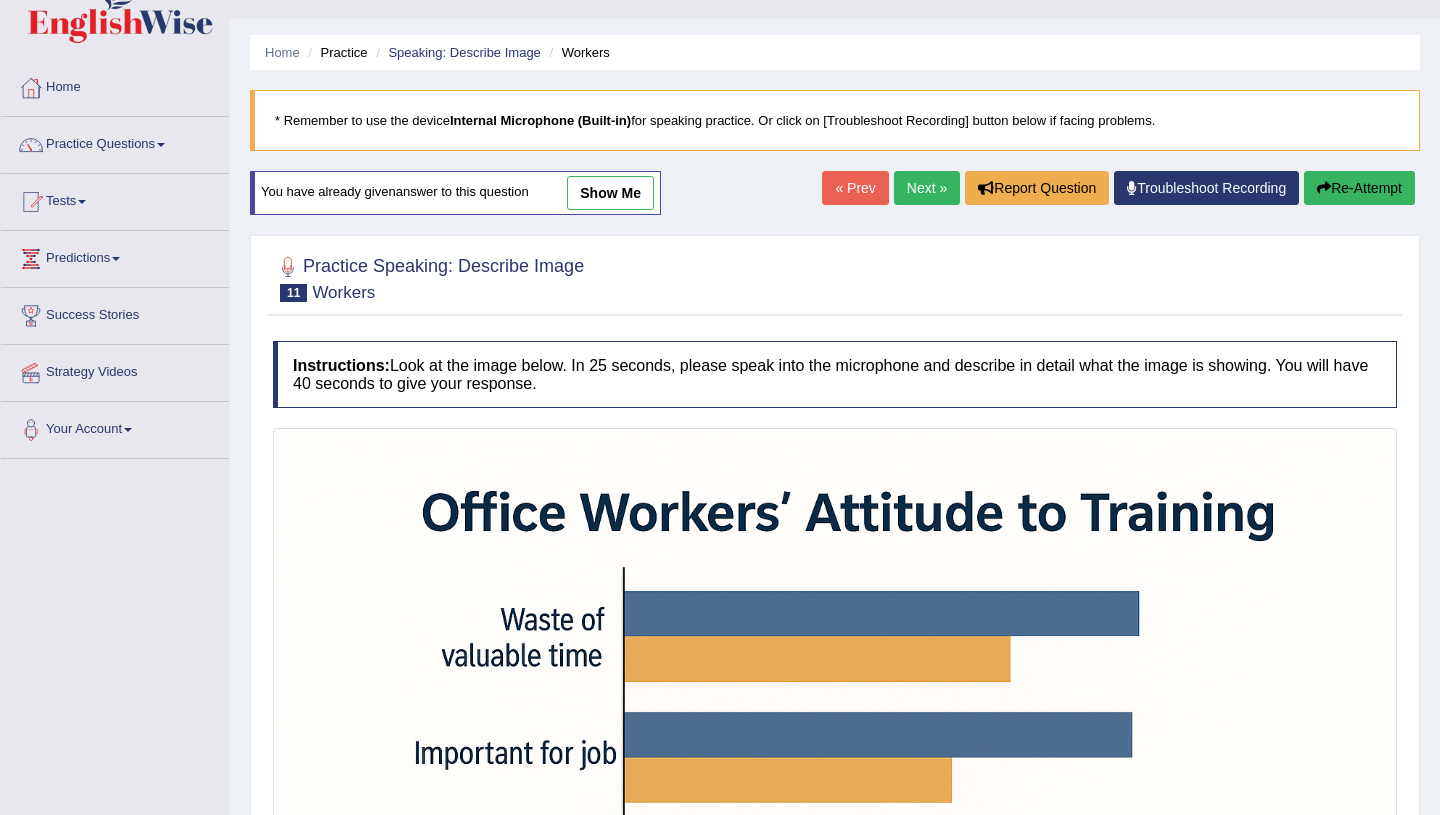 scroll, scrollTop: 15, scrollLeft: 0, axis: vertical 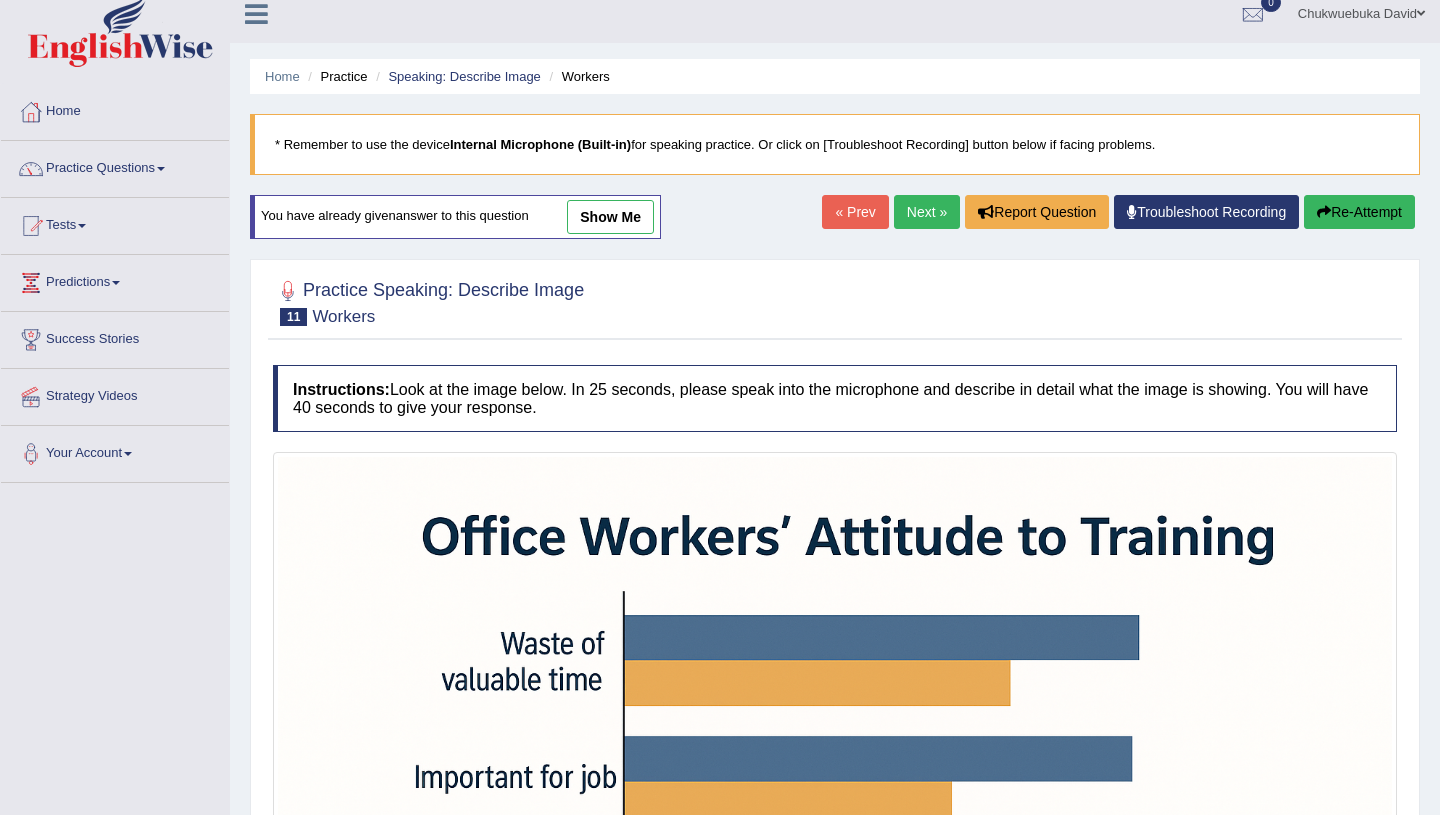click on "Home
Practice
Speaking: Describe Image
Workers
* Remember to use the device  Internal Microphone (Built-in)  for speaking practice. Or click on [Troubleshoot Recording] button below if facing problems.
You have already given   answer to this question
show me
« Prev Next »  Report Question  Troubleshoot Recording  Re-Attempt
Practice Speaking: Describe Image
11
Workers
Instructions:  Look at the image below. In 25 seconds, please speak into the microphone and describe in detail what the image is showing. You will have 40 seconds to give your response.
Created with Highcharts 7.1.2 Too low Too high Time Pitch meter: 0 10 20 30 40 Created with Highcharts 7.1.2 Great Too slow Too fast Time Speech pace meter: 0 10 20 30 40 Spoken Keywords: Voice Analysis: A.I. Scores:
6  / 6 3.3" at bounding box center (835, 647) 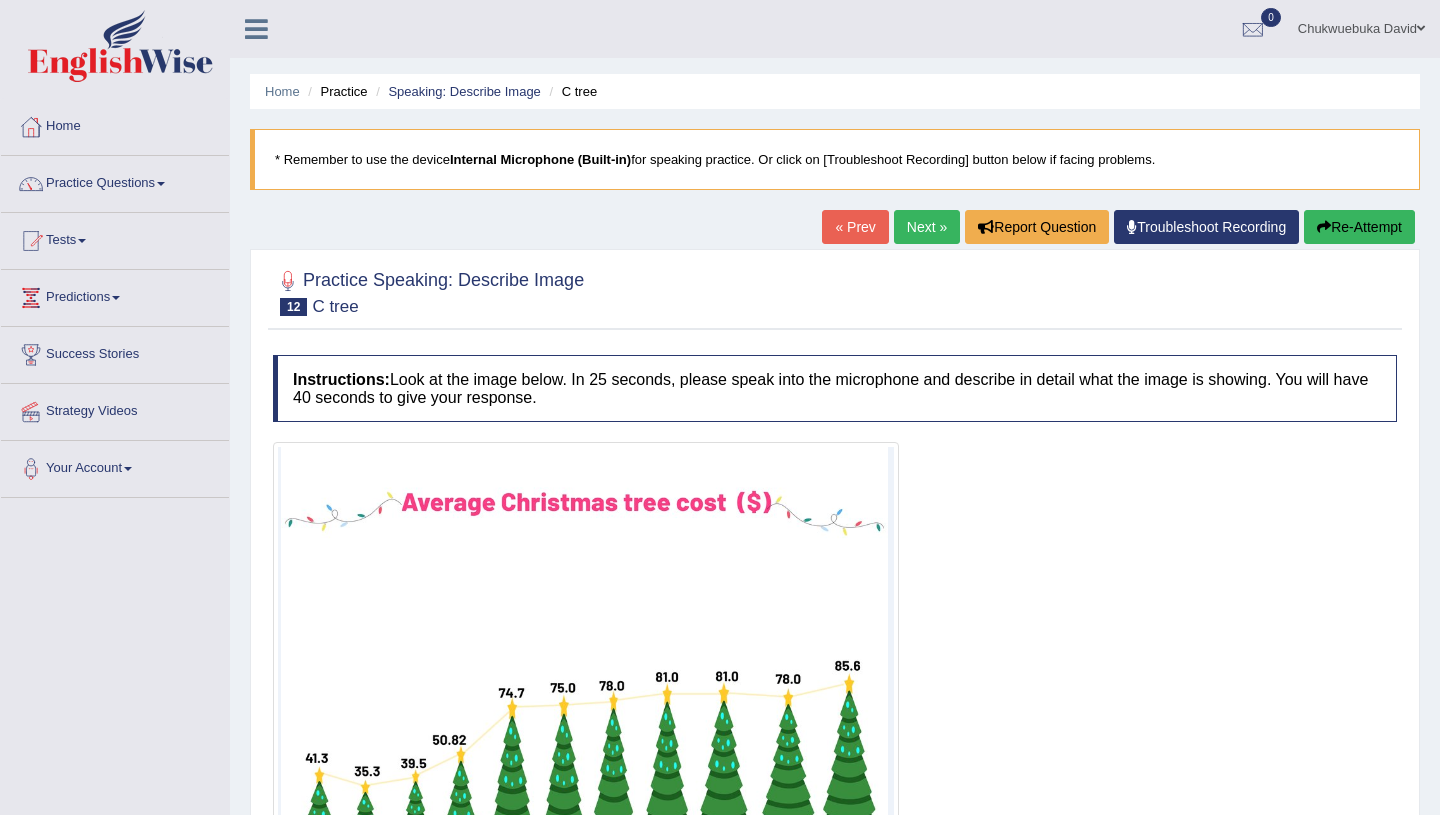 scroll, scrollTop: 67, scrollLeft: 0, axis: vertical 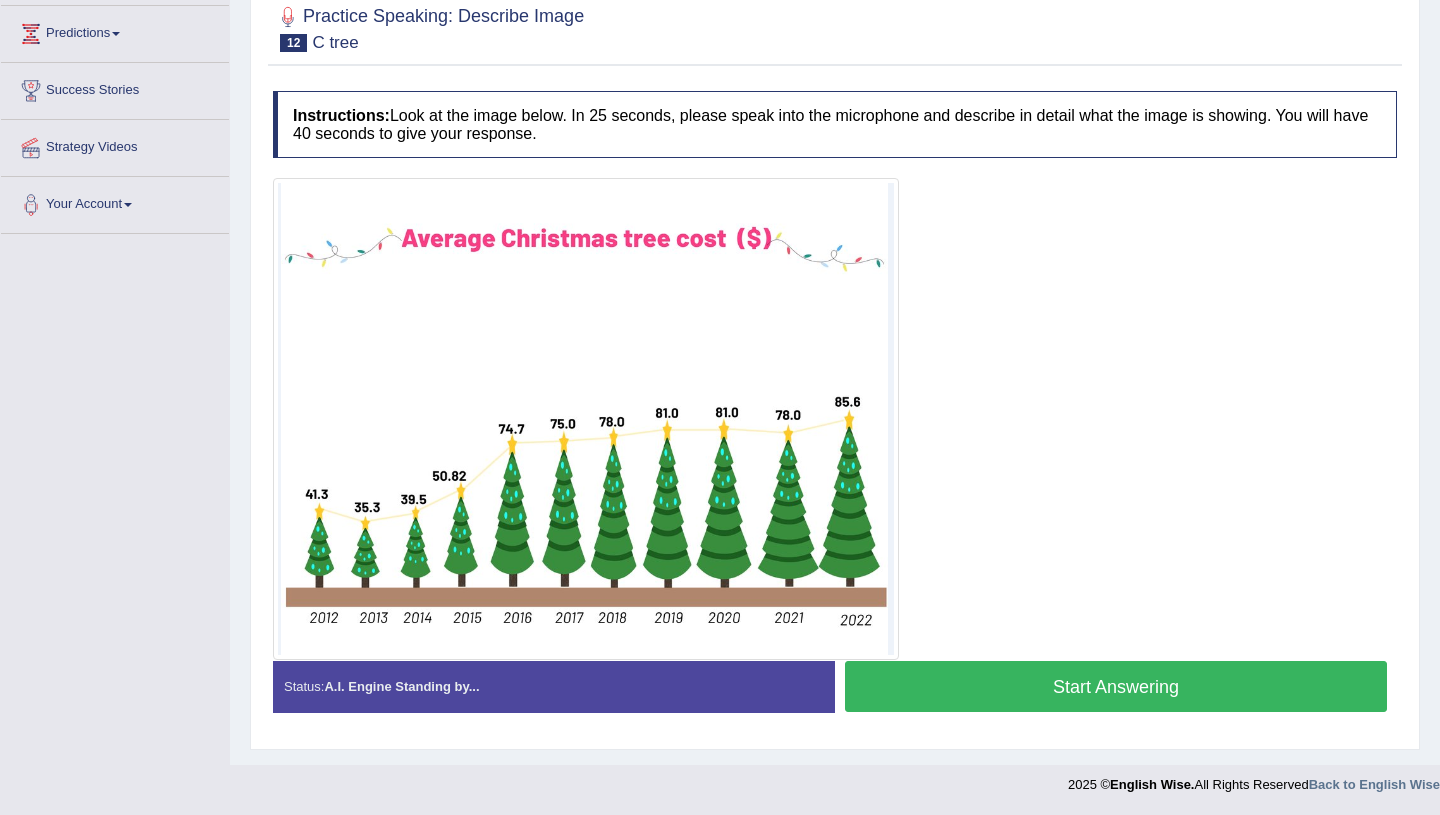 click on "Start Answering" at bounding box center (1116, 686) 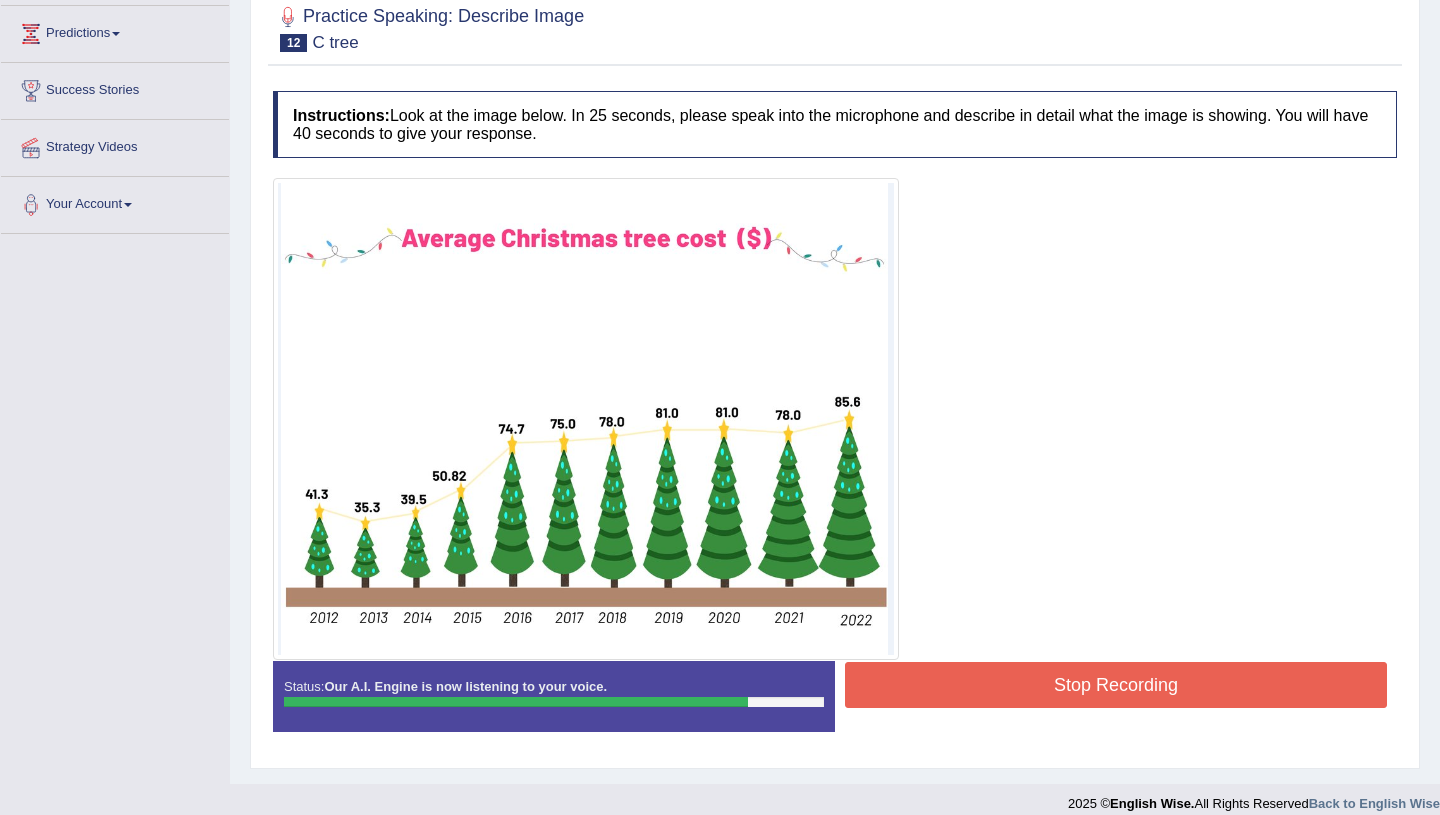 click on "Stop Recording" at bounding box center [1116, 685] 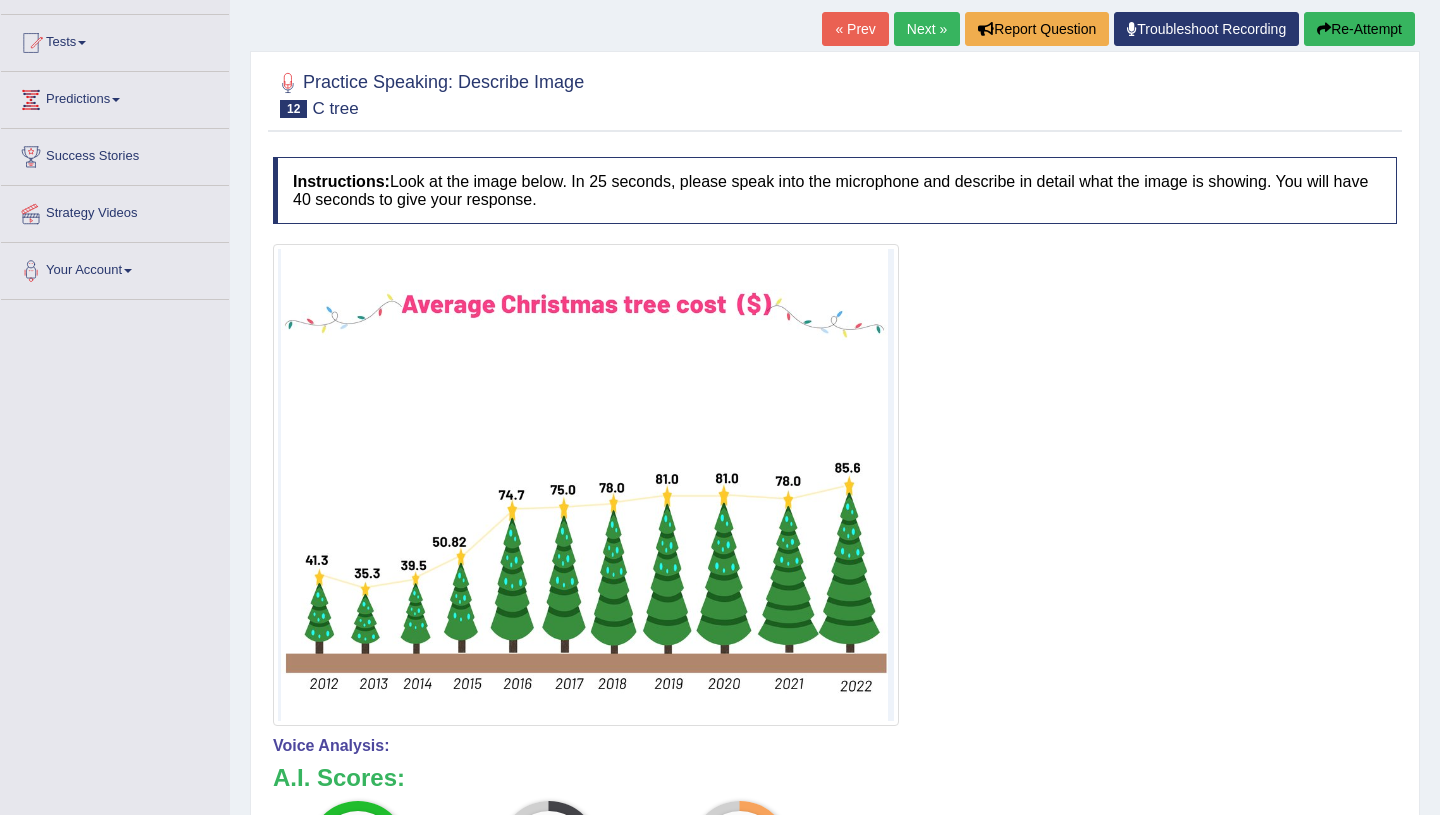 scroll, scrollTop: 139, scrollLeft: 0, axis: vertical 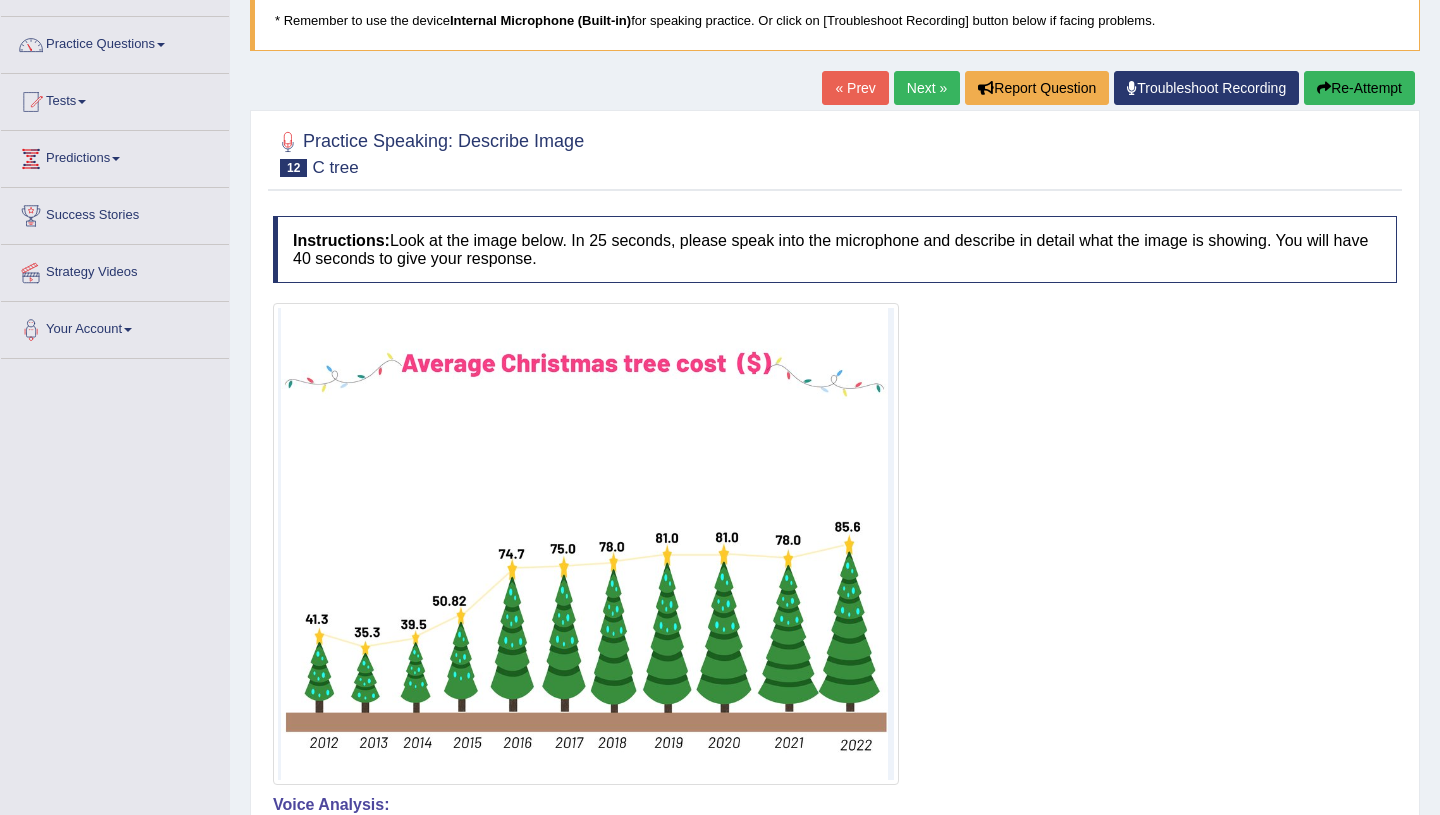 click on "Re-Attempt" at bounding box center [1359, 88] 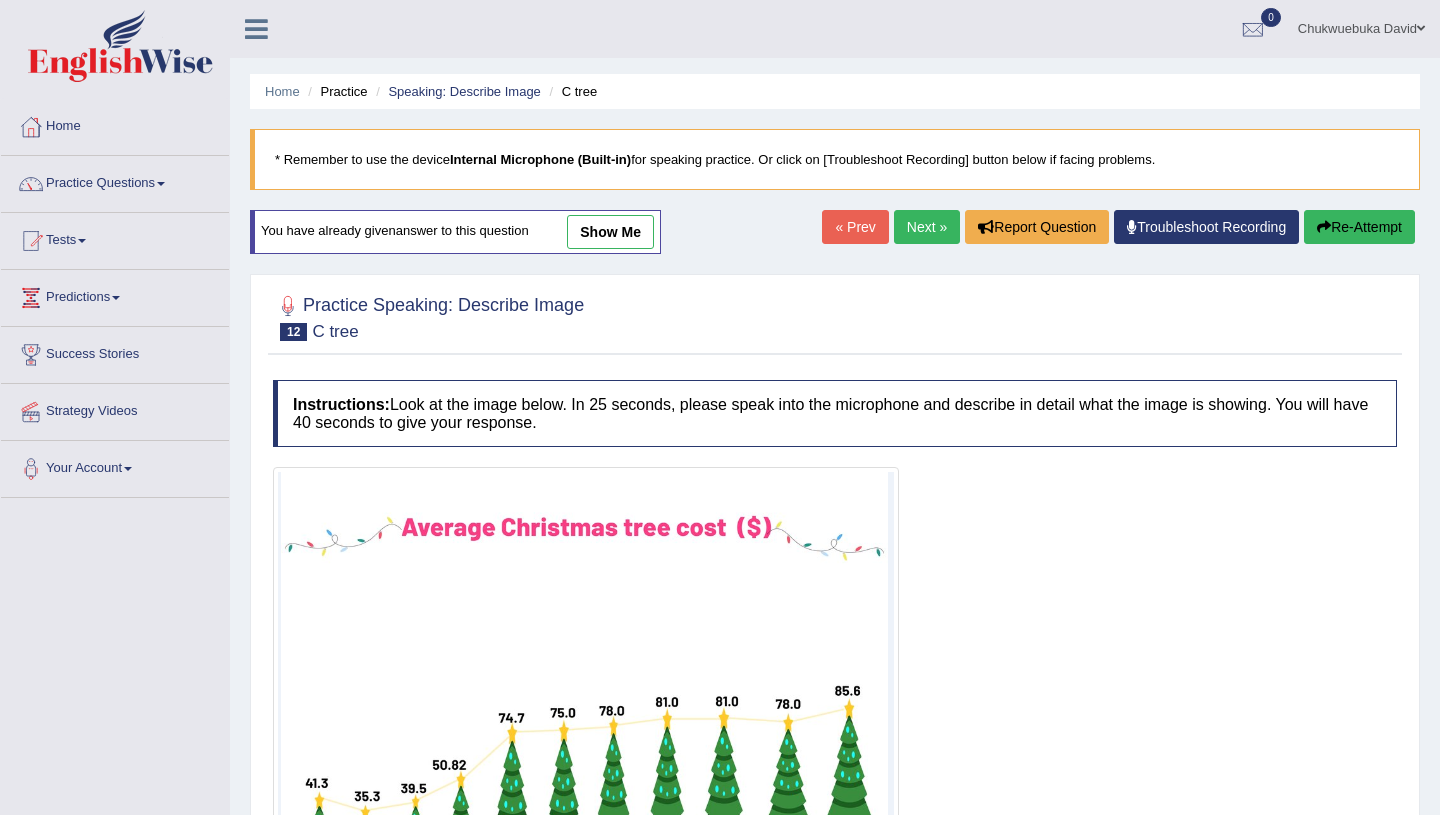 scroll, scrollTop: 289, scrollLeft: 0, axis: vertical 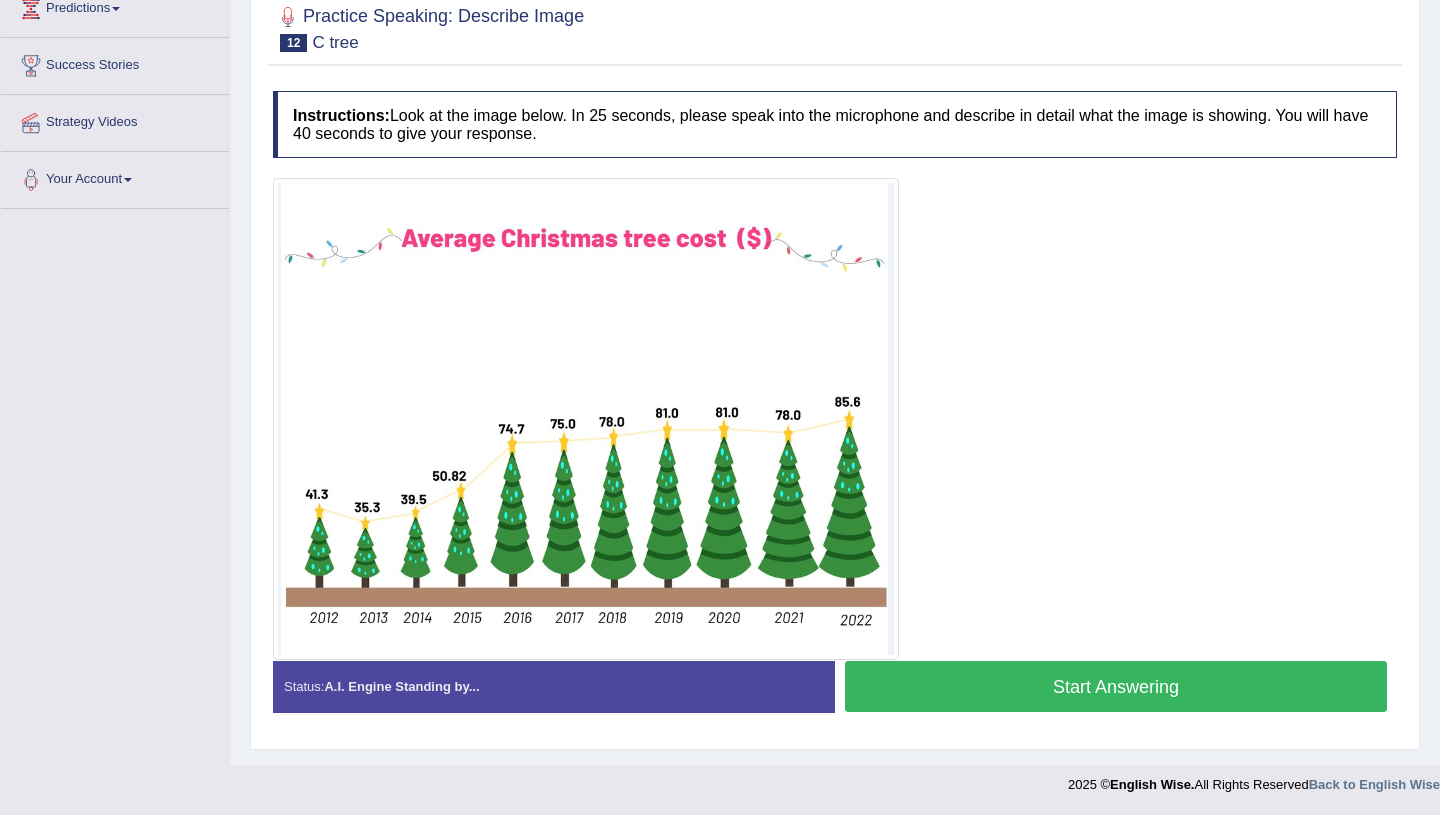 click on "Start Answering" at bounding box center (1116, 686) 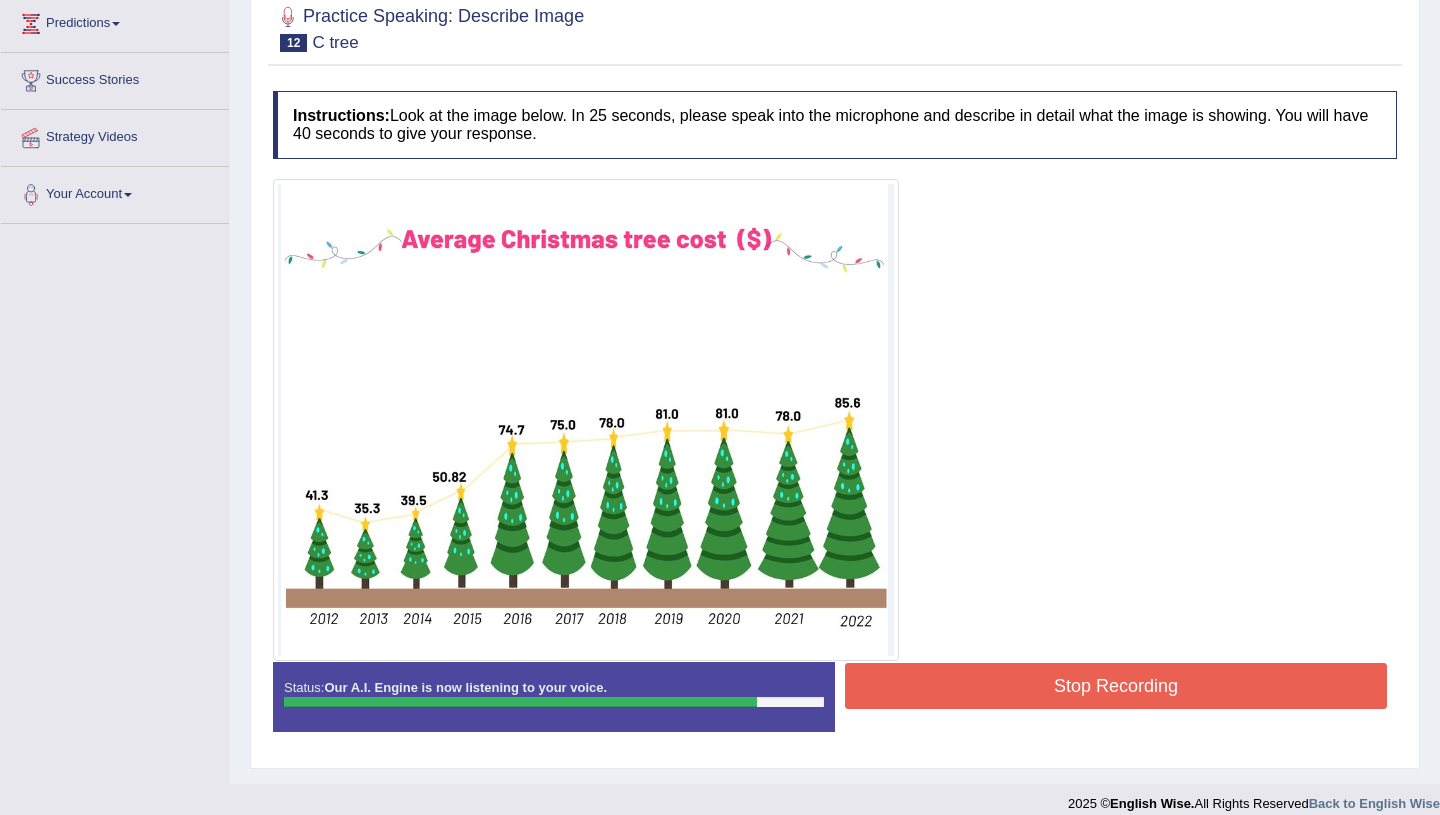 click on "Stop Recording" at bounding box center [1116, 686] 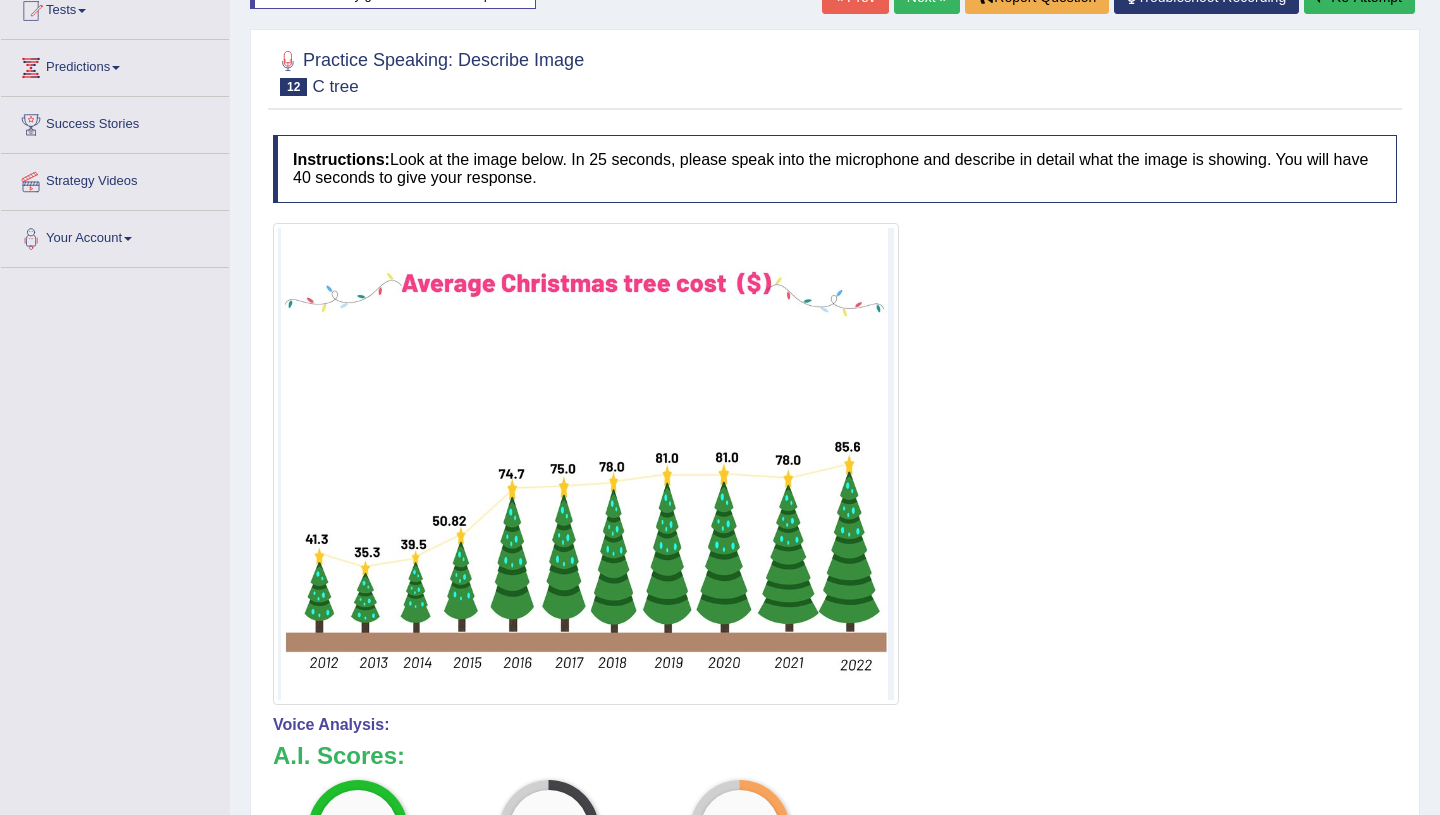 scroll, scrollTop: 229, scrollLeft: 0, axis: vertical 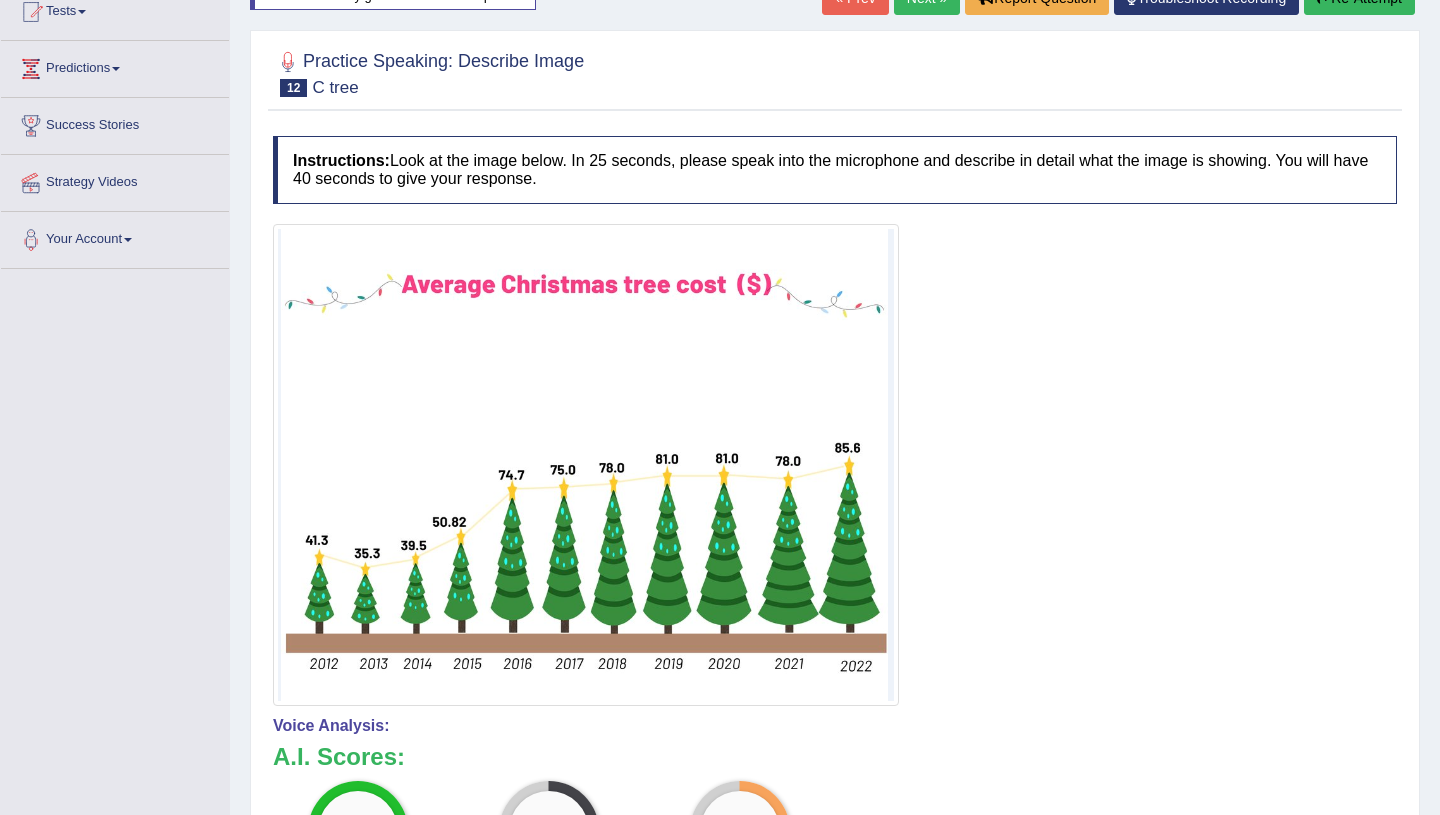 click at bounding box center [586, 465] 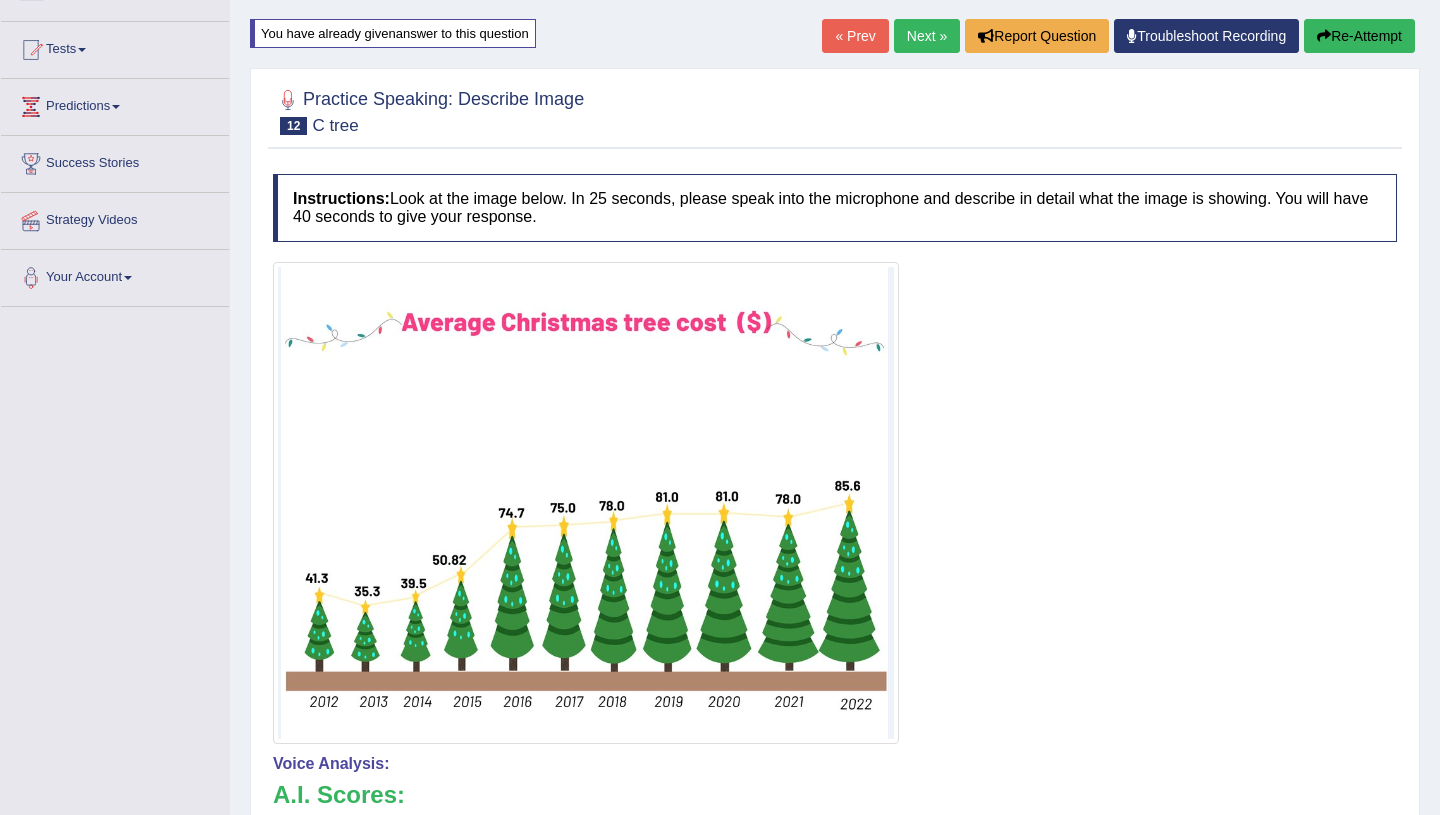 scroll, scrollTop: 184, scrollLeft: 0, axis: vertical 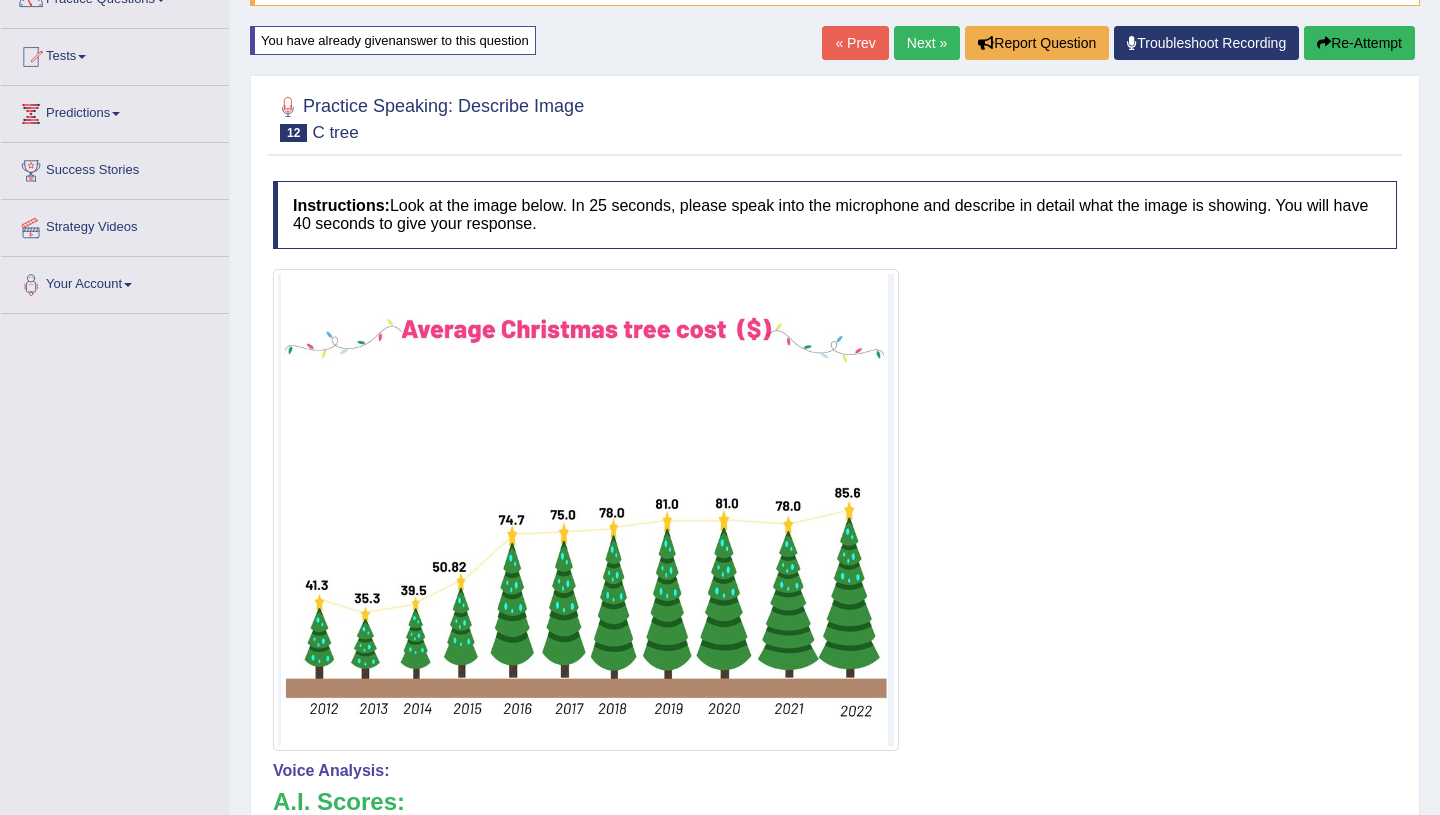 click on "Re-Attempt" at bounding box center [1359, 43] 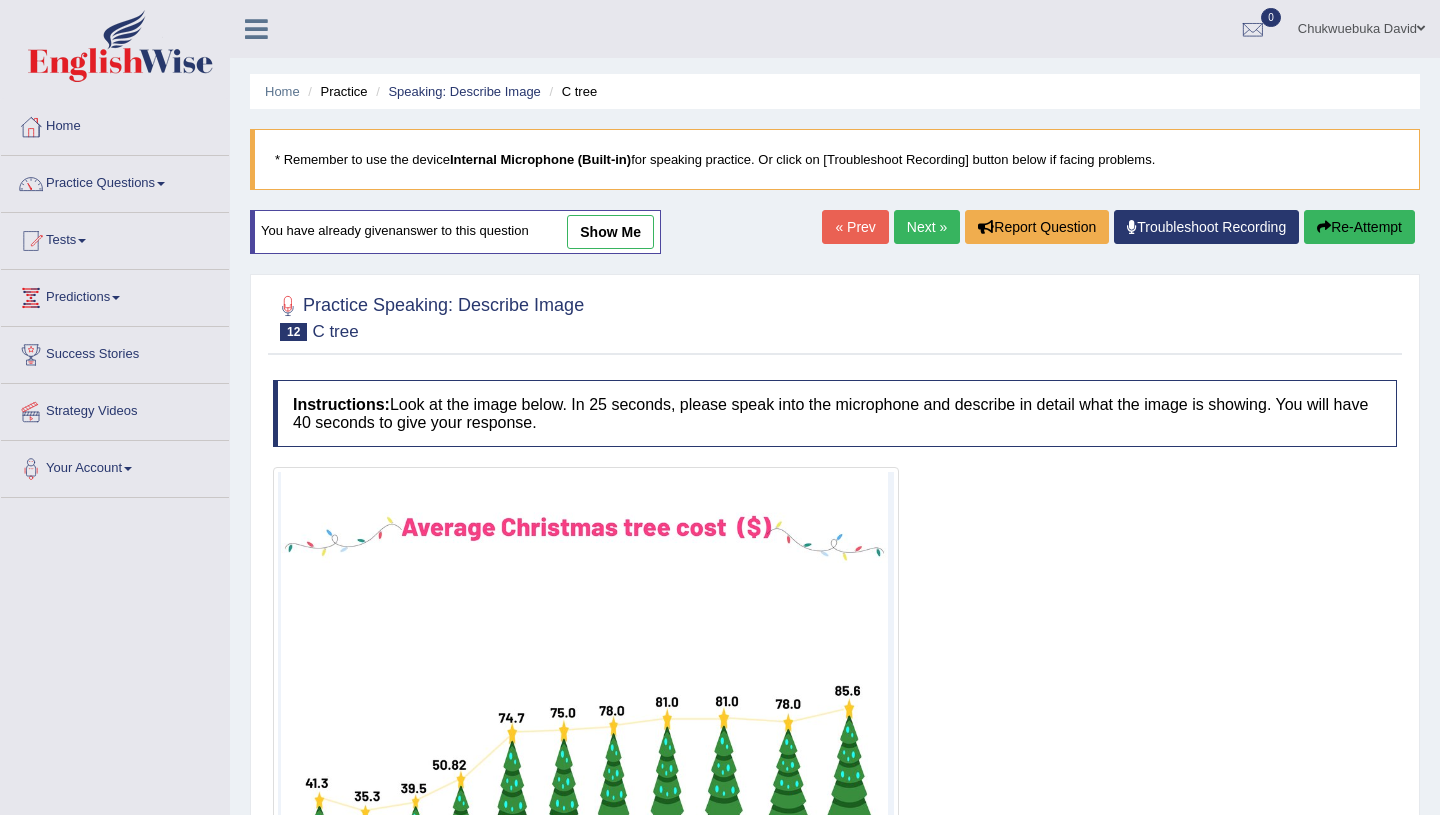 scroll, scrollTop: 270, scrollLeft: 0, axis: vertical 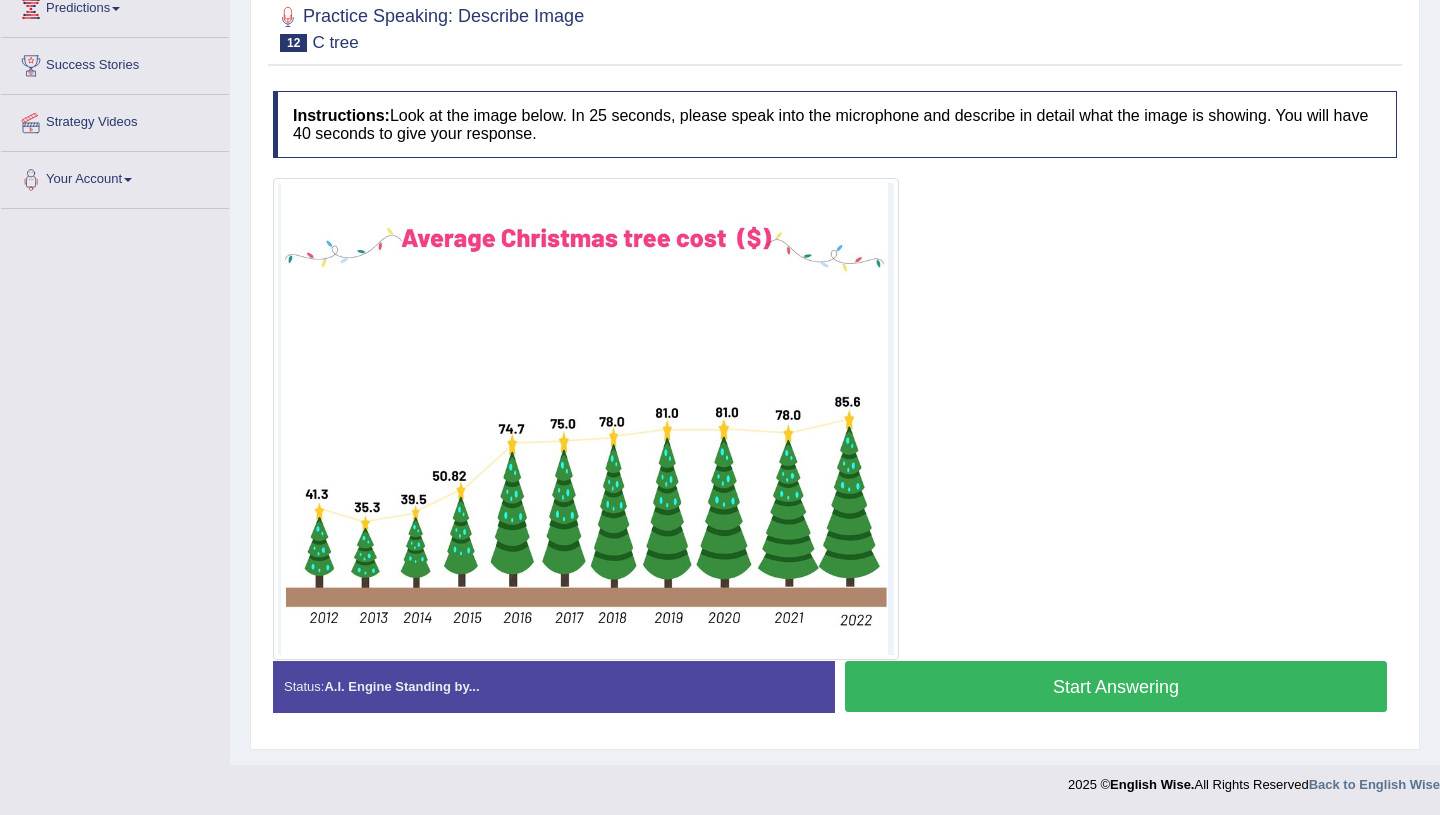 click on "Start Answering" at bounding box center [1116, 686] 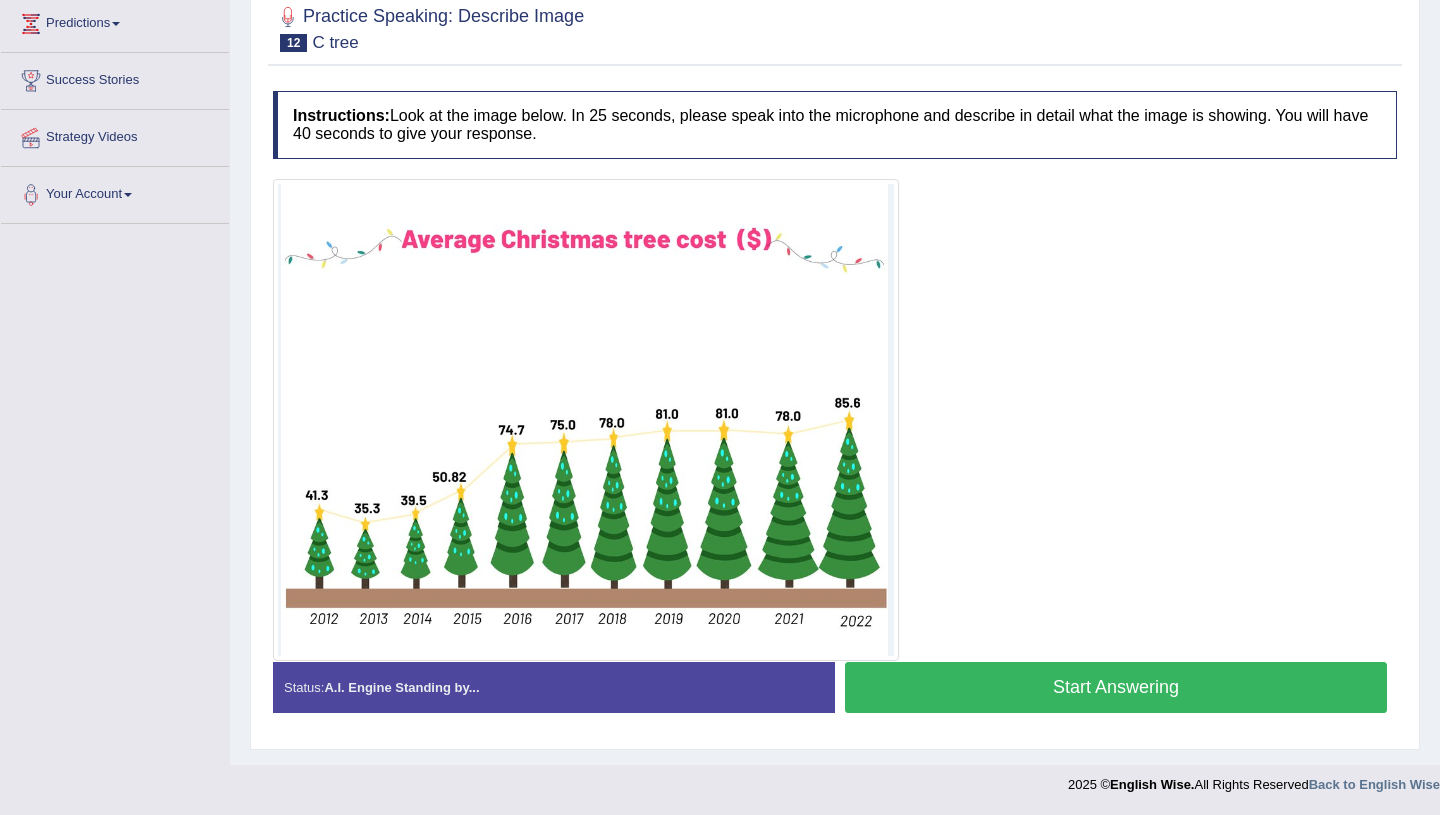 scroll, scrollTop: 274, scrollLeft: 0, axis: vertical 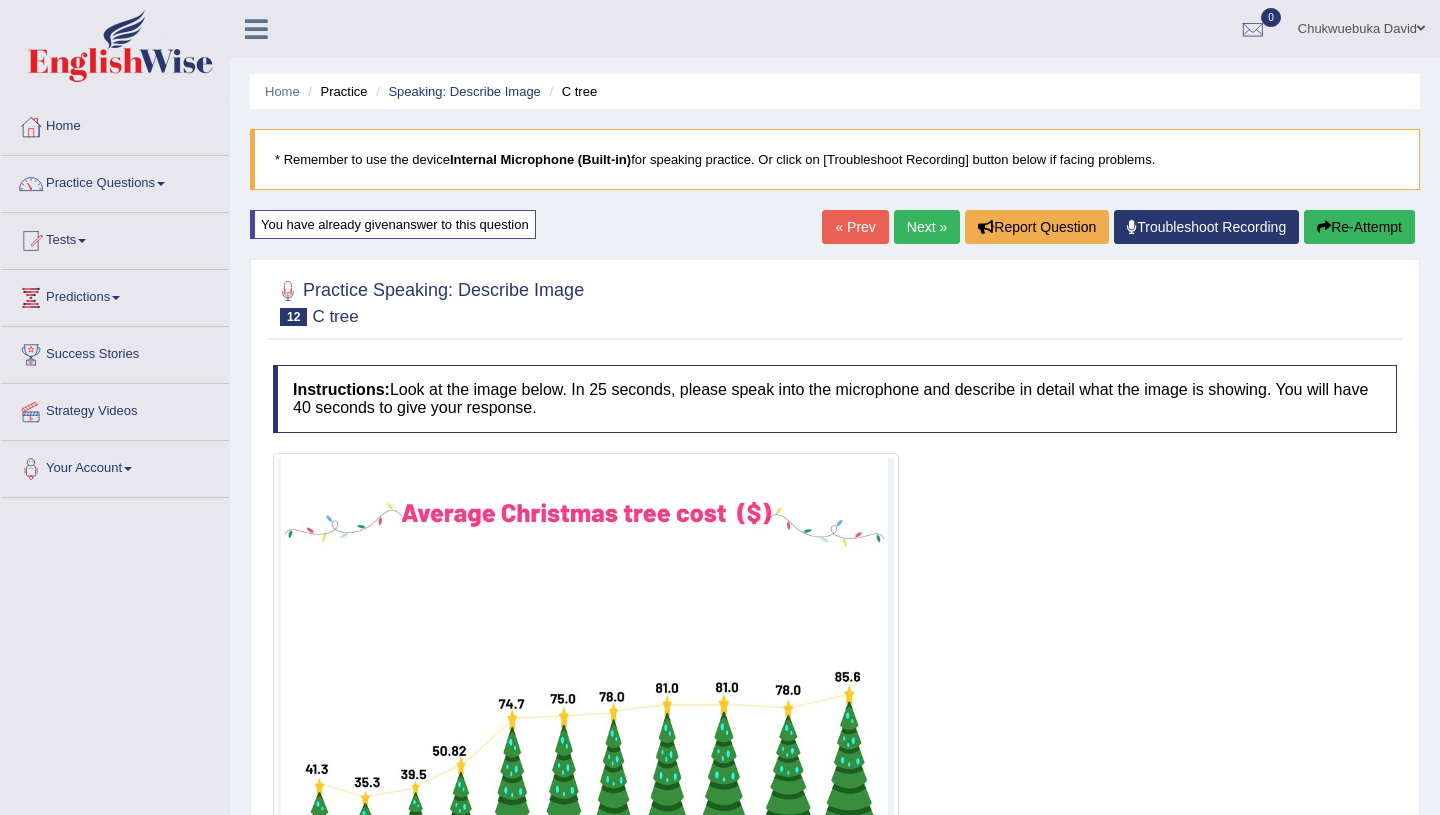 click on "Next »" at bounding box center (927, 227) 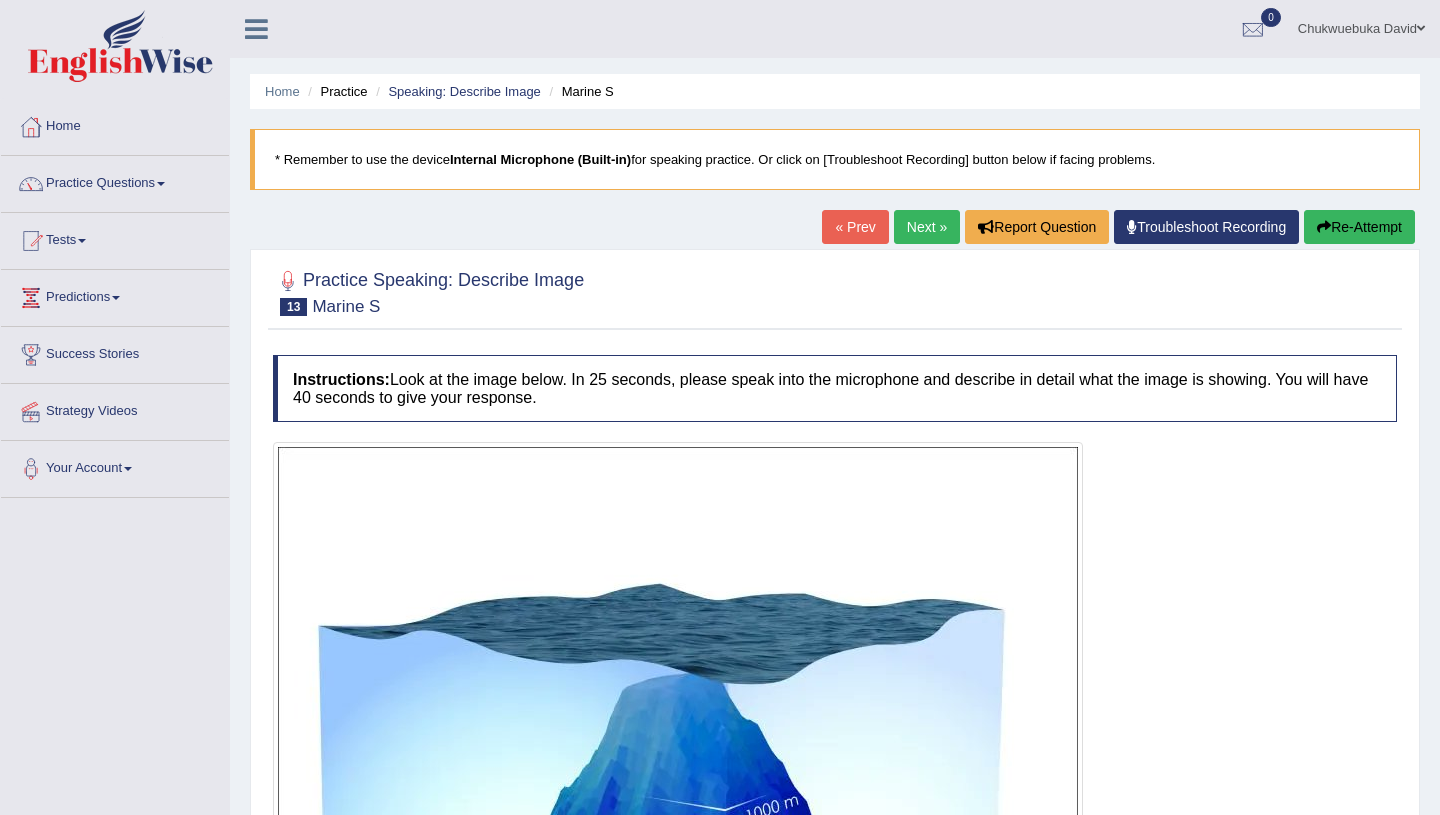 scroll, scrollTop: 0, scrollLeft: 0, axis: both 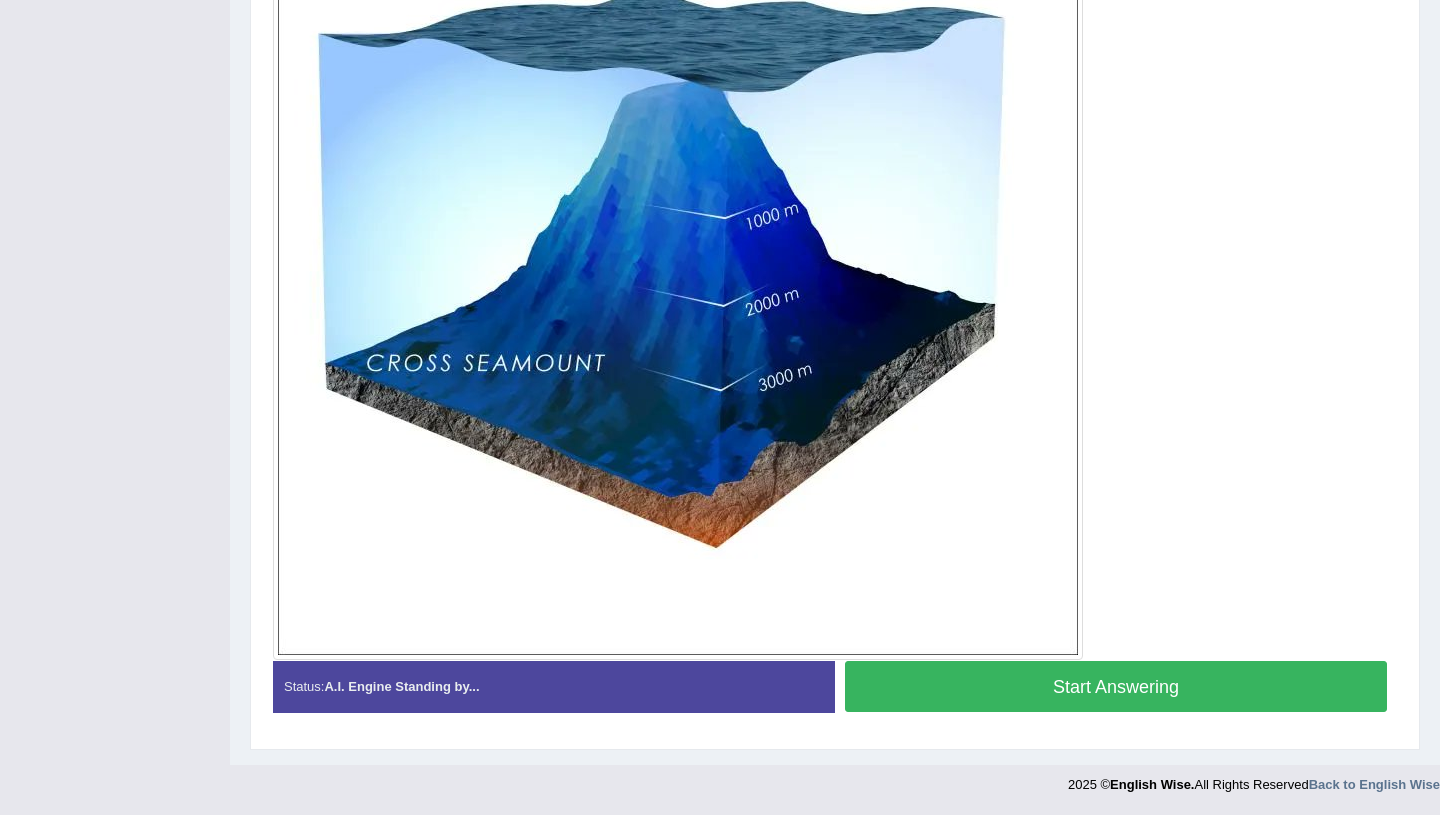 click on "Start Answering" at bounding box center [1116, 686] 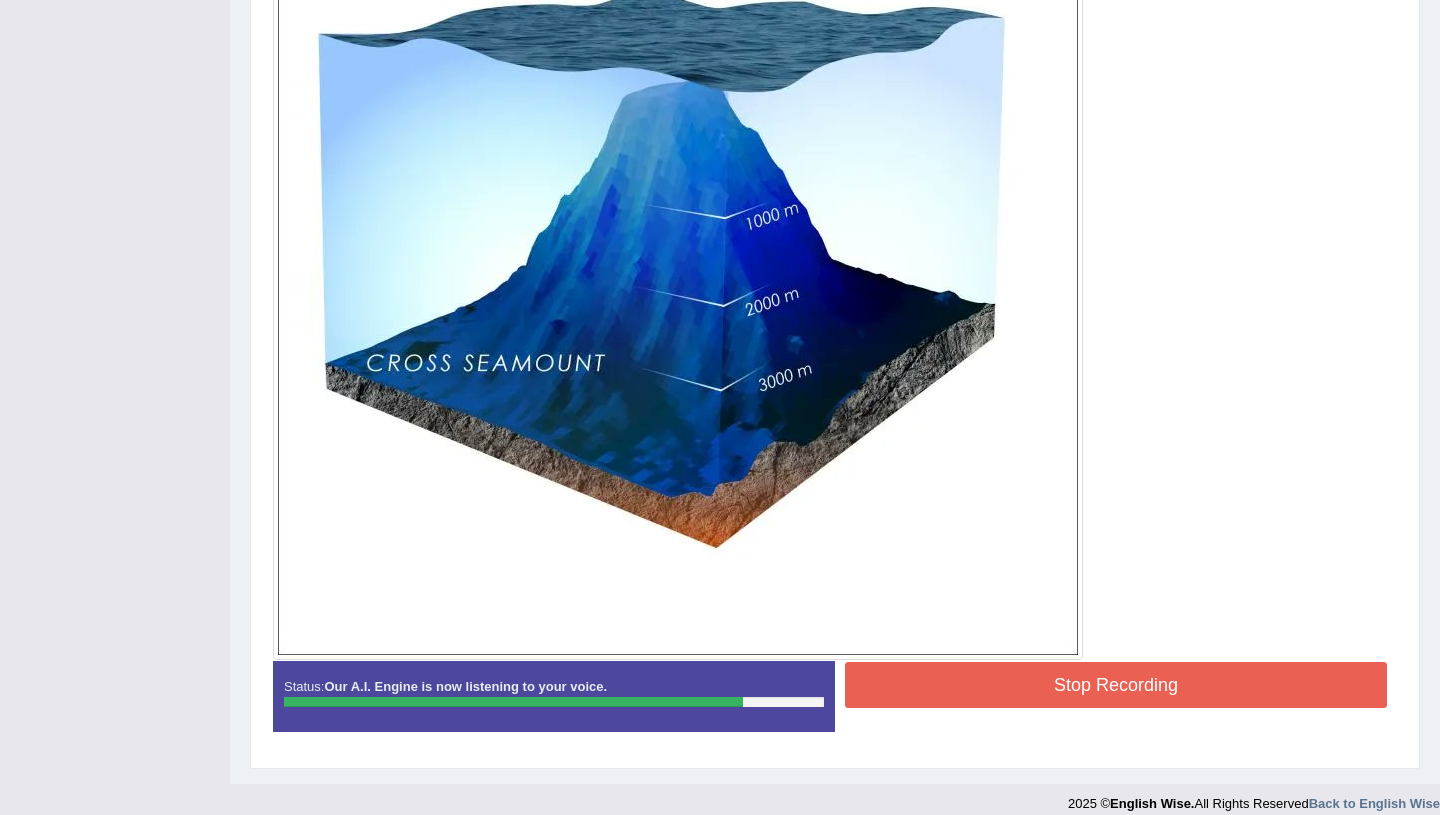 click on "Stop Recording" at bounding box center (1116, 685) 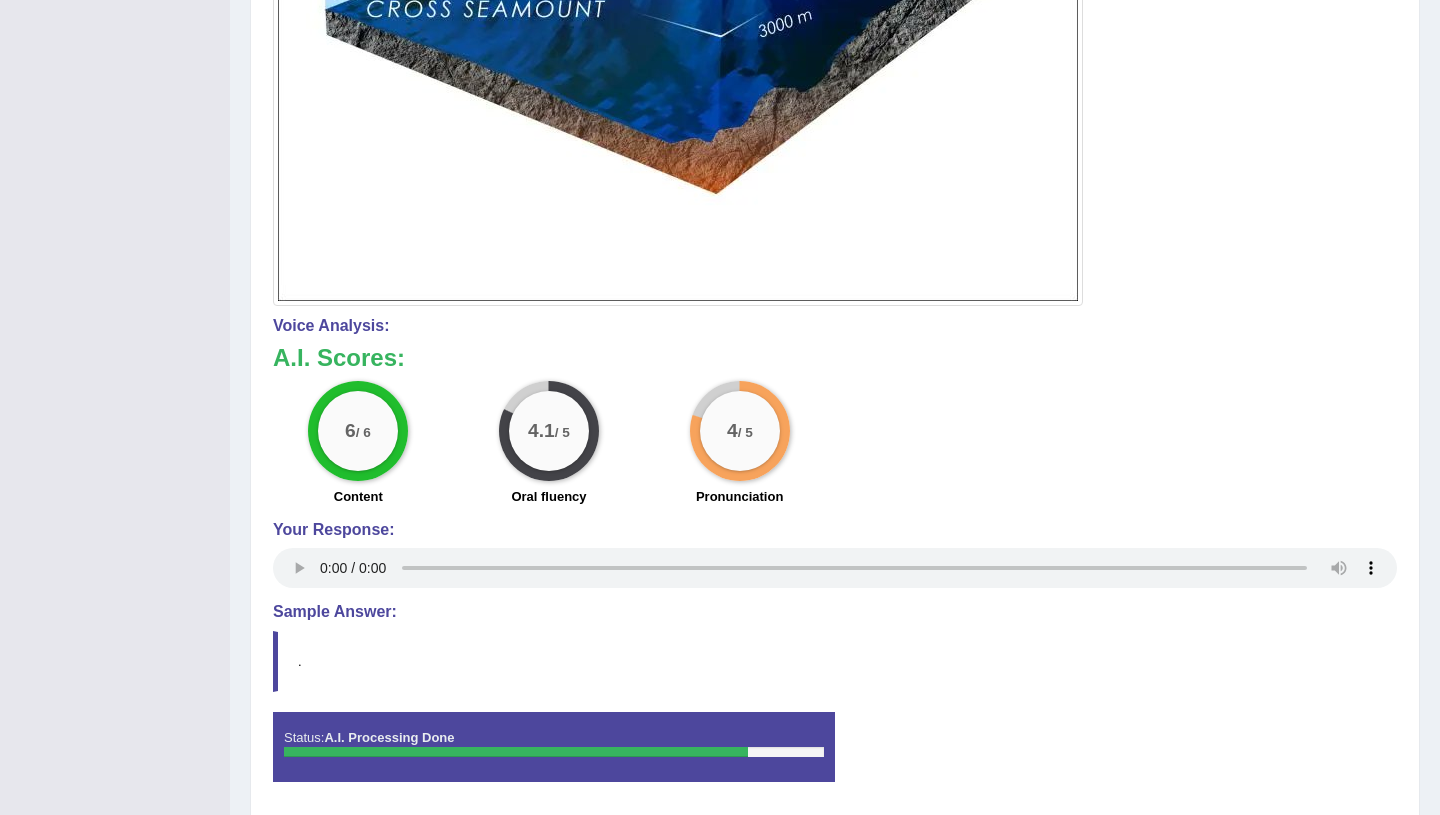 scroll, scrollTop: 949, scrollLeft: 0, axis: vertical 